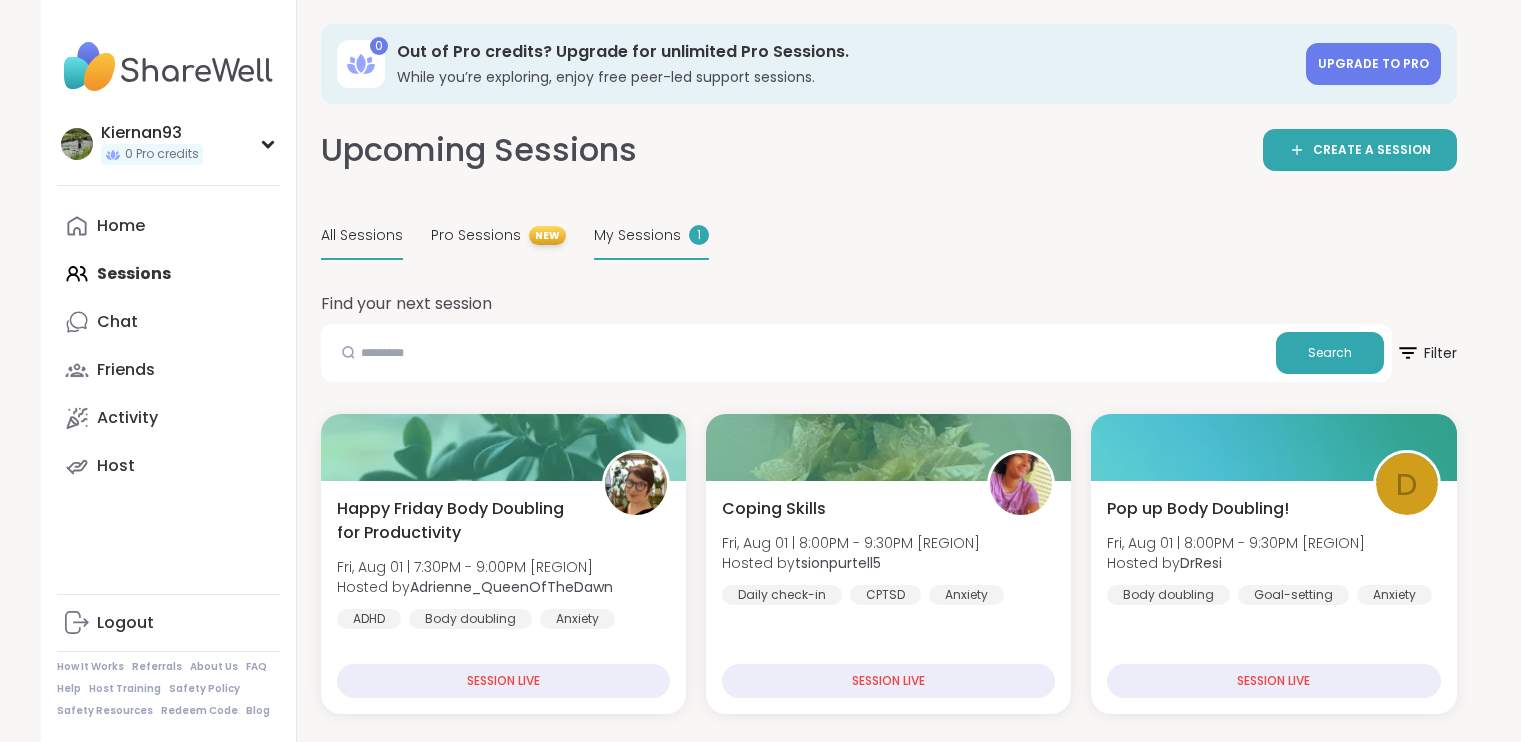 scroll, scrollTop: 0, scrollLeft: 0, axis: both 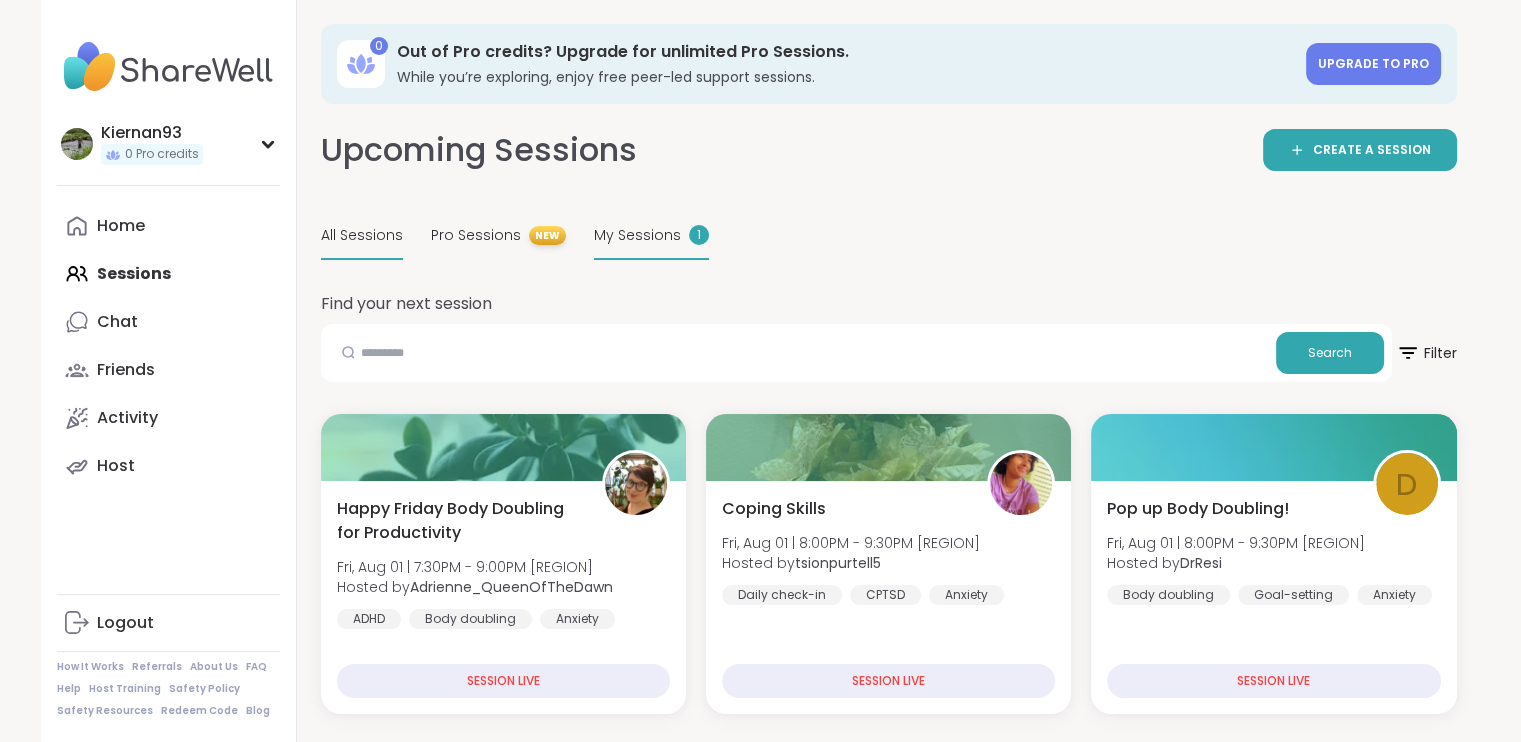 click on "My Sessions 1" at bounding box center [651, 236] 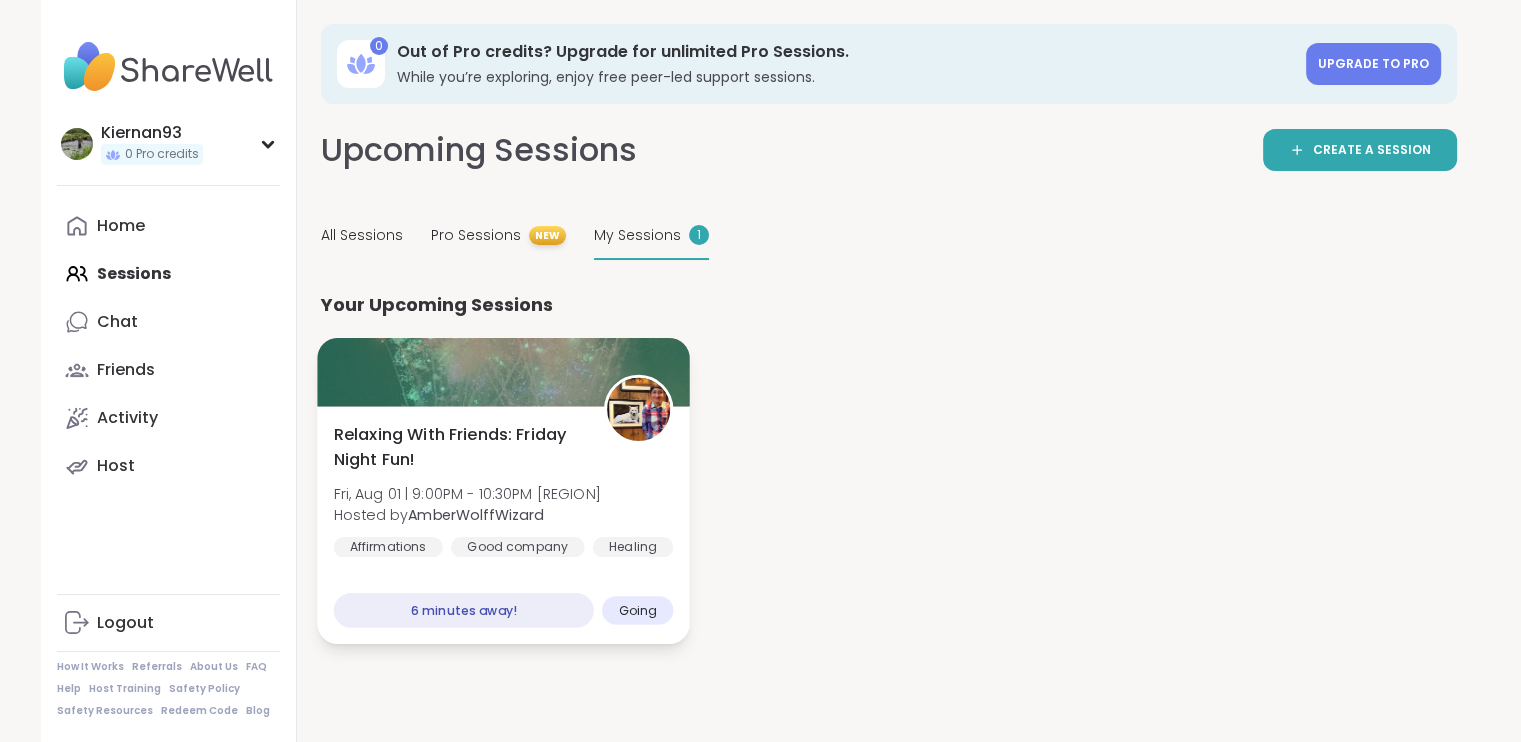 click on "Relaxing With Friends: Friday Night Fun! Fri, Aug 01 | 9:00PM - 10:30PM ADT Hosted by  AmberWolffWizard Affirmations Good company Healing" at bounding box center [503, 490] 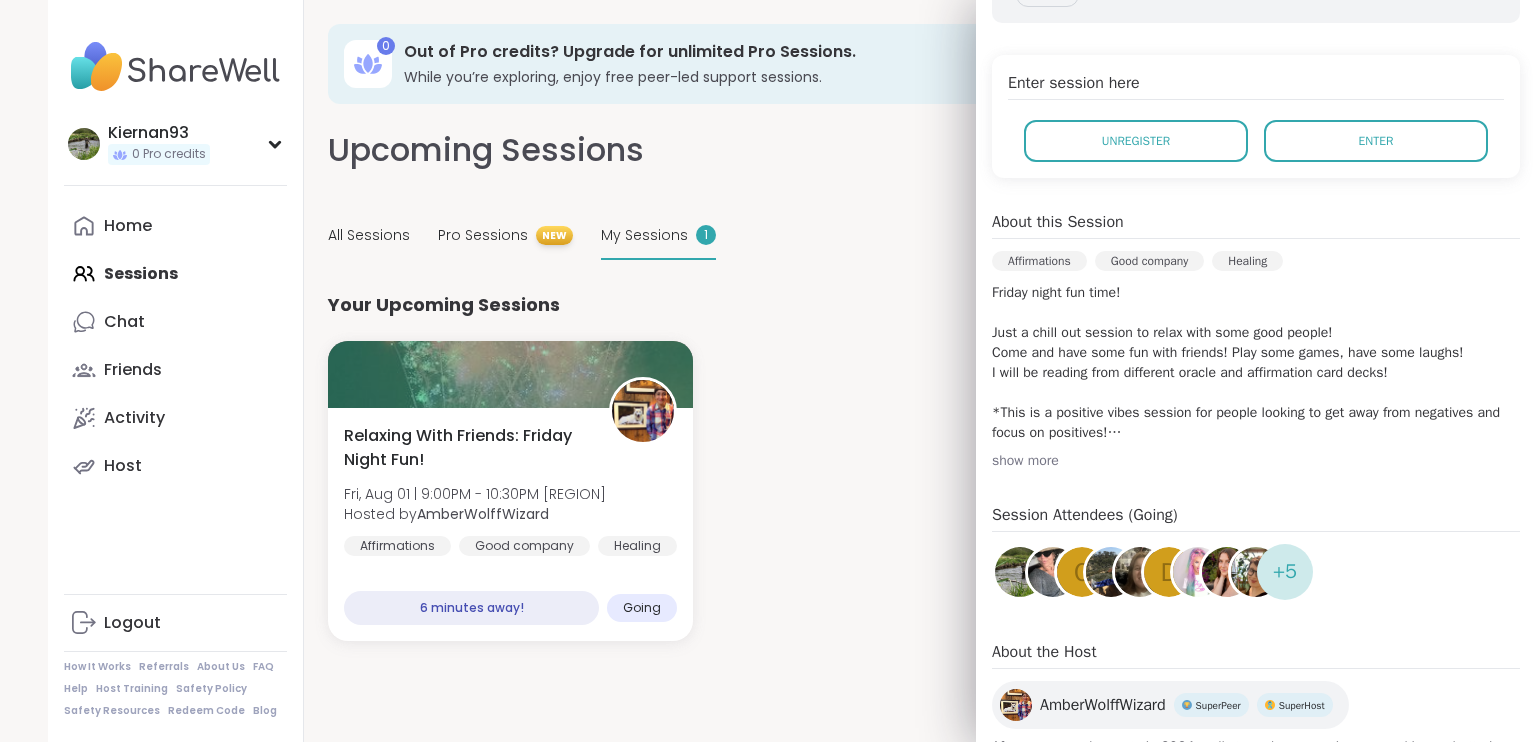 scroll, scrollTop: 524, scrollLeft: 0, axis: vertical 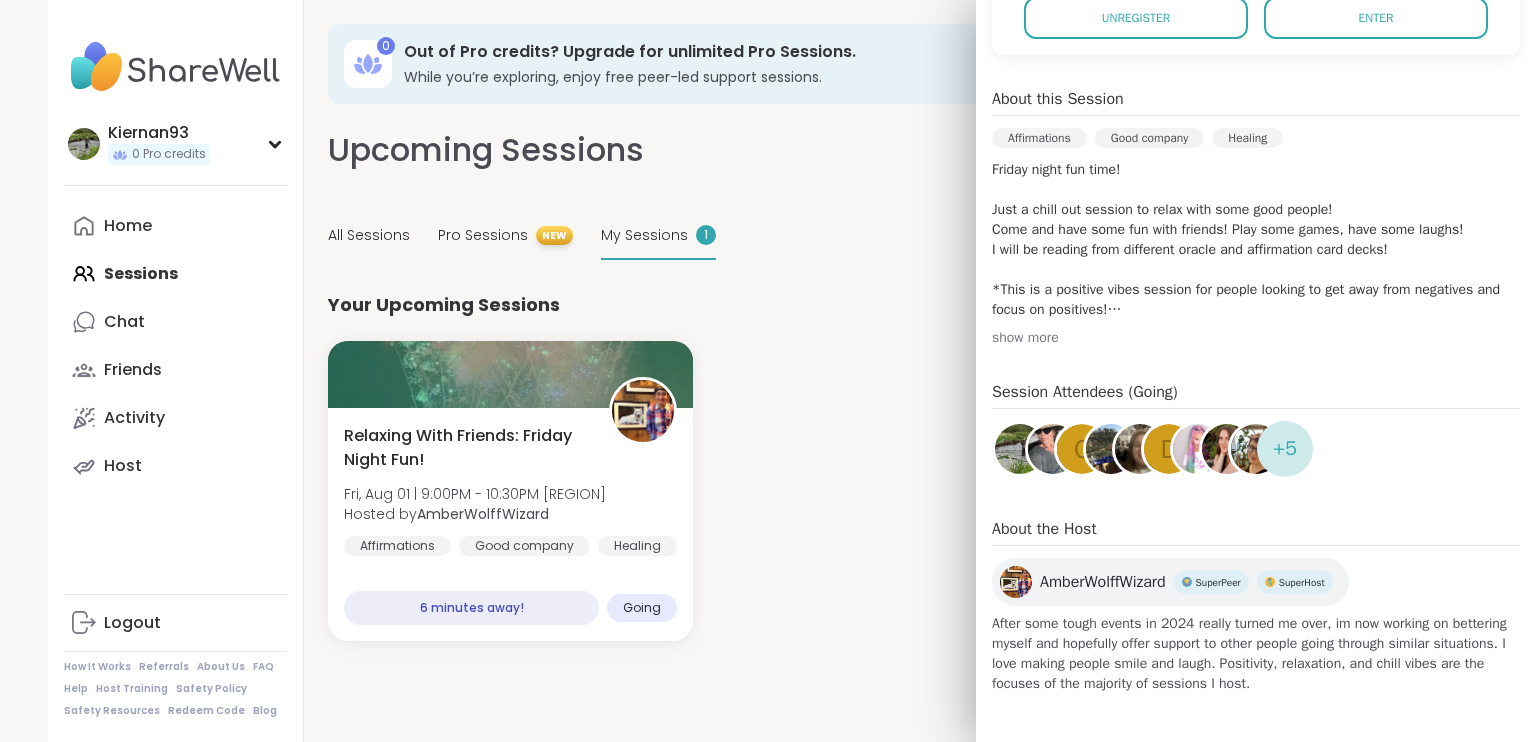 click at bounding box center (1020, 449) 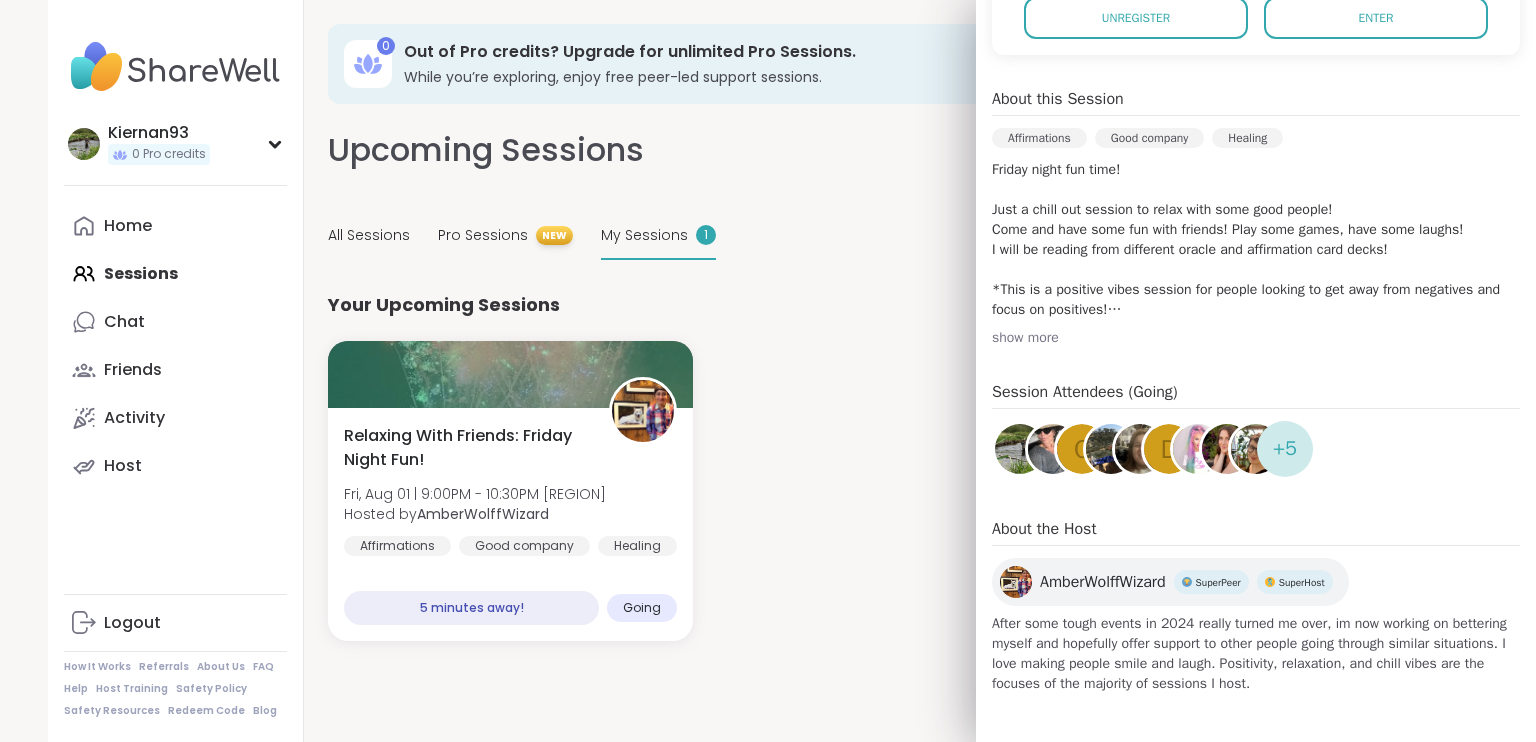 click at bounding box center (1140, 449) 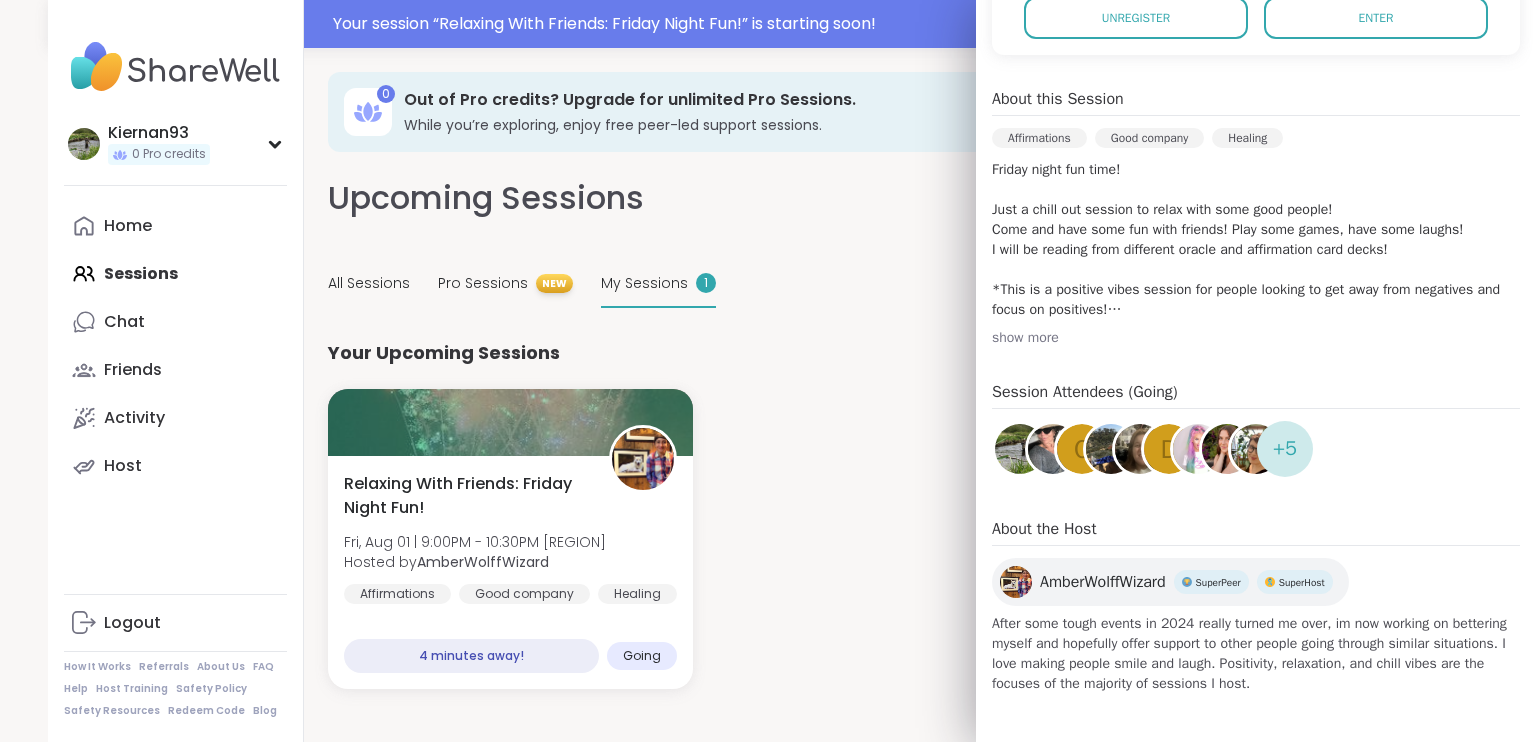 click at bounding box center (1256, 449) 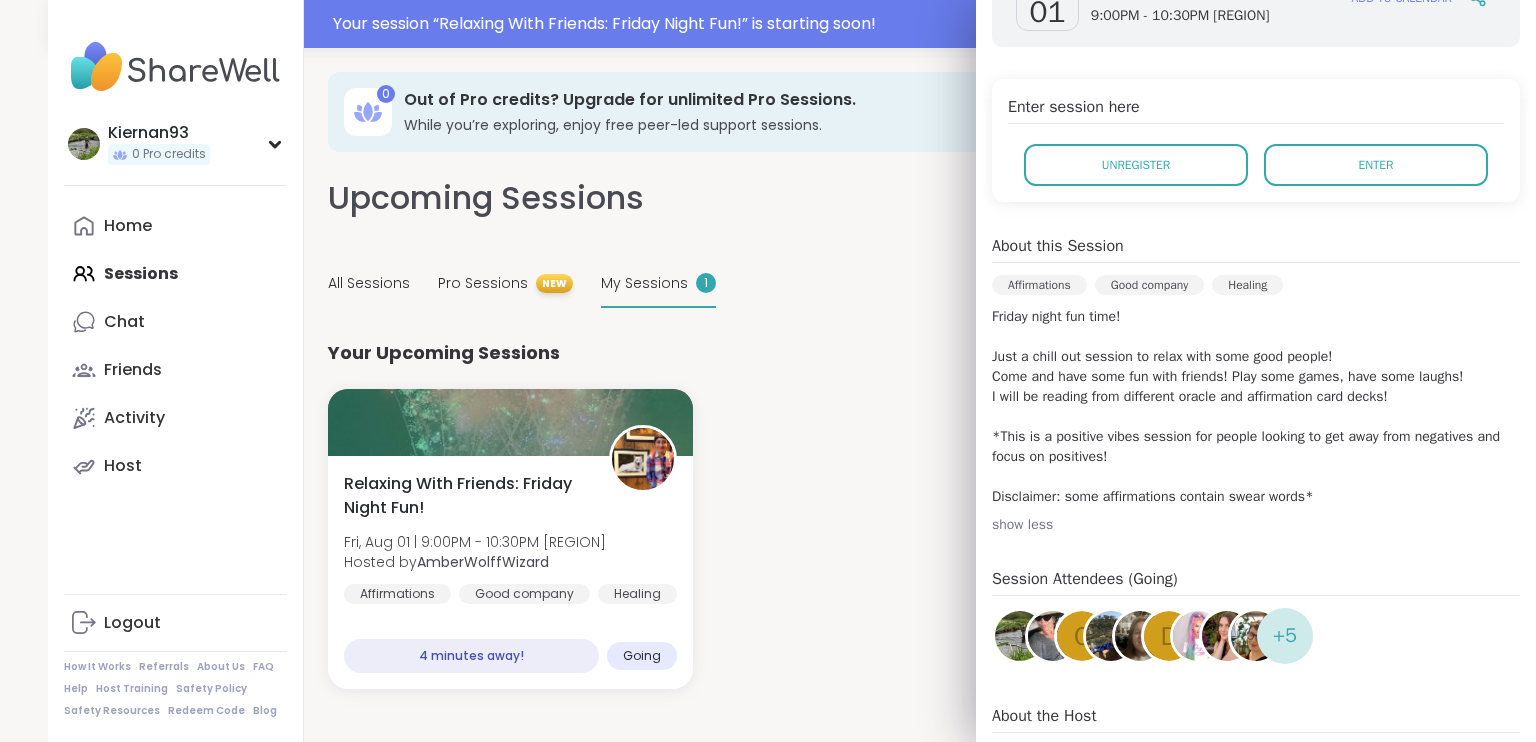 scroll, scrollTop: 340, scrollLeft: 0, axis: vertical 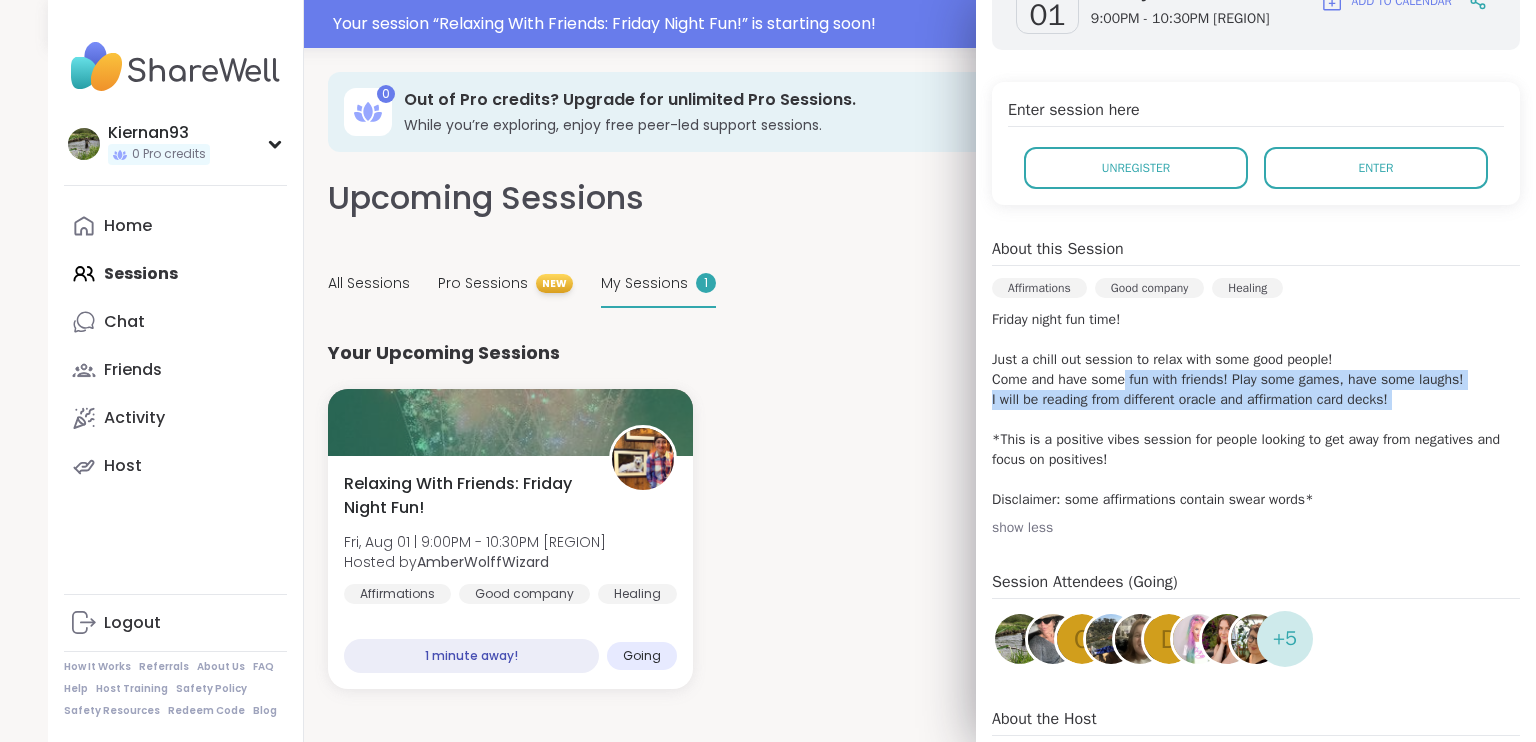 drag, startPoint x: 1112, startPoint y: 424, endPoint x: 1140, endPoint y: 457, distance: 43.27817 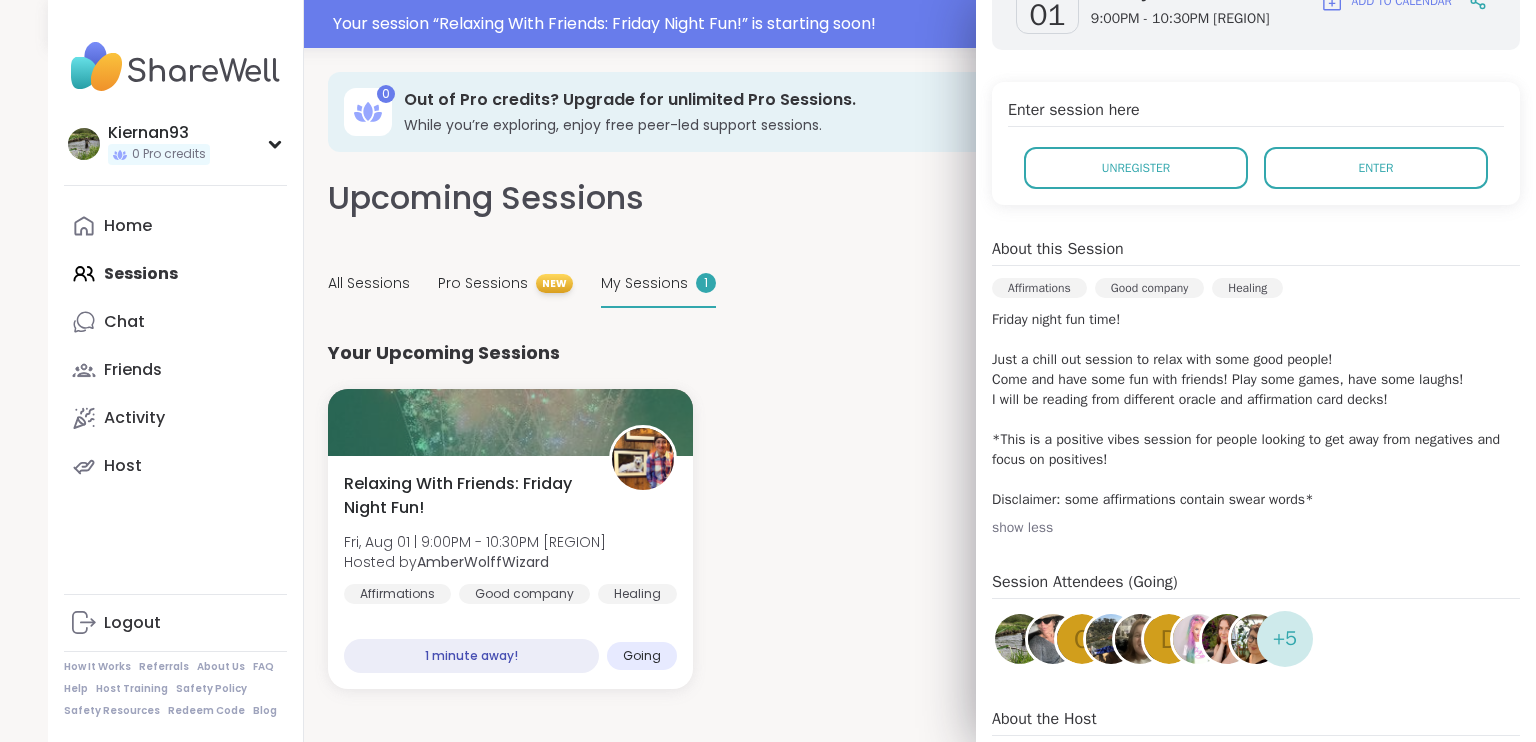 click on "Relaxing With Friends: Friday Night Fun! Fri, Aug 01 | 9:00PM - 10:30PM ADT Hosted by  AmberWolffWizard Affirmations Good company Healing 1 minute away! Going" at bounding box center (896, 539) 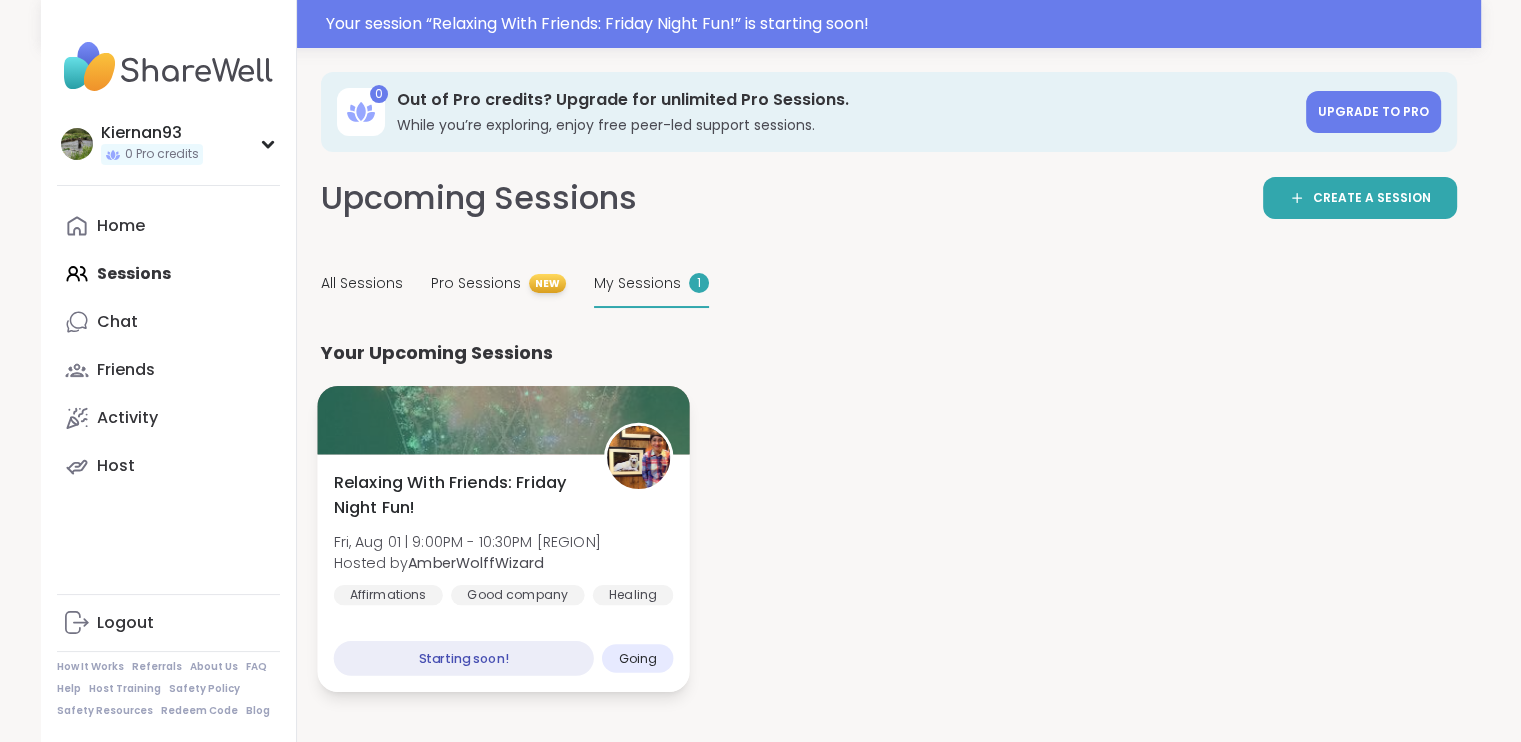 click on "Relaxing With Friends: Friday Night Fun!" at bounding box center (457, 495) 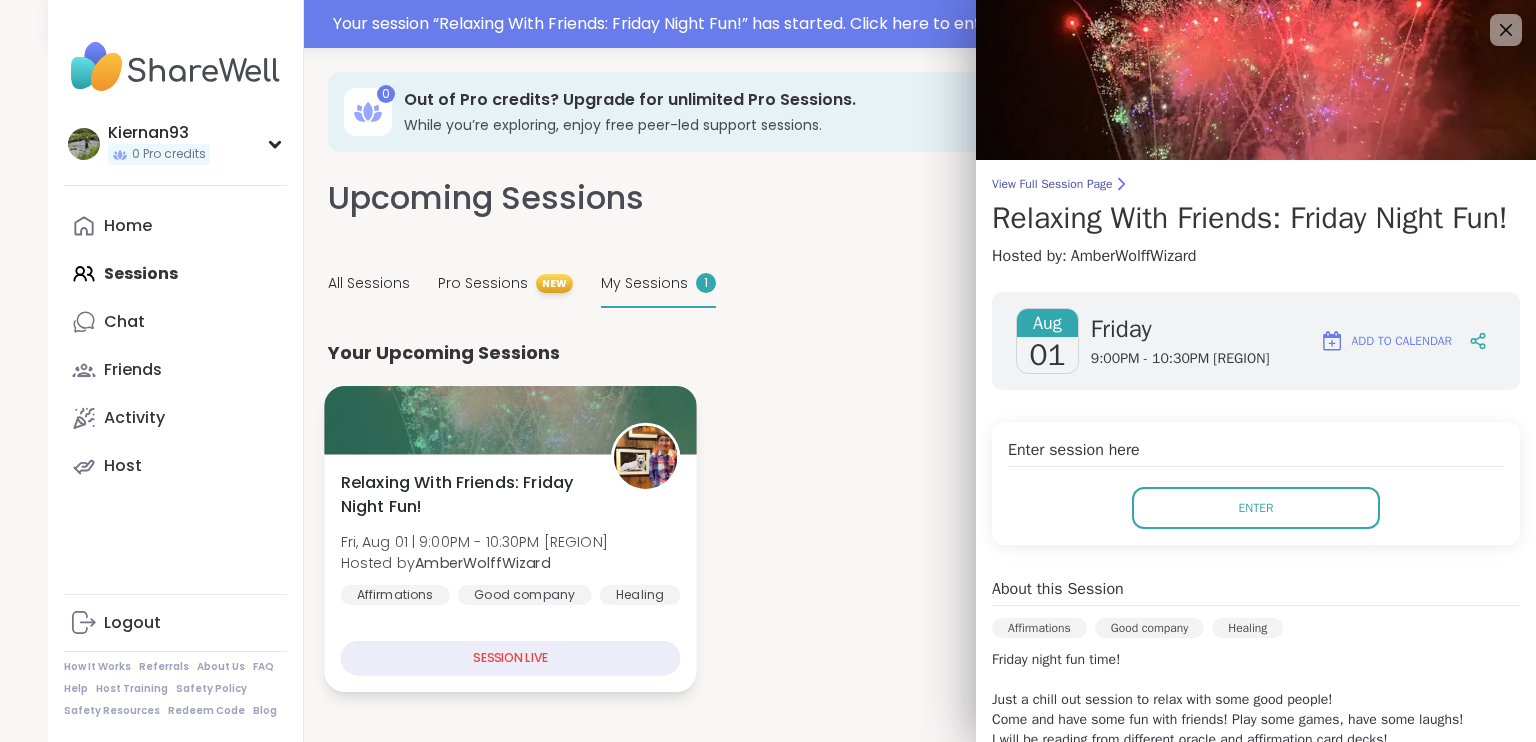click on "Relaxing With Friends: Friday Night Fun! Fri, Aug 01 | 9:00PM - 10:30PM ADT Hosted by  AmberWolffWizard Affirmations Good company Healing SESSION LIVE" at bounding box center [510, 573] 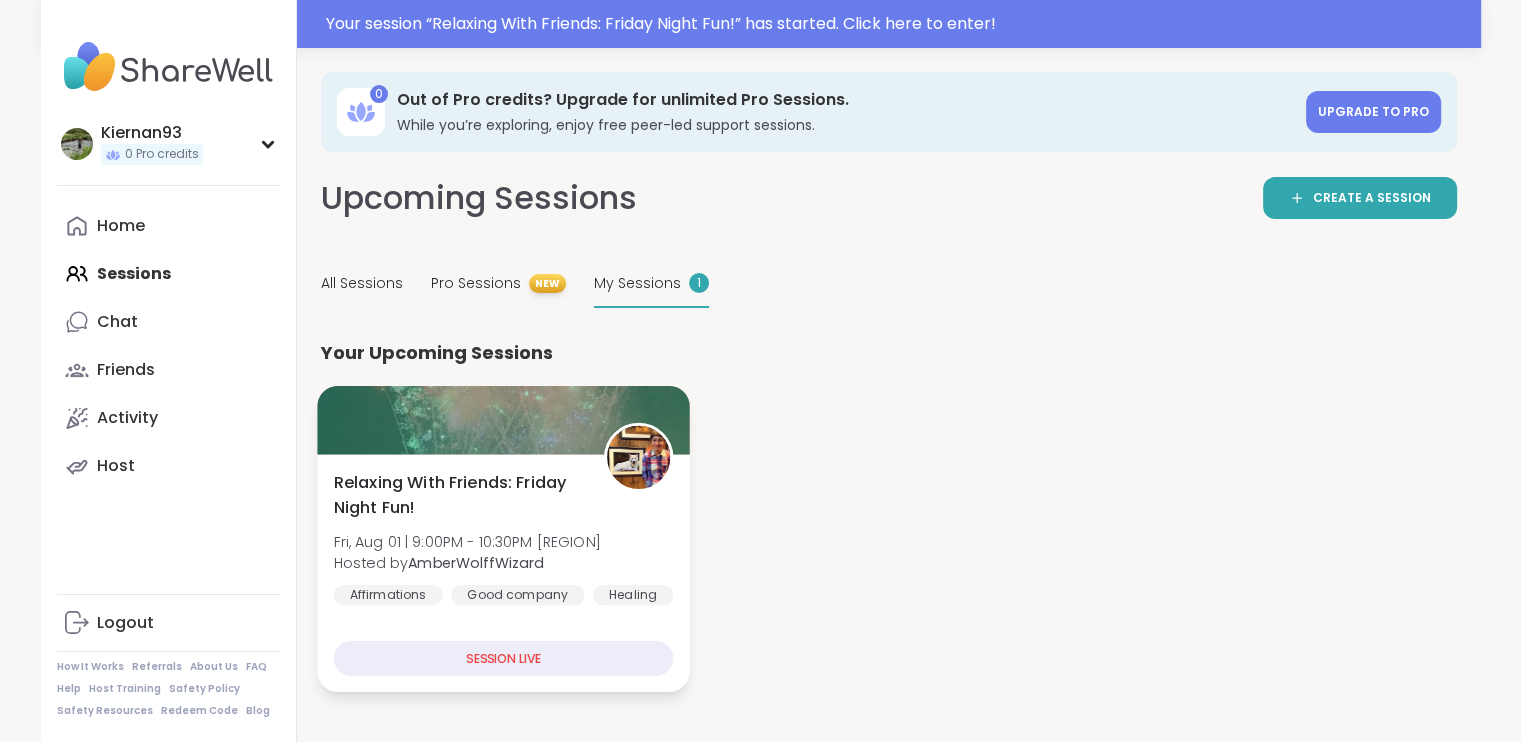 click at bounding box center [503, 420] 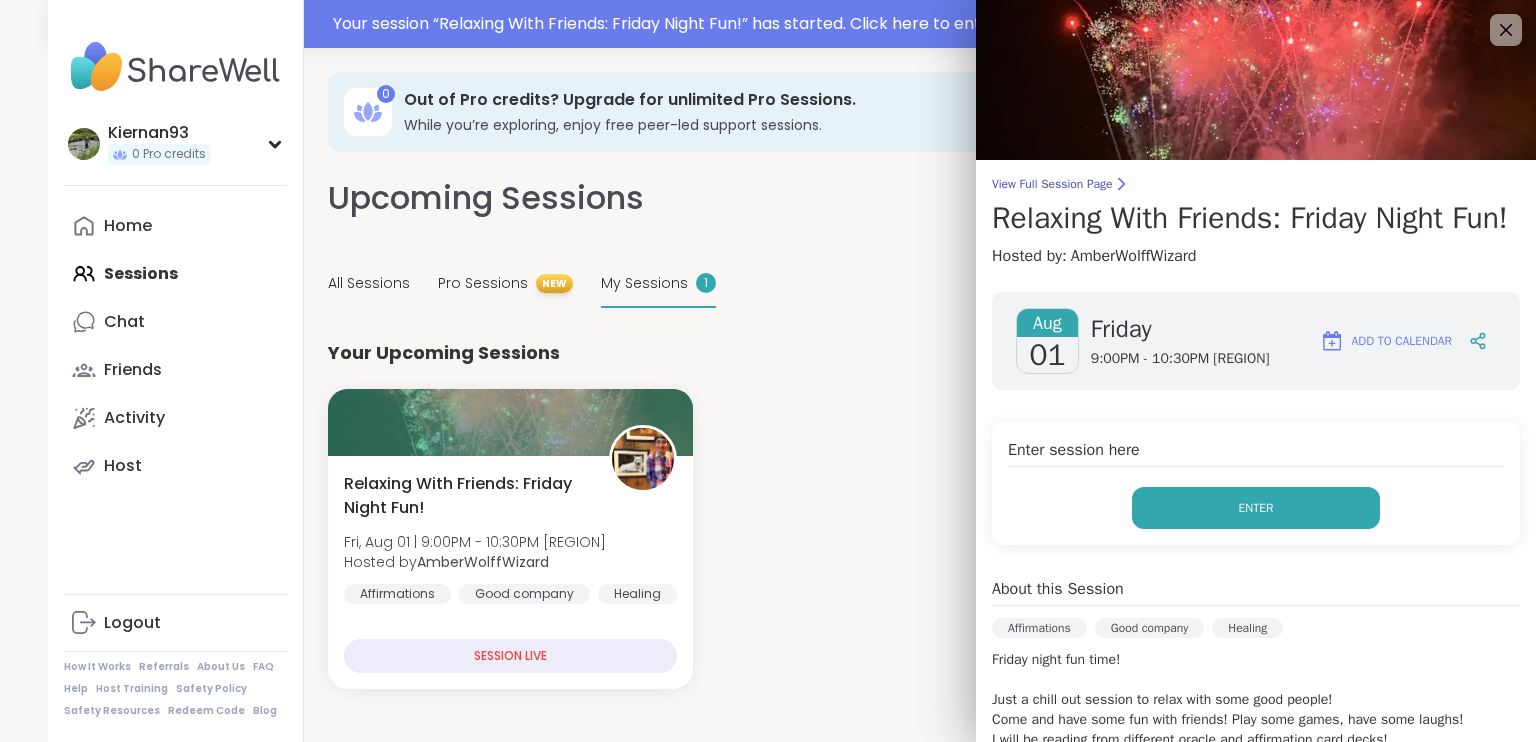 click on "Enter" at bounding box center [1256, 508] 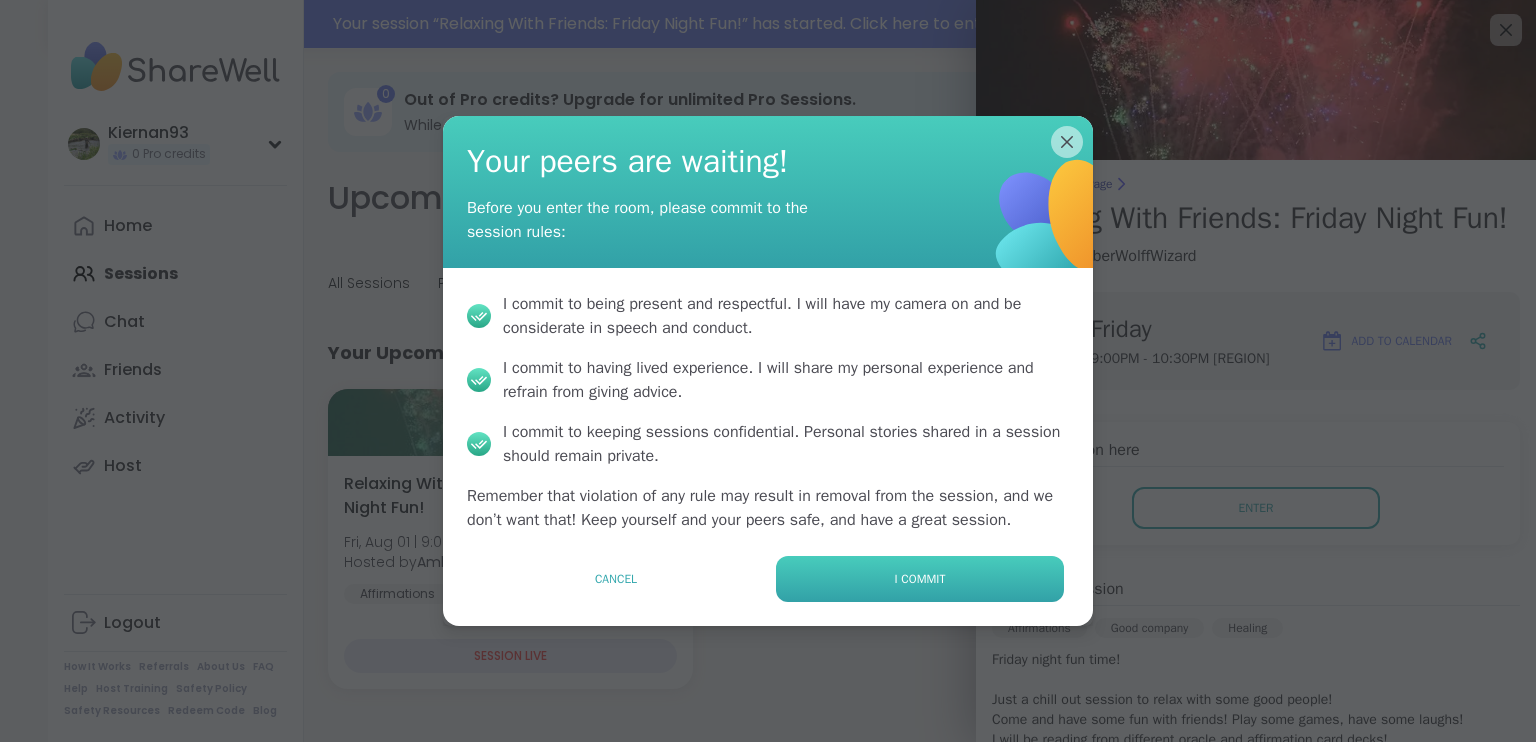 click on "I commit" at bounding box center (920, 579) 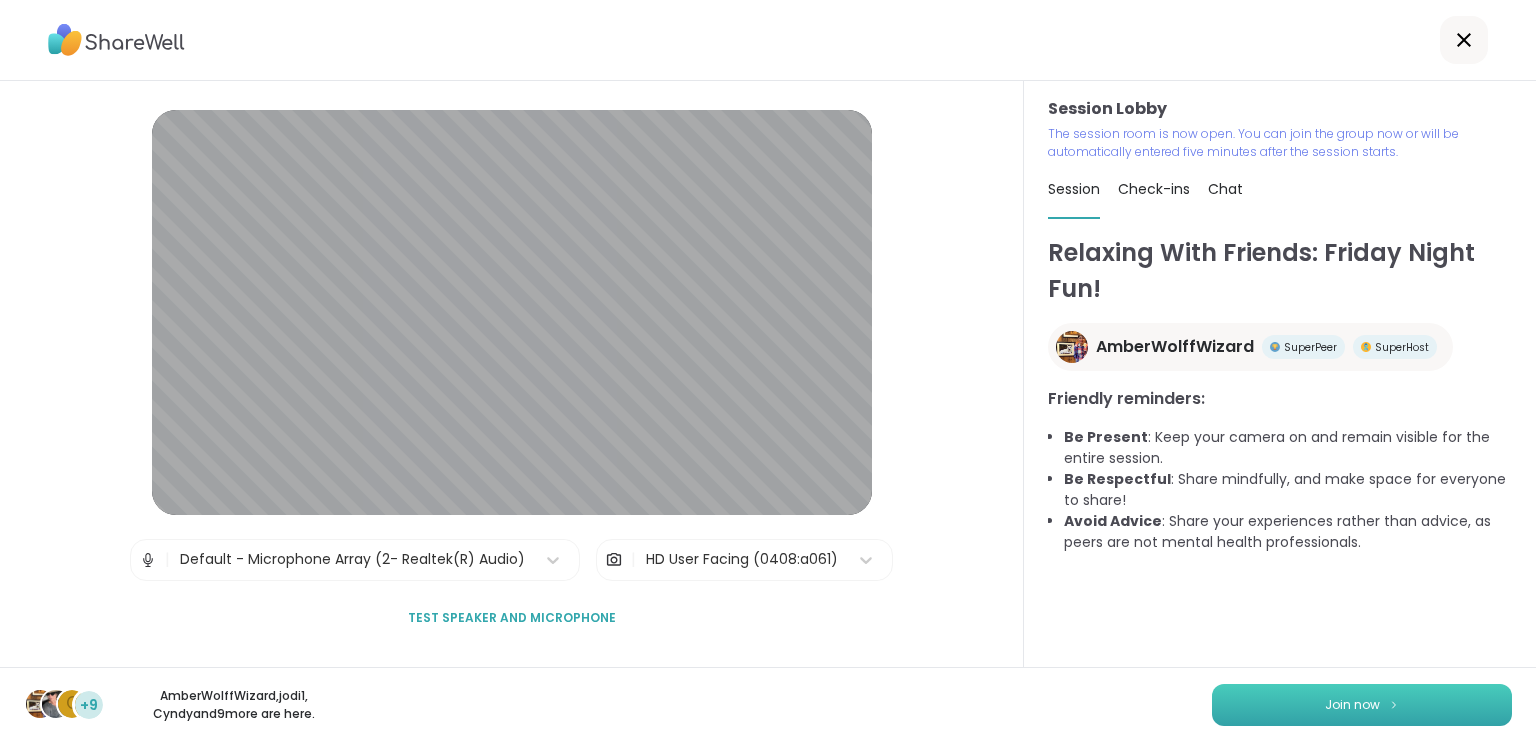 click on "Join now" at bounding box center [1362, 705] 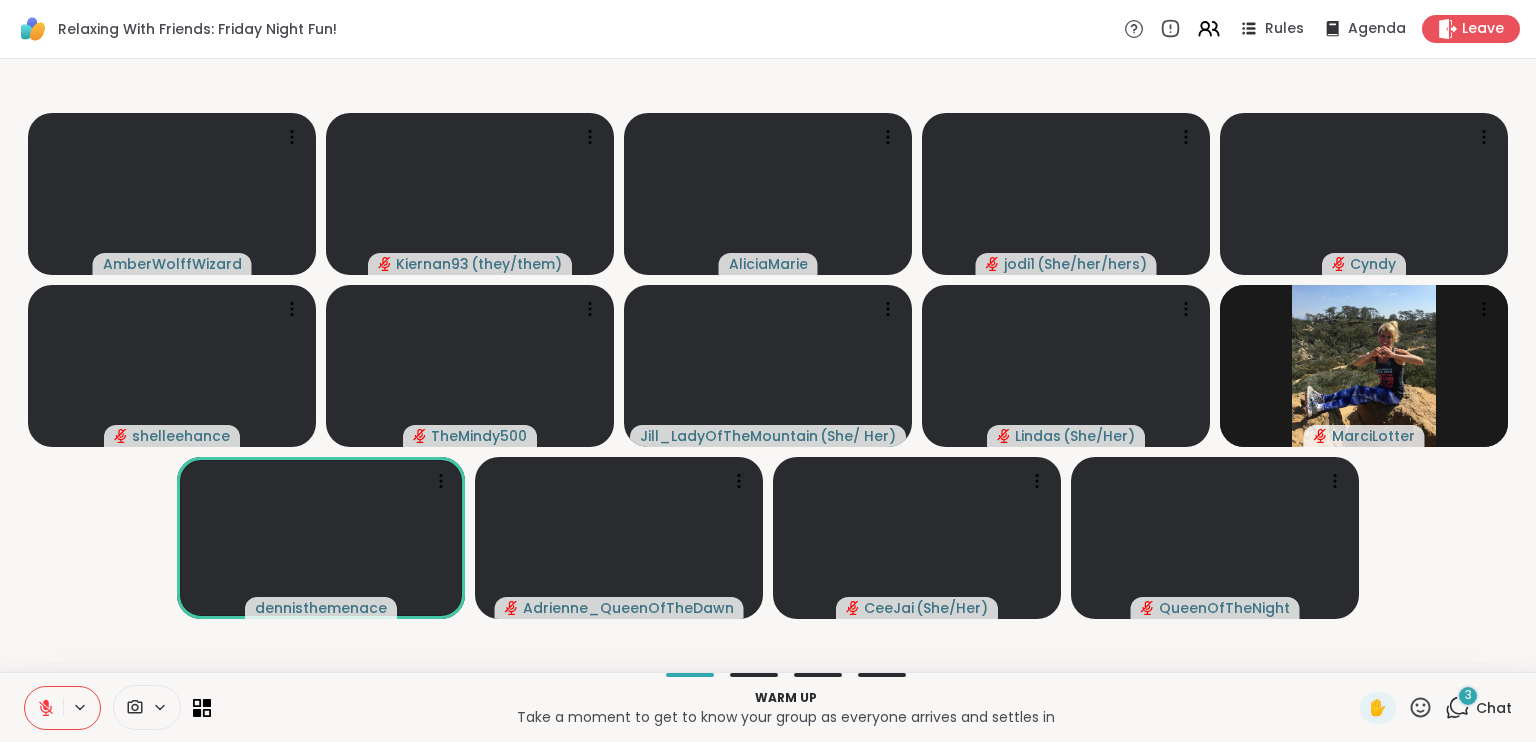 click on "Relaxing With Friends: Friday Night Fun! Rules Agenda Leave" at bounding box center [768, 29] 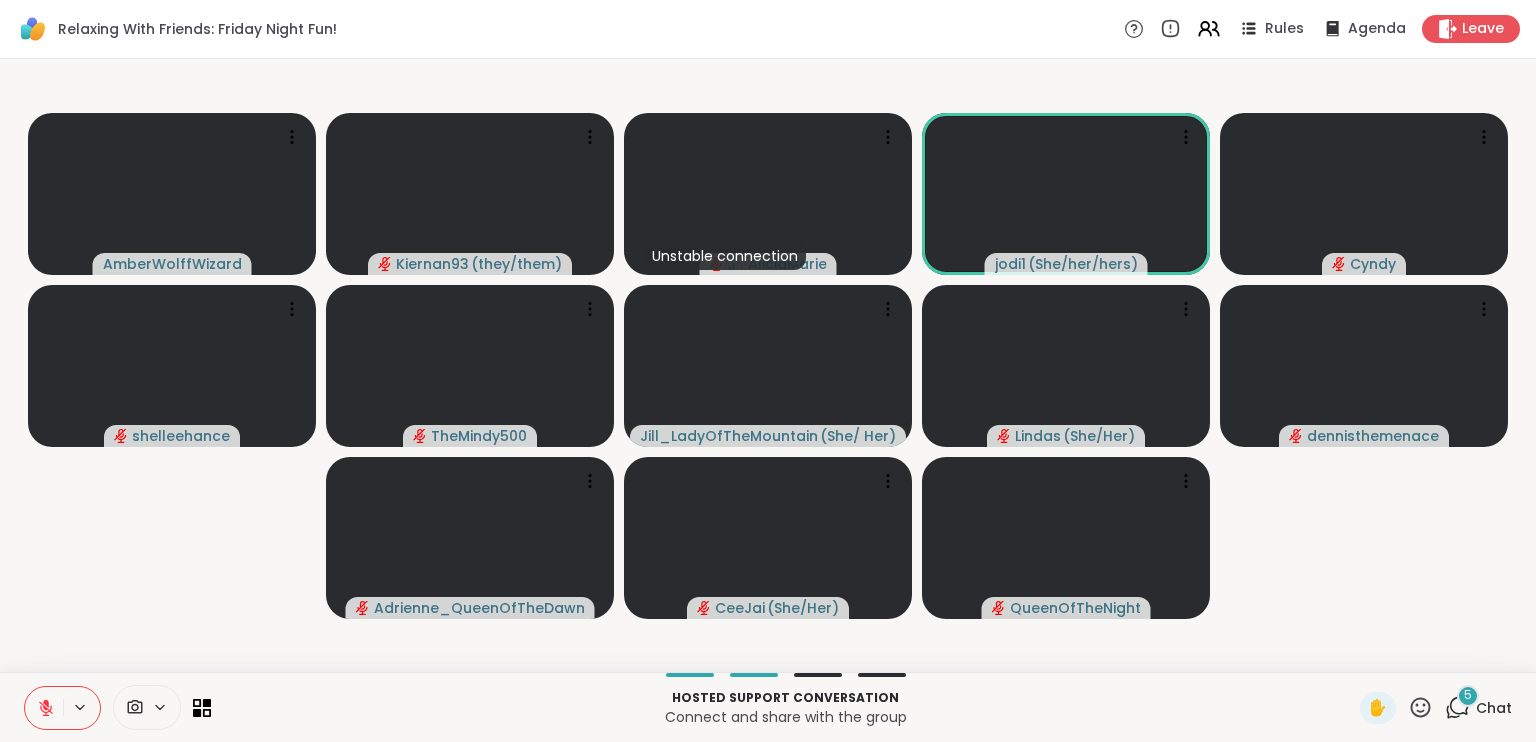 click on "Chat" at bounding box center (1494, 708) 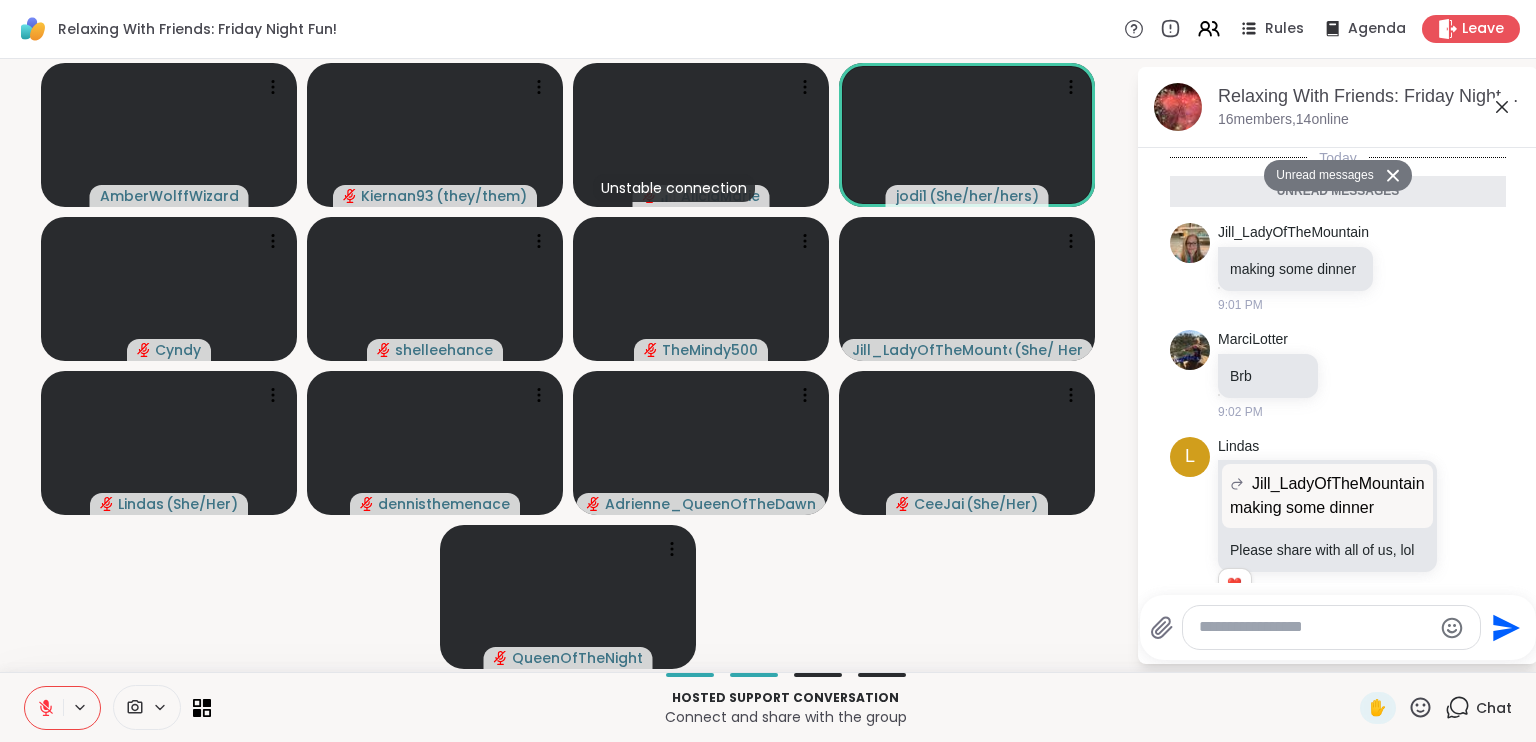 scroll, scrollTop: 318, scrollLeft: 0, axis: vertical 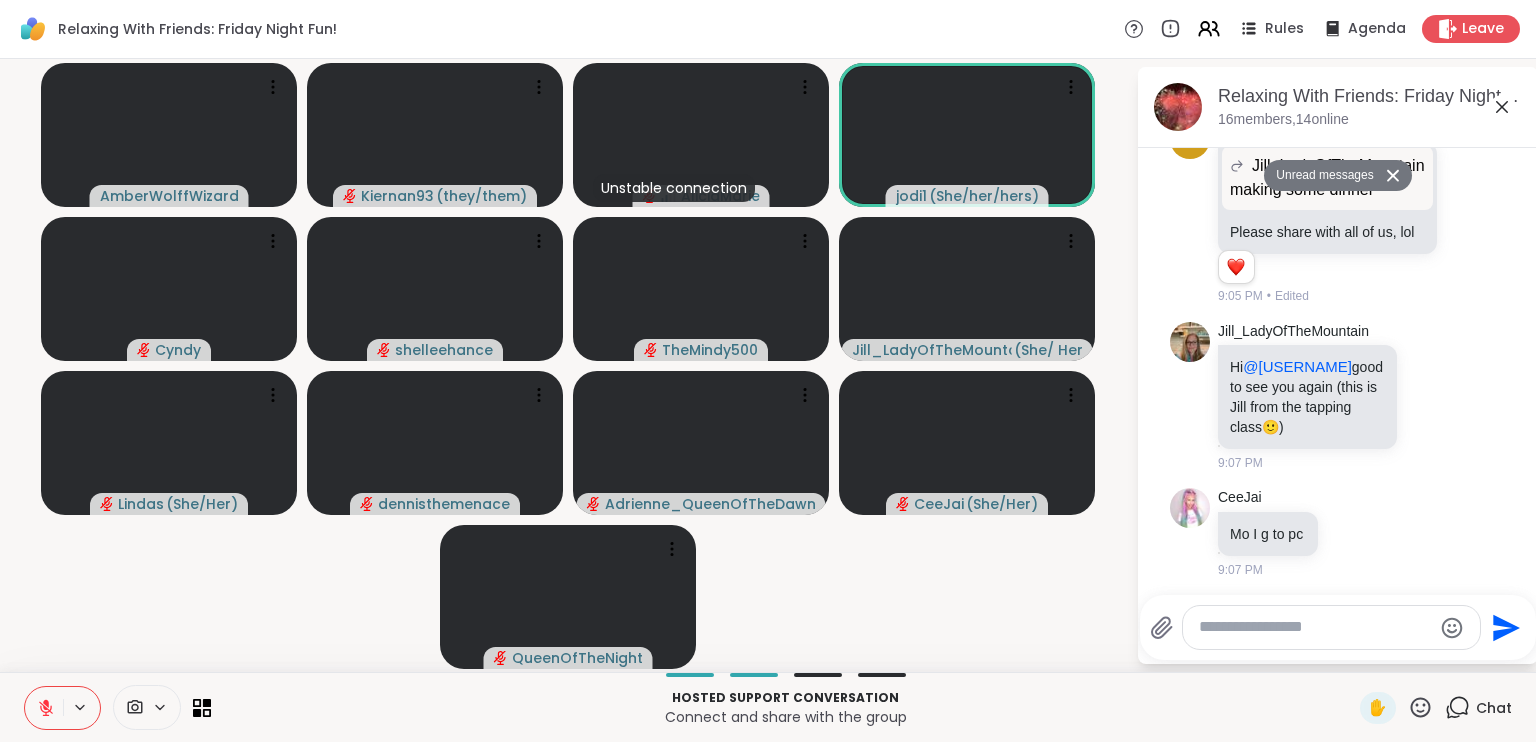 click at bounding box center [1315, 627] 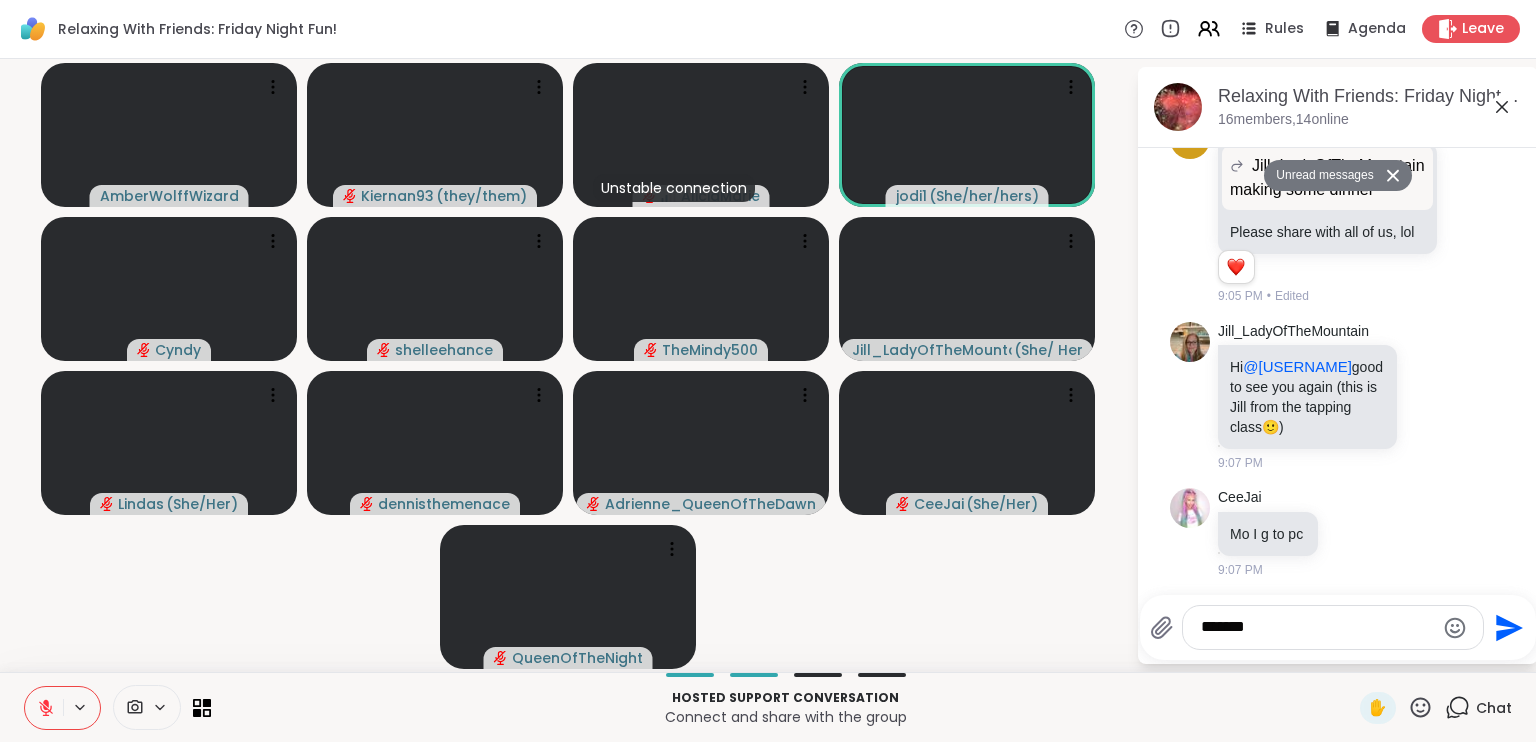 type on "********" 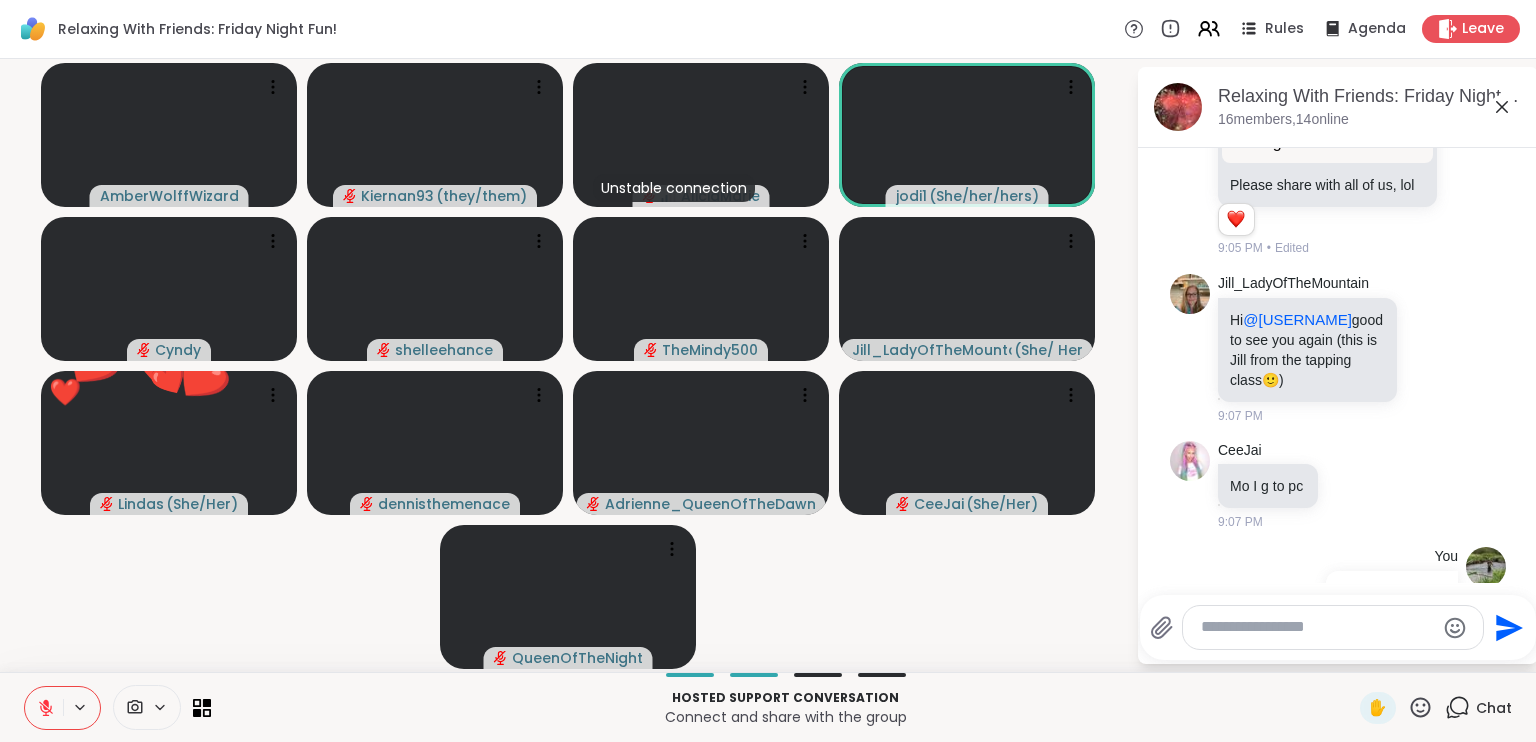 scroll, scrollTop: 376, scrollLeft: 0, axis: vertical 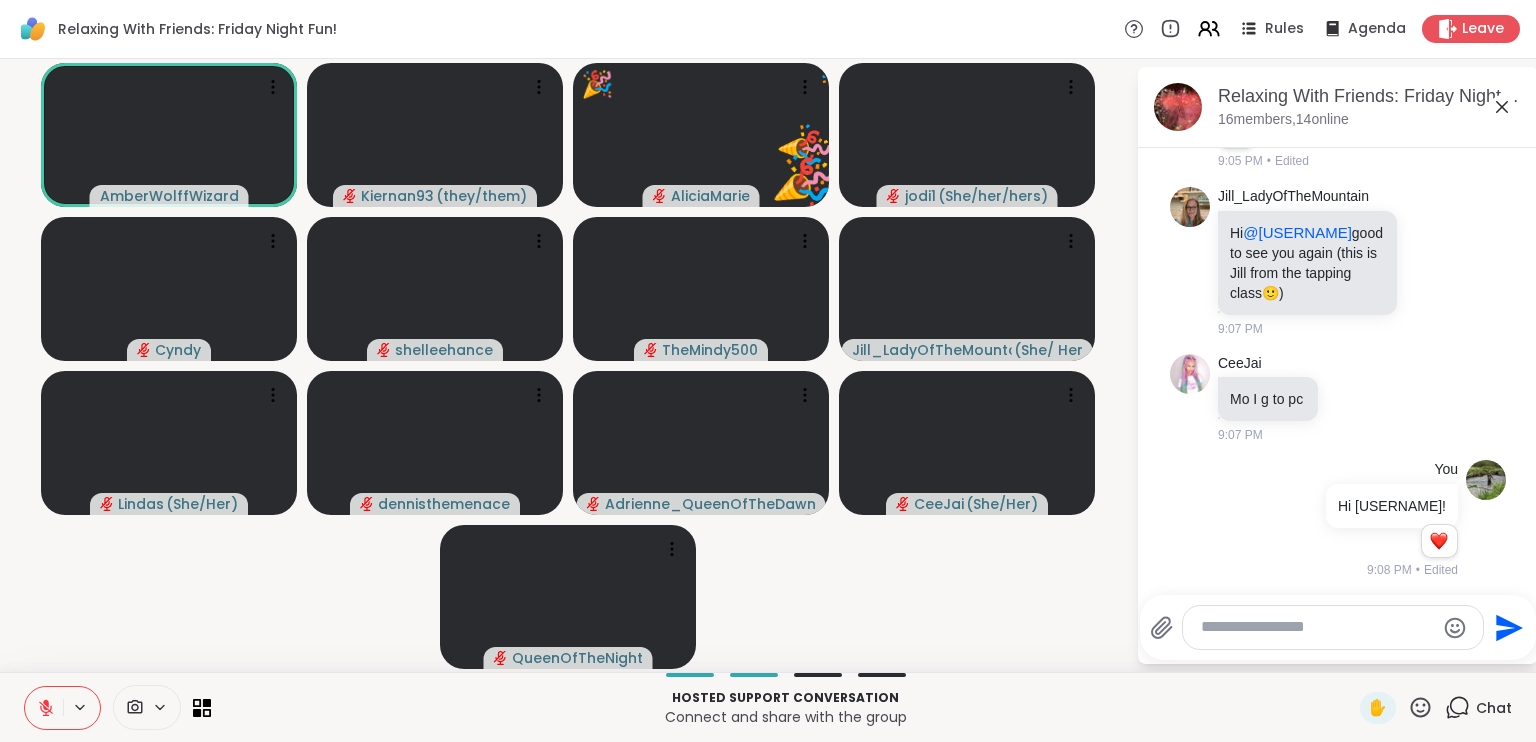 click at bounding box center [1317, 627] 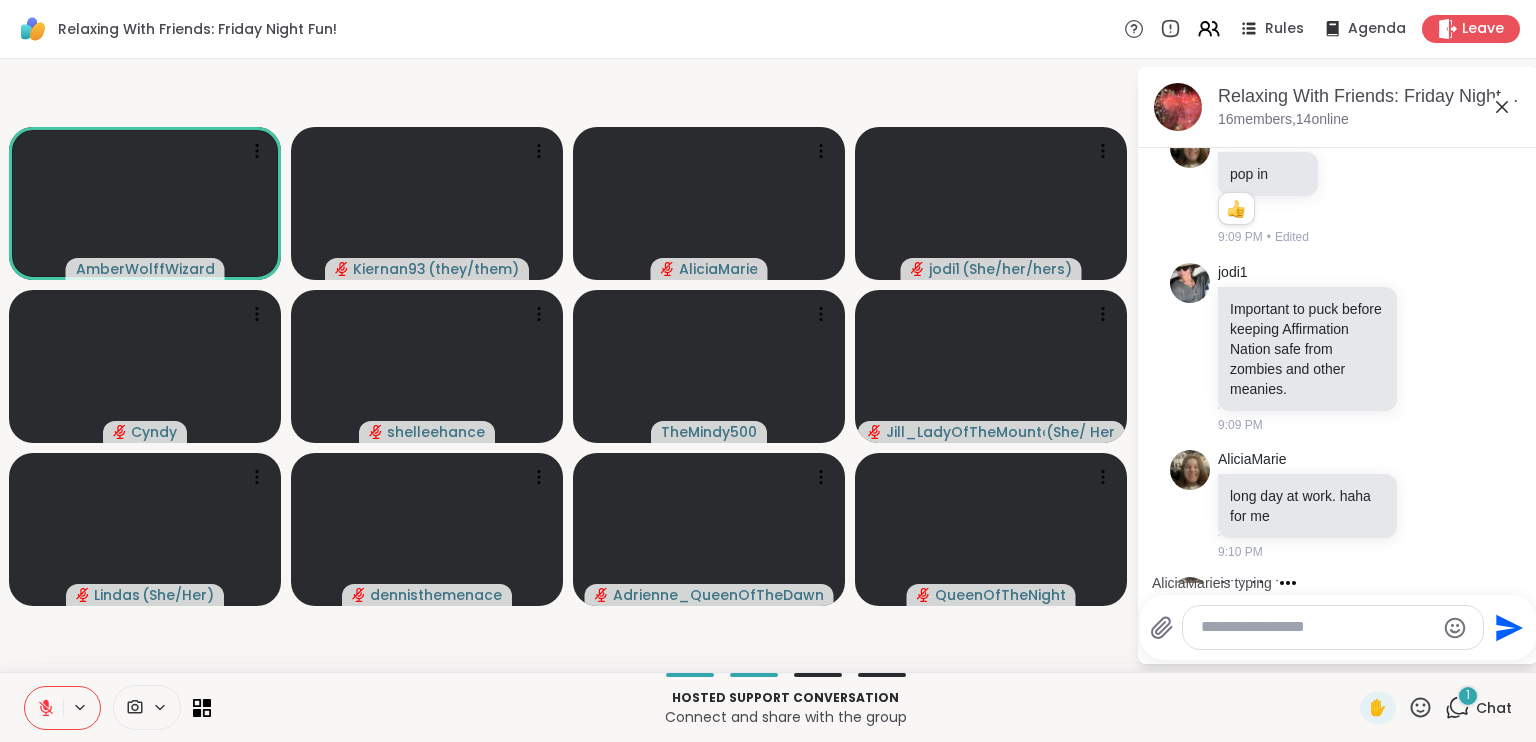 scroll, scrollTop: 1085, scrollLeft: 0, axis: vertical 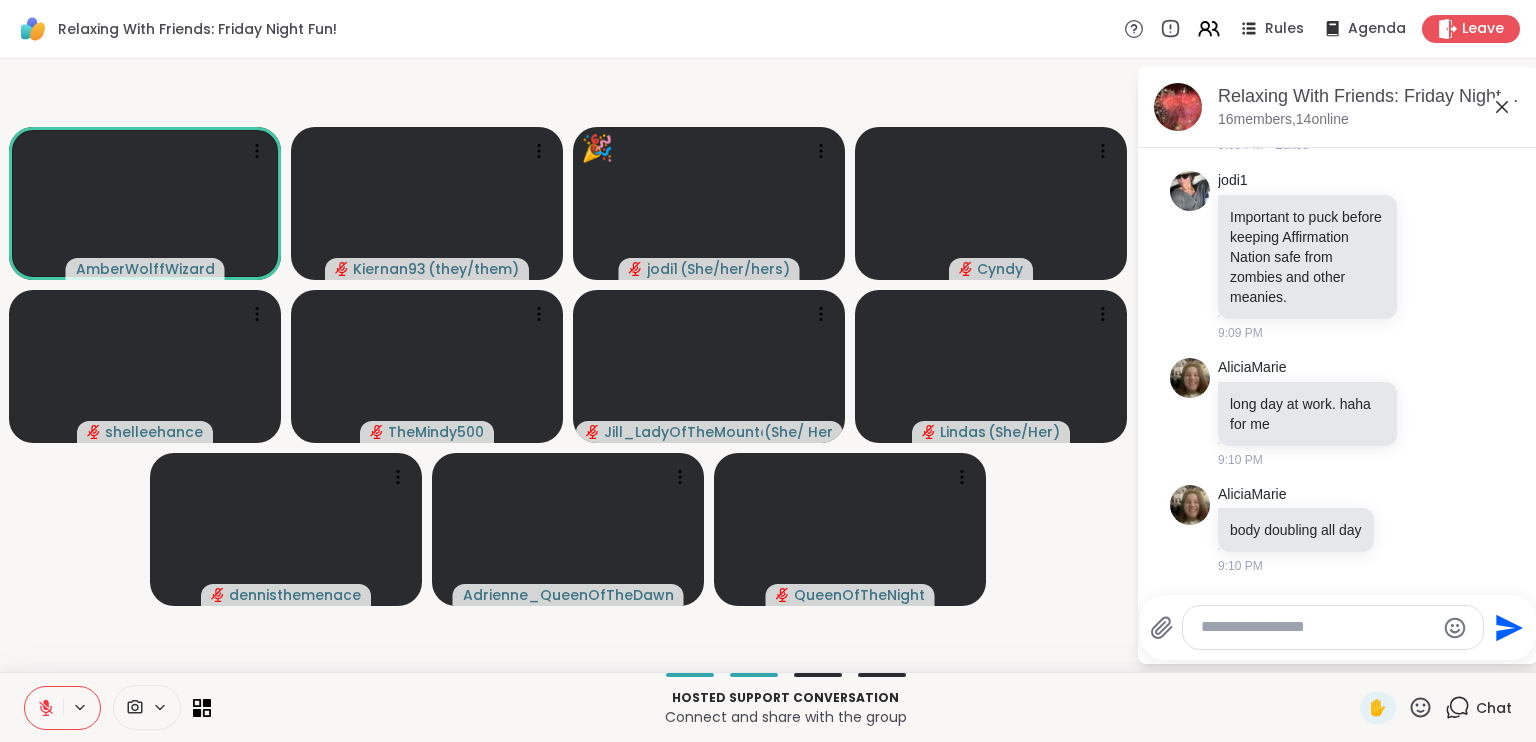 click 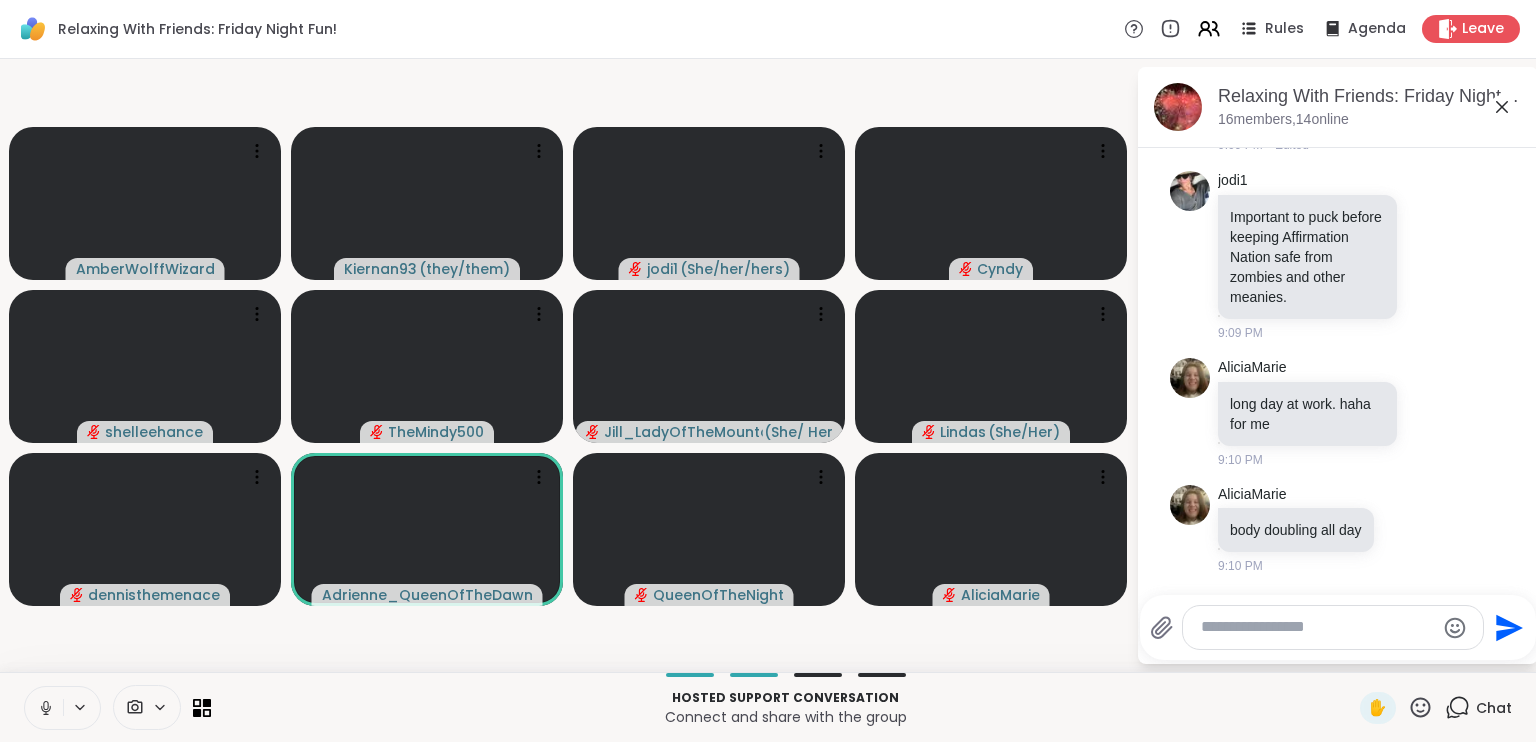click 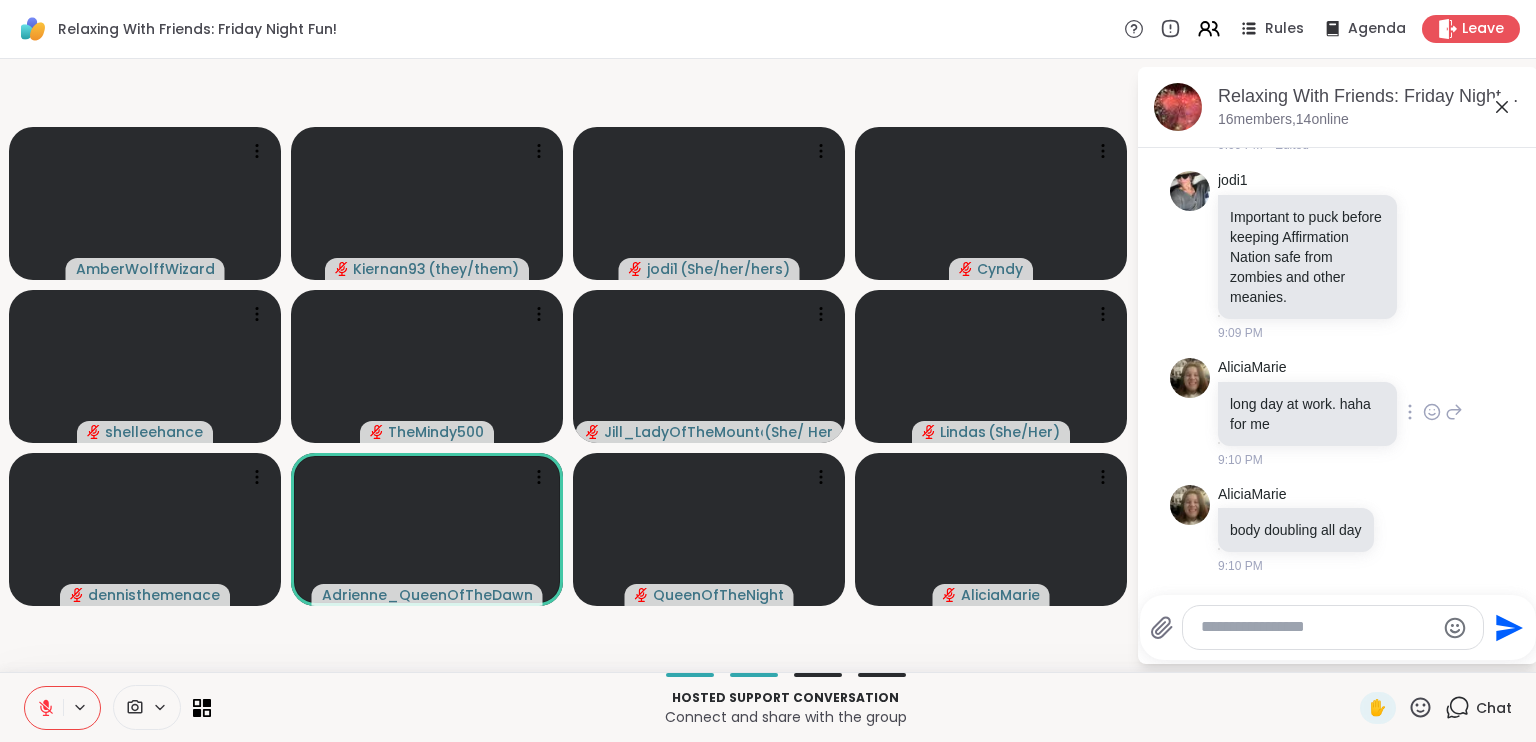 scroll, scrollTop: 1084, scrollLeft: 0, axis: vertical 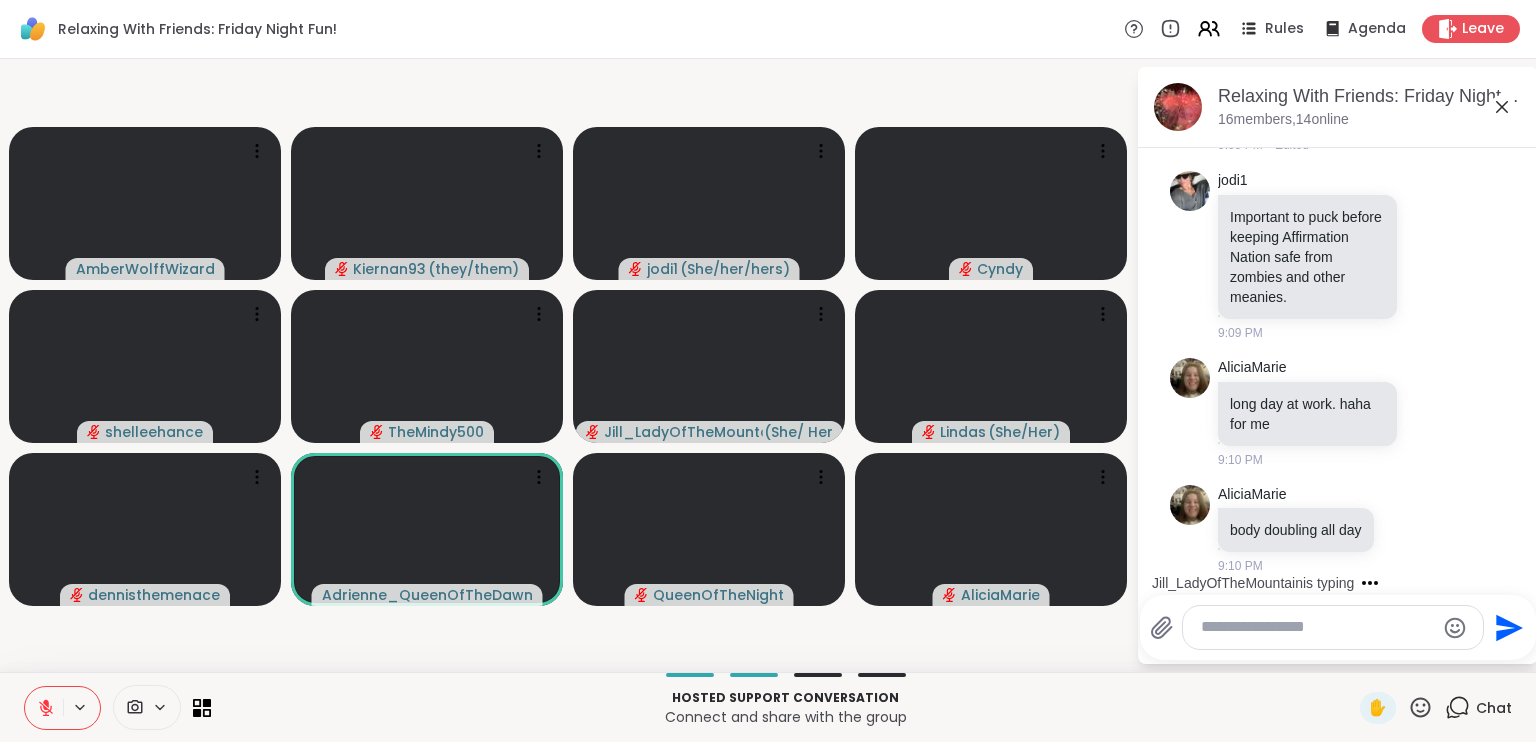 click at bounding box center (1317, 627) 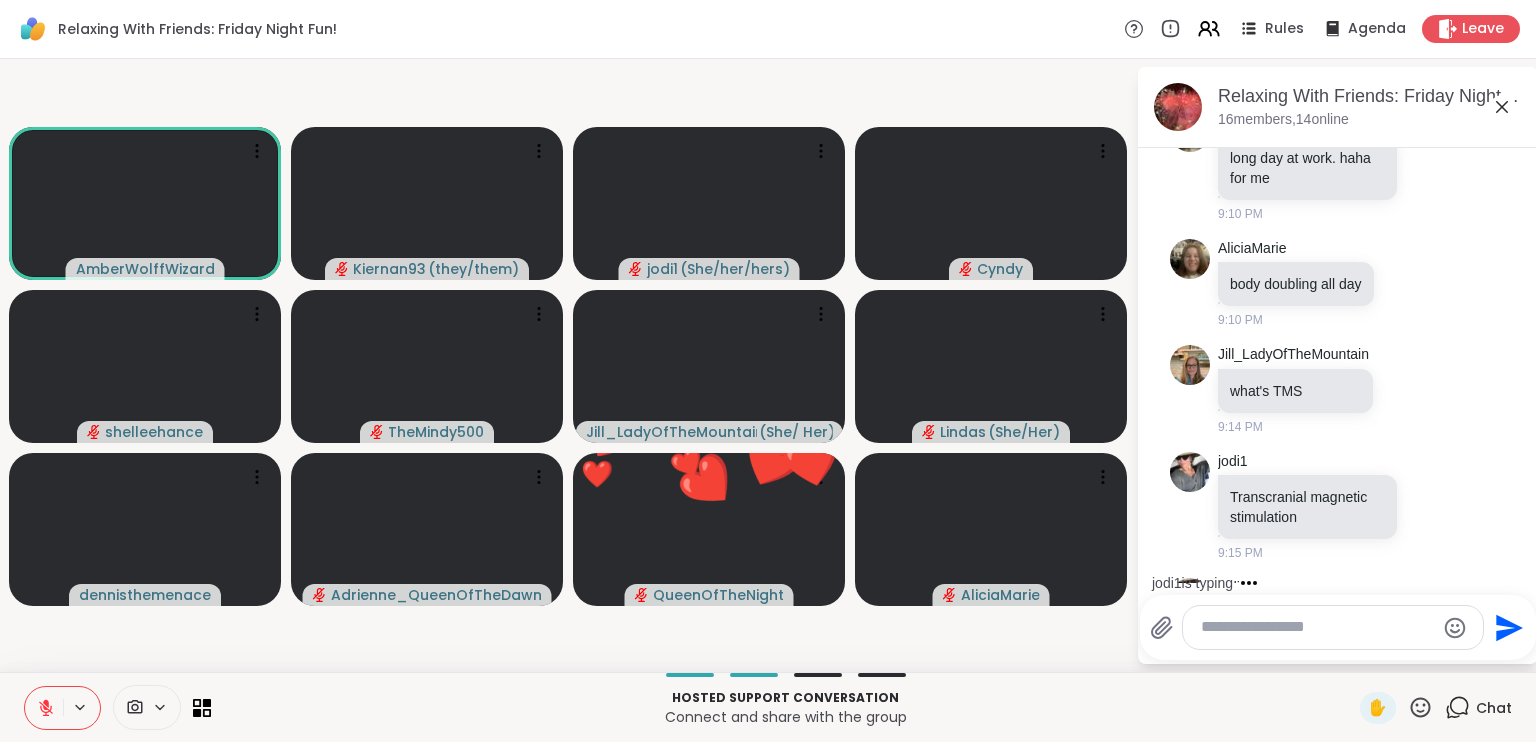 scroll, scrollTop: 1444, scrollLeft: 0, axis: vertical 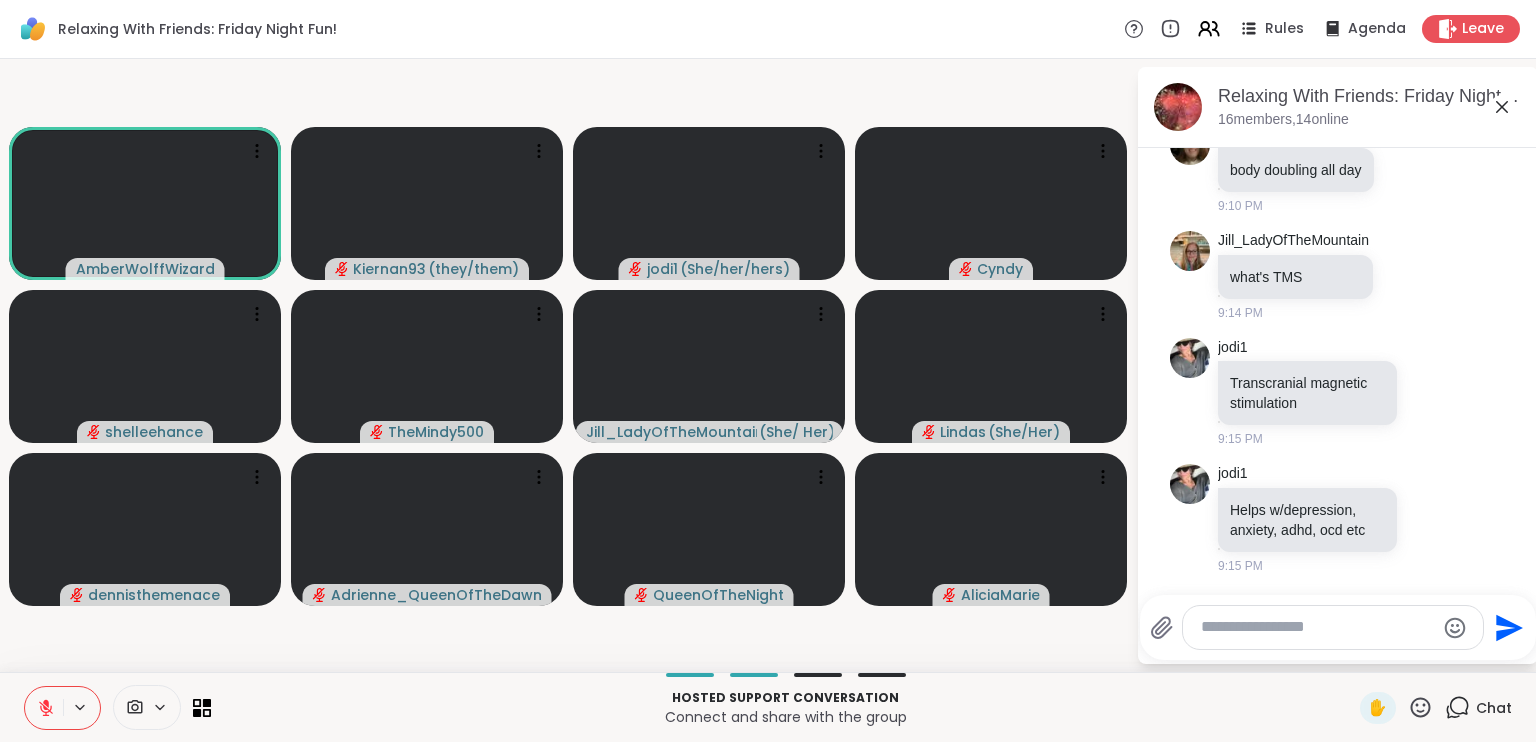 click at bounding box center [1317, 627] 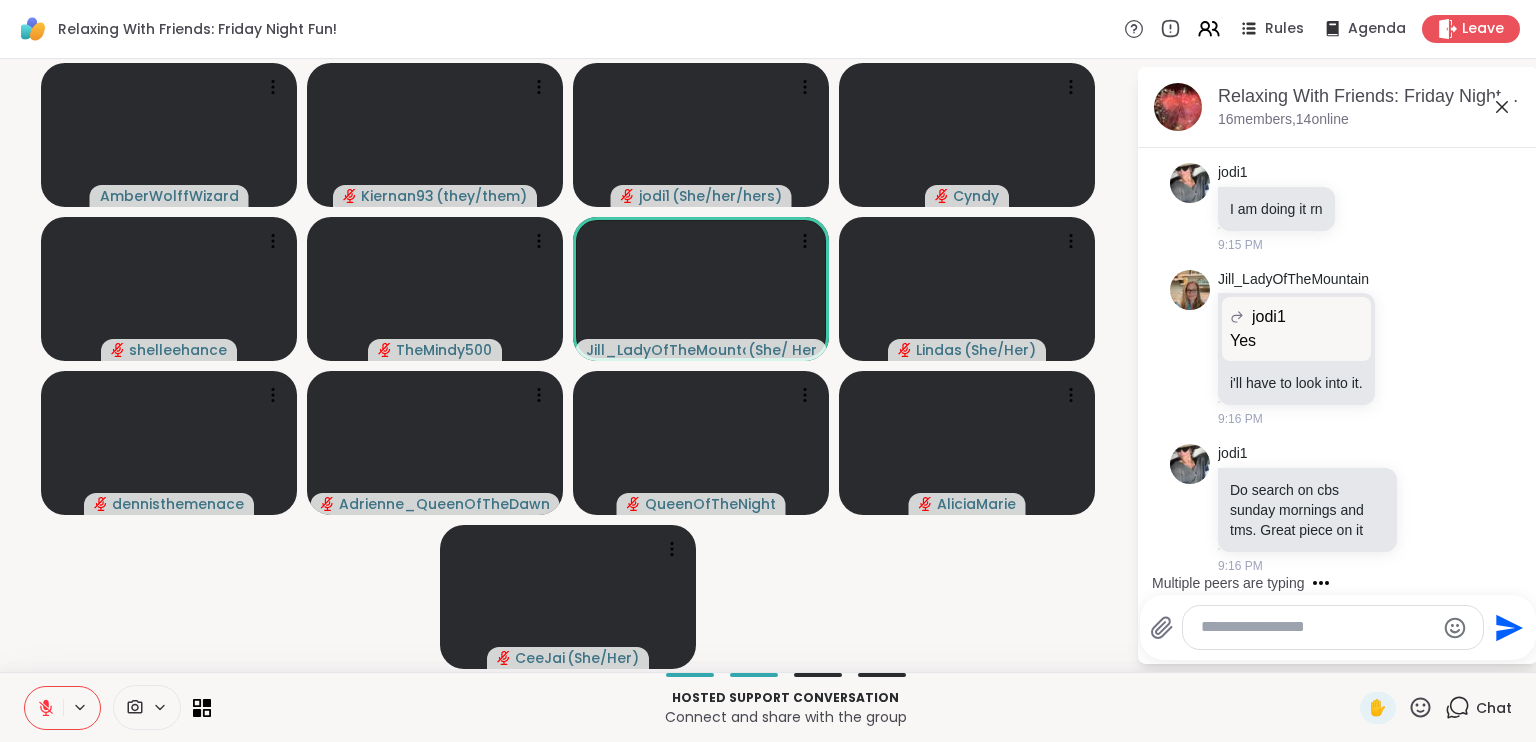 scroll, scrollTop: 2460, scrollLeft: 0, axis: vertical 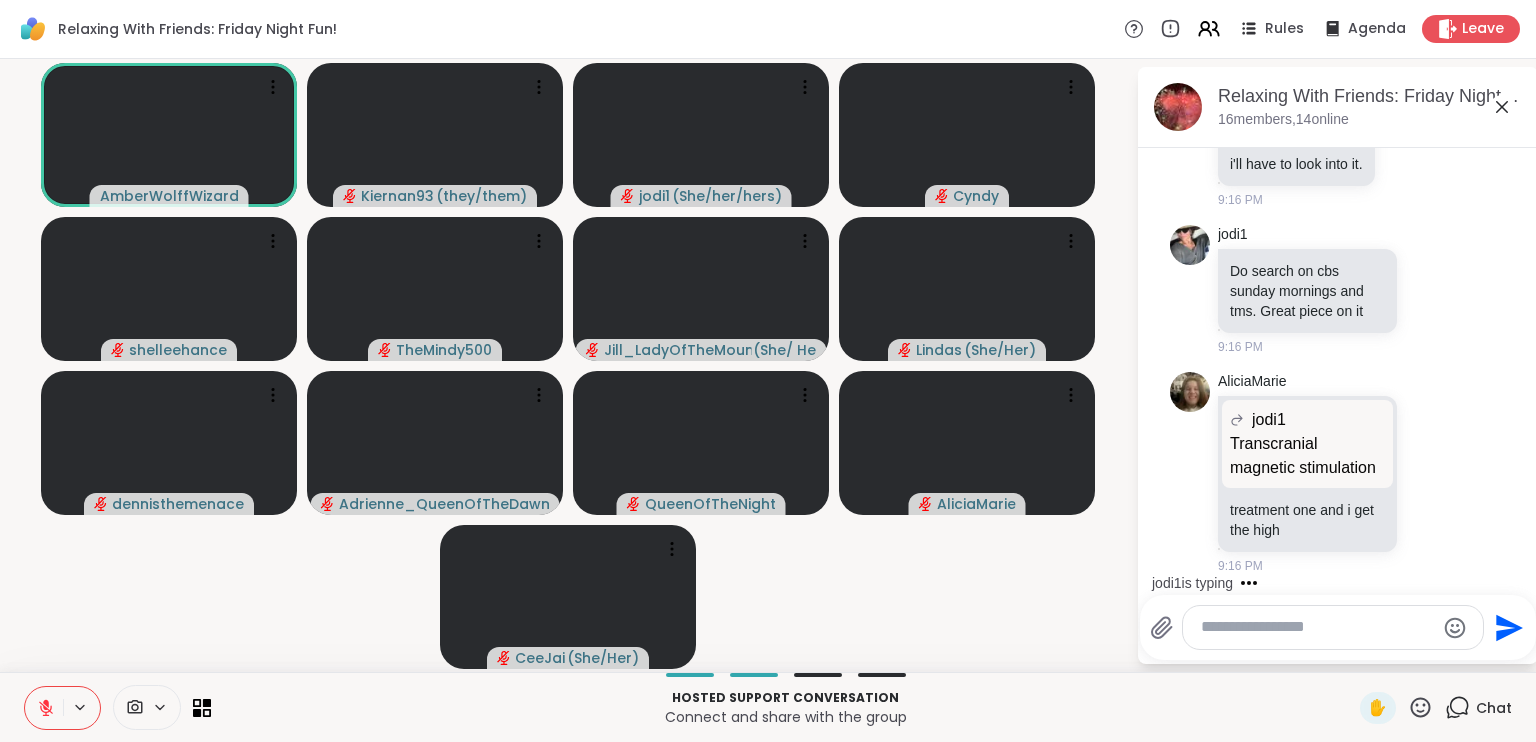 click at bounding box center [1317, 627] 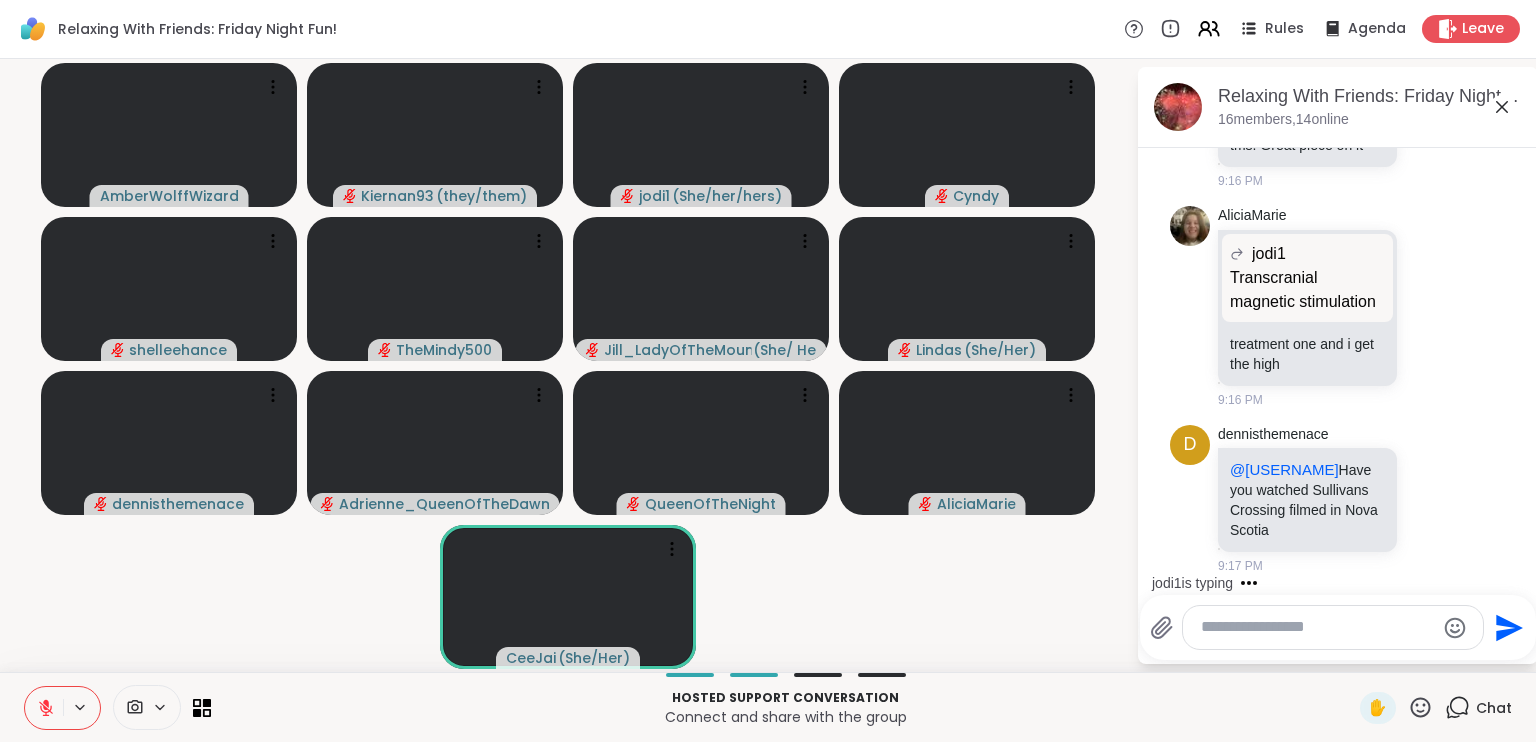 scroll, scrollTop: 2873, scrollLeft: 0, axis: vertical 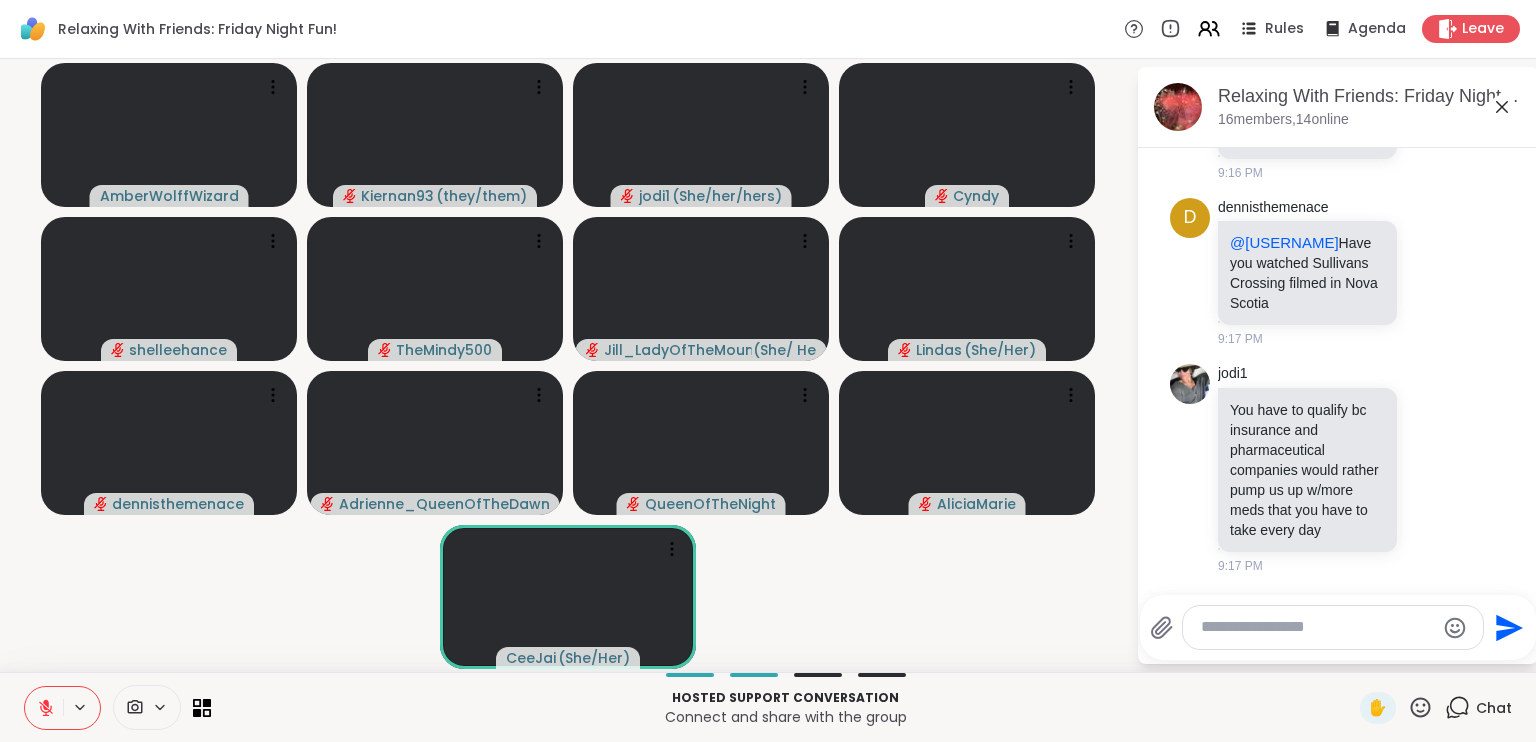 click at bounding box center [1317, 627] 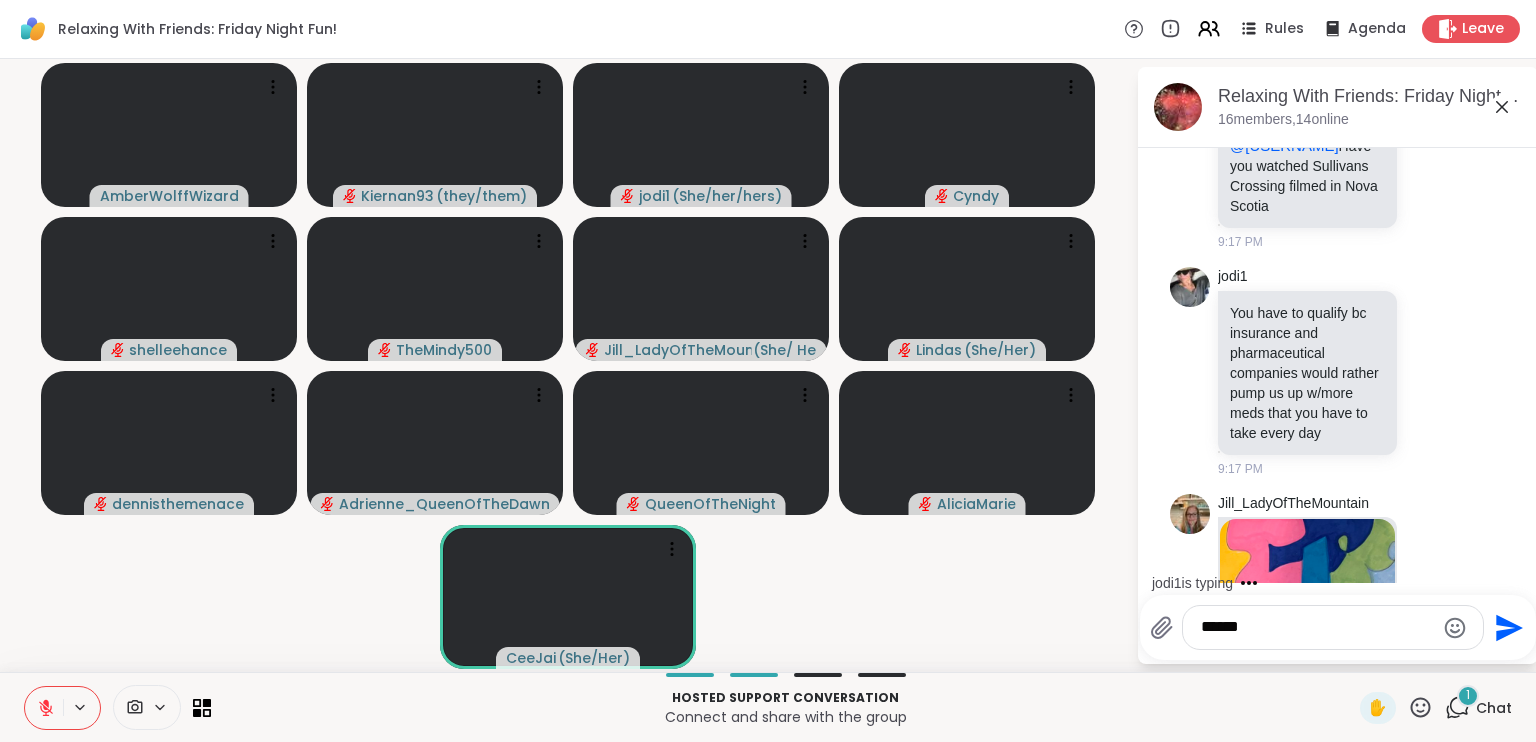 scroll, scrollTop: 3456, scrollLeft: 0, axis: vertical 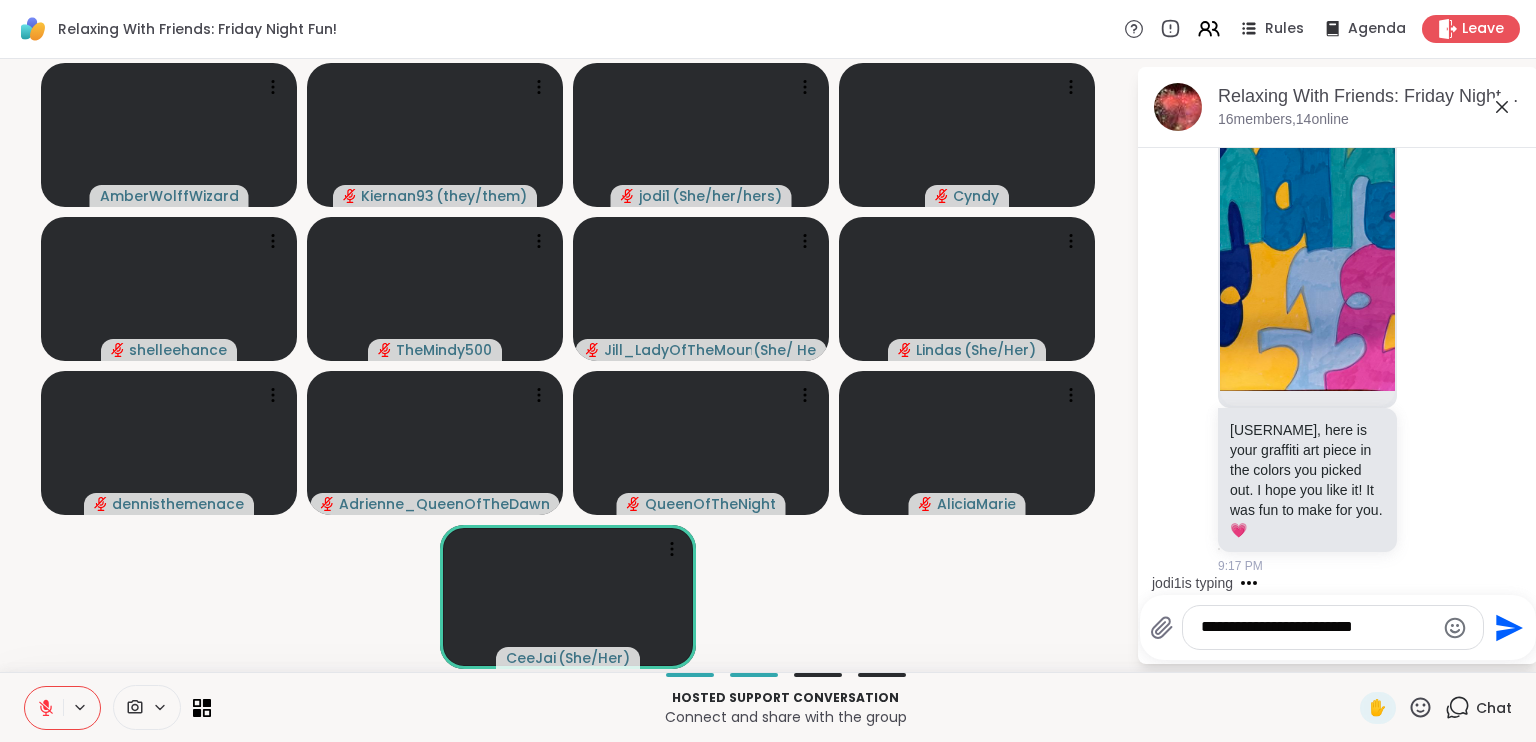 click on "**********" at bounding box center [1317, 627] 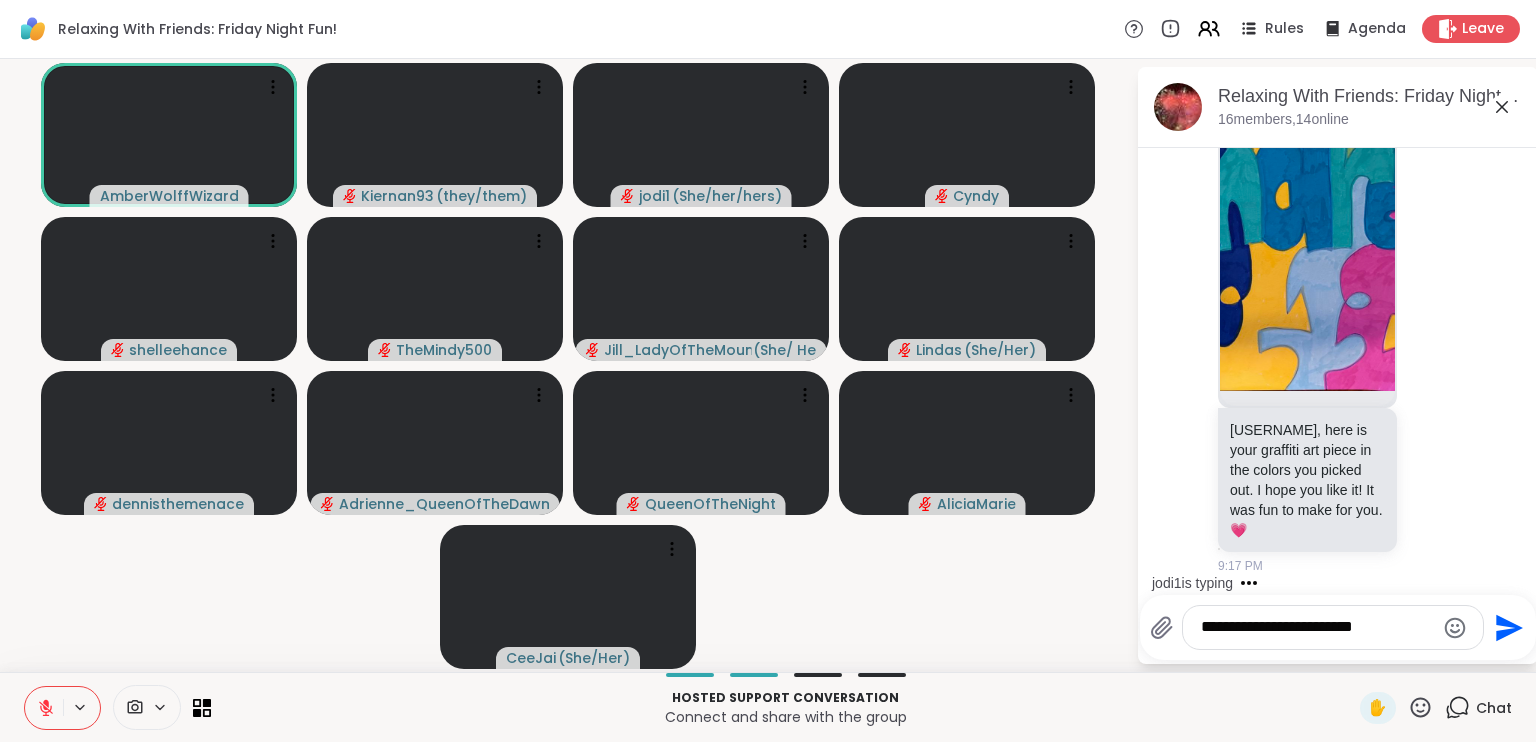 scroll, scrollTop: 3484, scrollLeft: 0, axis: vertical 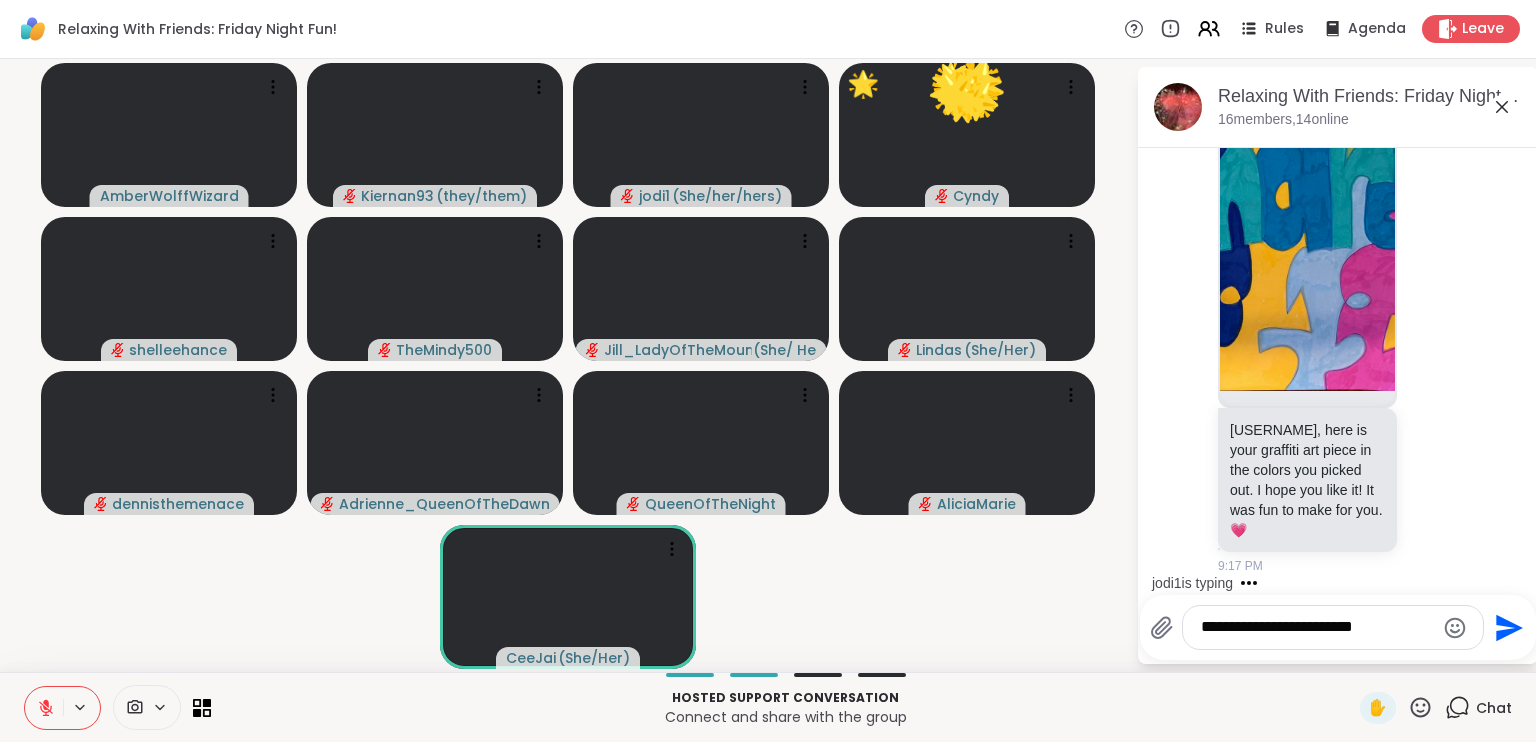 click on "**********" at bounding box center (1317, 627) 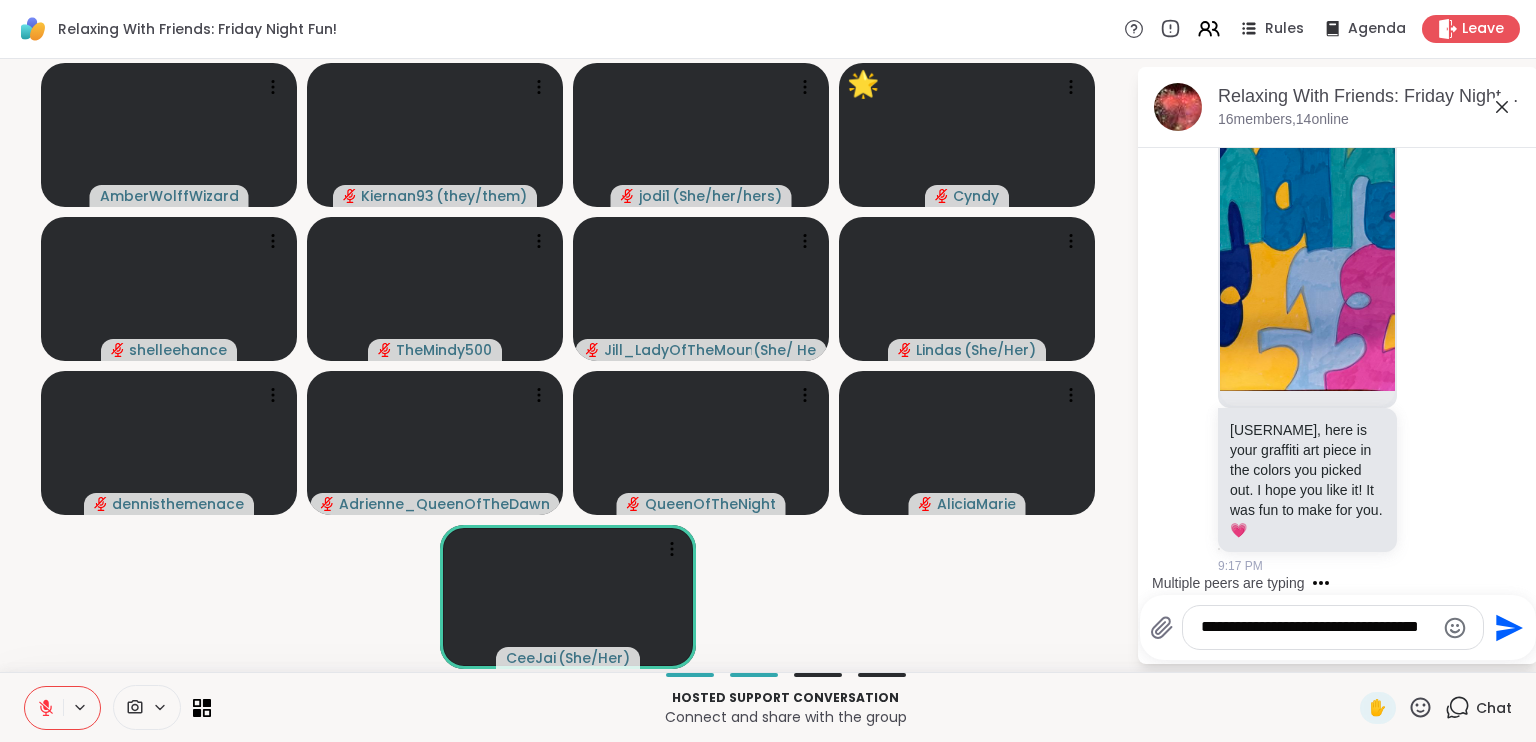 scroll, scrollTop: 3484, scrollLeft: 0, axis: vertical 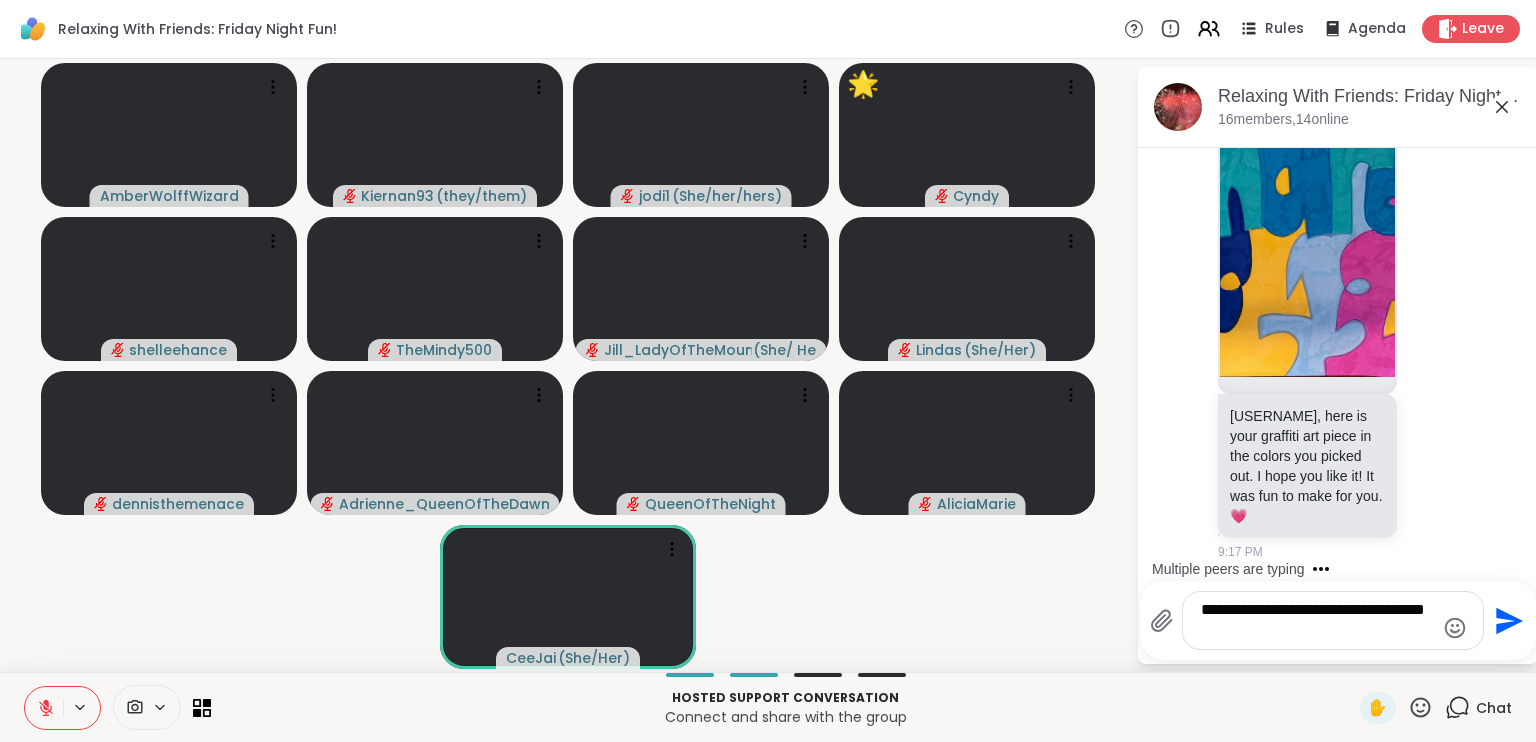 type on "**********" 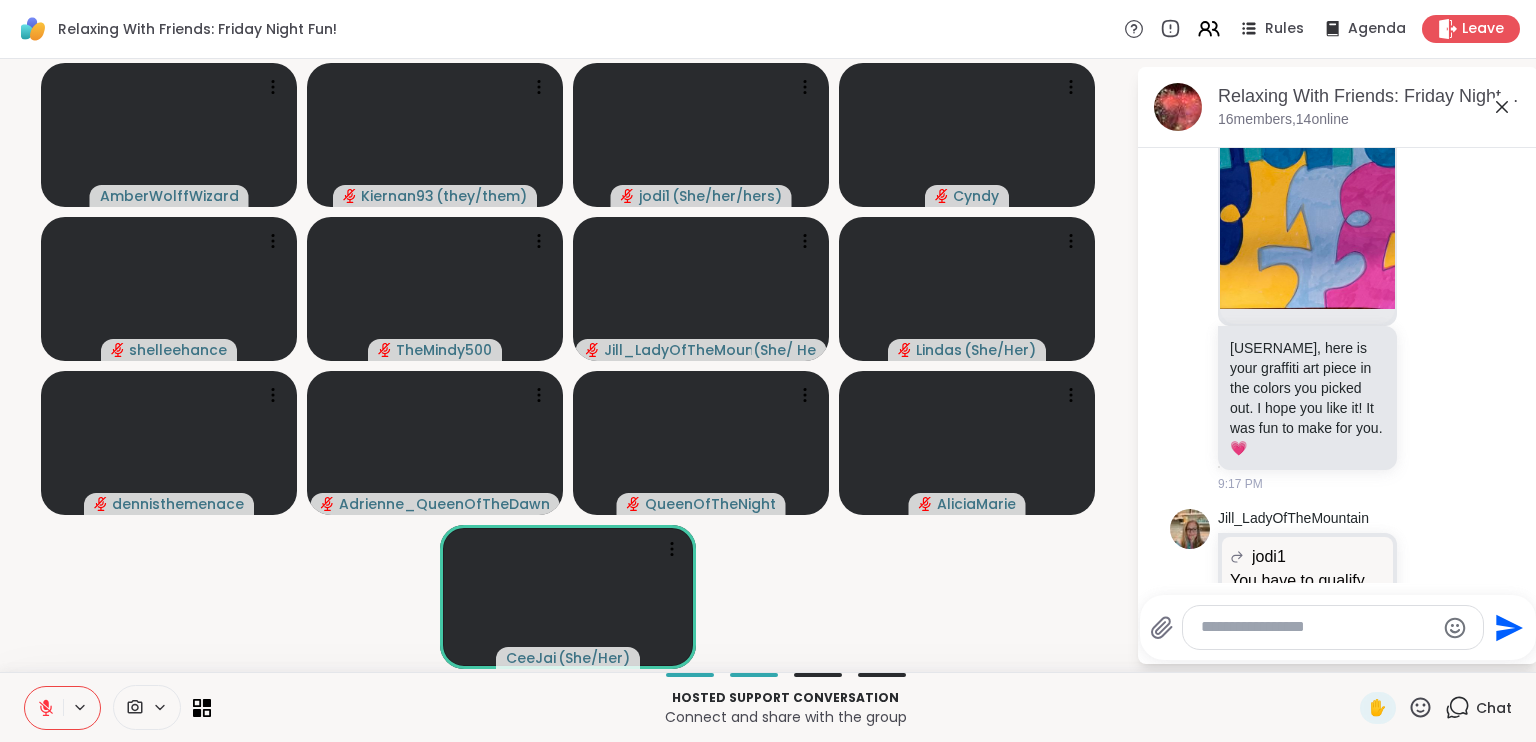 scroll, scrollTop: 3253, scrollLeft: 0, axis: vertical 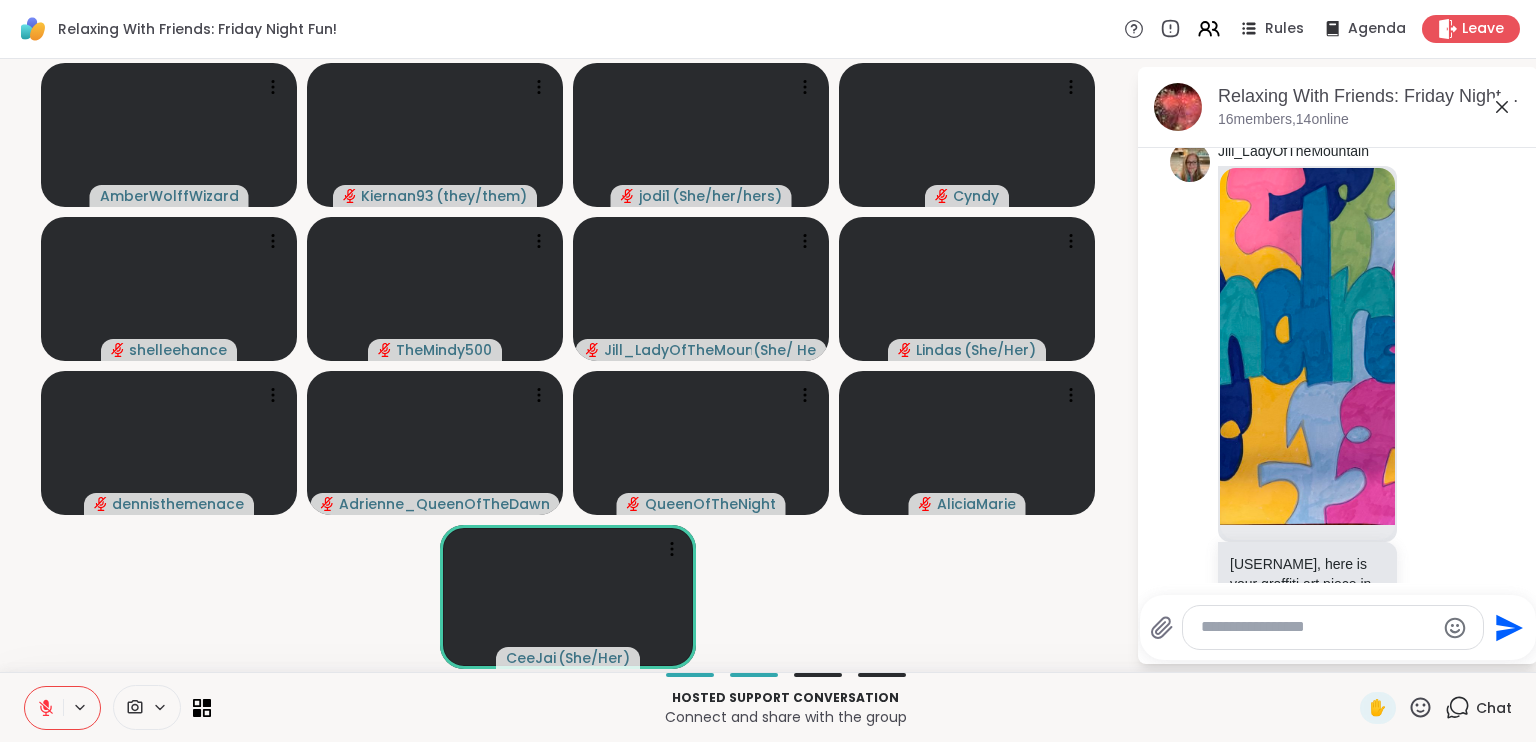 click on "Jill_LadyOfTheMountain Andrea, here is your graffiti art piece in the colors you picked out. I hope you like it!  It was fun to make for you.  💗 9:17 PM" at bounding box center (1340, 425) 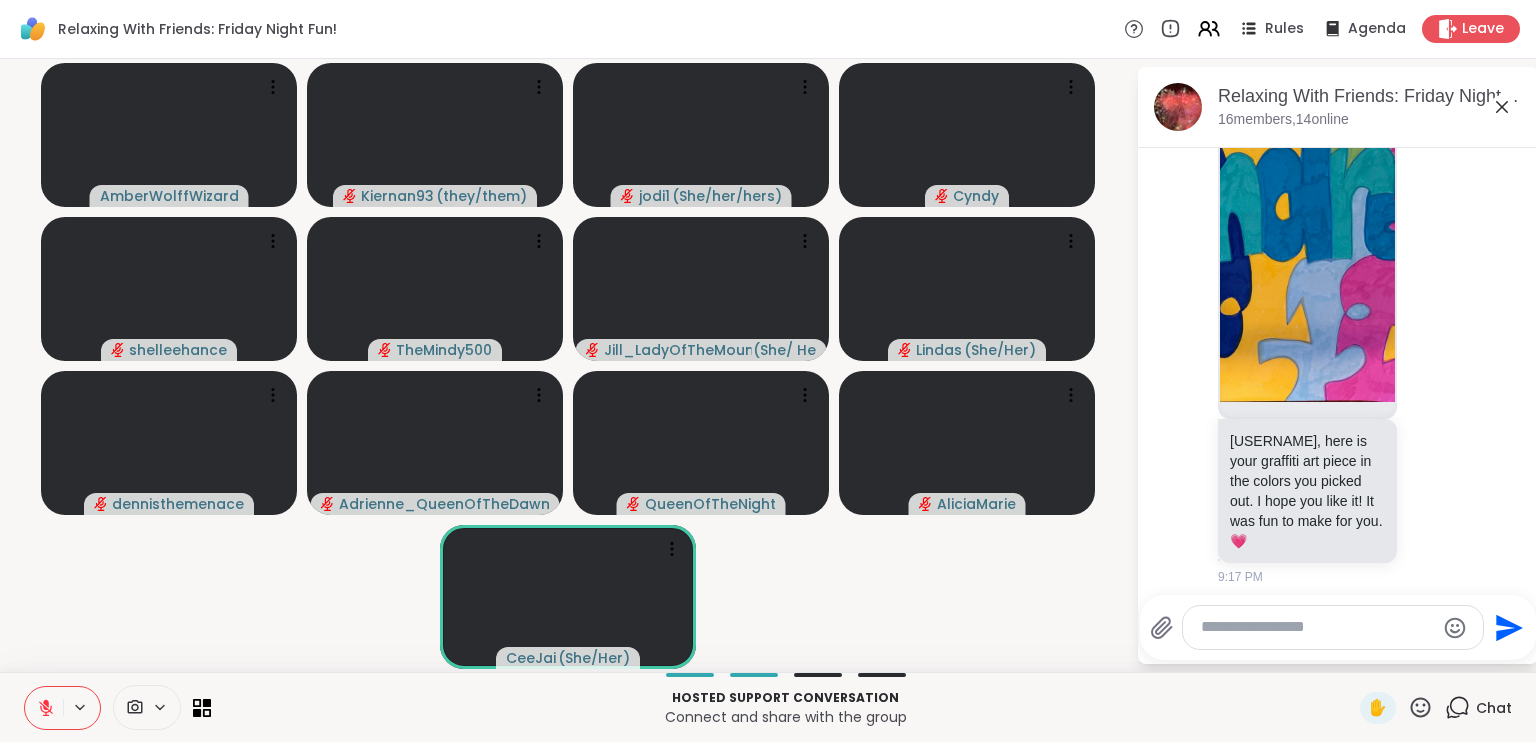 scroll, scrollTop: 3377, scrollLeft: 0, axis: vertical 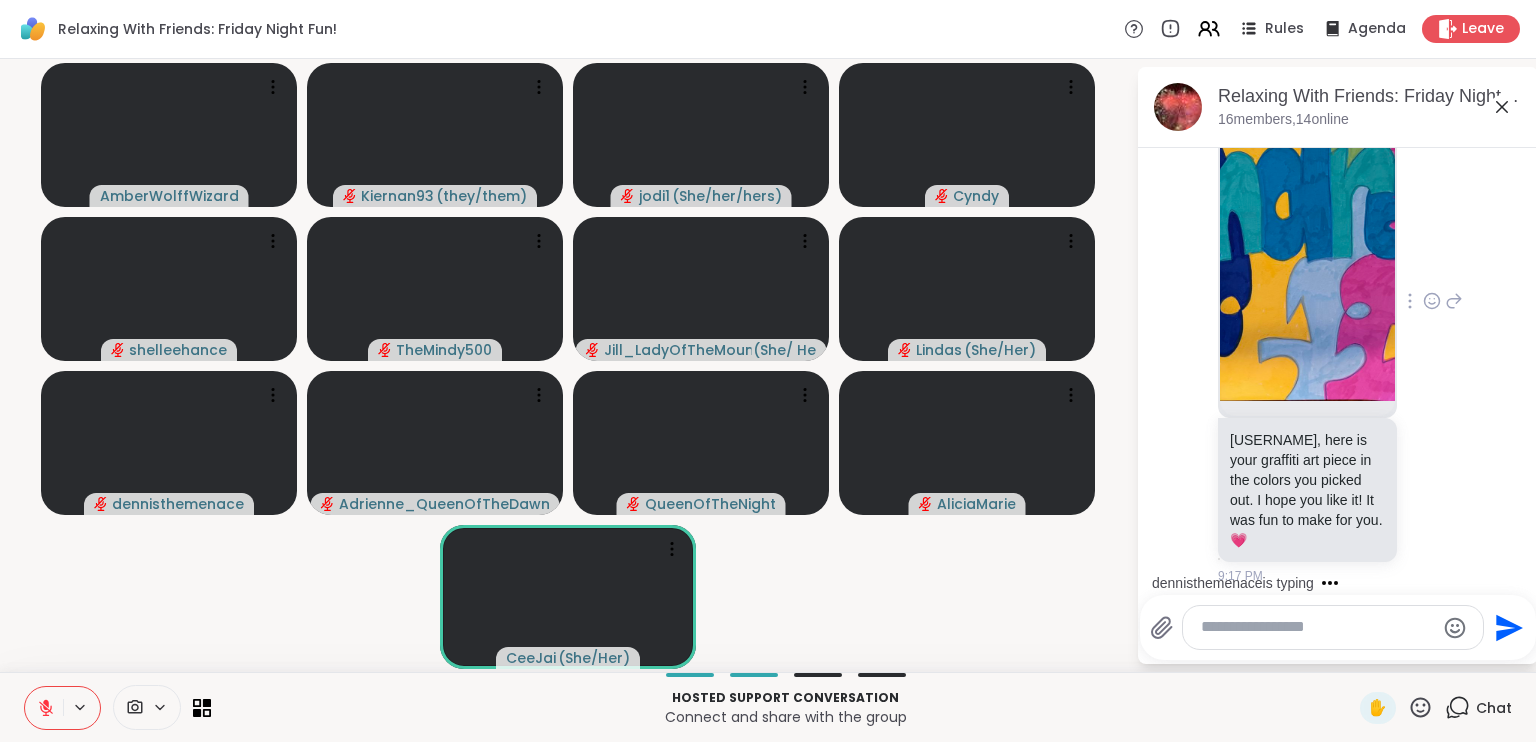 click 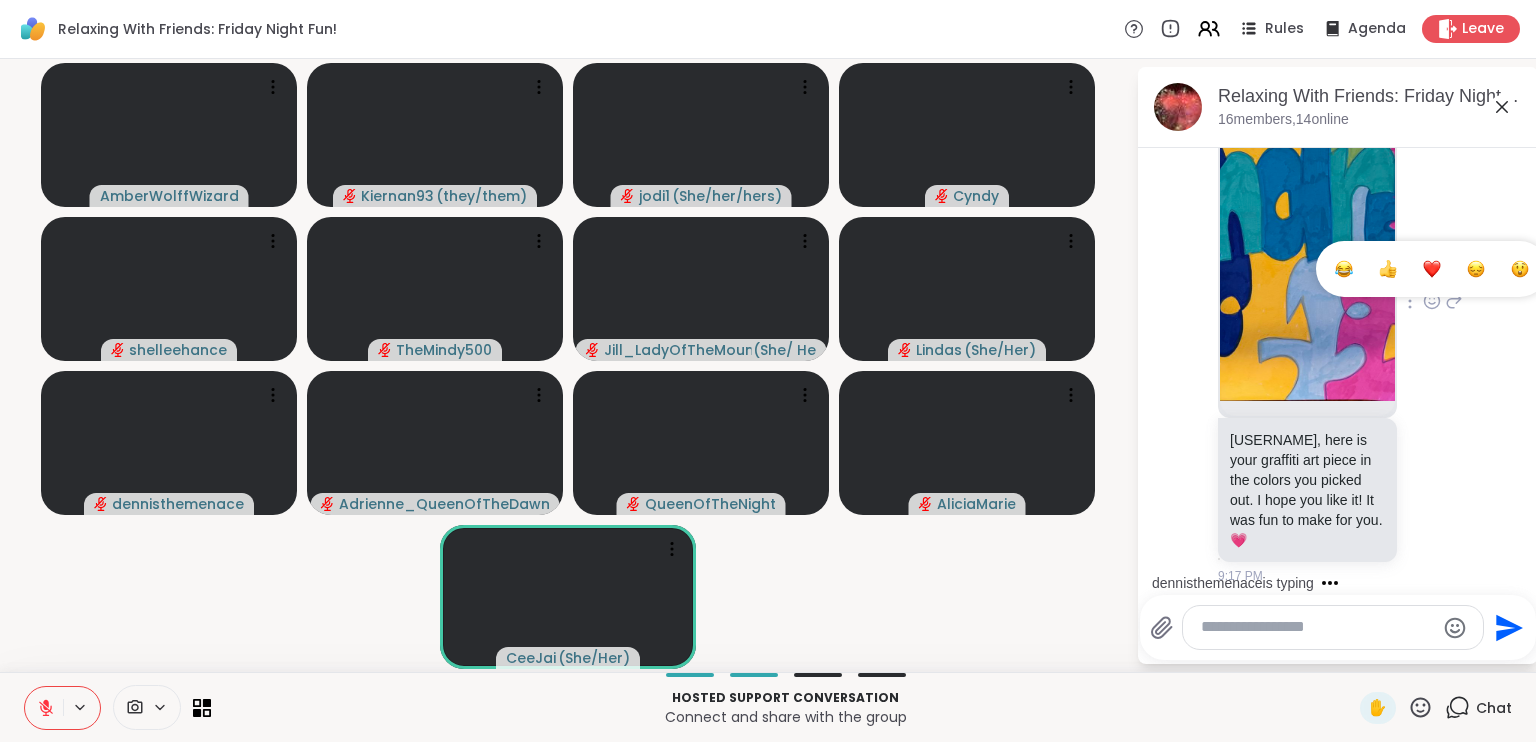click at bounding box center (1432, 269) 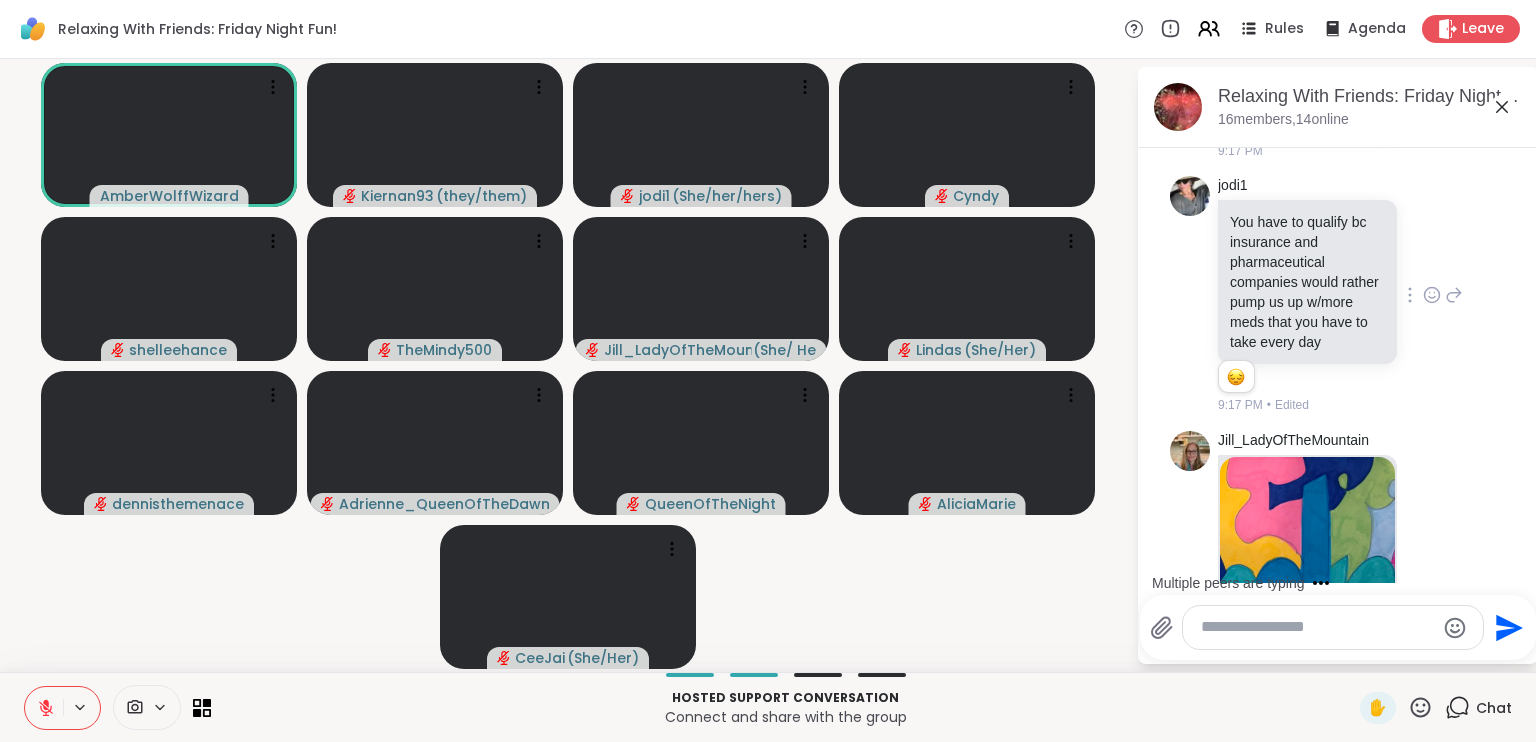 scroll, scrollTop: 2964, scrollLeft: 0, axis: vertical 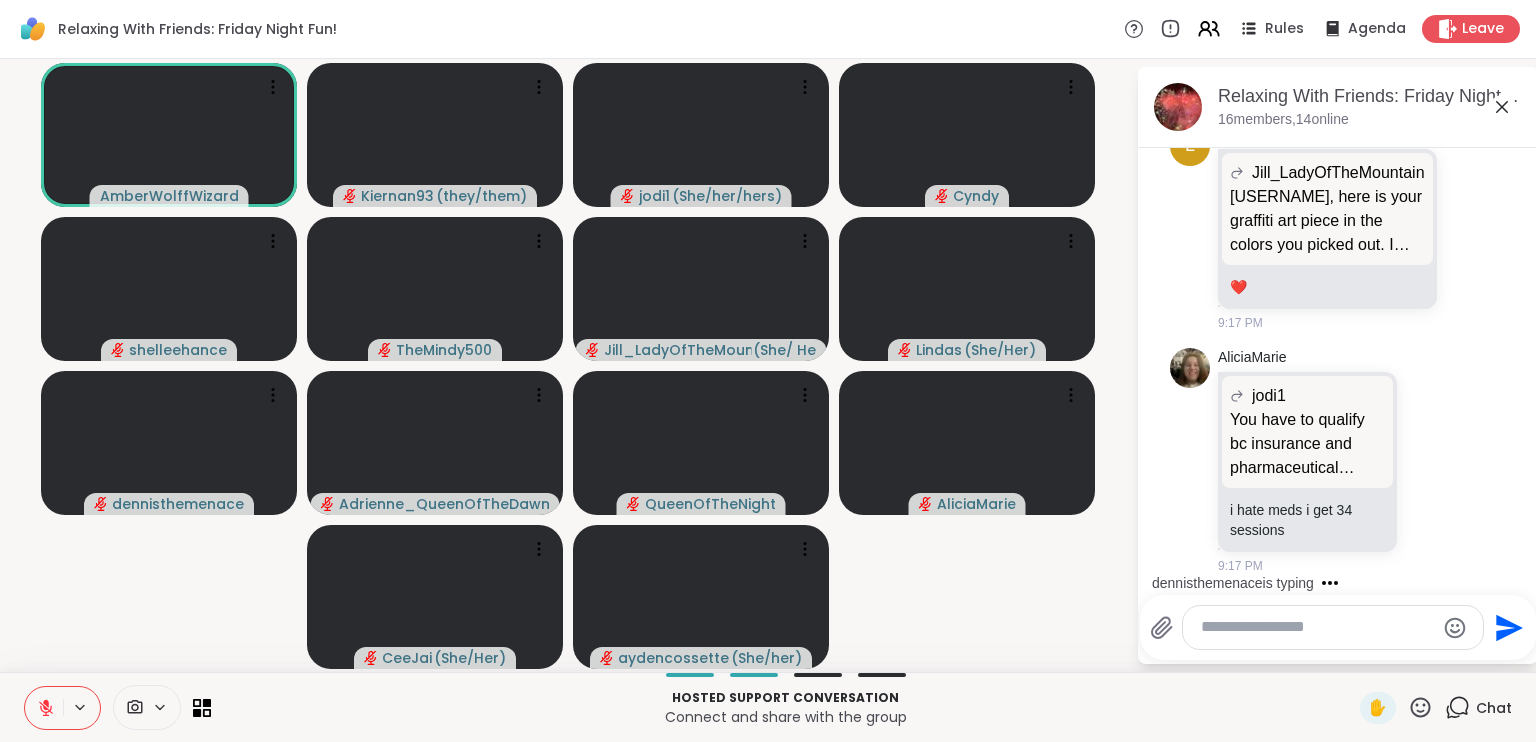 click at bounding box center (1317, 627) 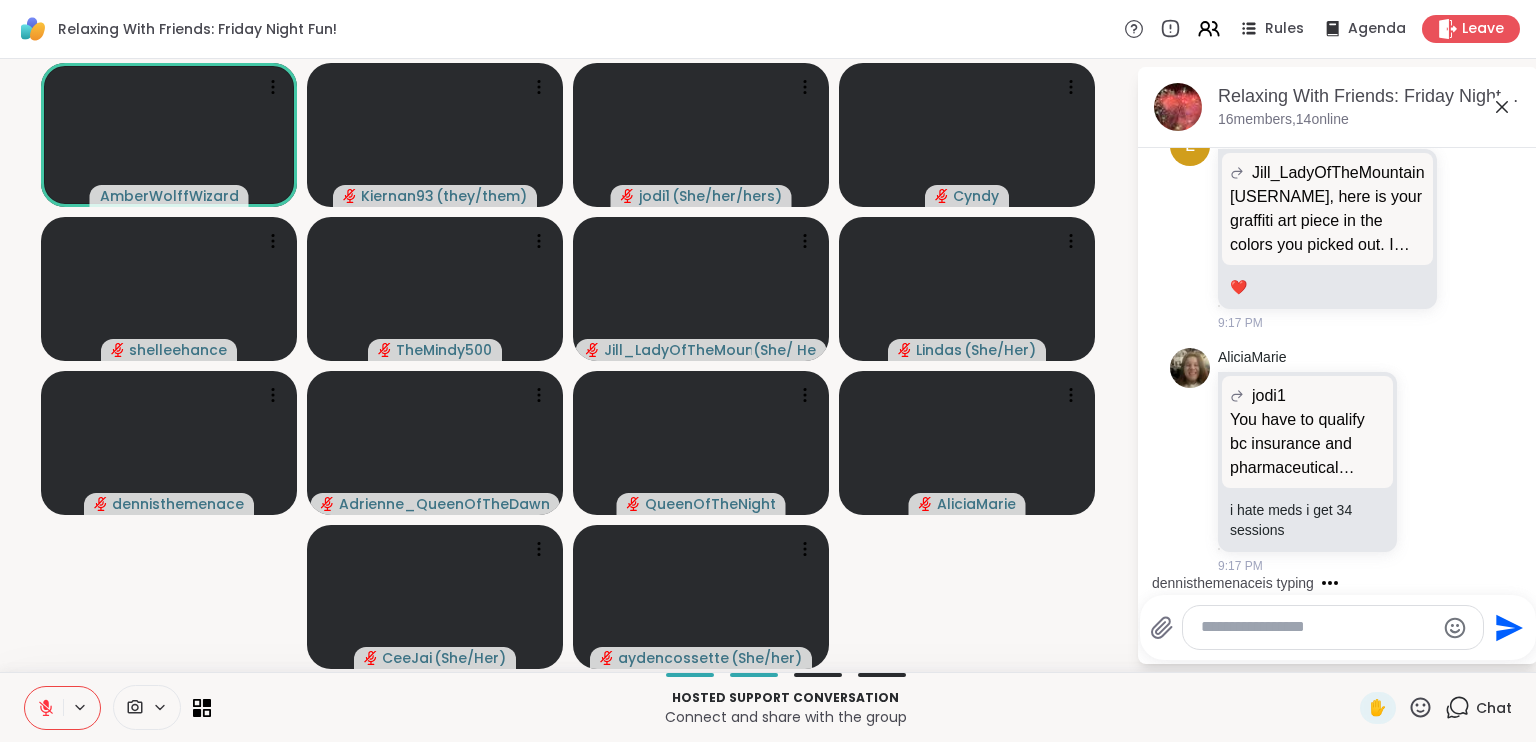 click at bounding box center (1317, 627) 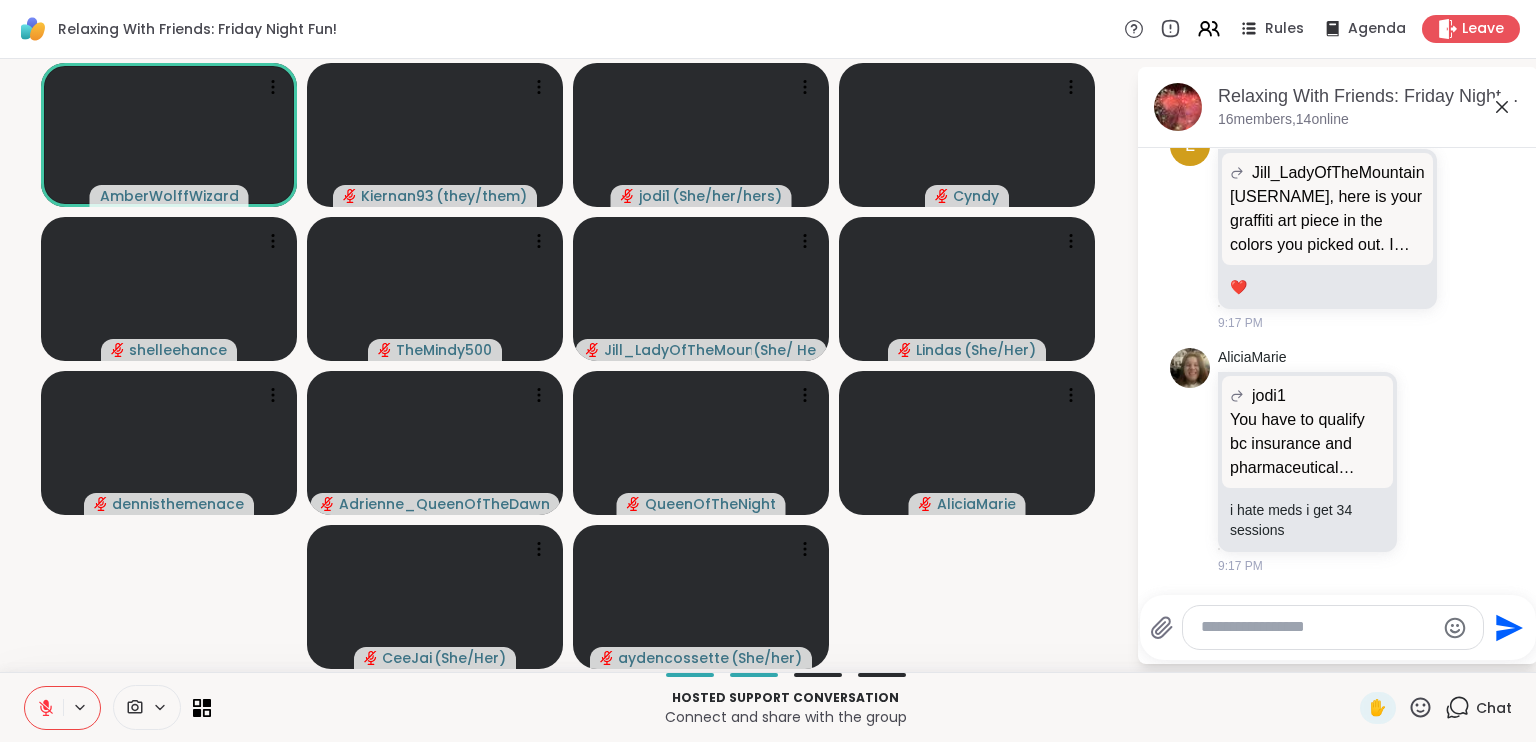 click at bounding box center [1317, 627] 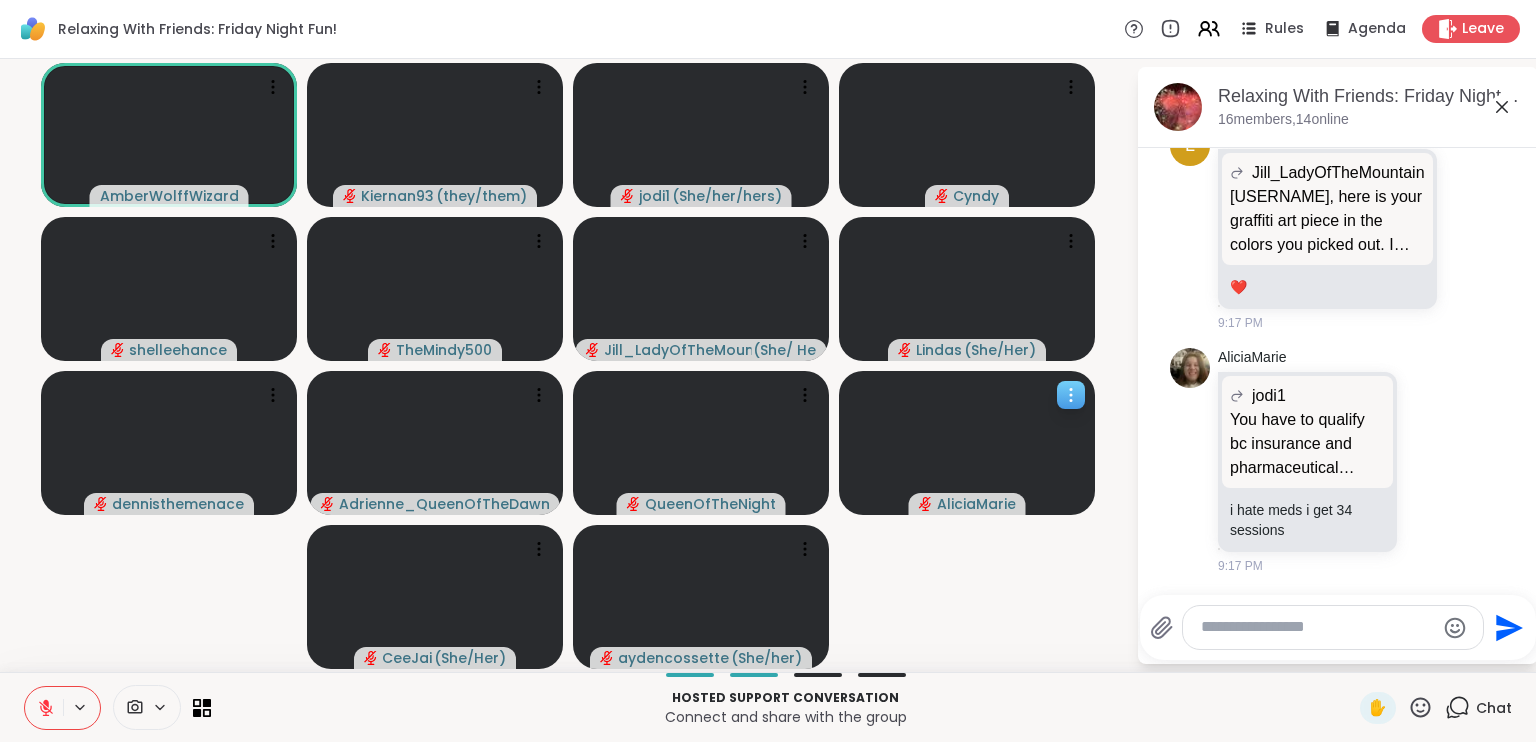 scroll, scrollTop: 4354, scrollLeft: 0, axis: vertical 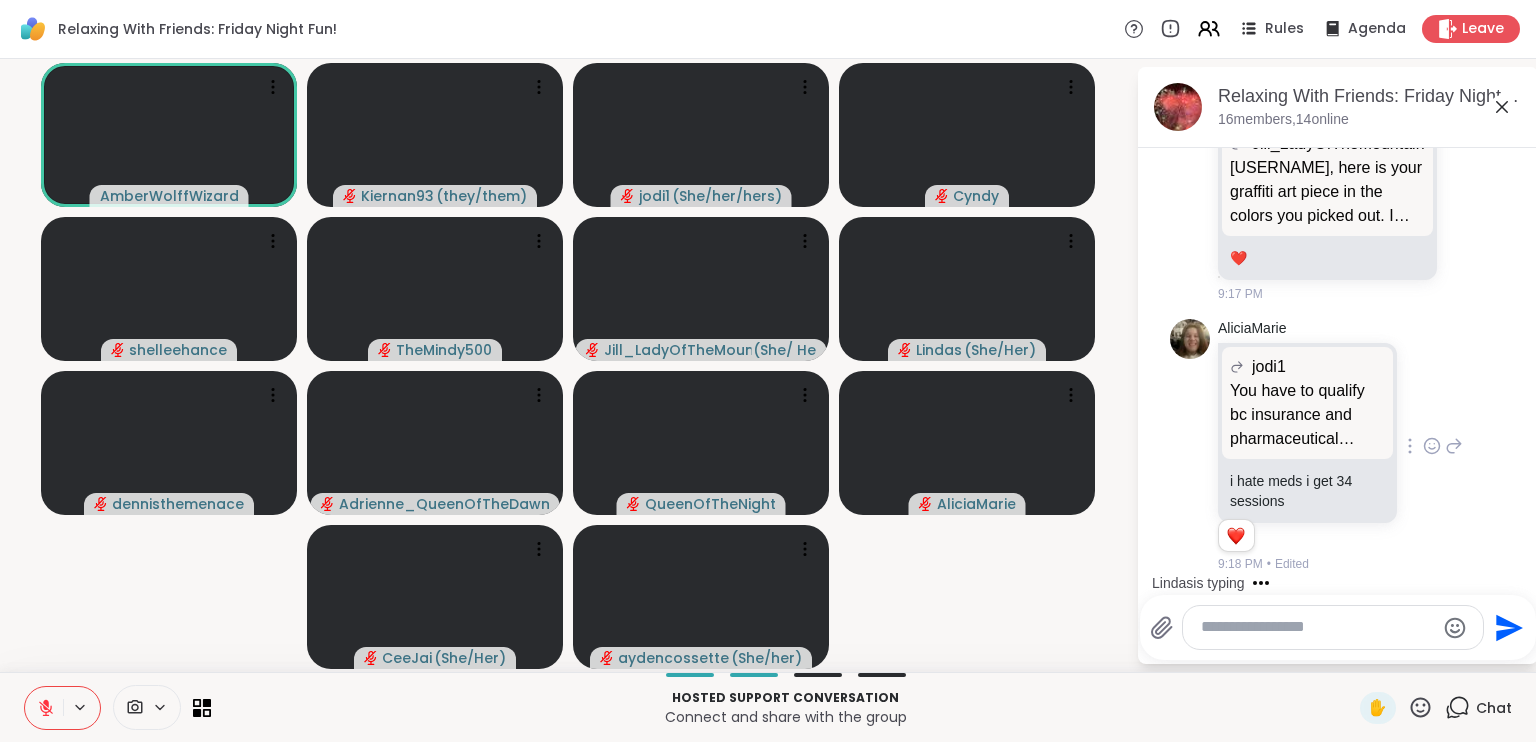 click 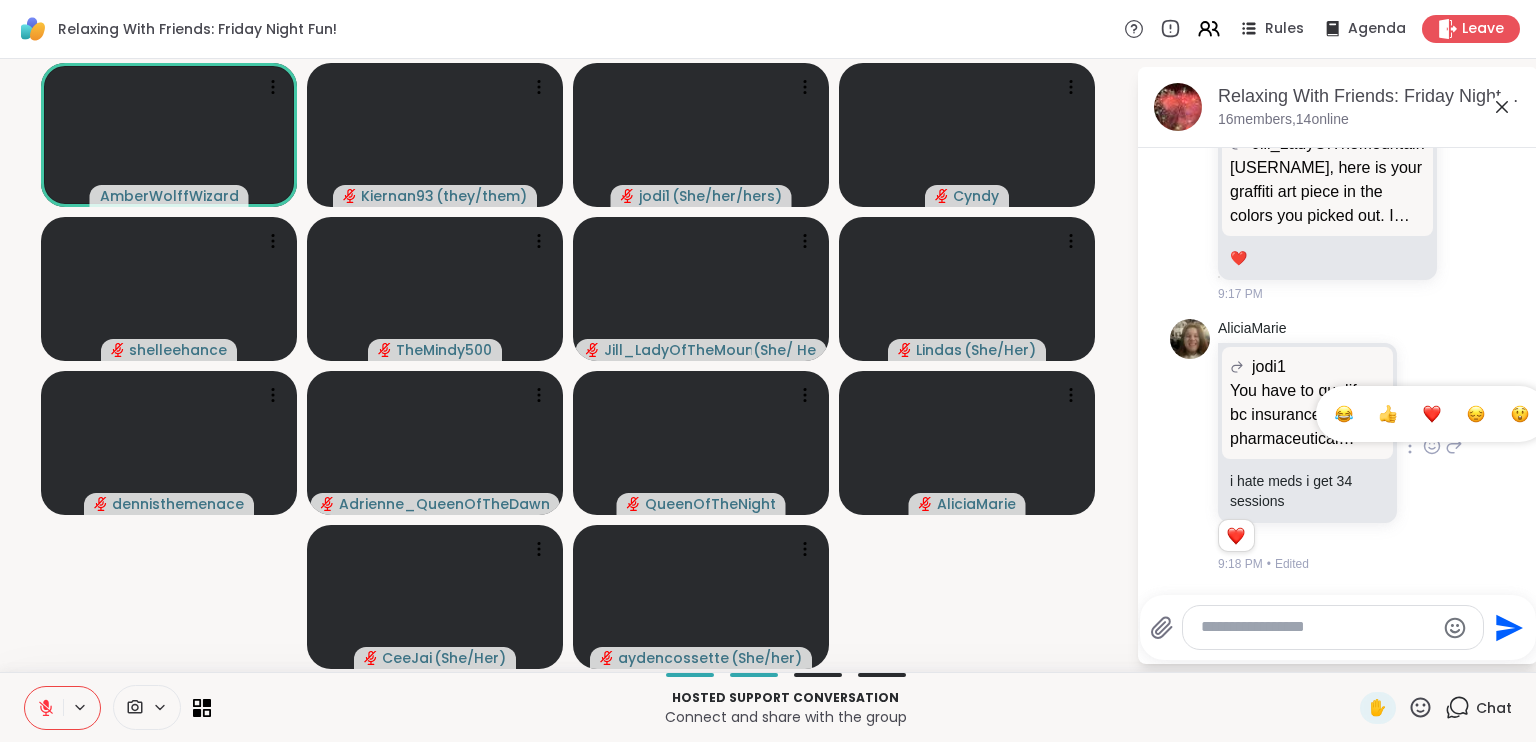 click at bounding box center (1432, 414) 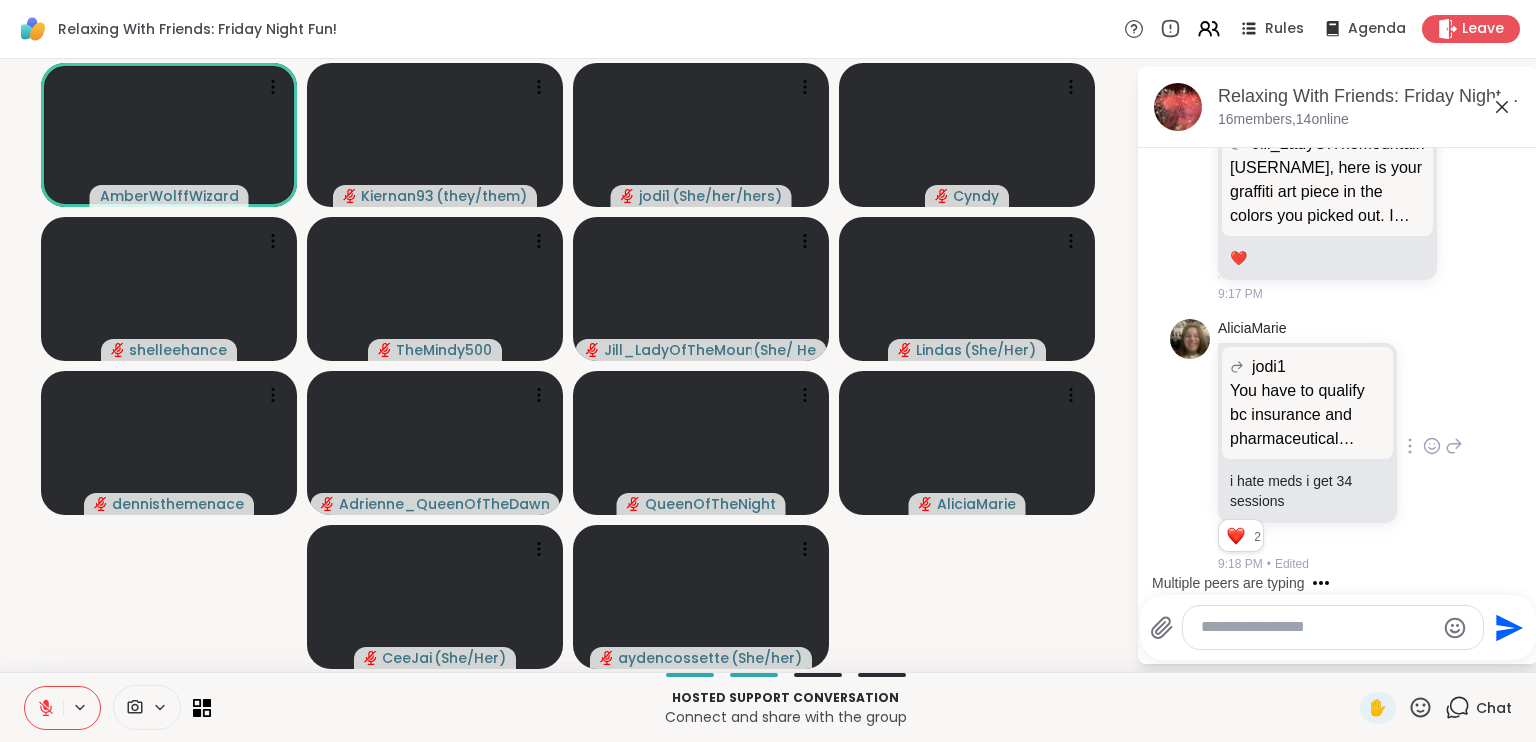 click at bounding box center [1317, 627] 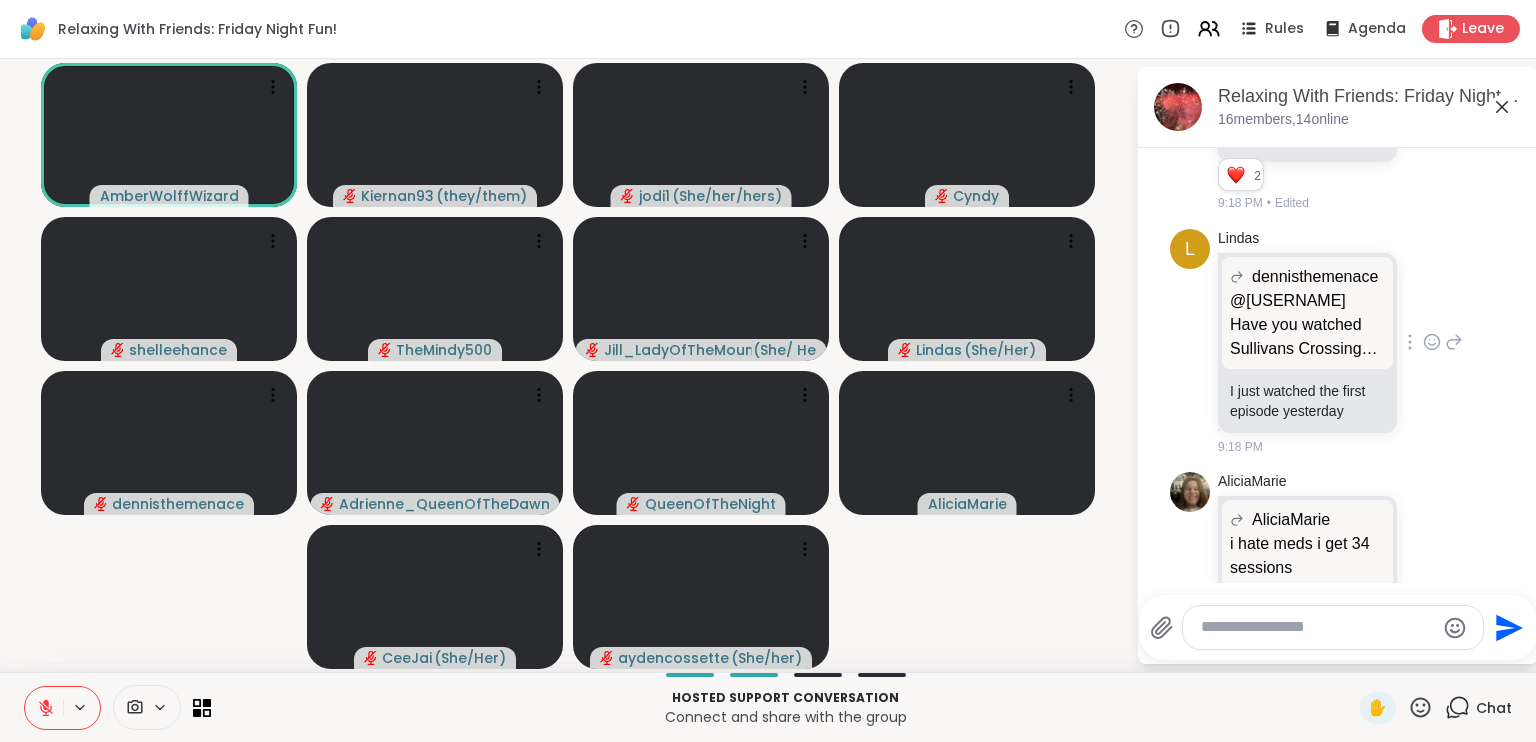 scroll, scrollTop: 4458, scrollLeft: 0, axis: vertical 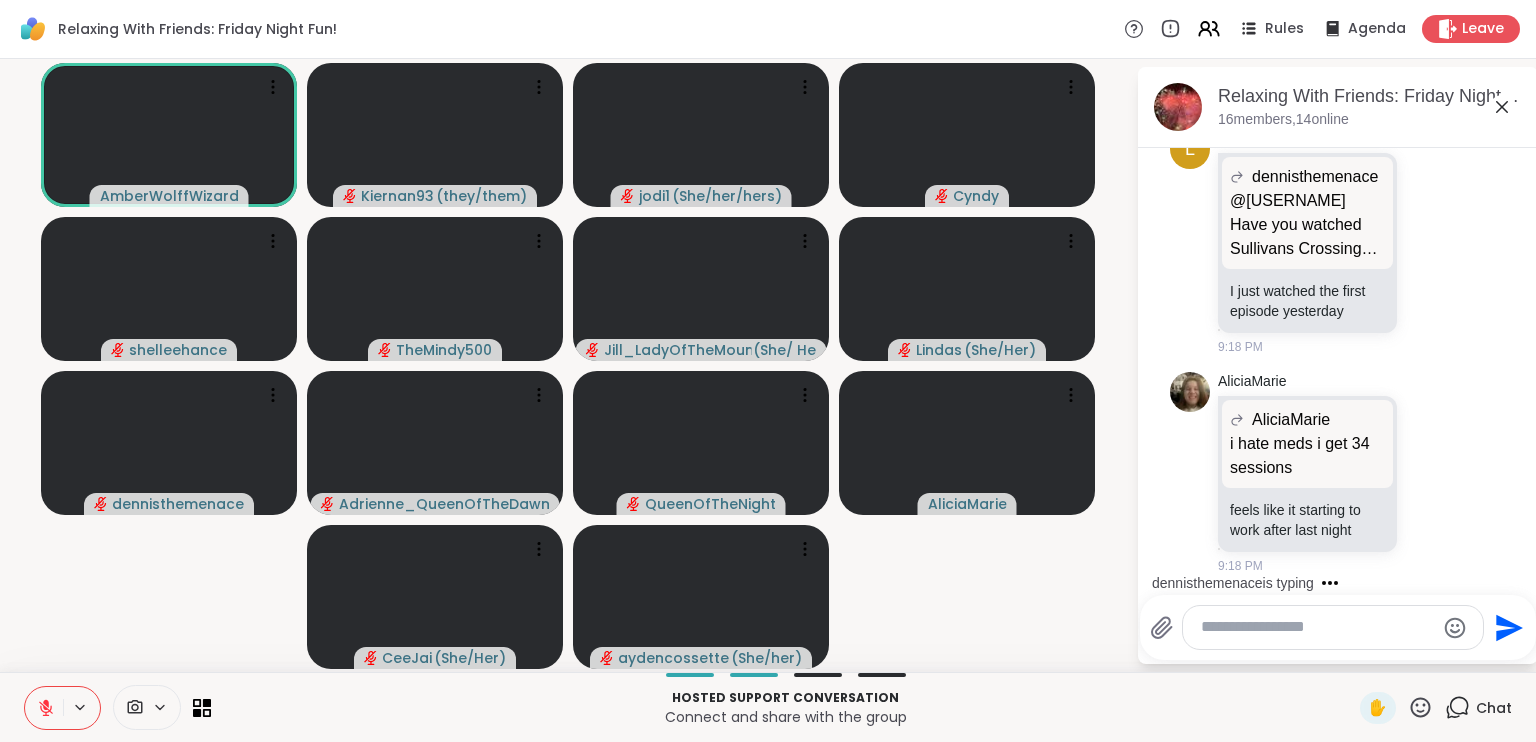 click at bounding box center (1317, 627) 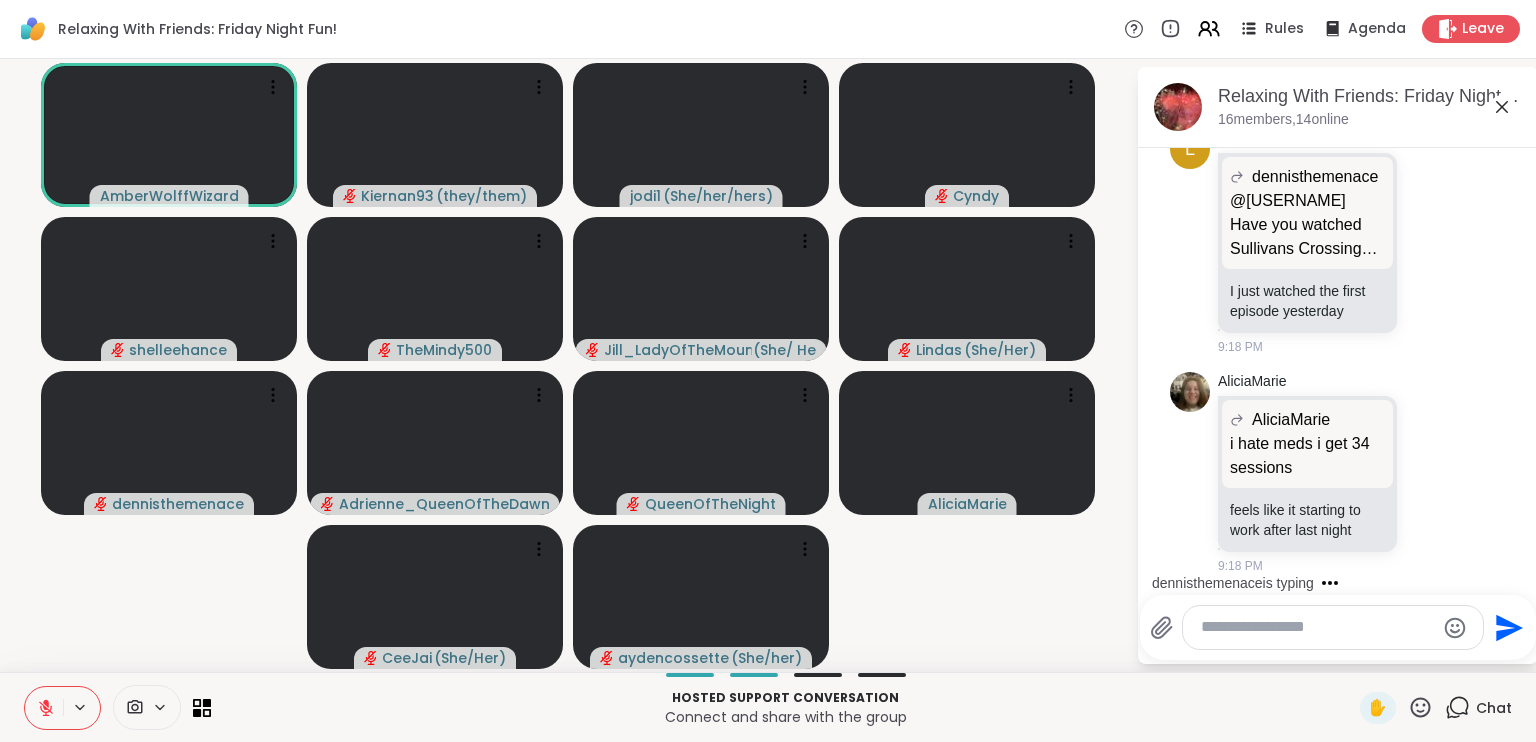 click at bounding box center [1317, 627] 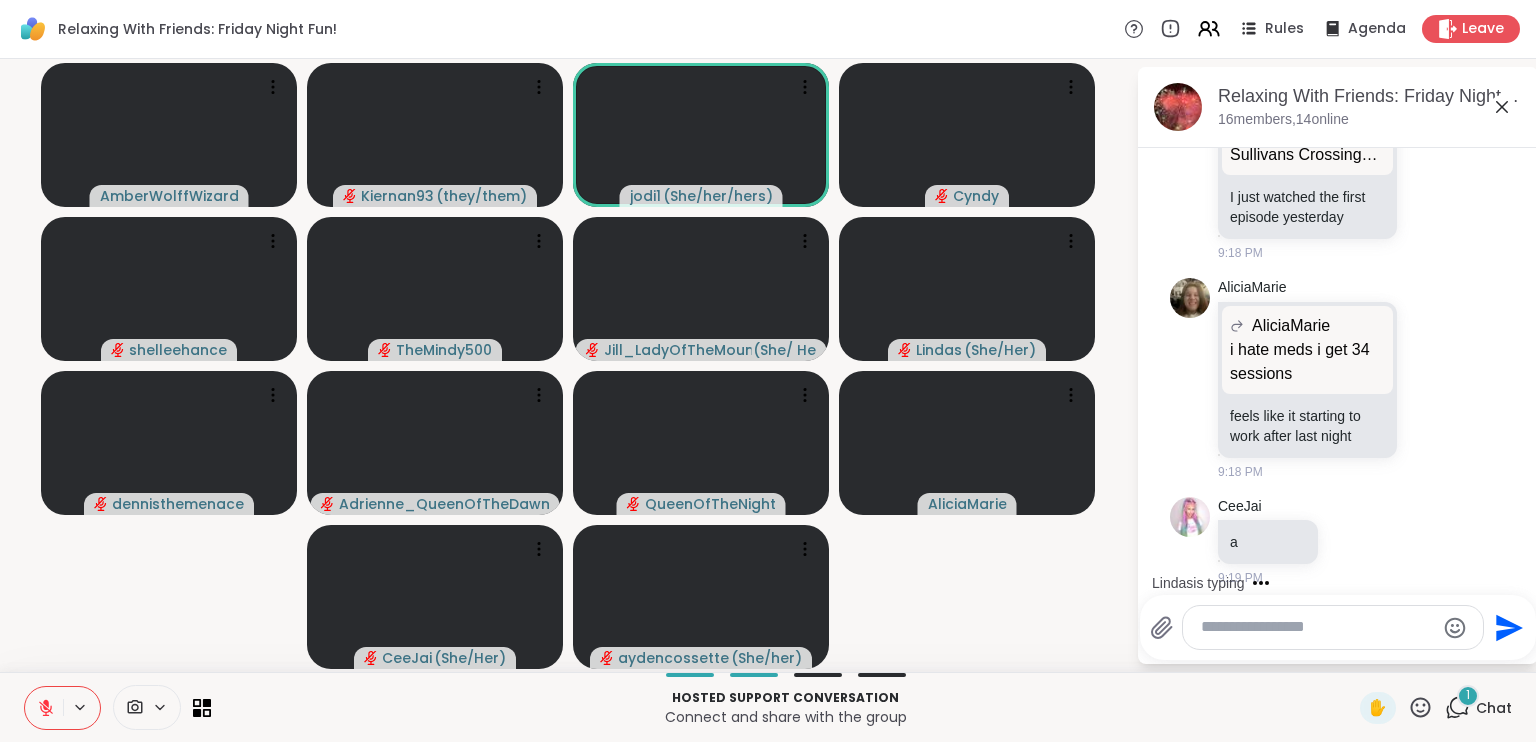 scroll, scrollTop: 4564, scrollLeft: 0, axis: vertical 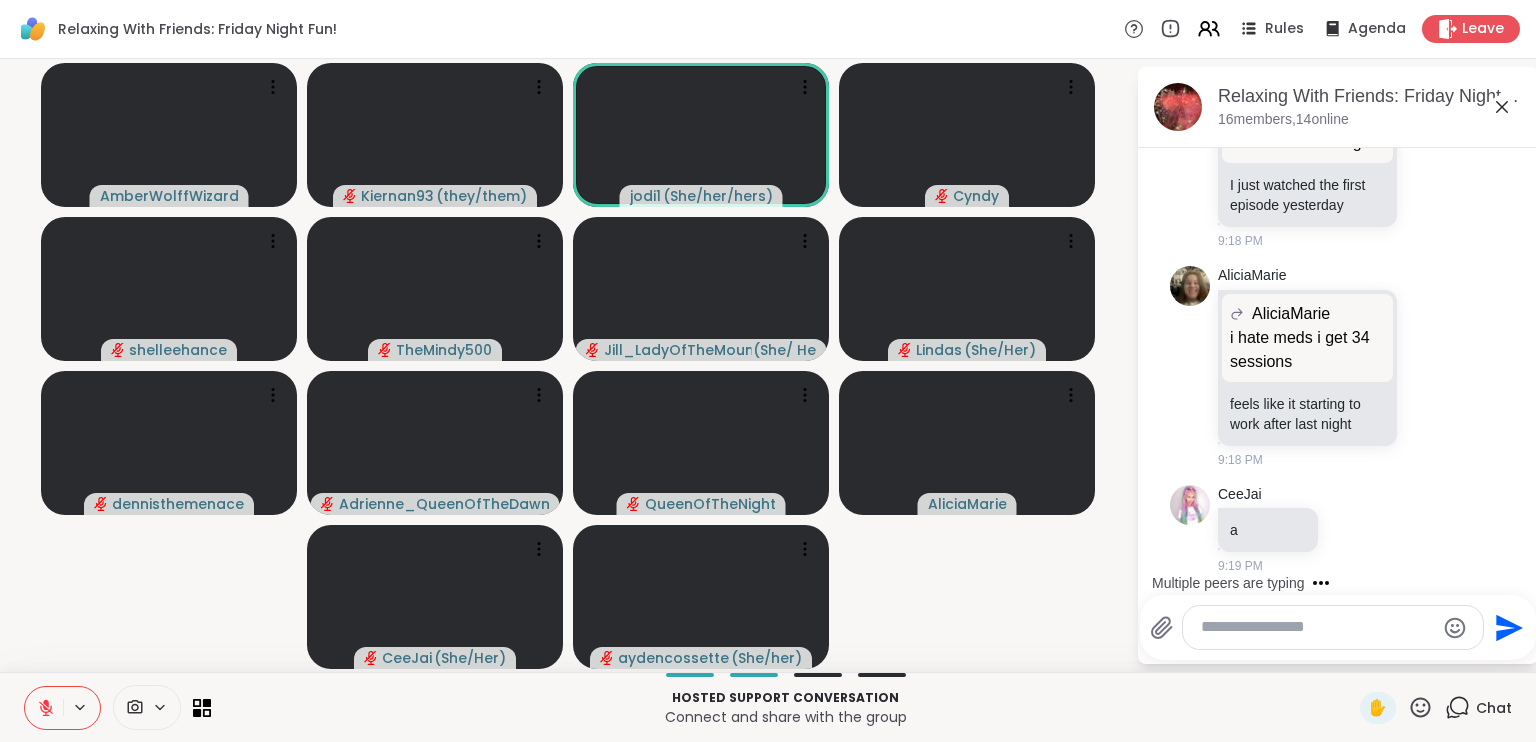 click at bounding box center [1317, 627] 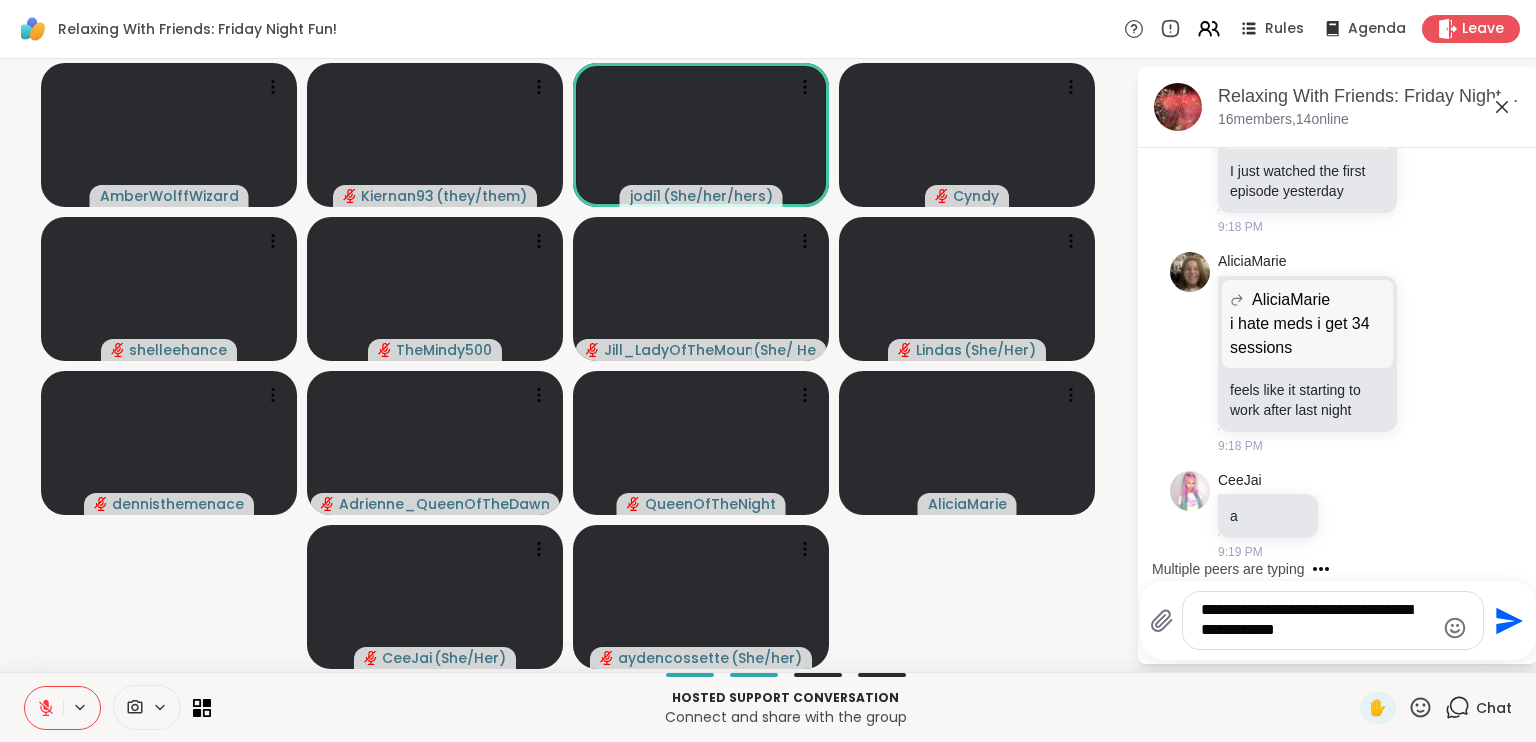type on "**********" 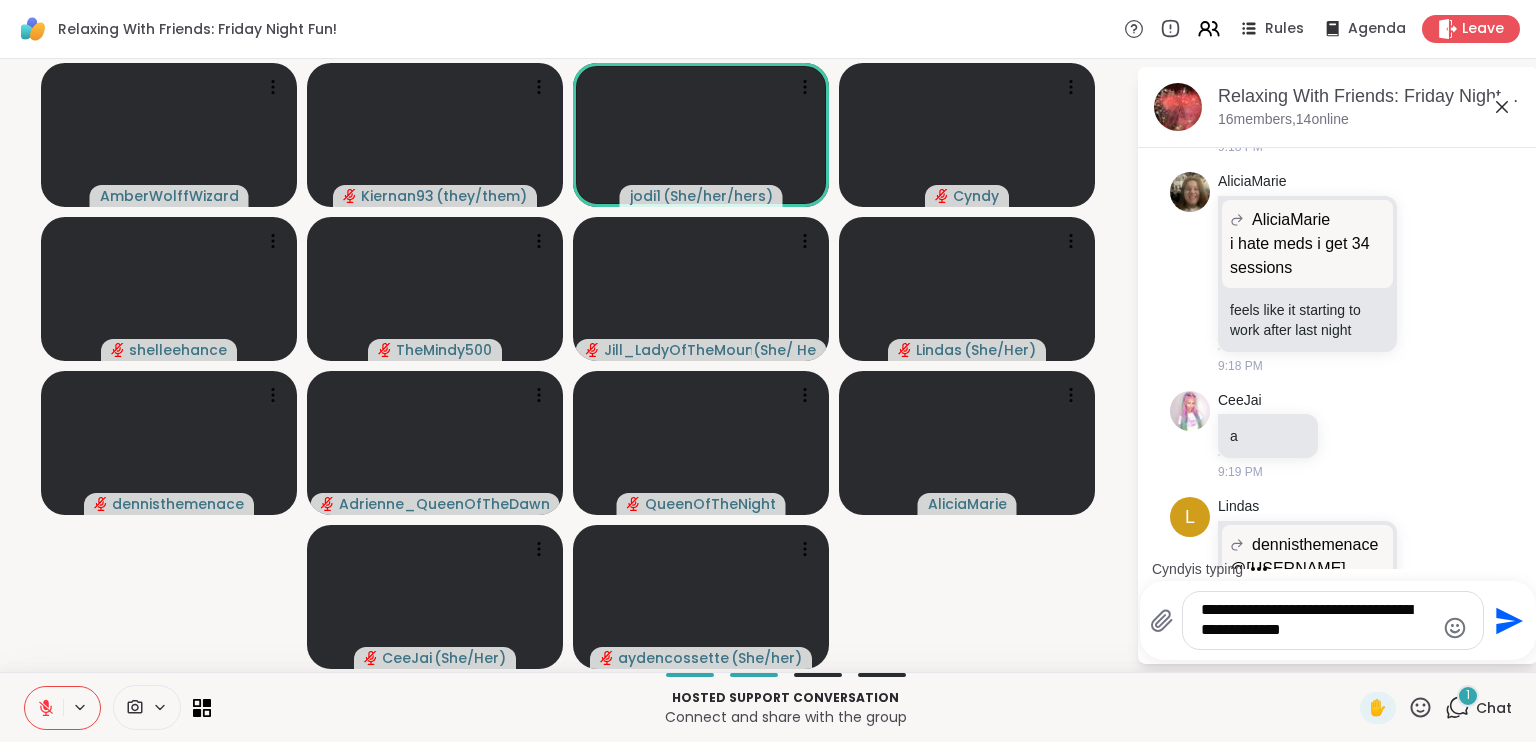 scroll, scrollTop: 4820, scrollLeft: 0, axis: vertical 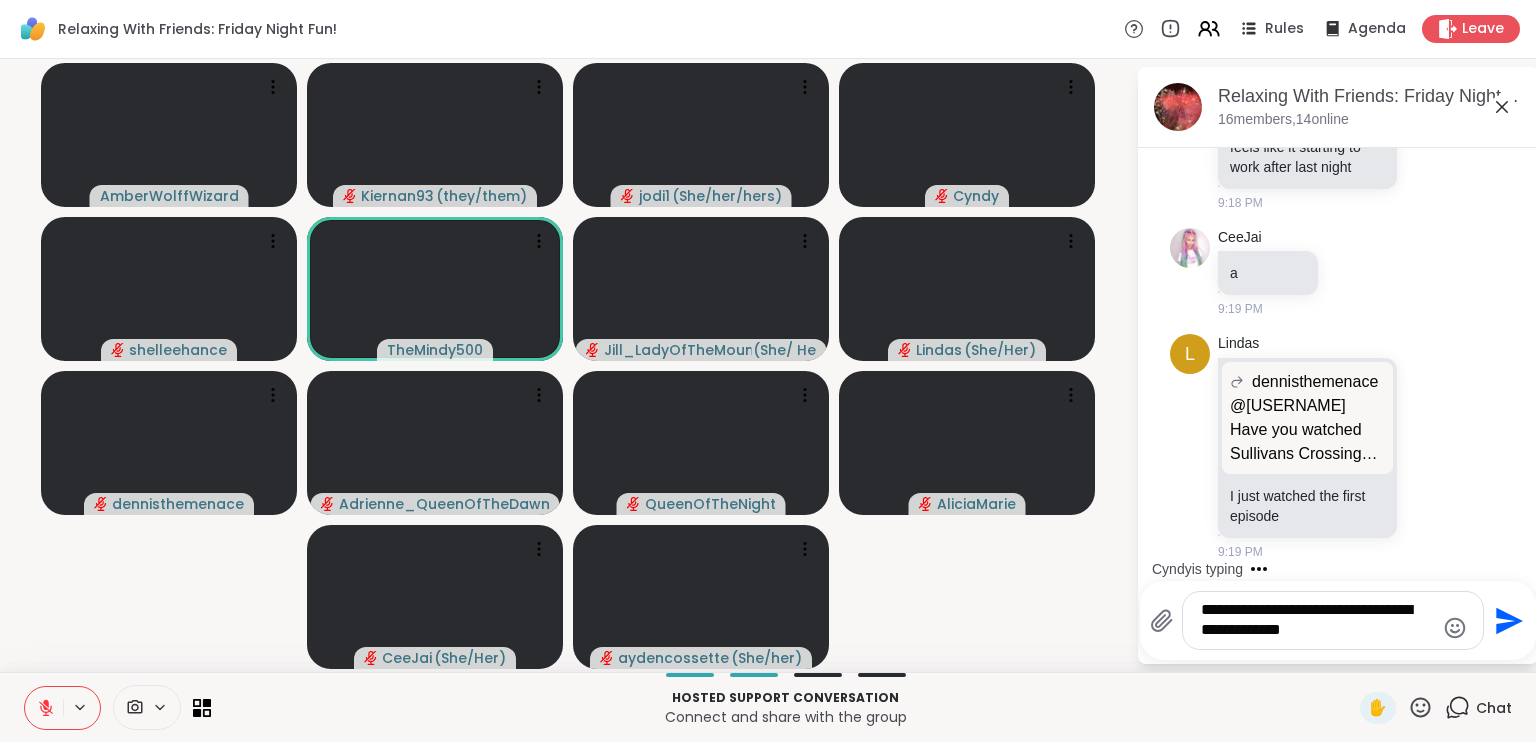 drag, startPoint x: 1339, startPoint y: 636, endPoint x: 1188, endPoint y: 607, distance: 153.75955 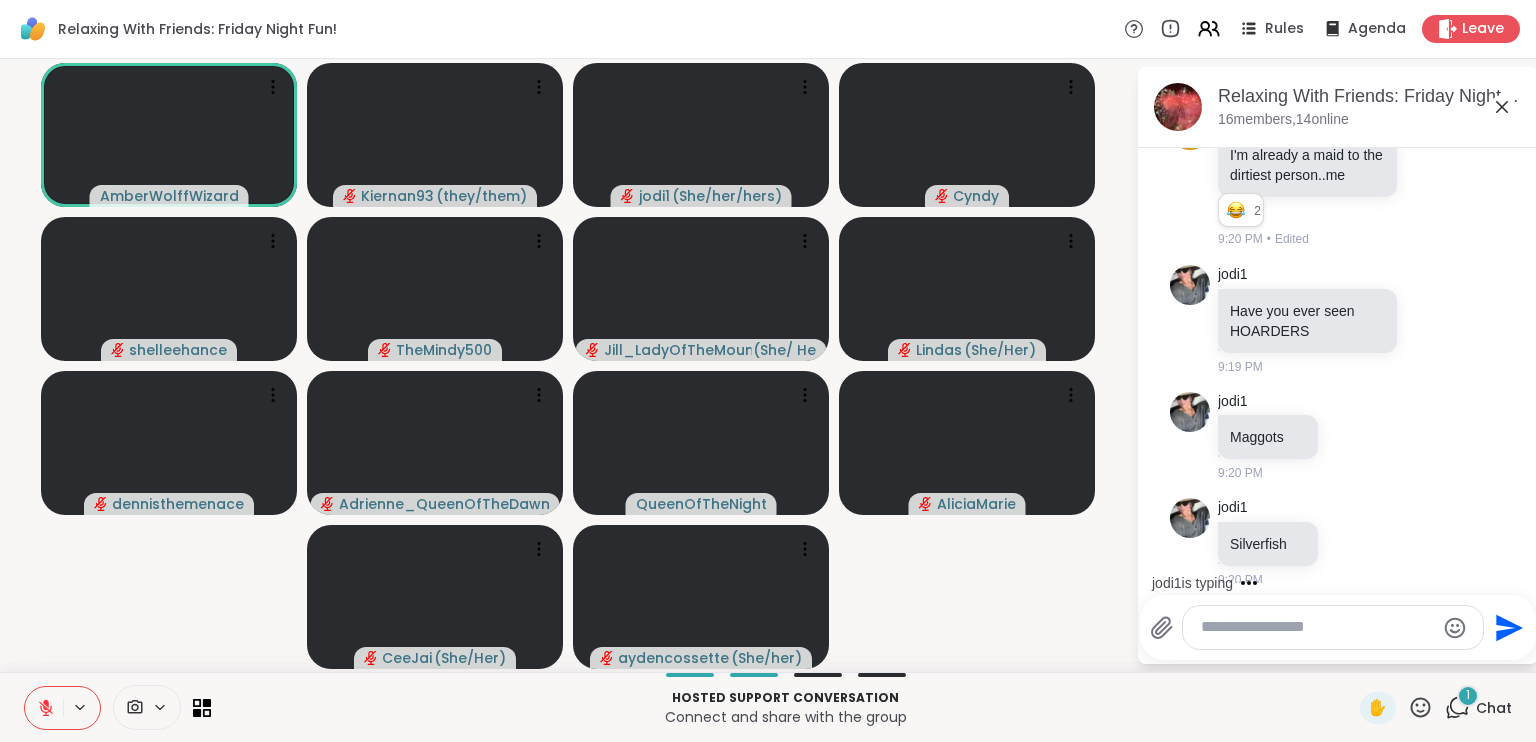 scroll, scrollTop: 5460, scrollLeft: 0, axis: vertical 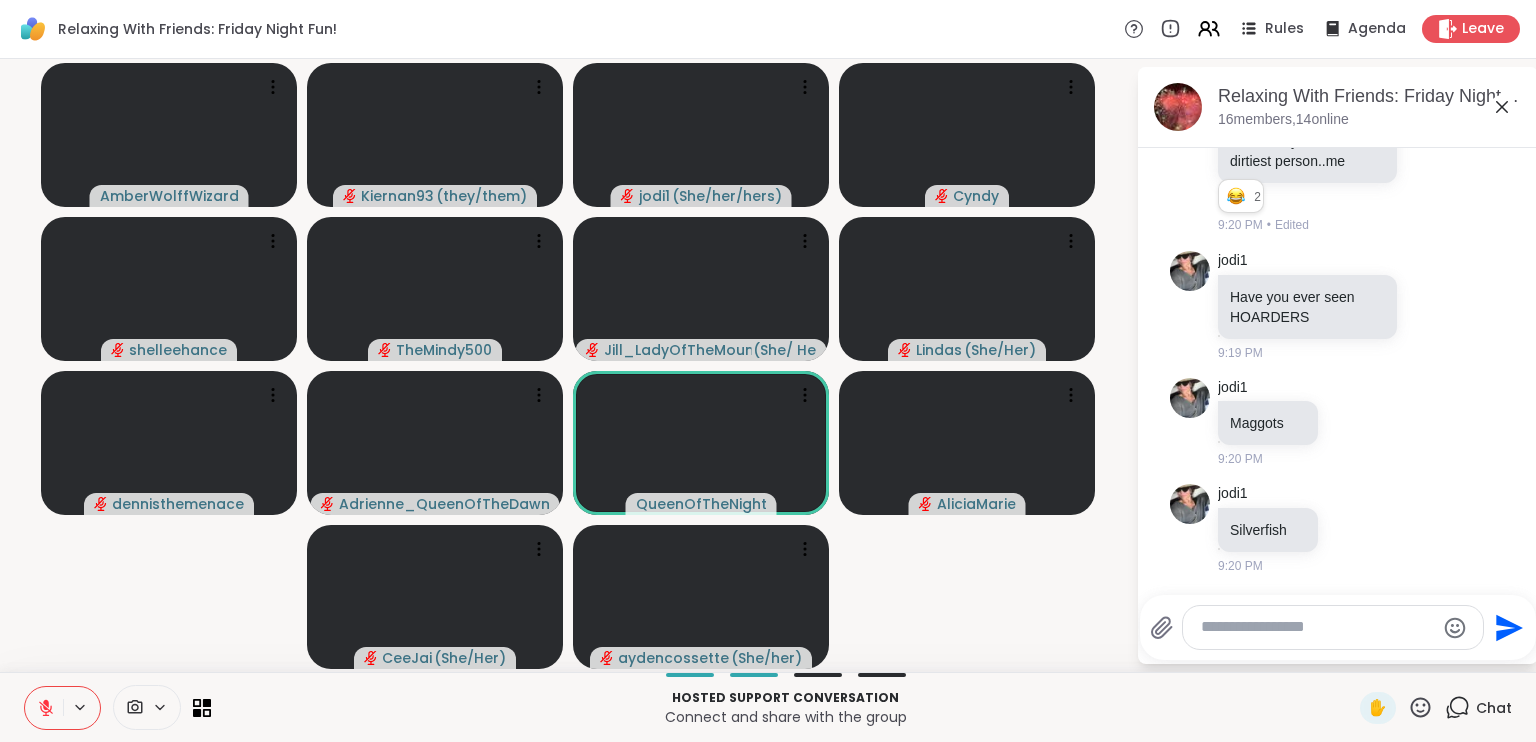 click at bounding box center (1317, 627) 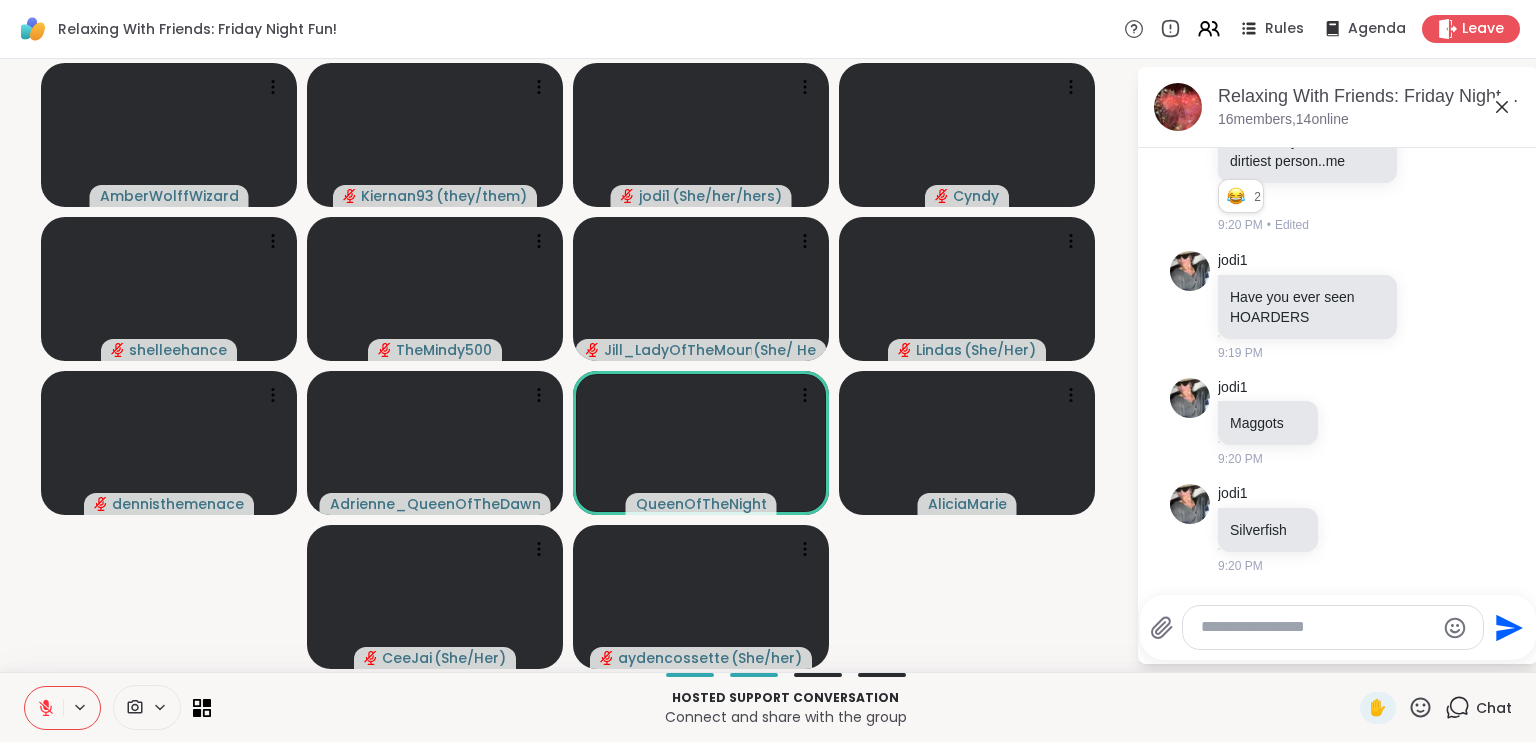 click at bounding box center [1317, 627] 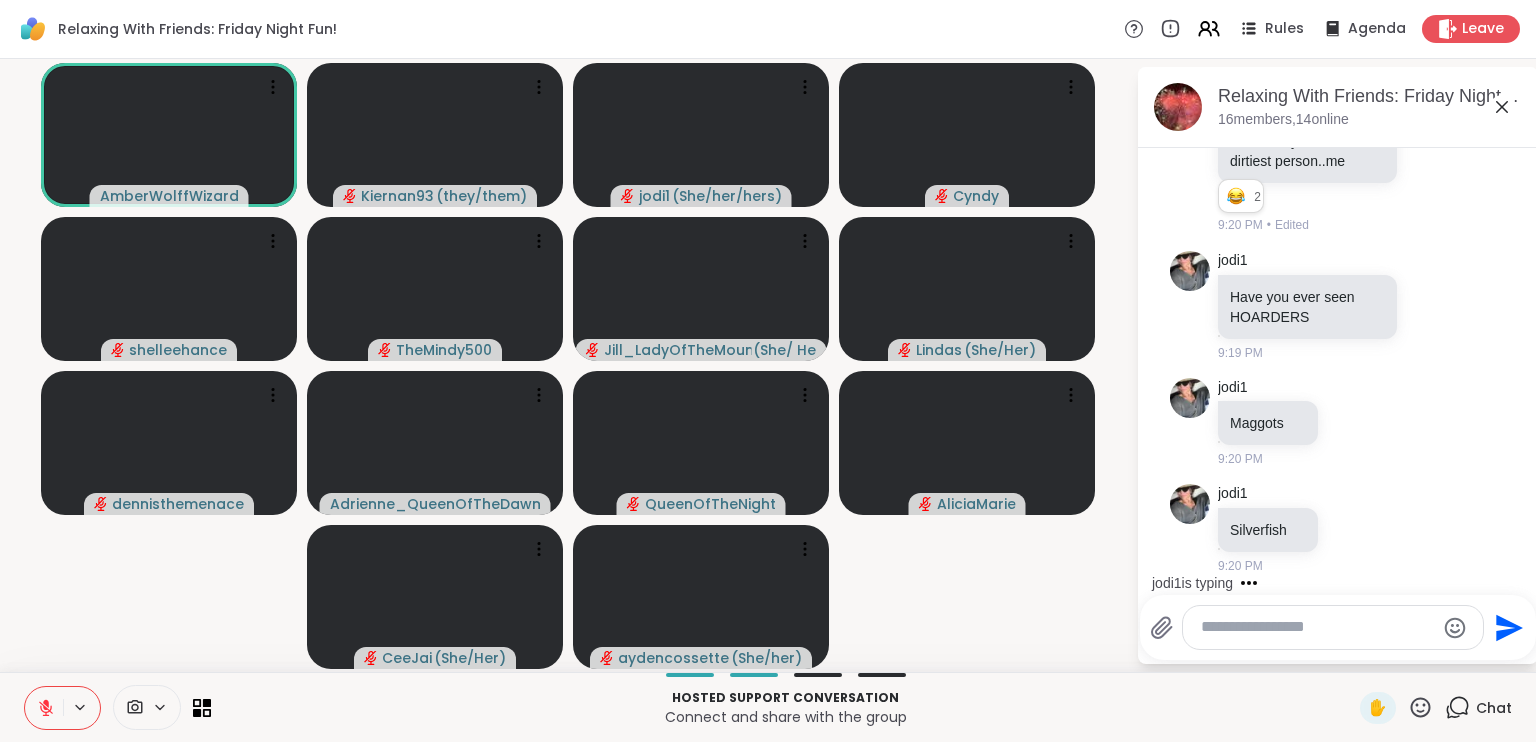 scroll, scrollTop: 5606, scrollLeft: 0, axis: vertical 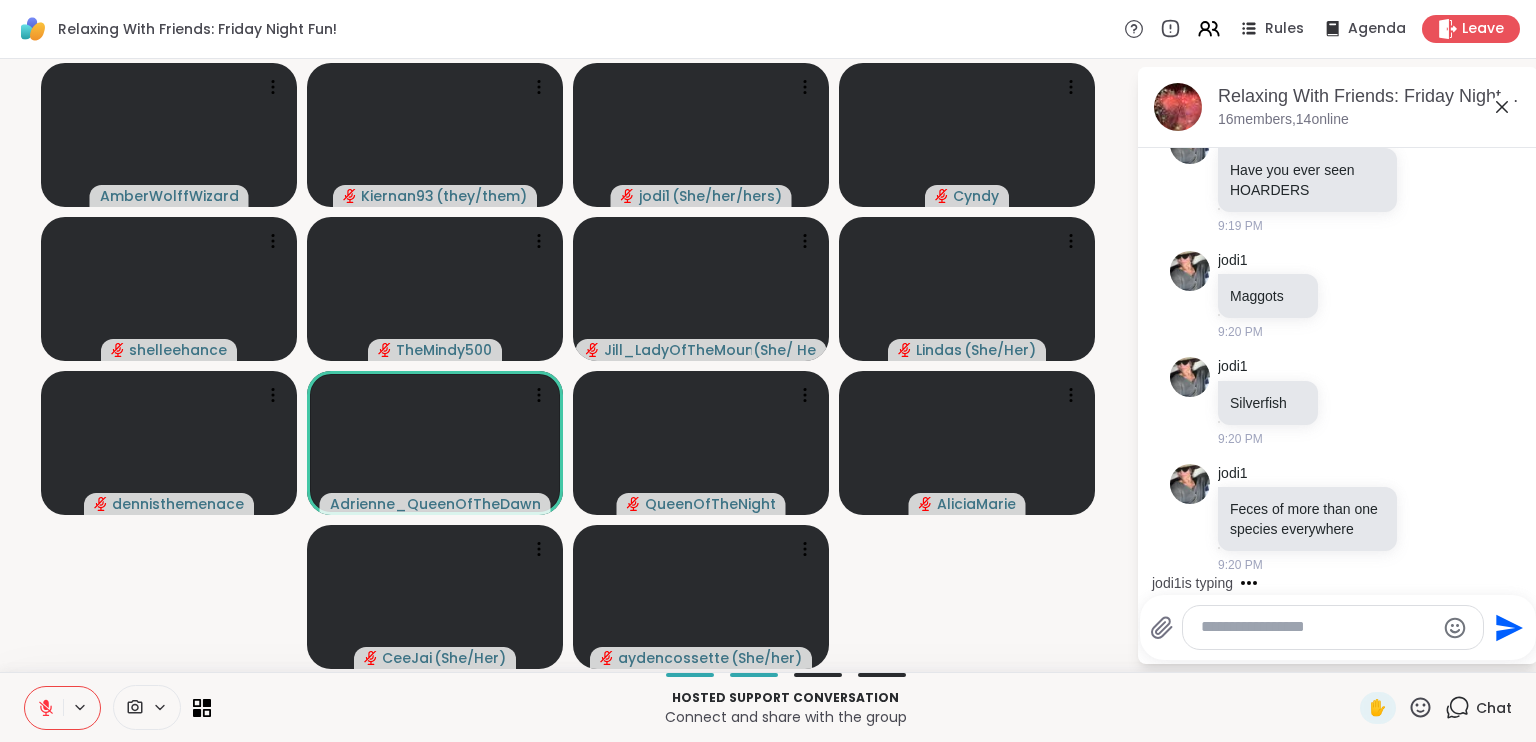 click at bounding box center (1317, 627) 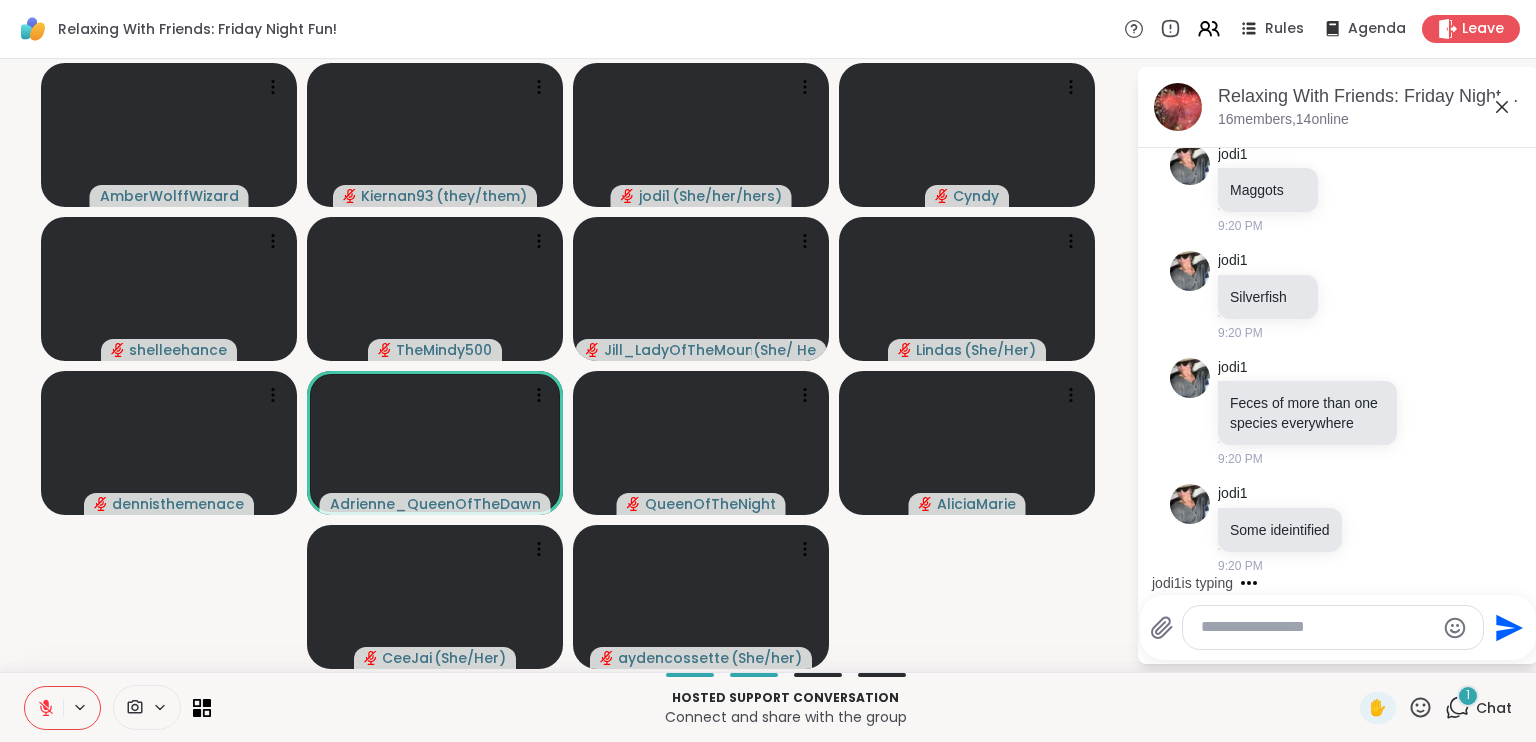 scroll, scrollTop: 5712, scrollLeft: 0, axis: vertical 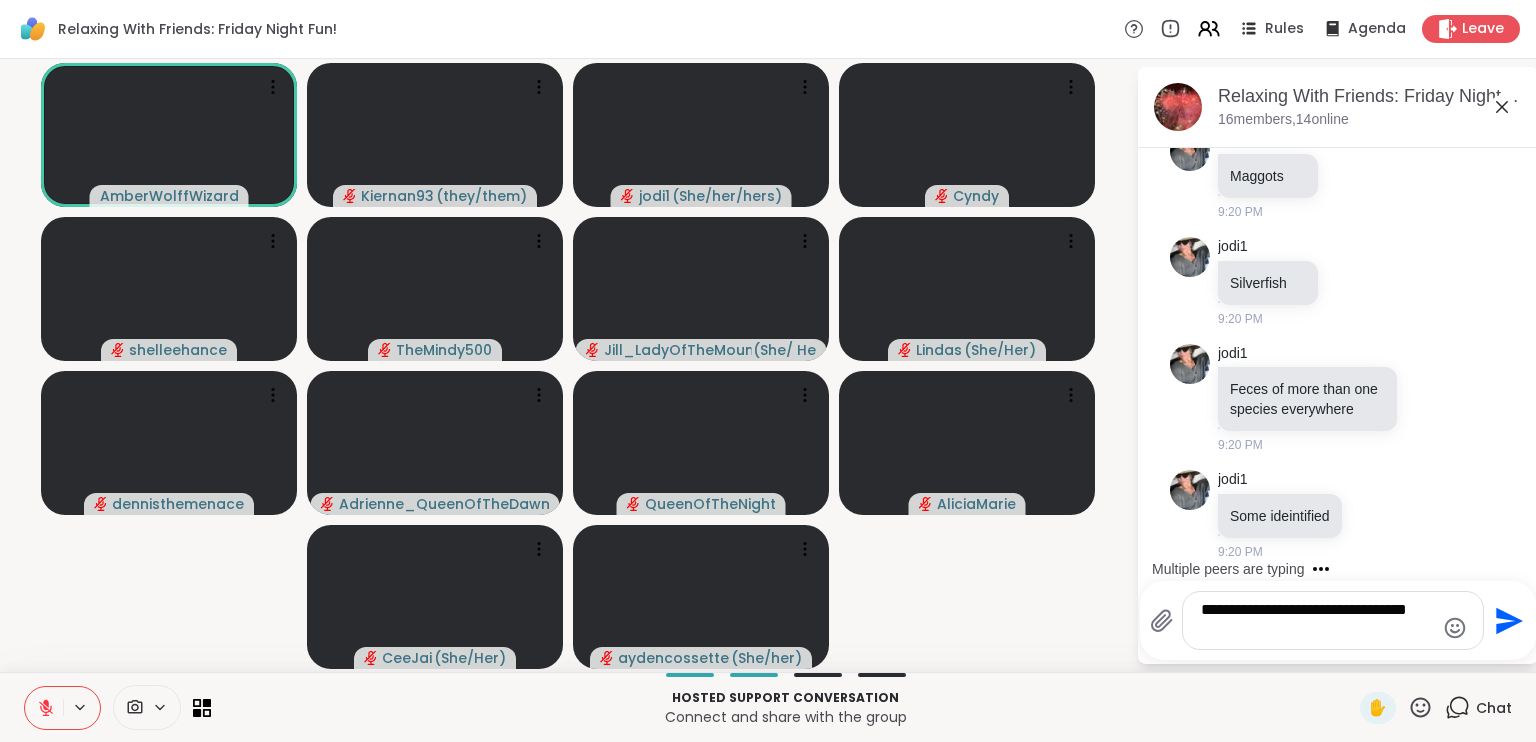 type on "**********" 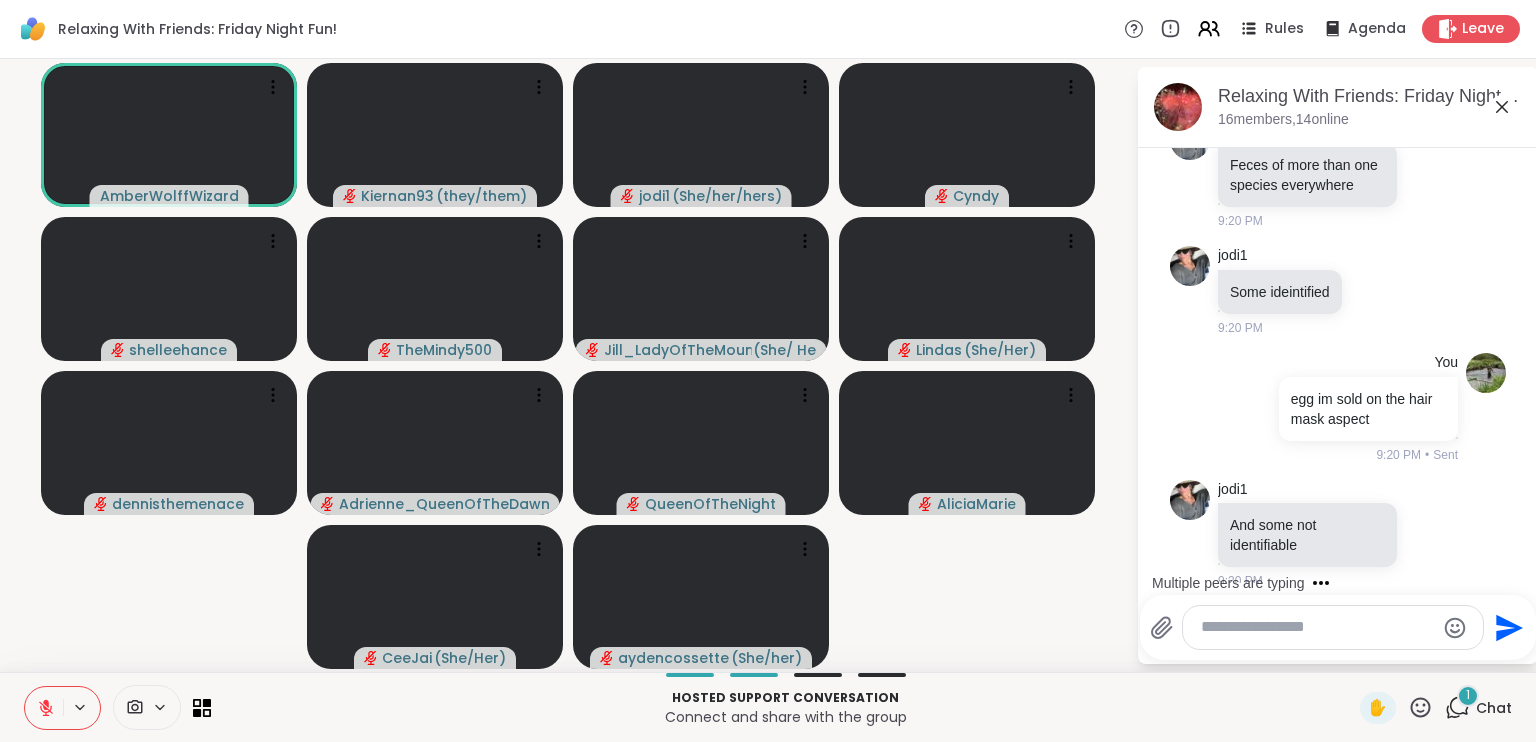 scroll, scrollTop: 5965, scrollLeft: 0, axis: vertical 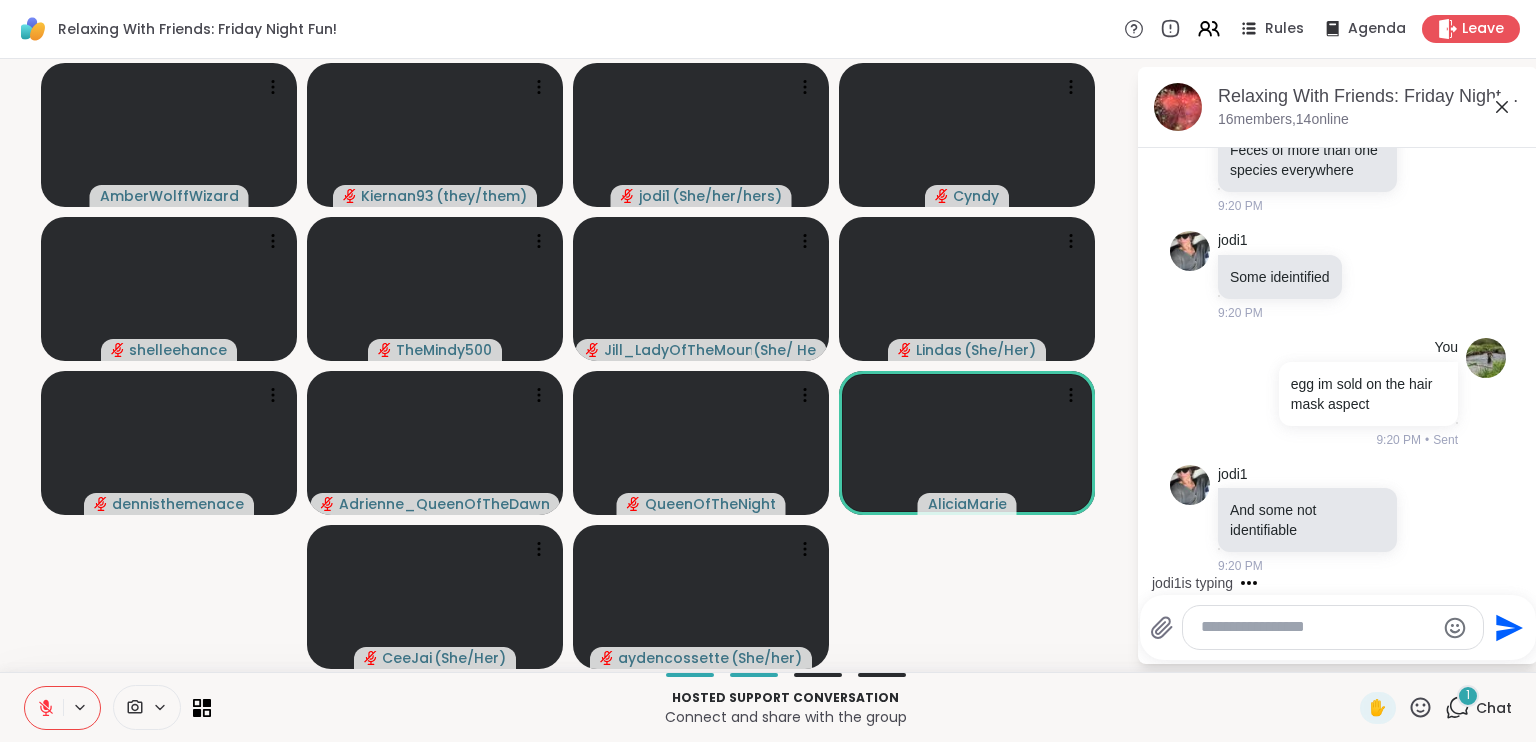 click at bounding box center (1317, 627) 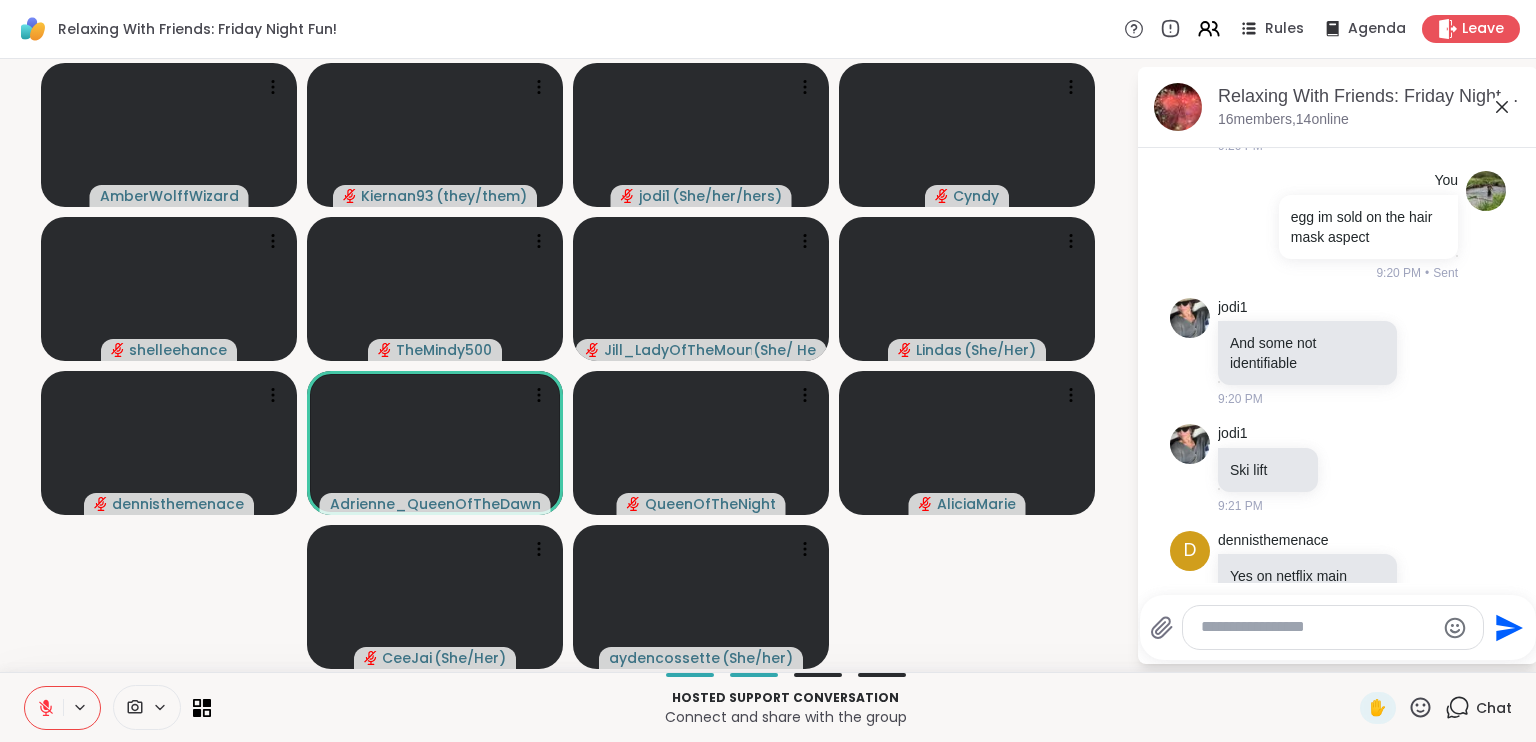 scroll, scrollTop: 6413, scrollLeft: 0, axis: vertical 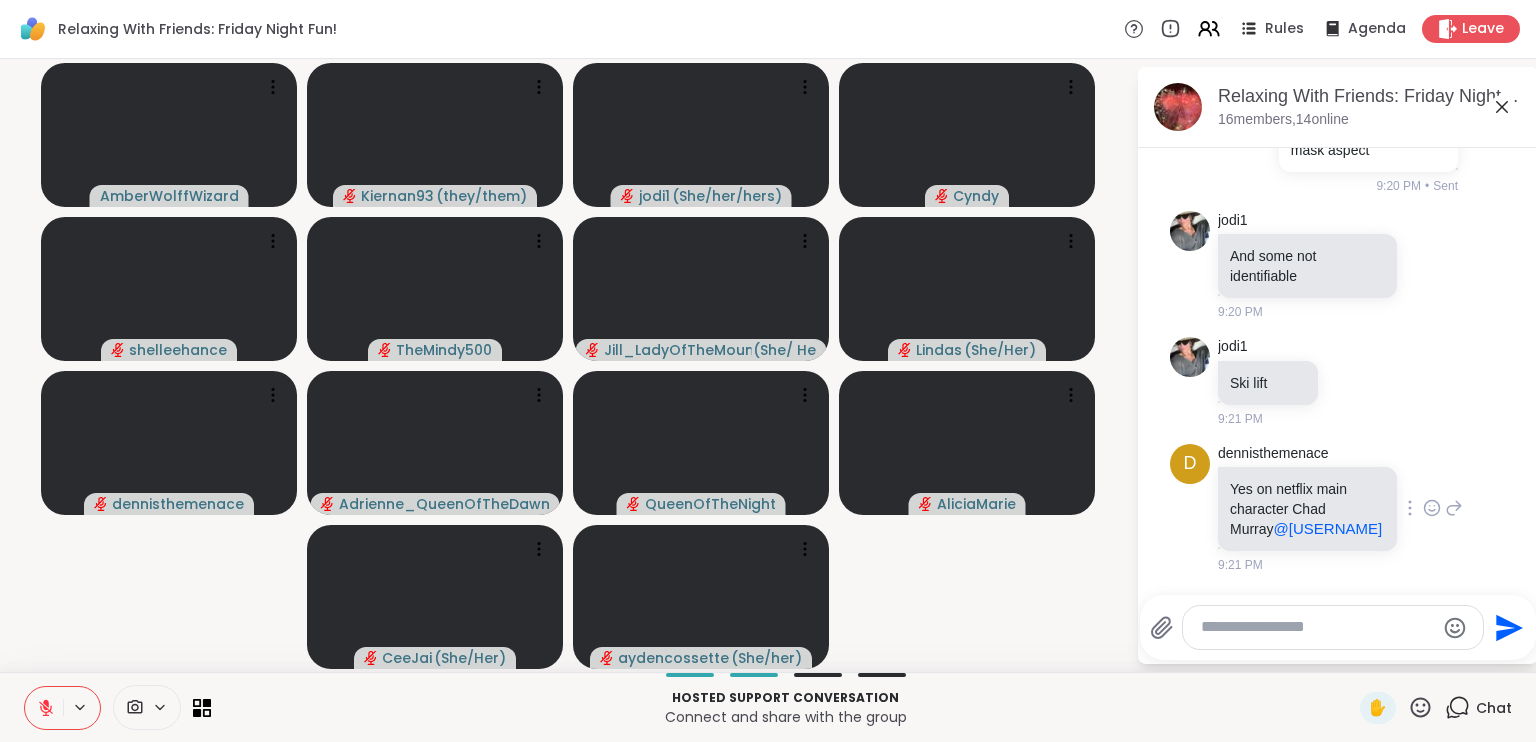 click 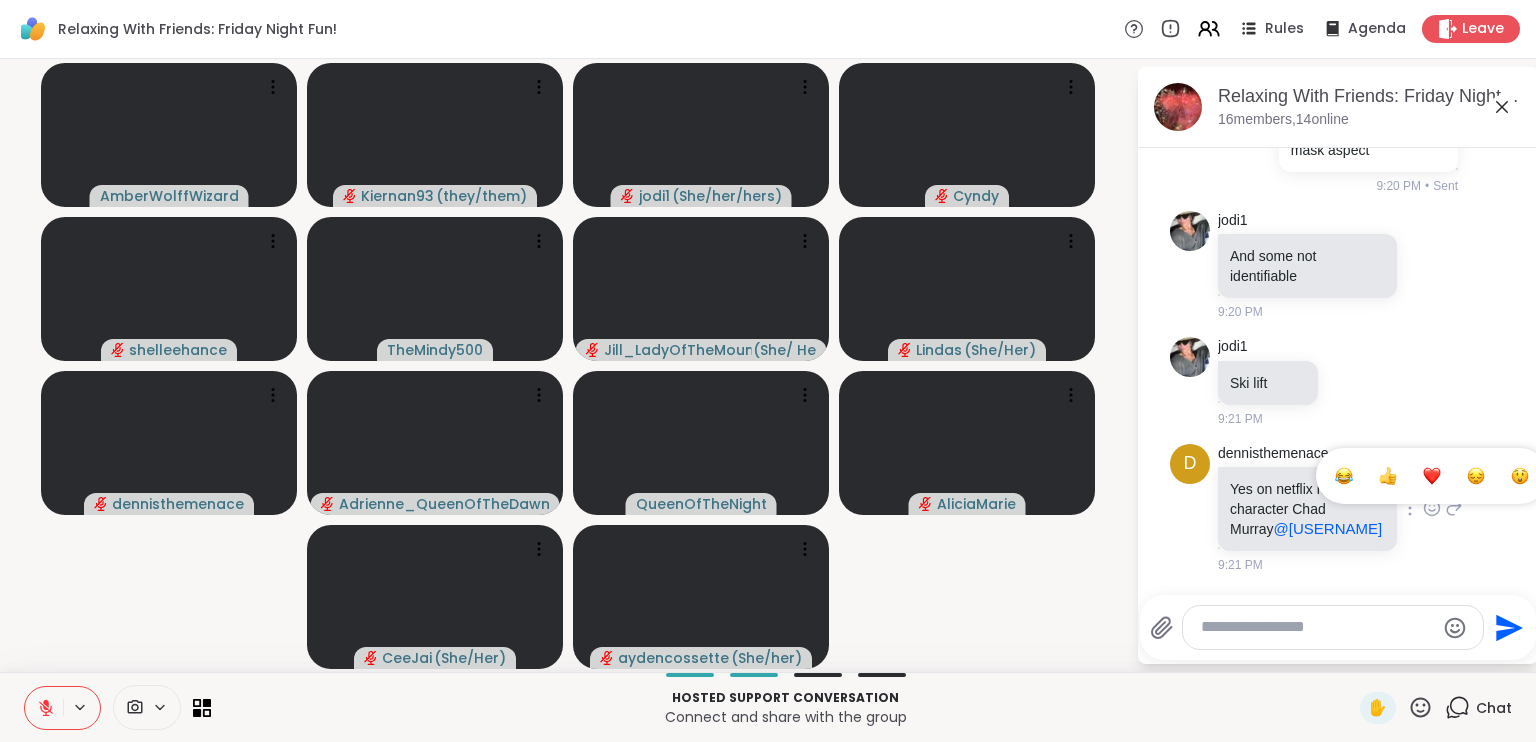 click at bounding box center [1432, 476] 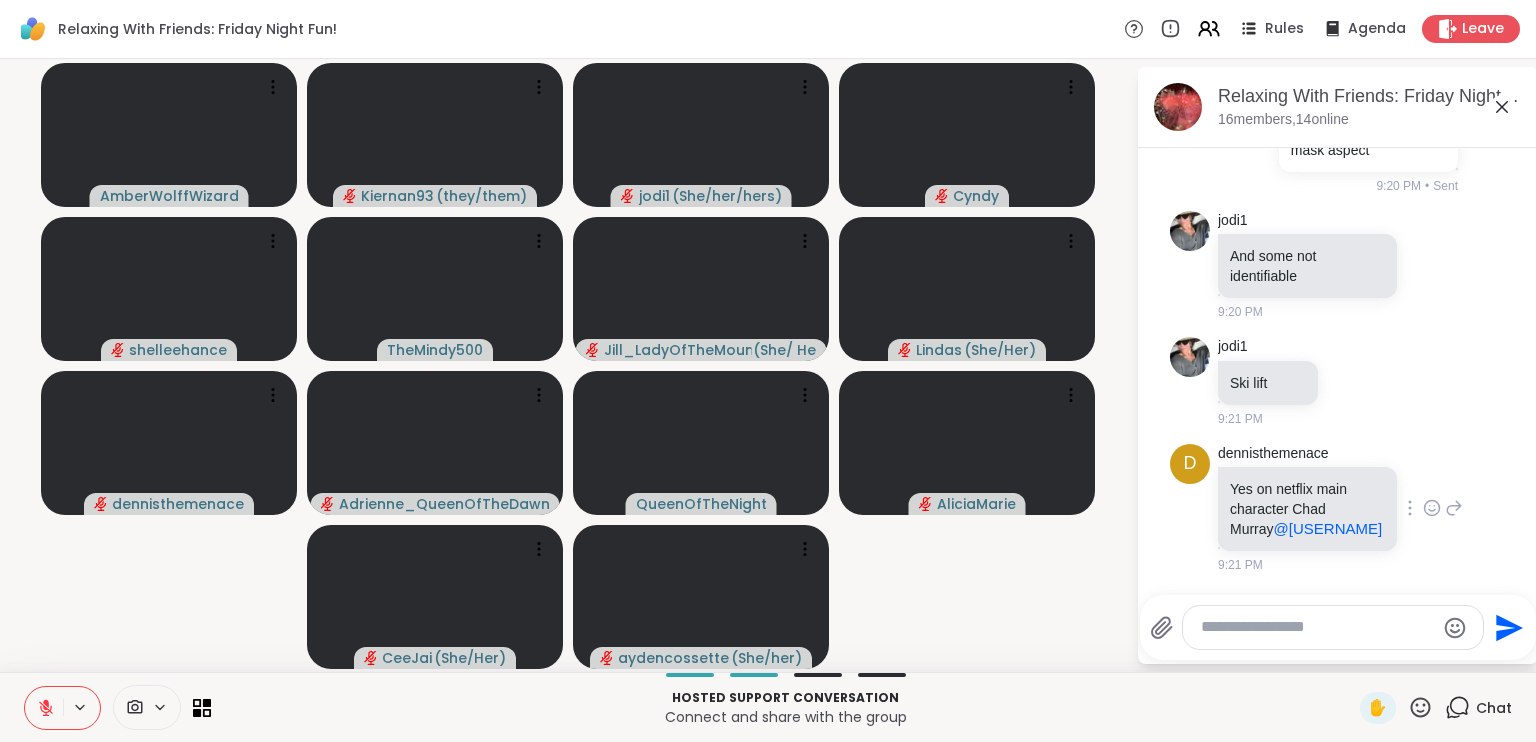 scroll, scrollTop: 6442, scrollLeft: 0, axis: vertical 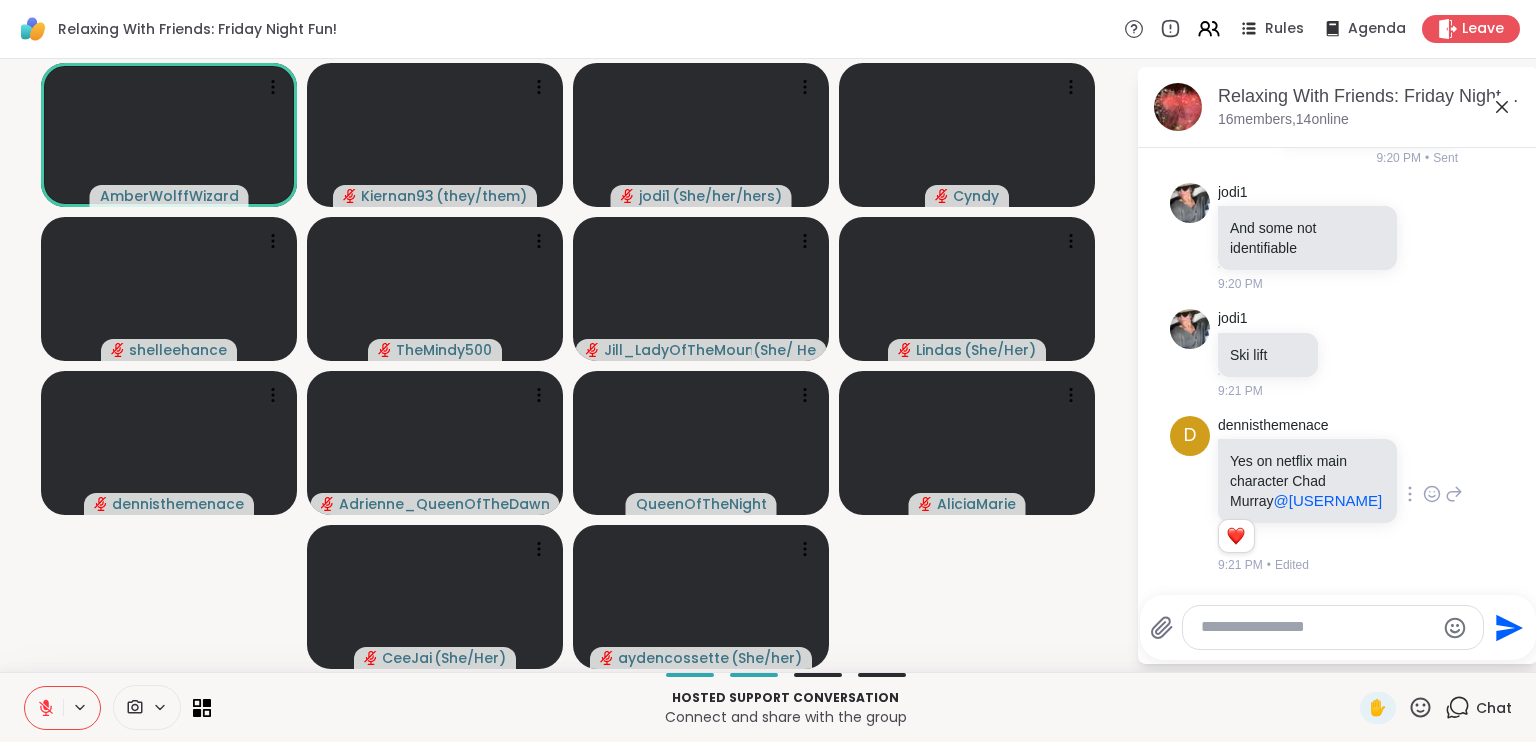 click 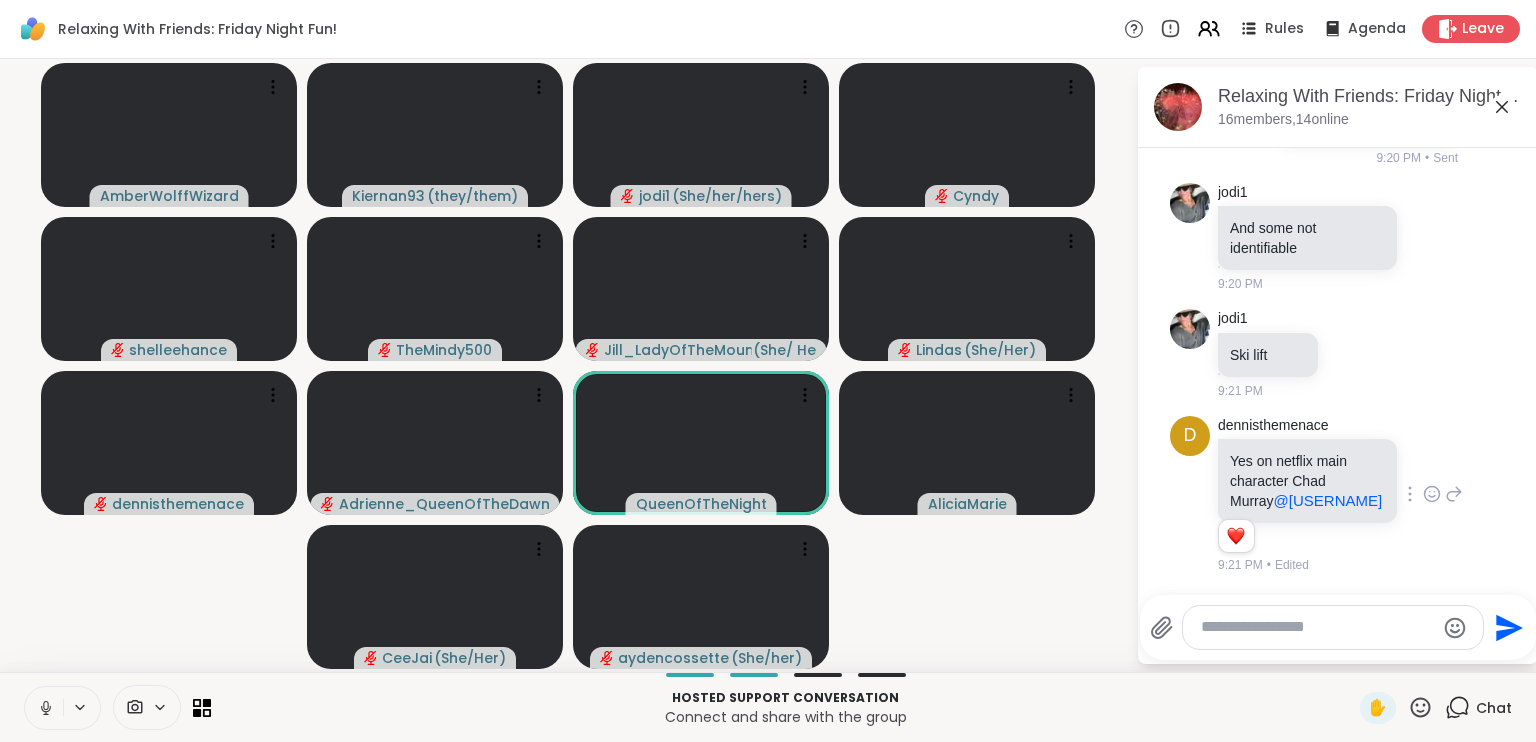 click 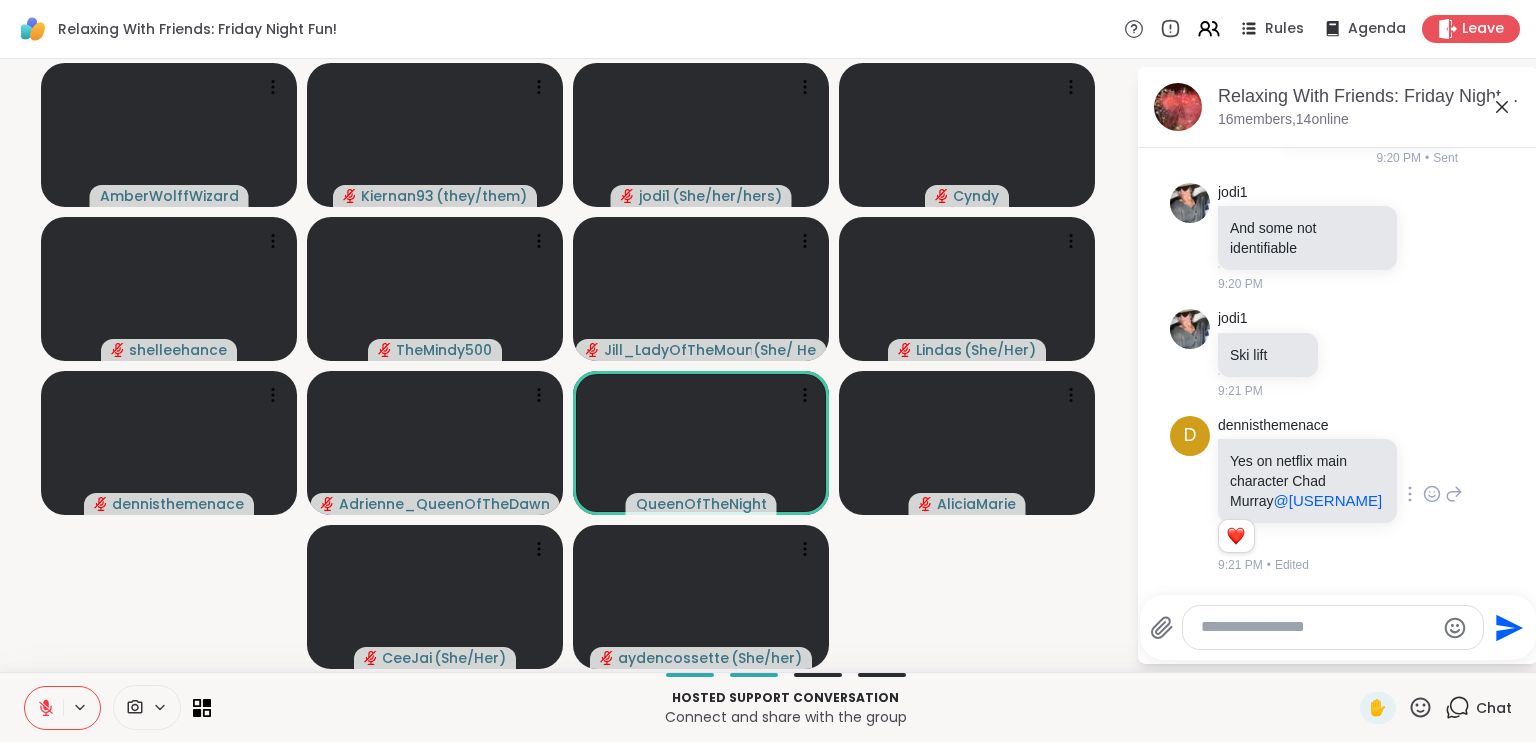 click at bounding box center (1317, 627) 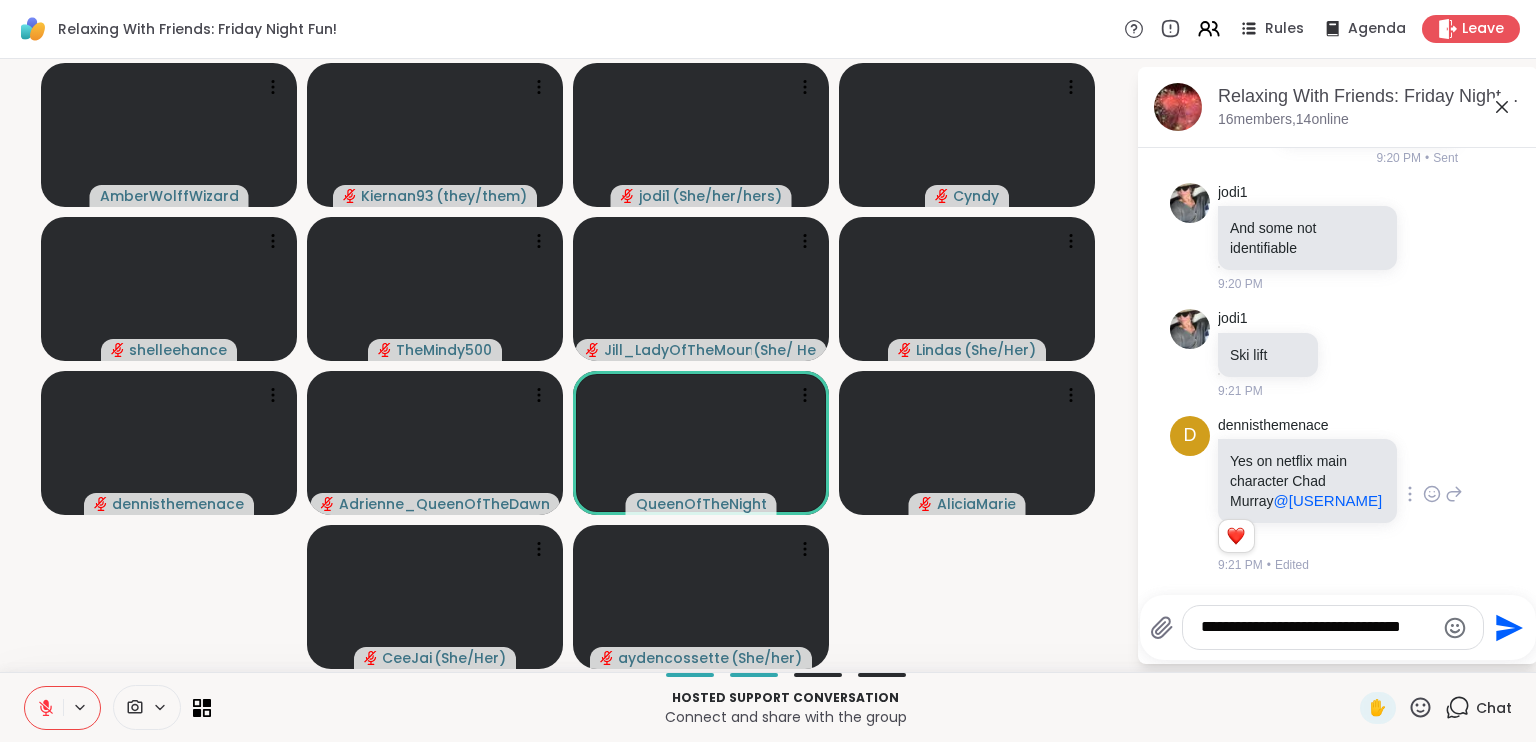 type on "**********" 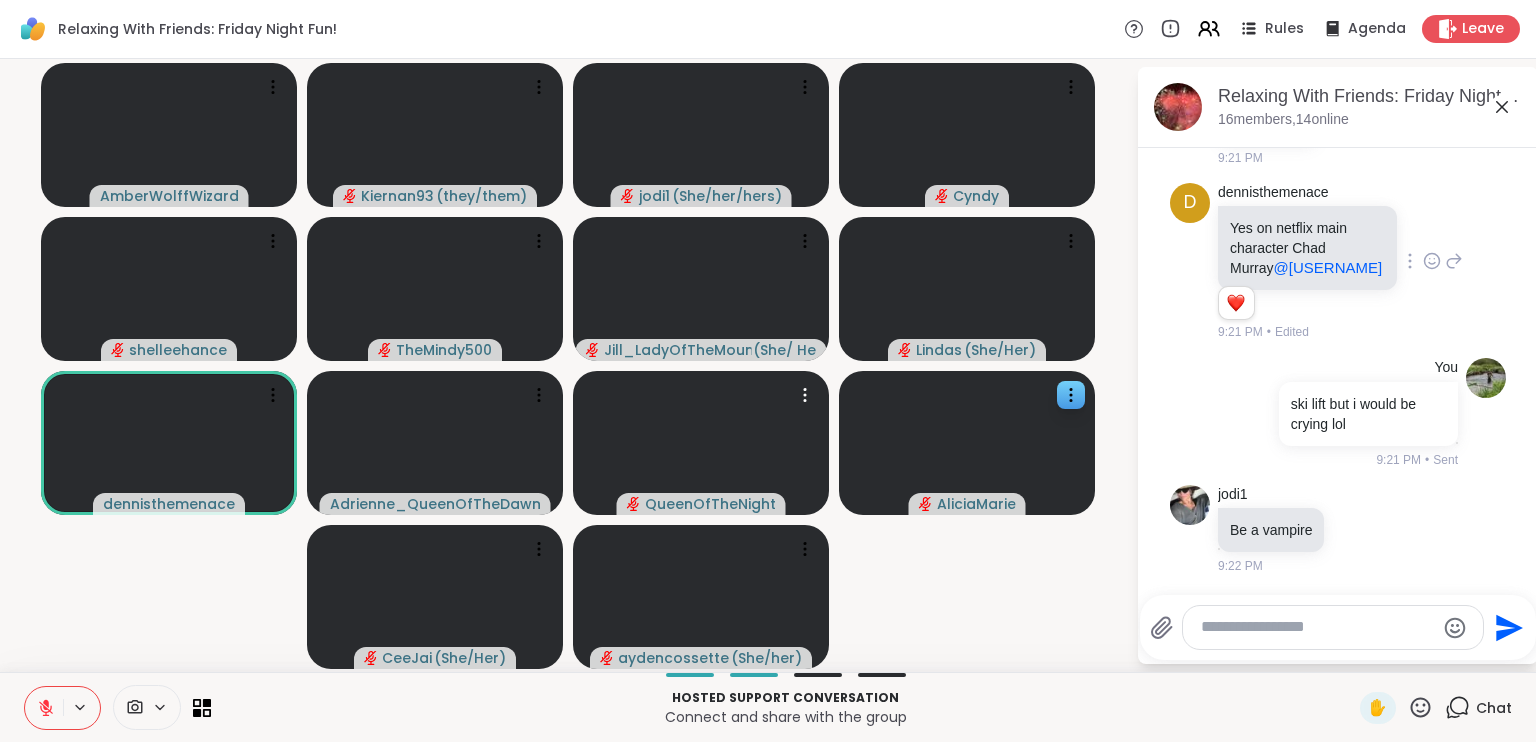 scroll, scrollTop: 6780, scrollLeft: 0, axis: vertical 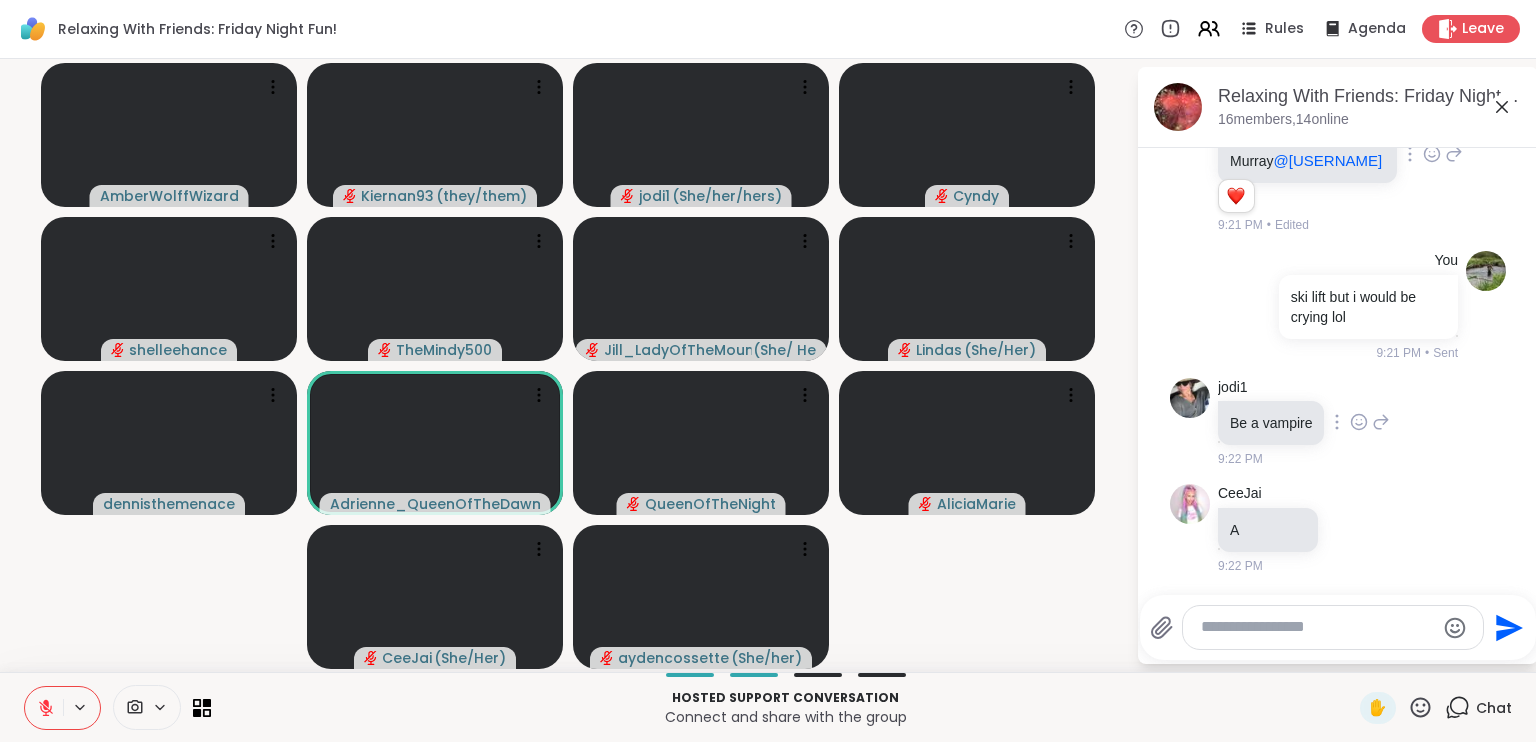 click 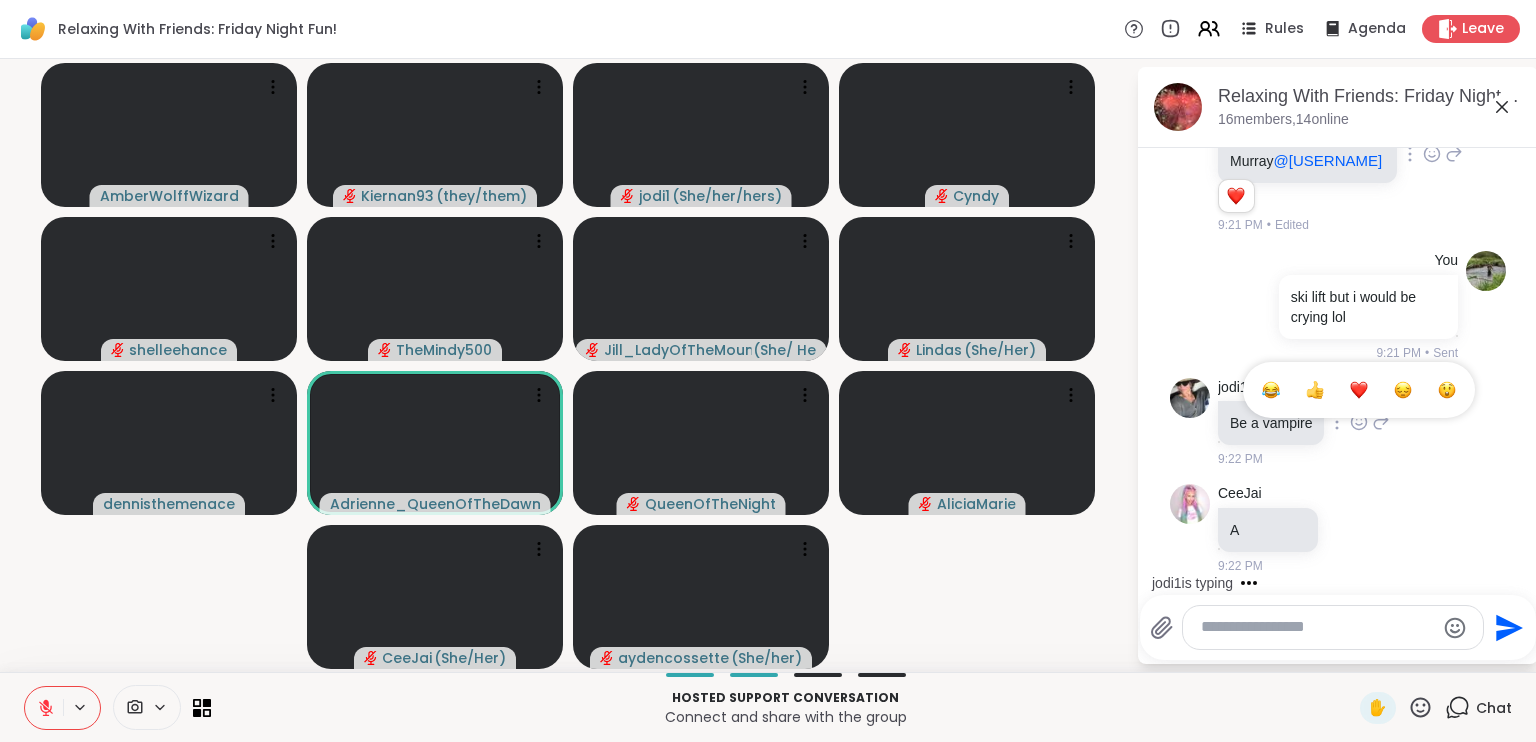 click at bounding box center (1359, 390) 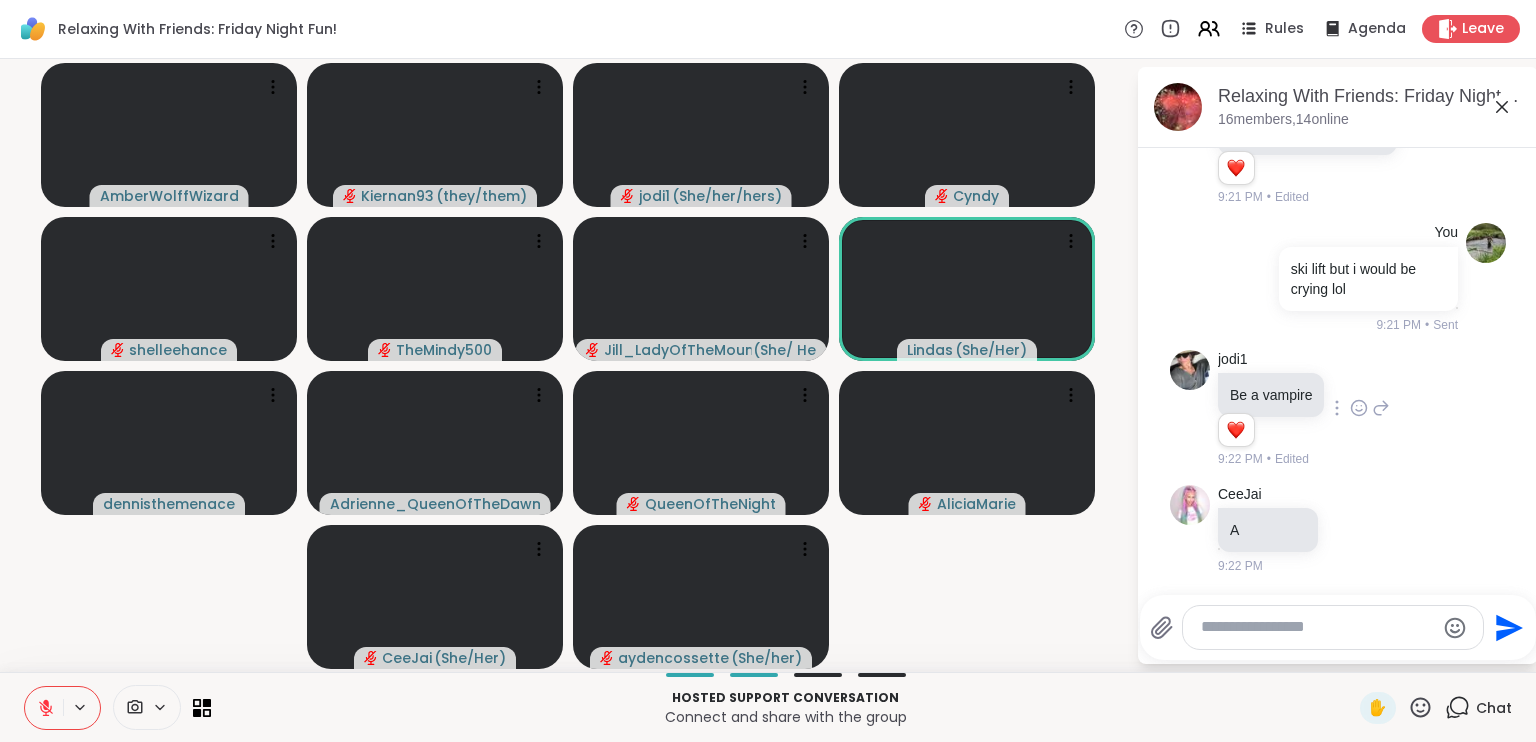 click at bounding box center (44, 708) 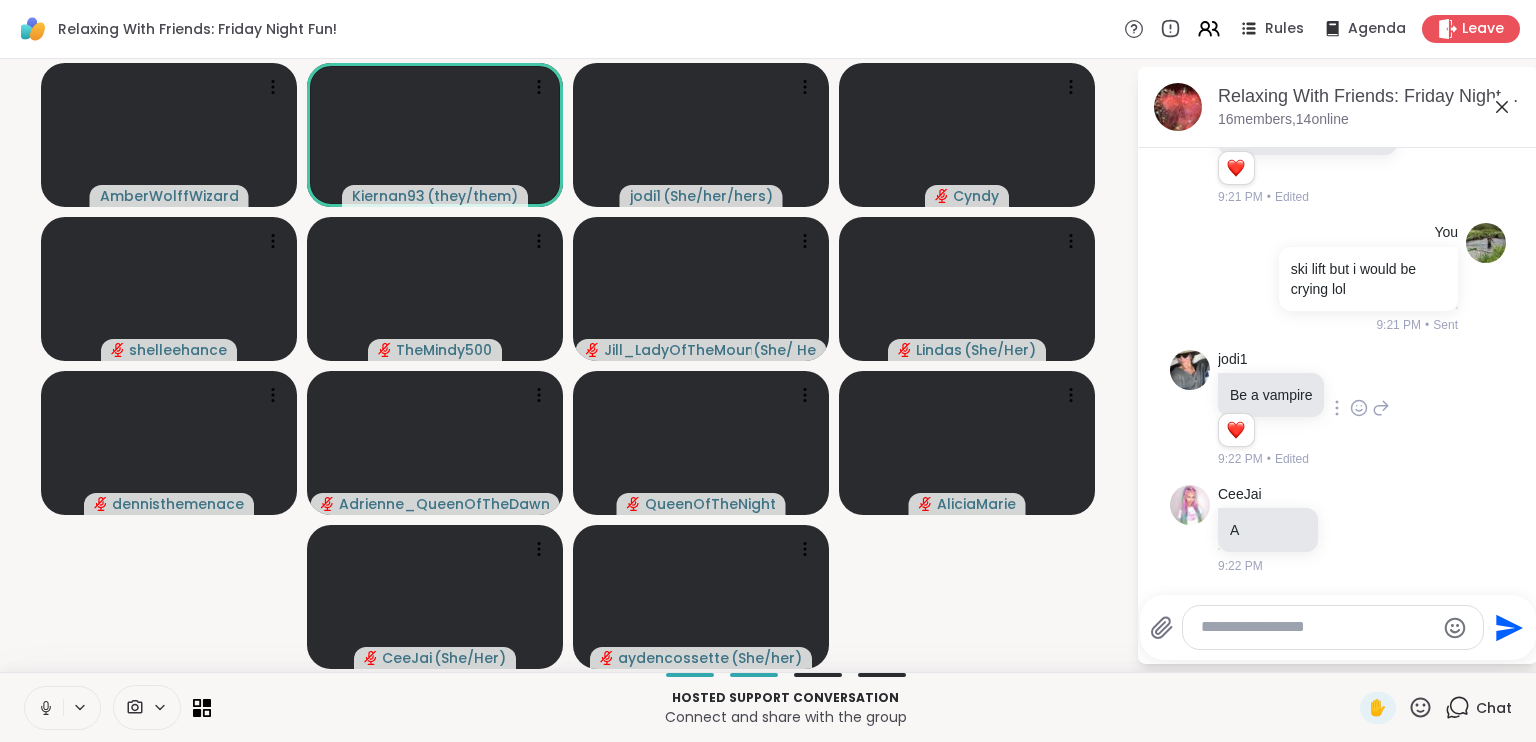 click 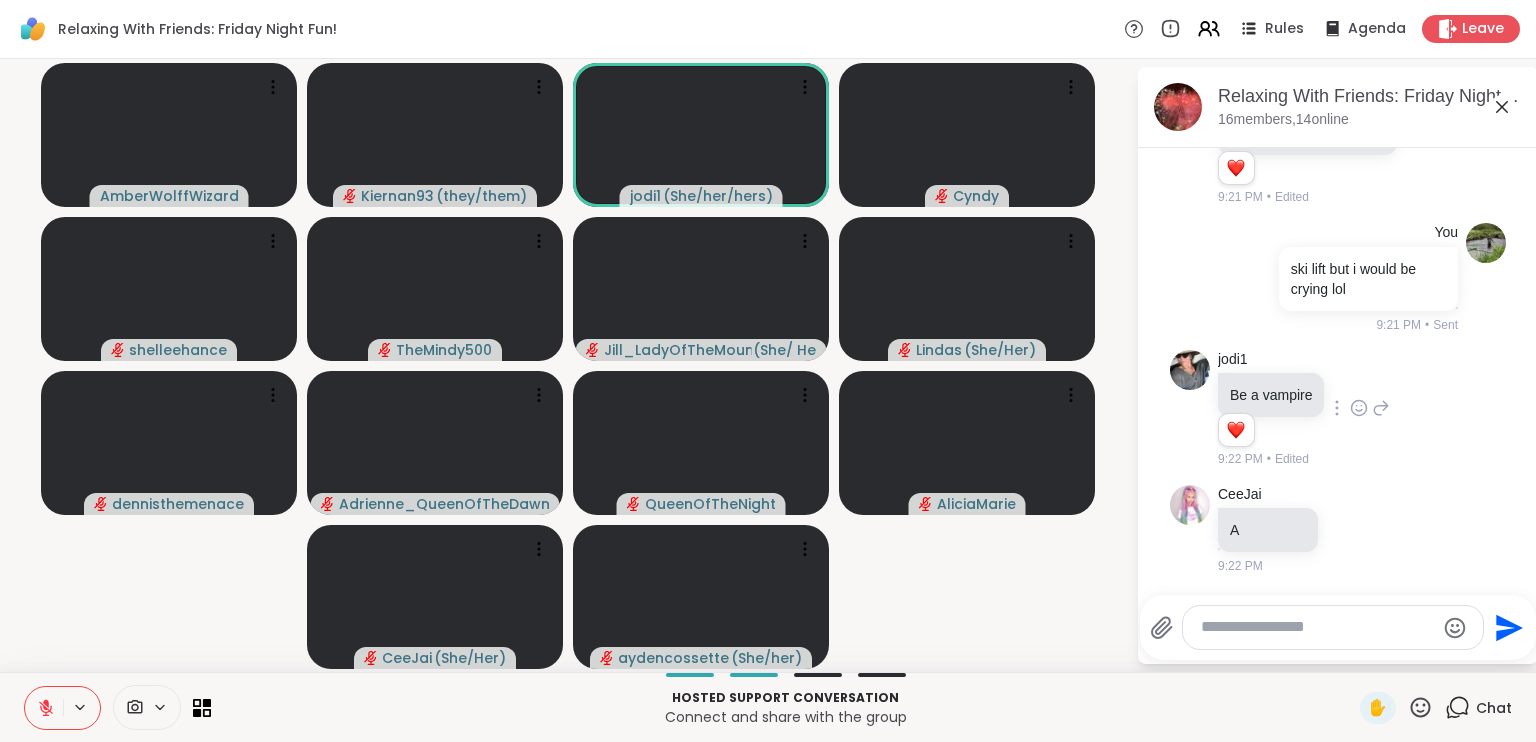 click at bounding box center [1317, 627] 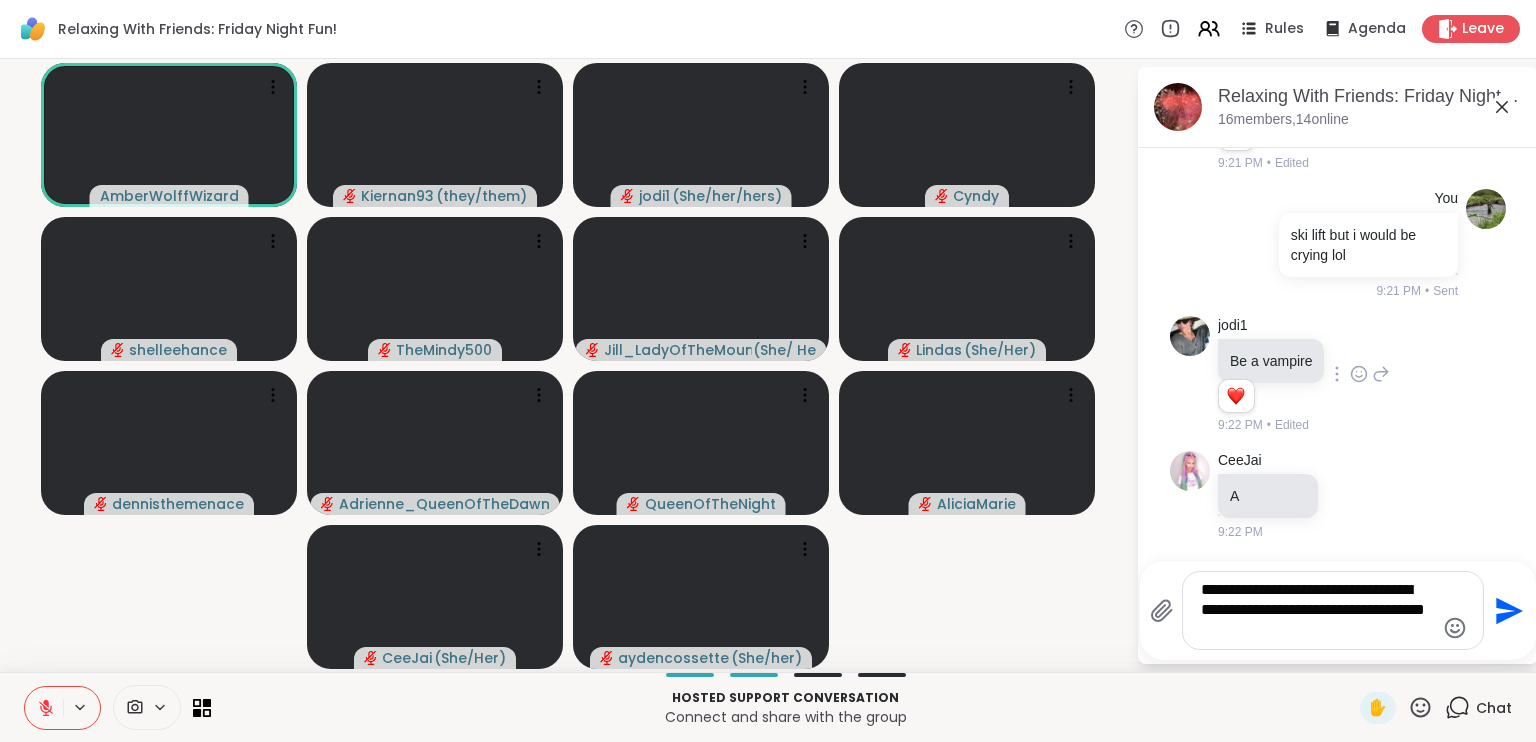 type on "**********" 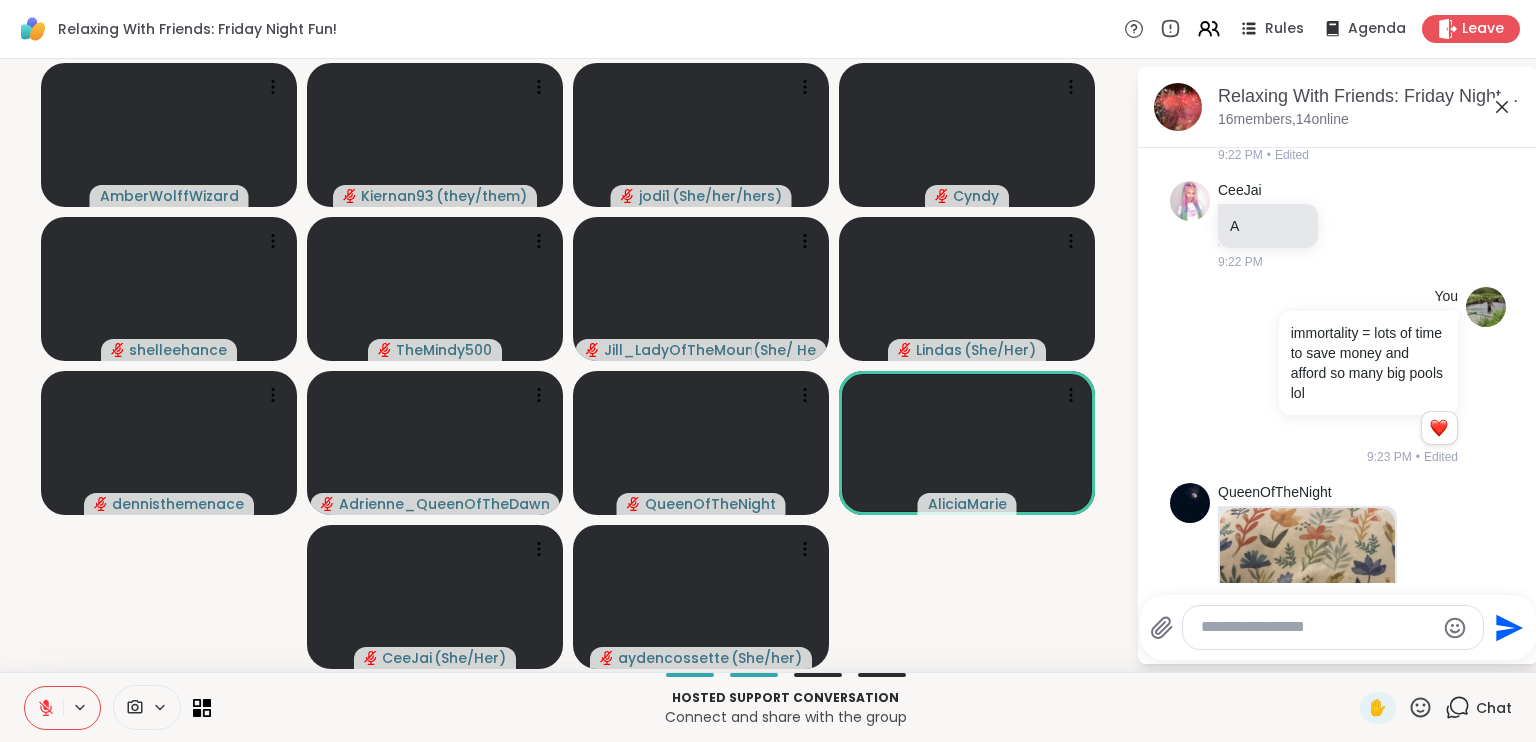 scroll, scrollTop: 7561, scrollLeft: 0, axis: vertical 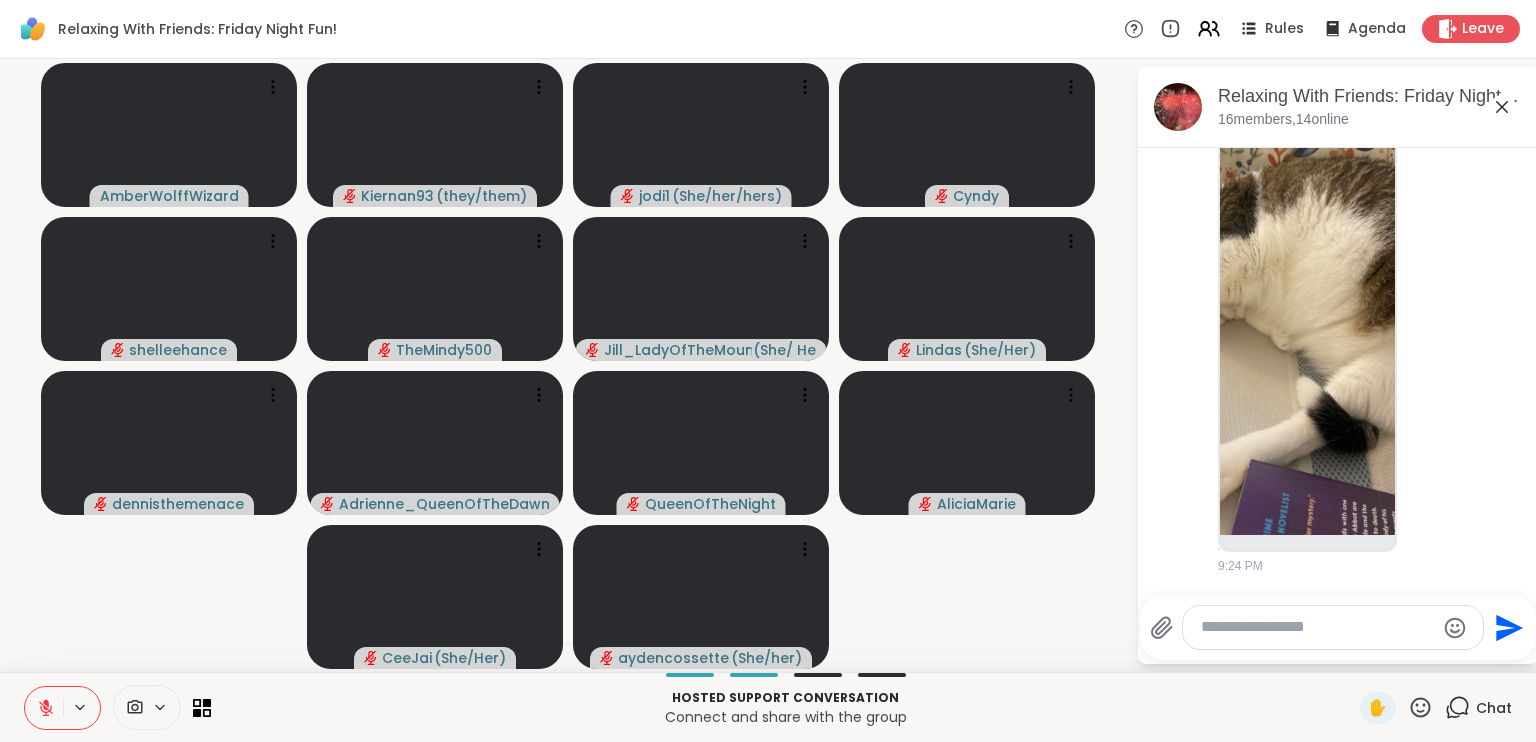click at bounding box center (1317, 627) 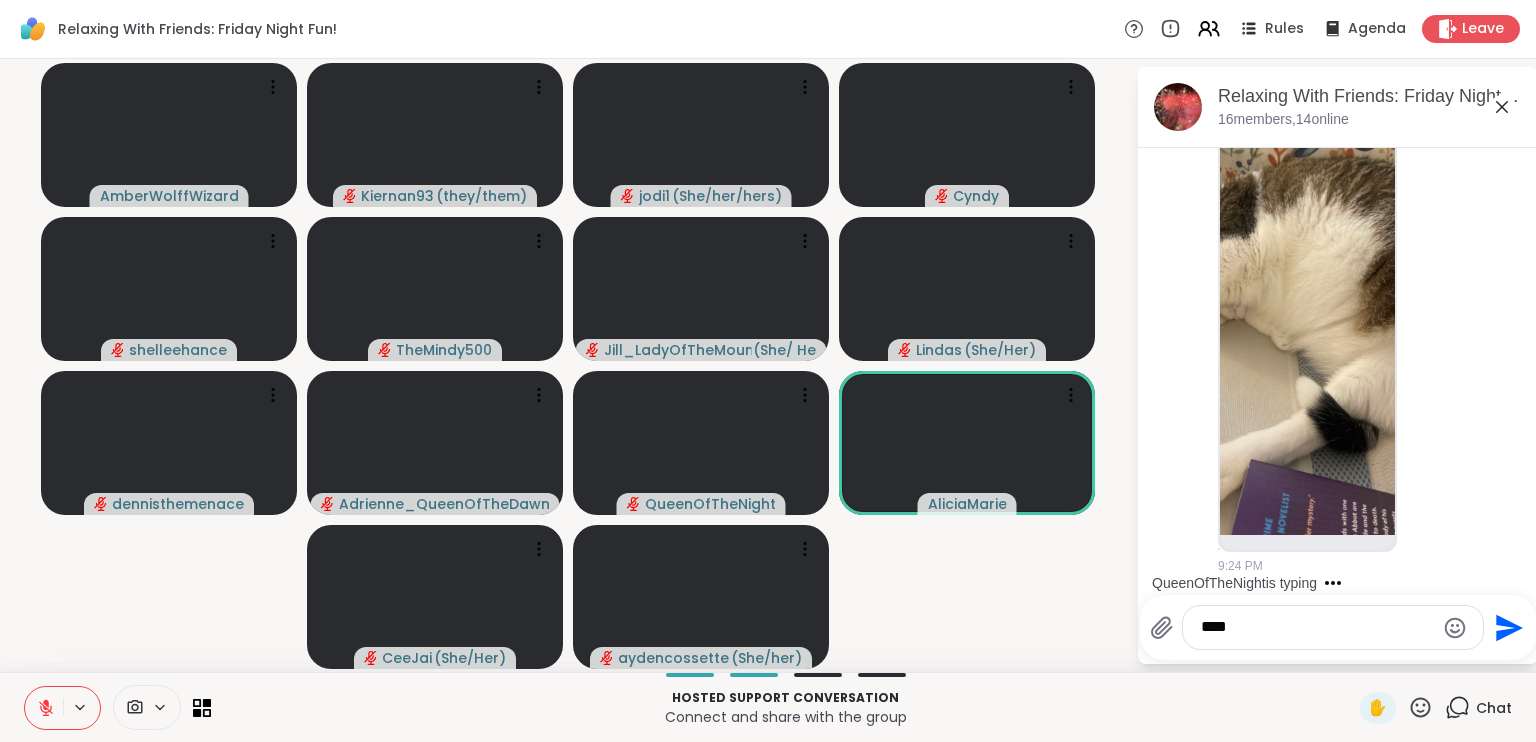 scroll, scrollTop: 7668, scrollLeft: 0, axis: vertical 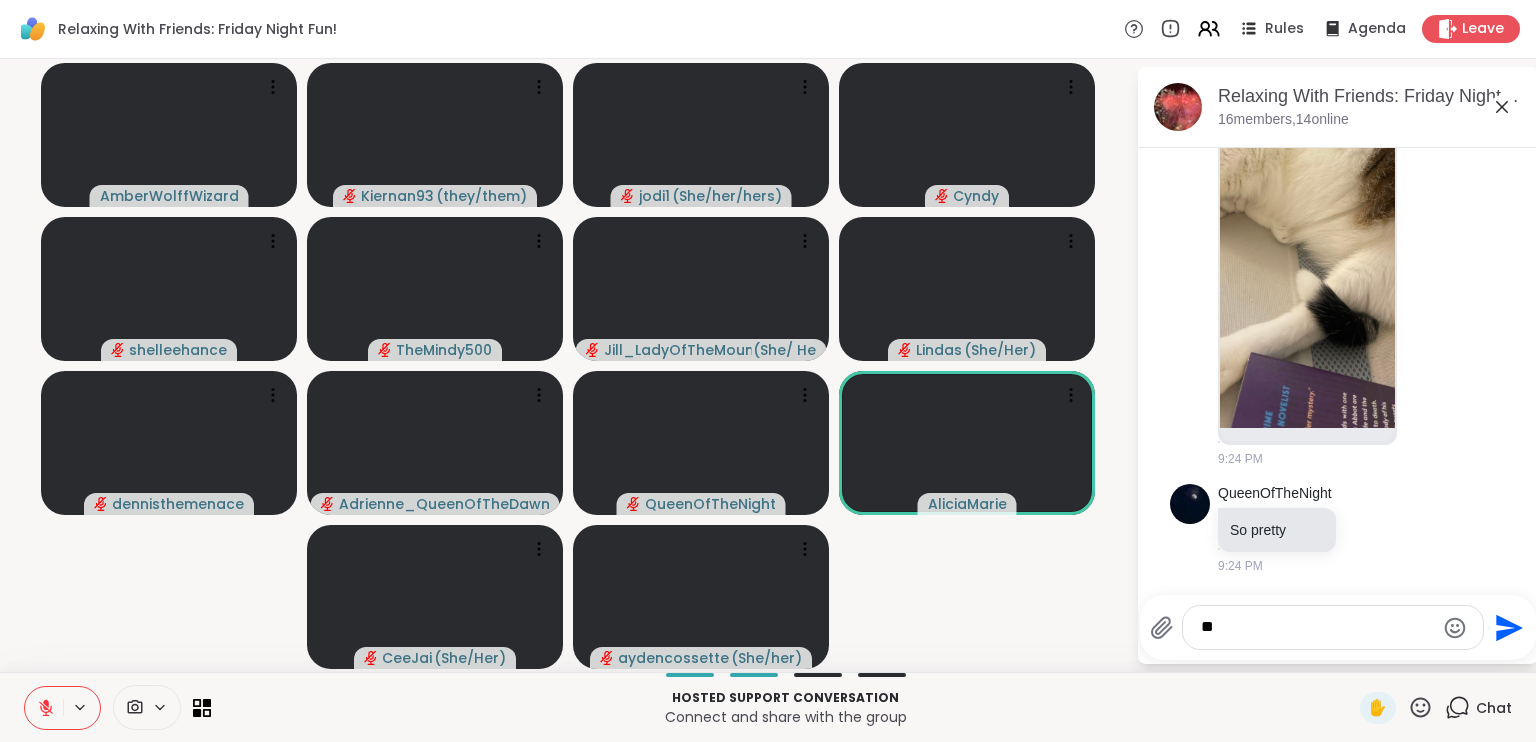 type on "*" 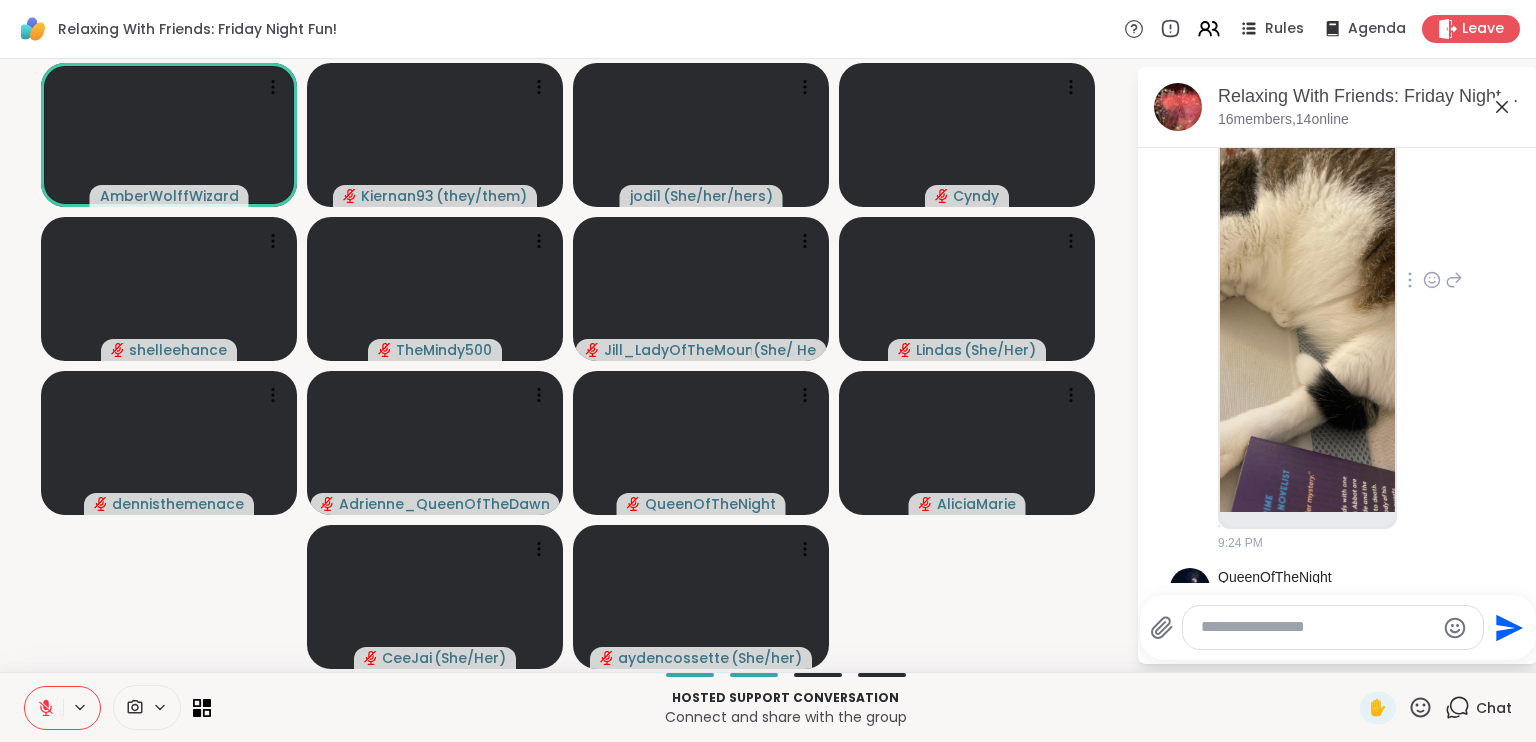 scroll, scrollTop: 7473, scrollLeft: 0, axis: vertical 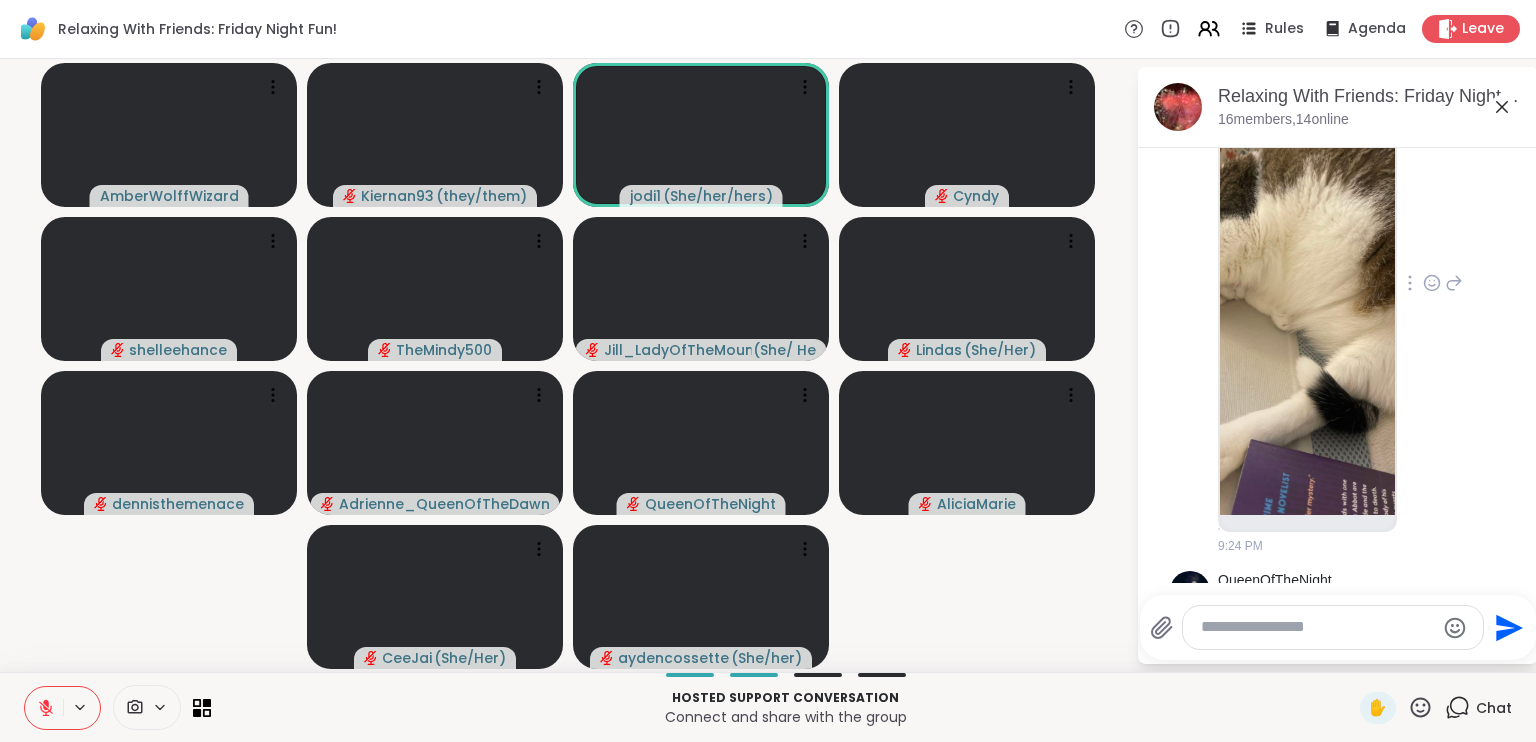 click 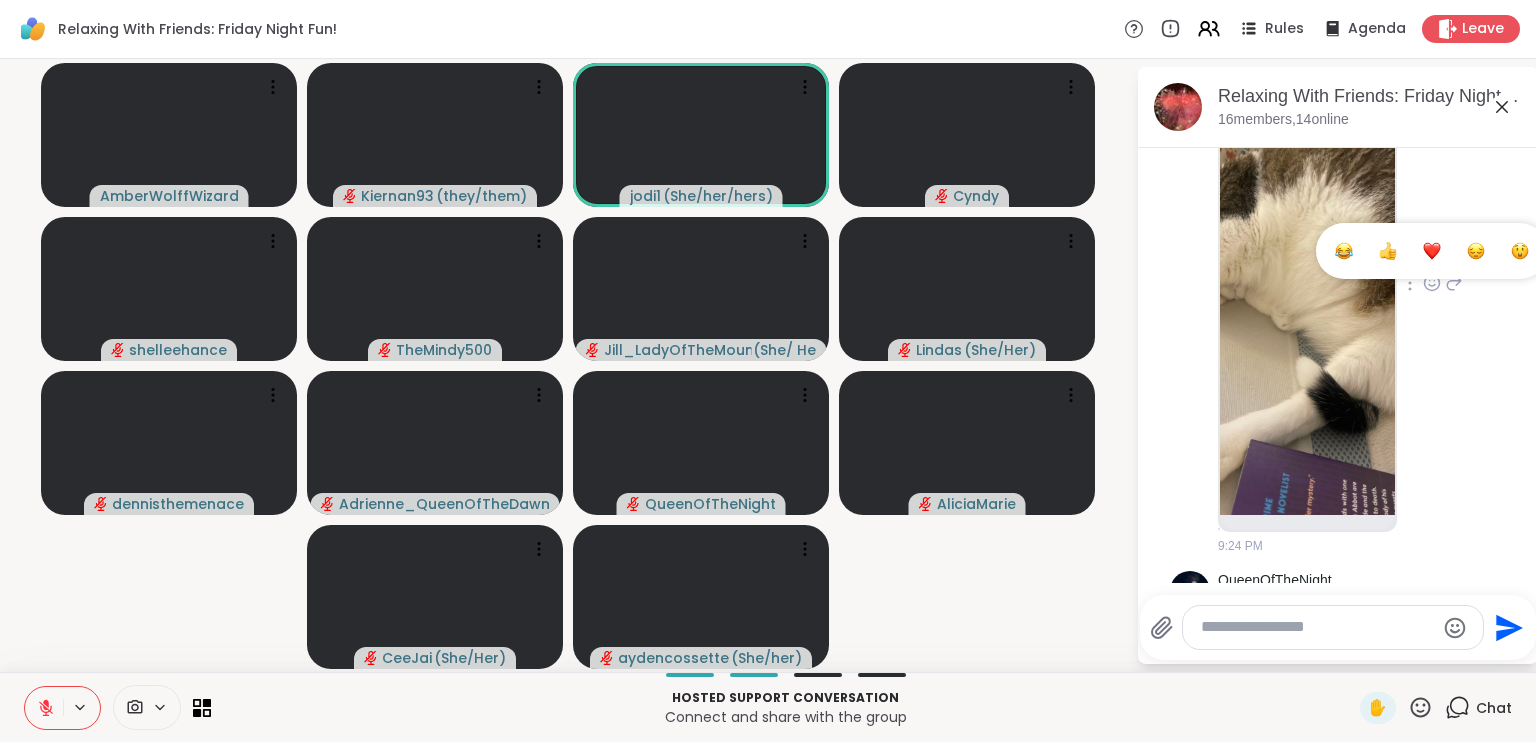 click at bounding box center [1432, 251] 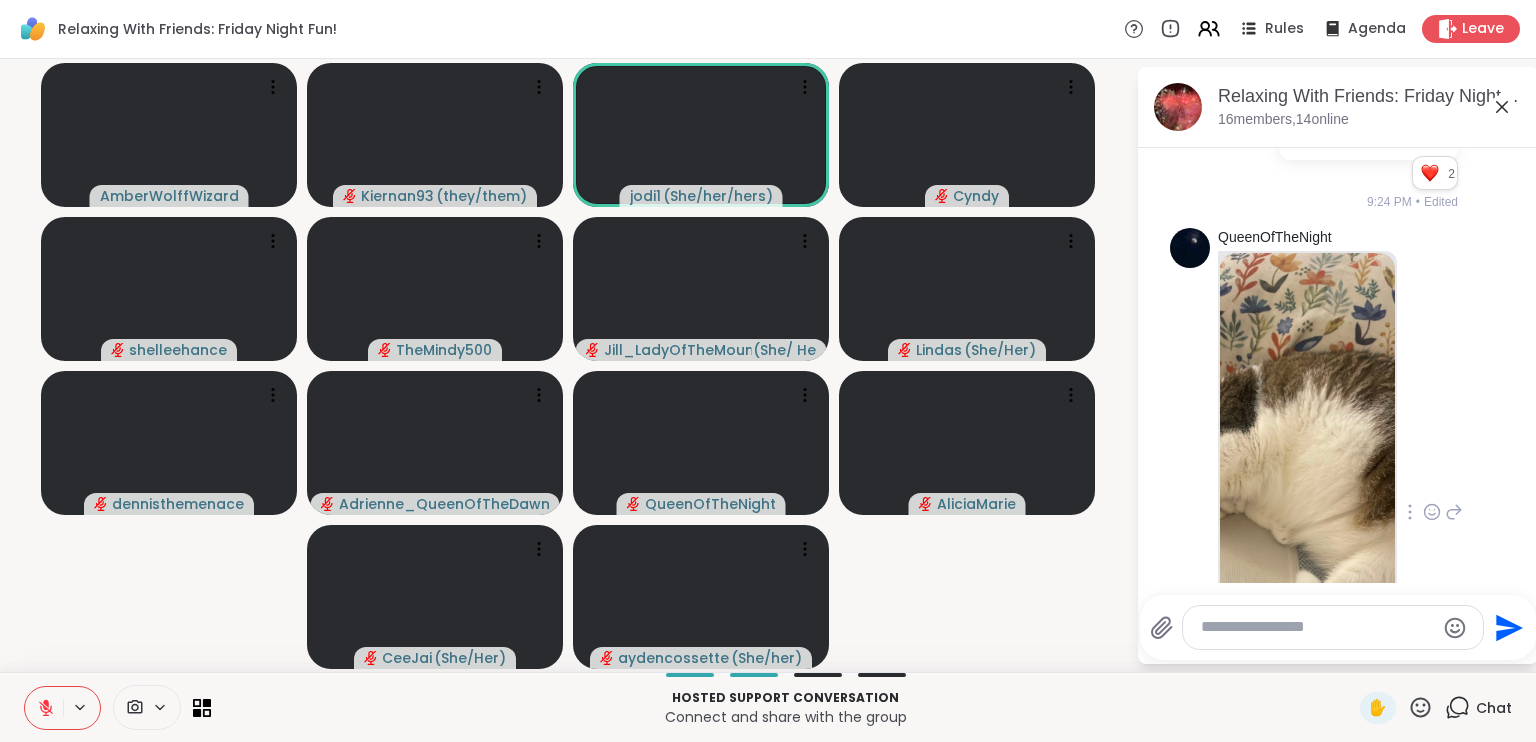 scroll, scrollTop: 7802, scrollLeft: 0, axis: vertical 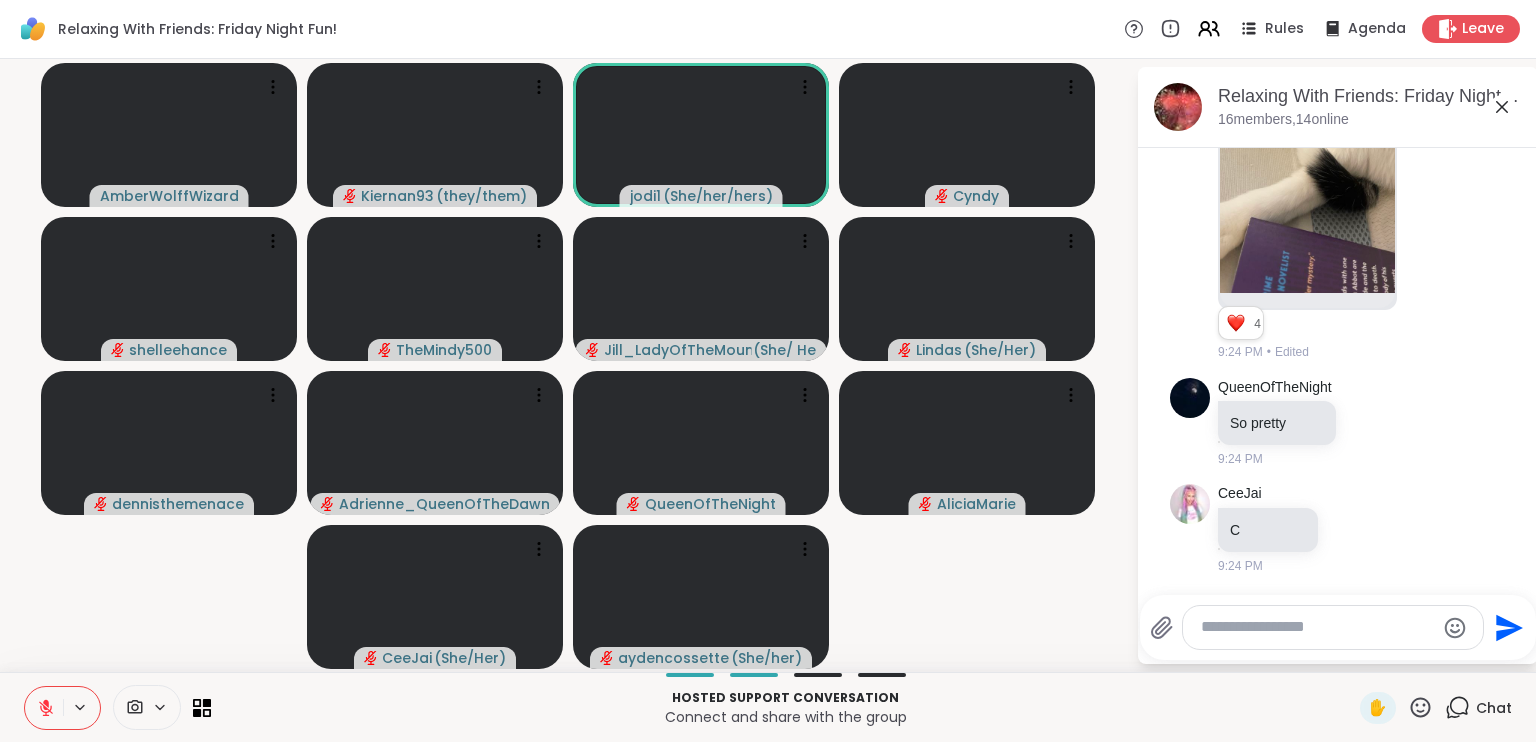 click at bounding box center [1317, 627] 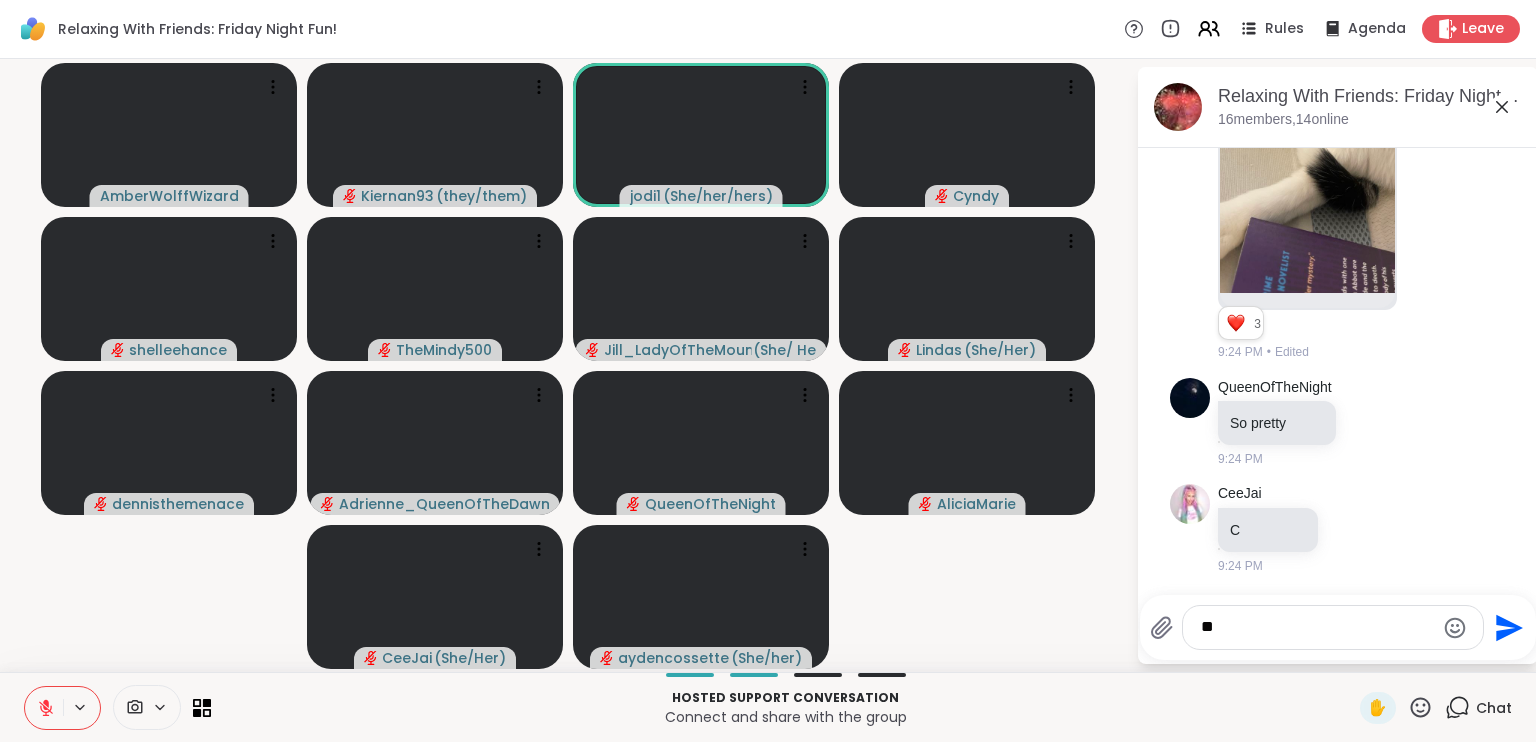 type on "*" 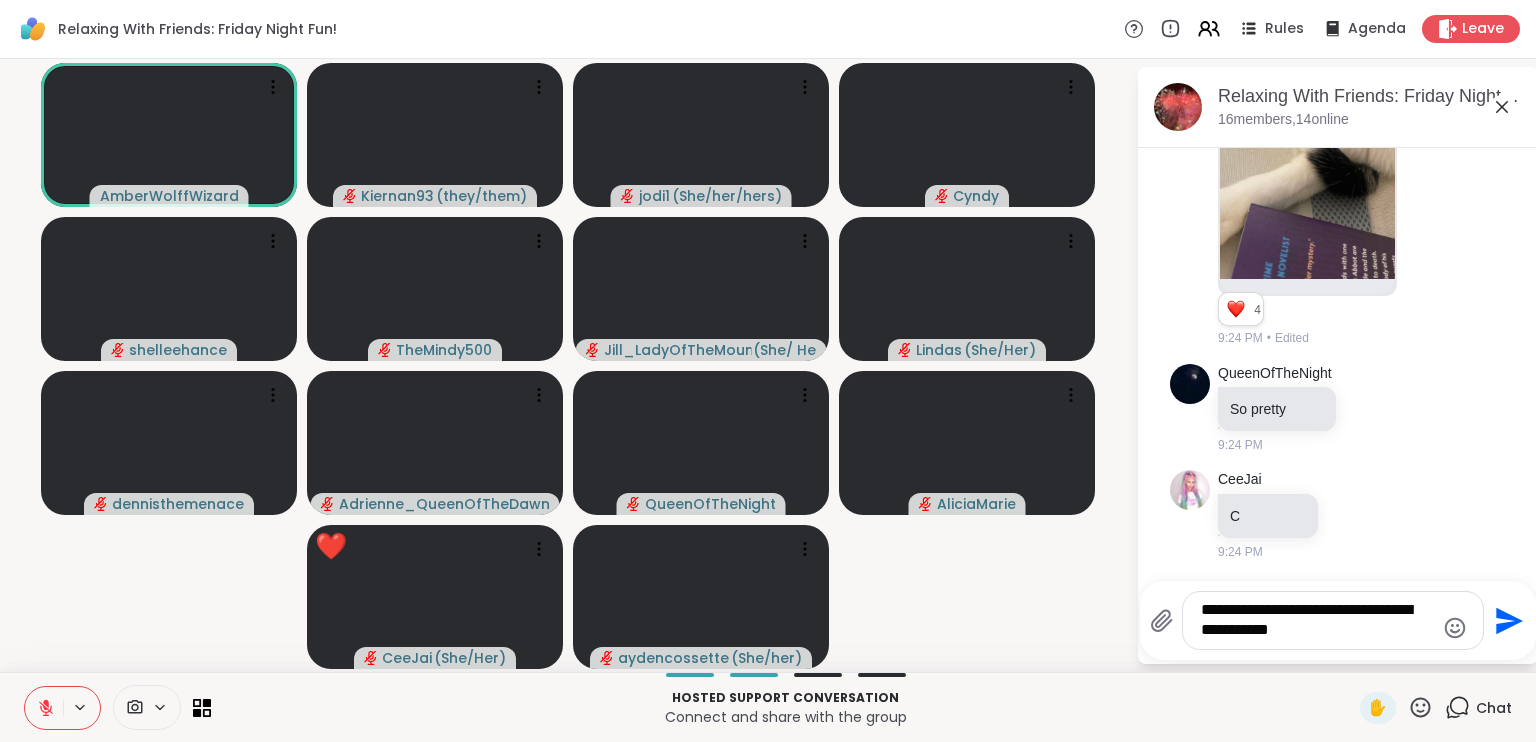 click on "**********" at bounding box center (1317, 620) 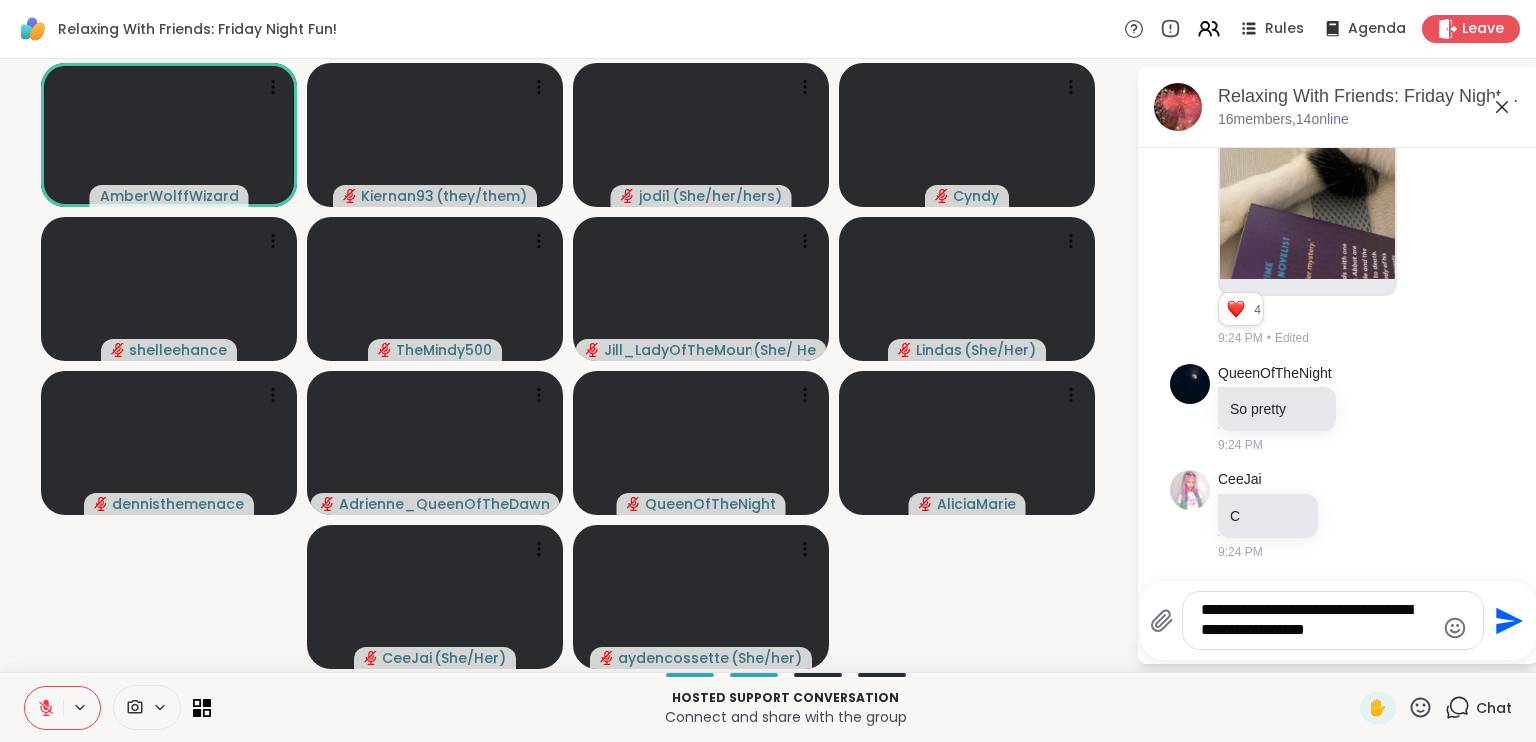 click on "**********" at bounding box center (1317, 620) 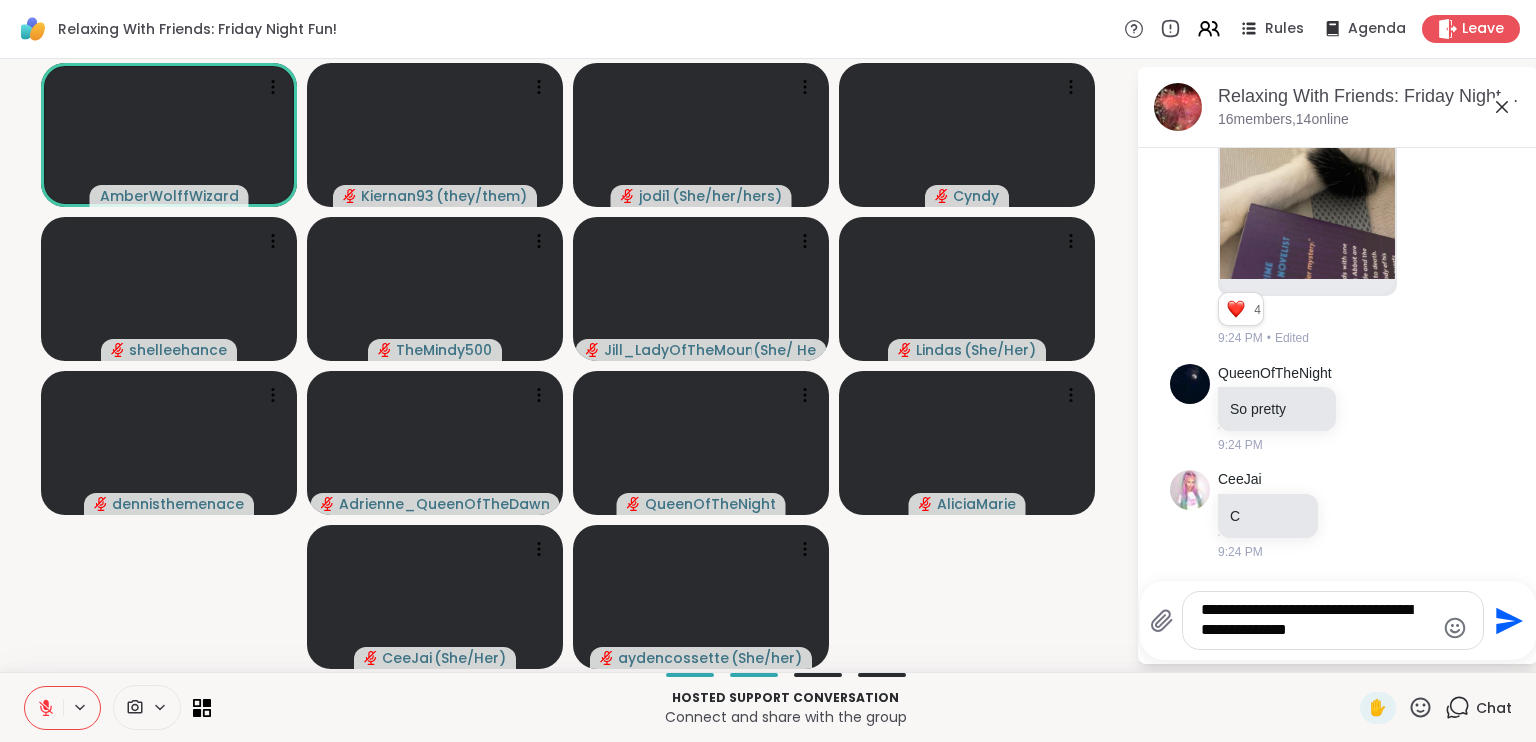 type on "**********" 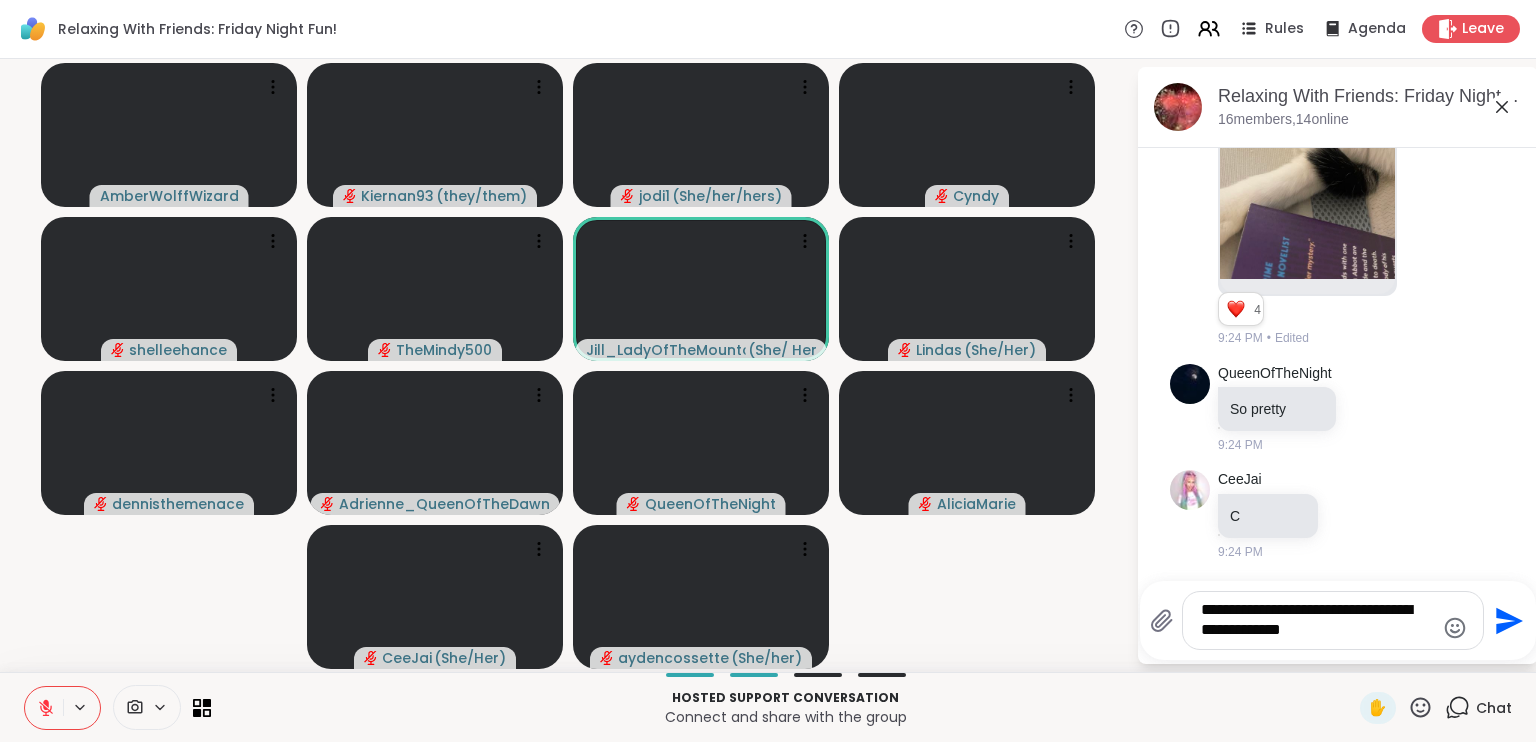 click on "**********" at bounding box center (1317, 620) 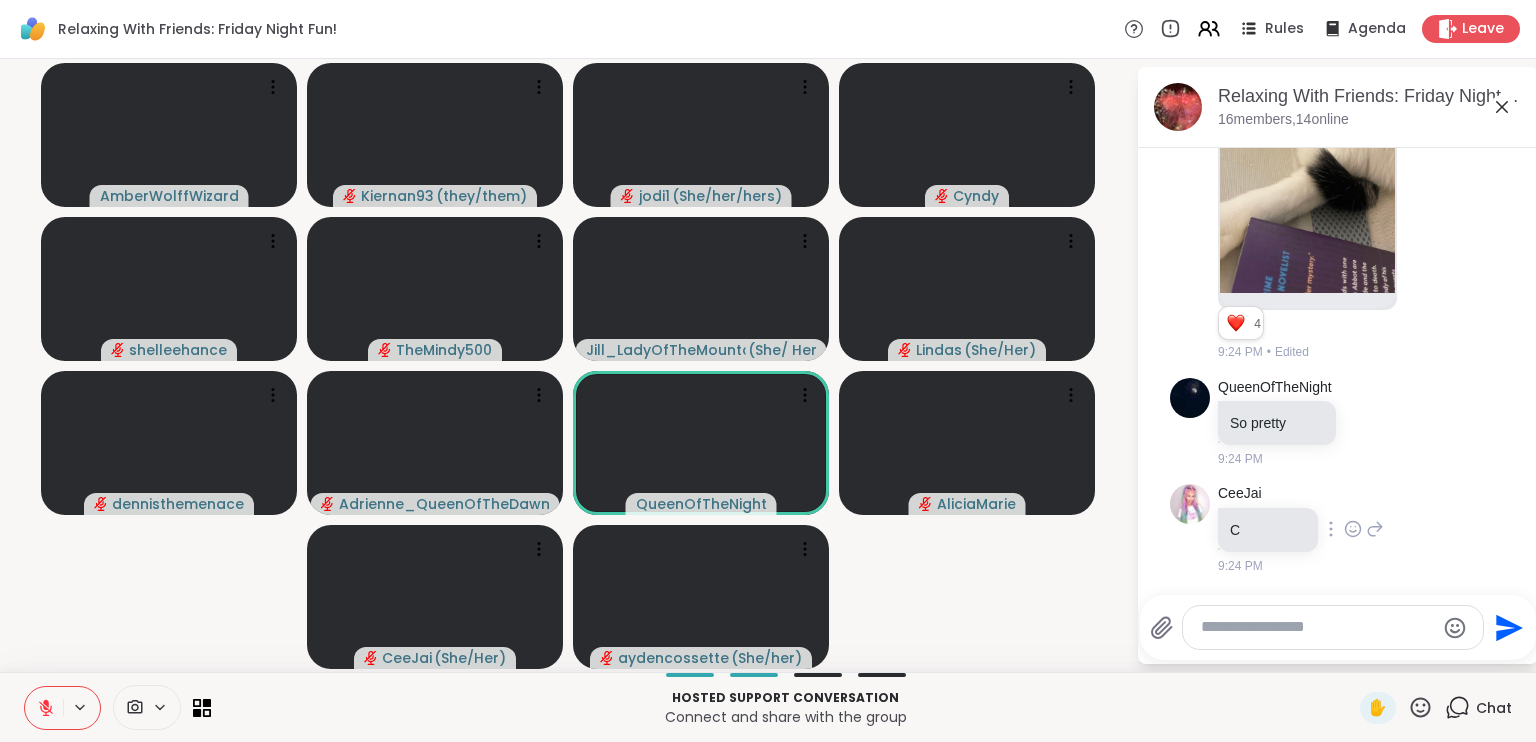 click 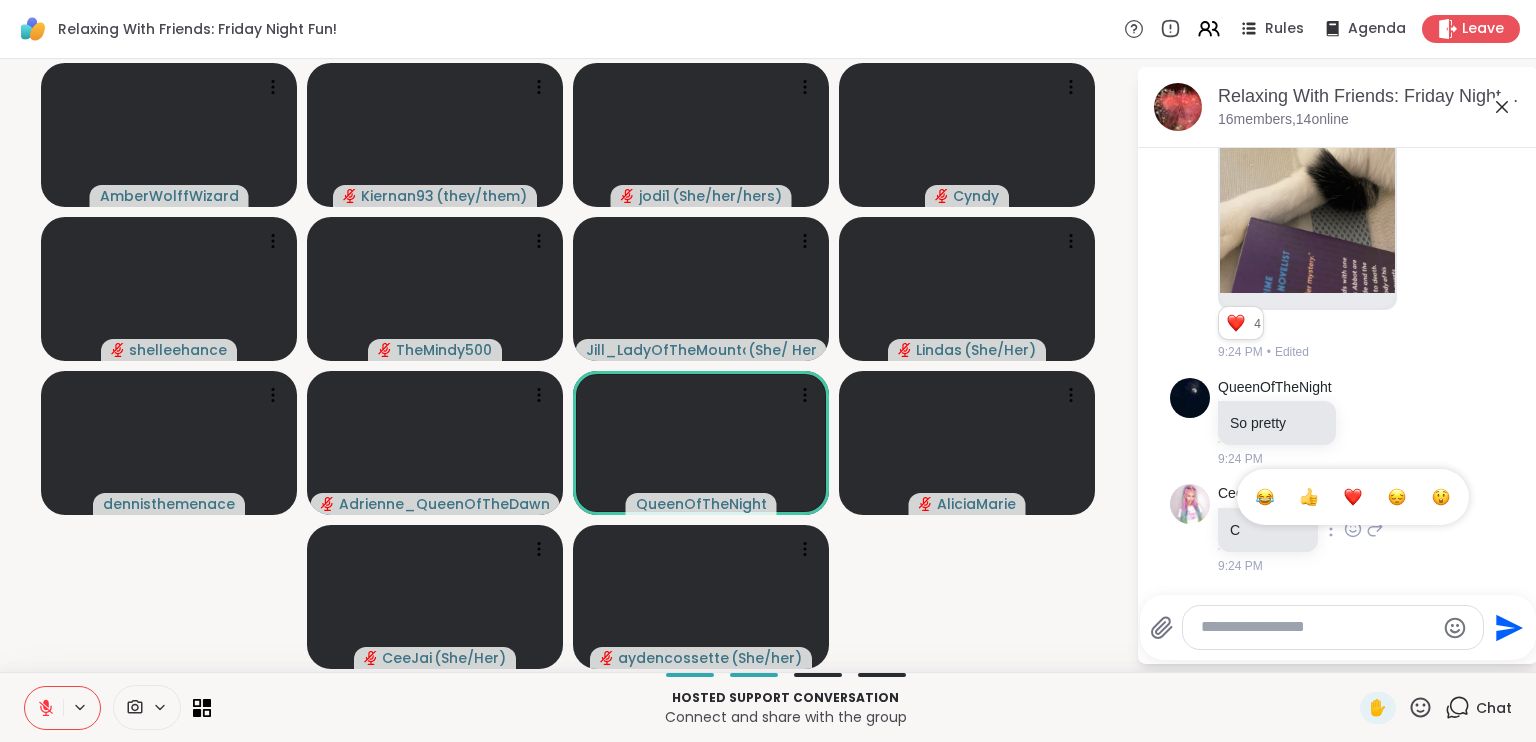 click at bounding box center (1353, 497) 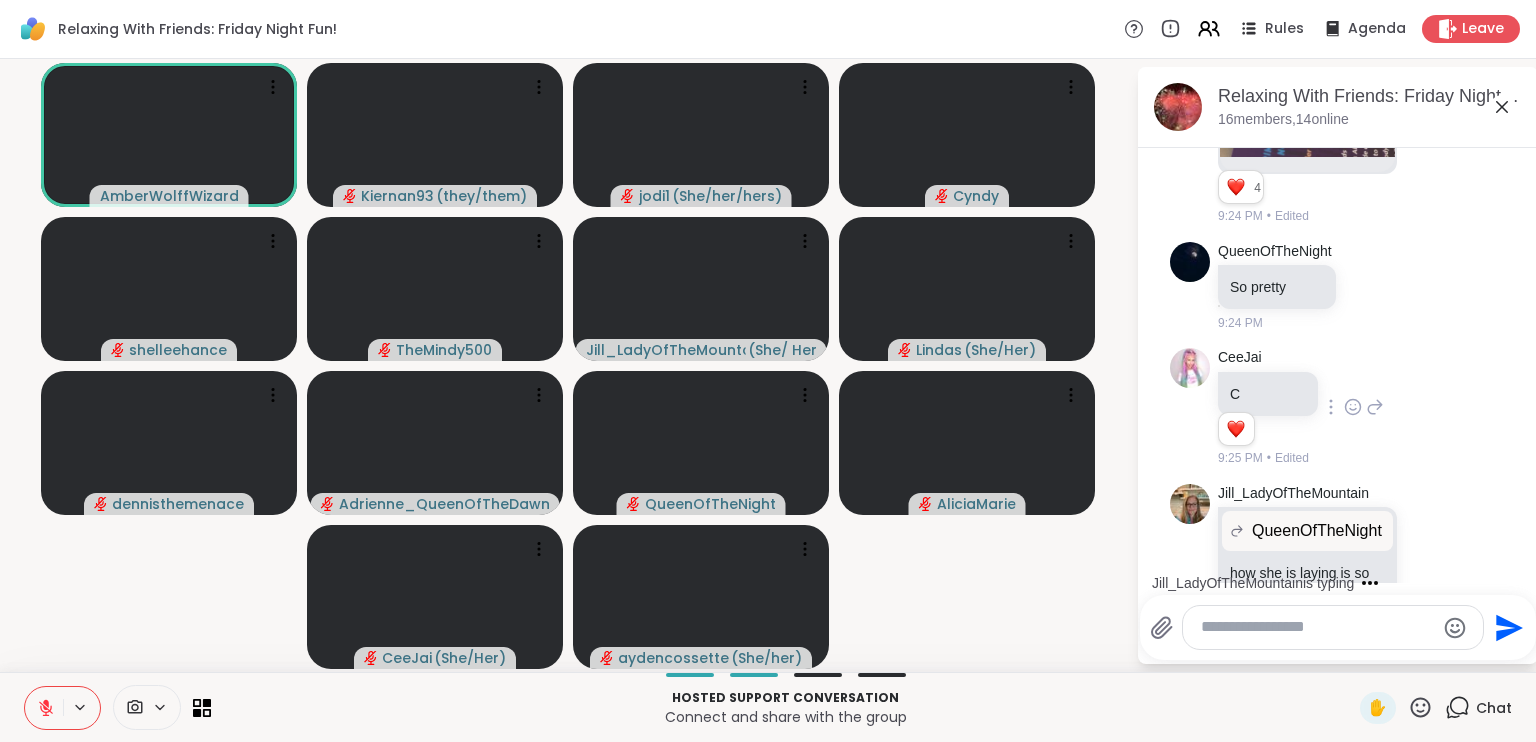 scroll, scrollTop: 8001, scrollLeft: 0, axis: vertical 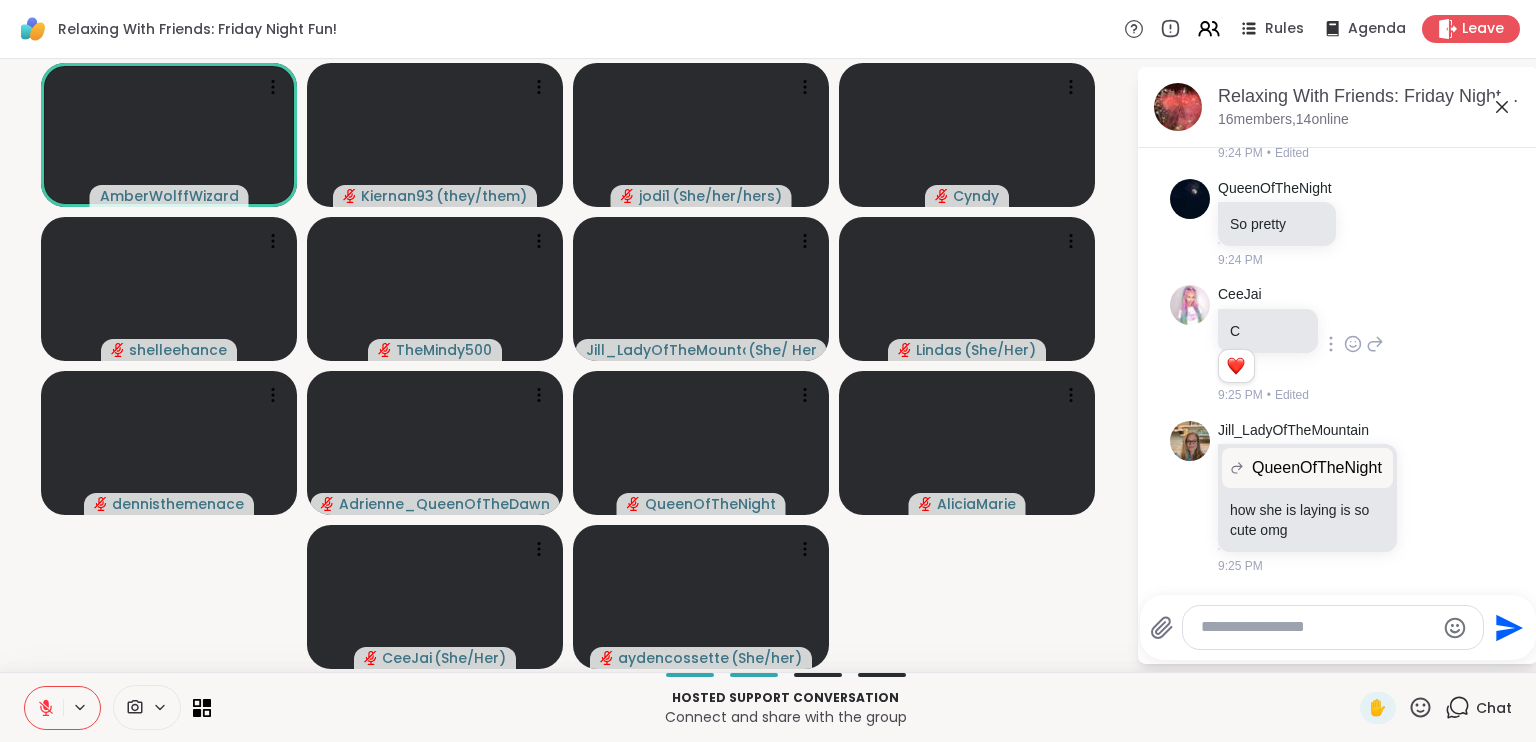 click at bounding box center [1333, 627] 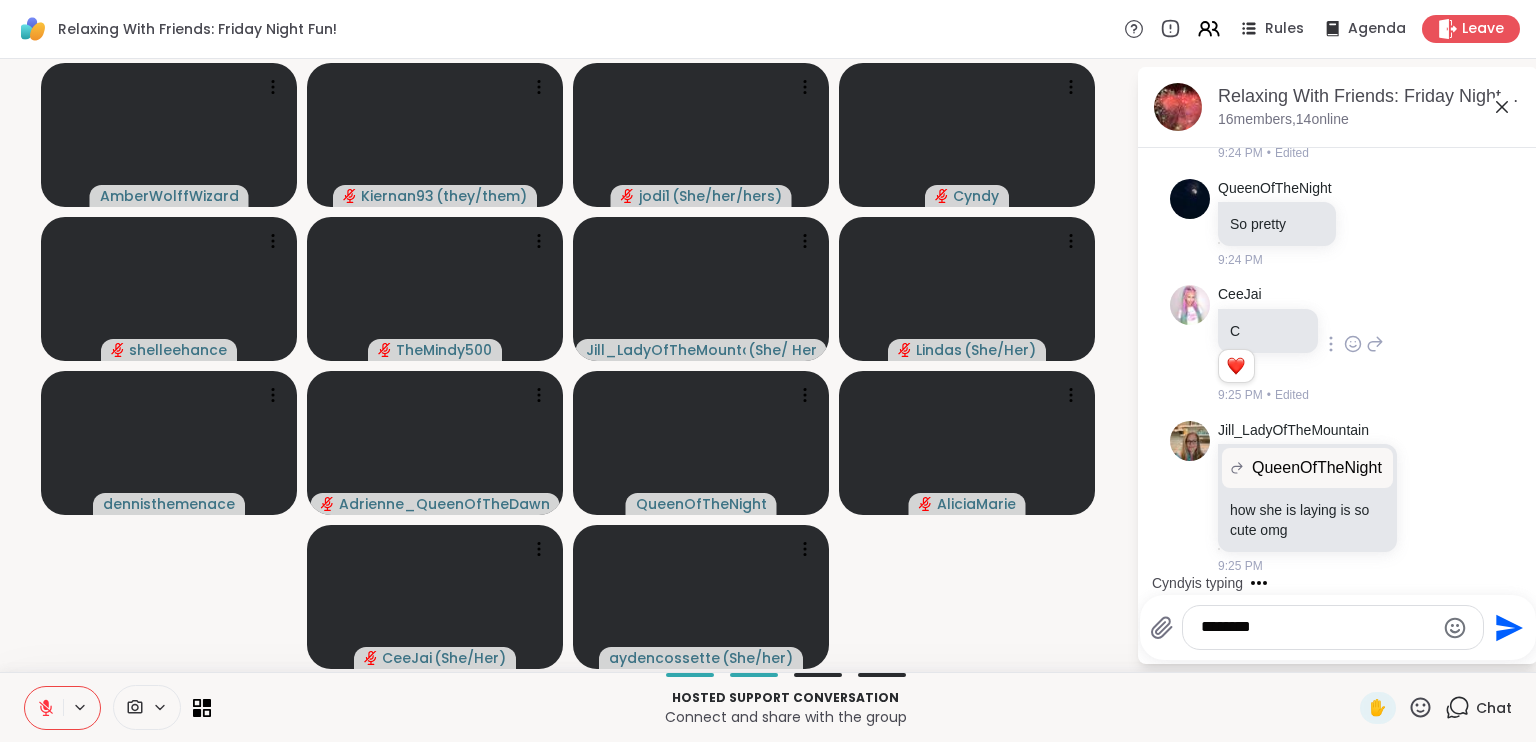 type on "*********" 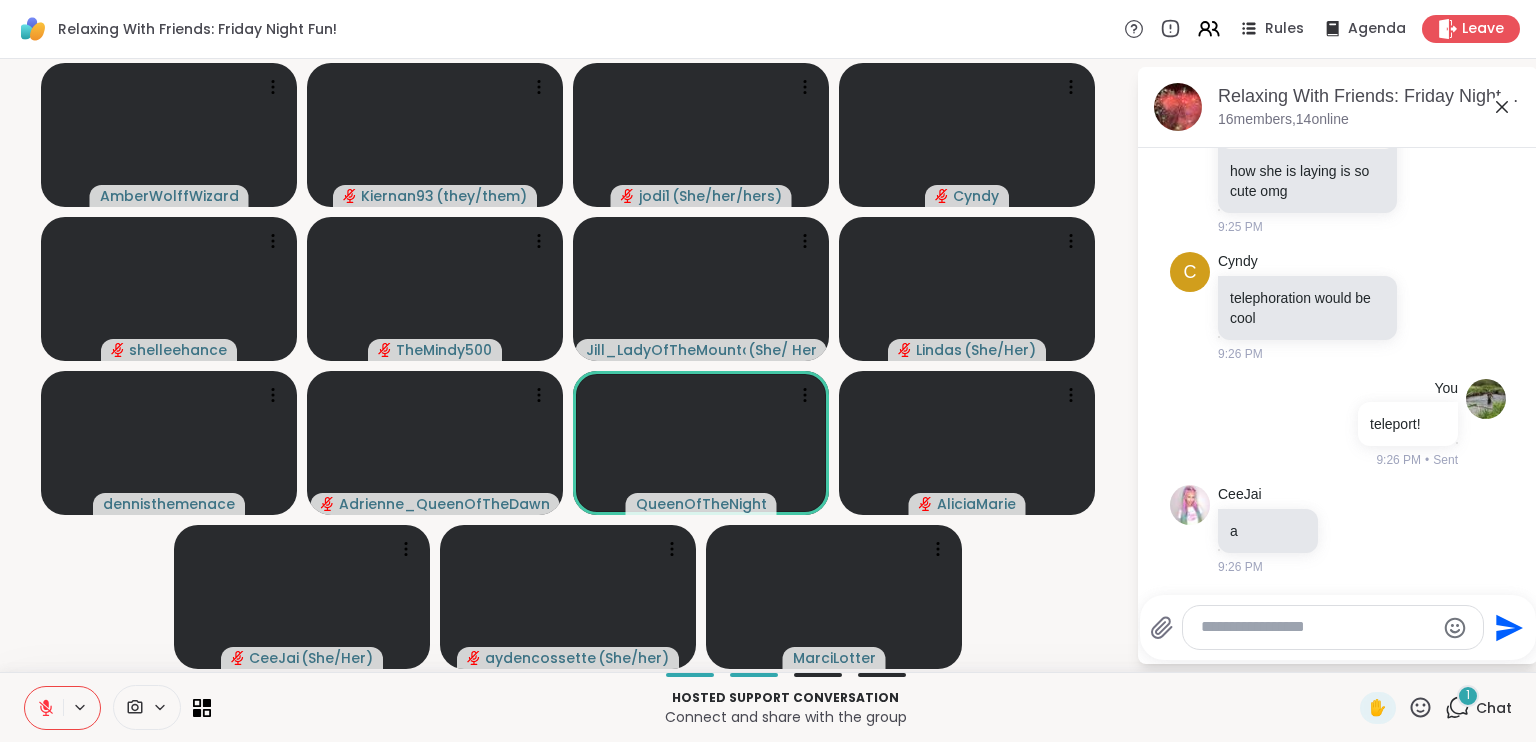 scroll, scrollTop: 8340, scrollLeft: 0, axis: vertical 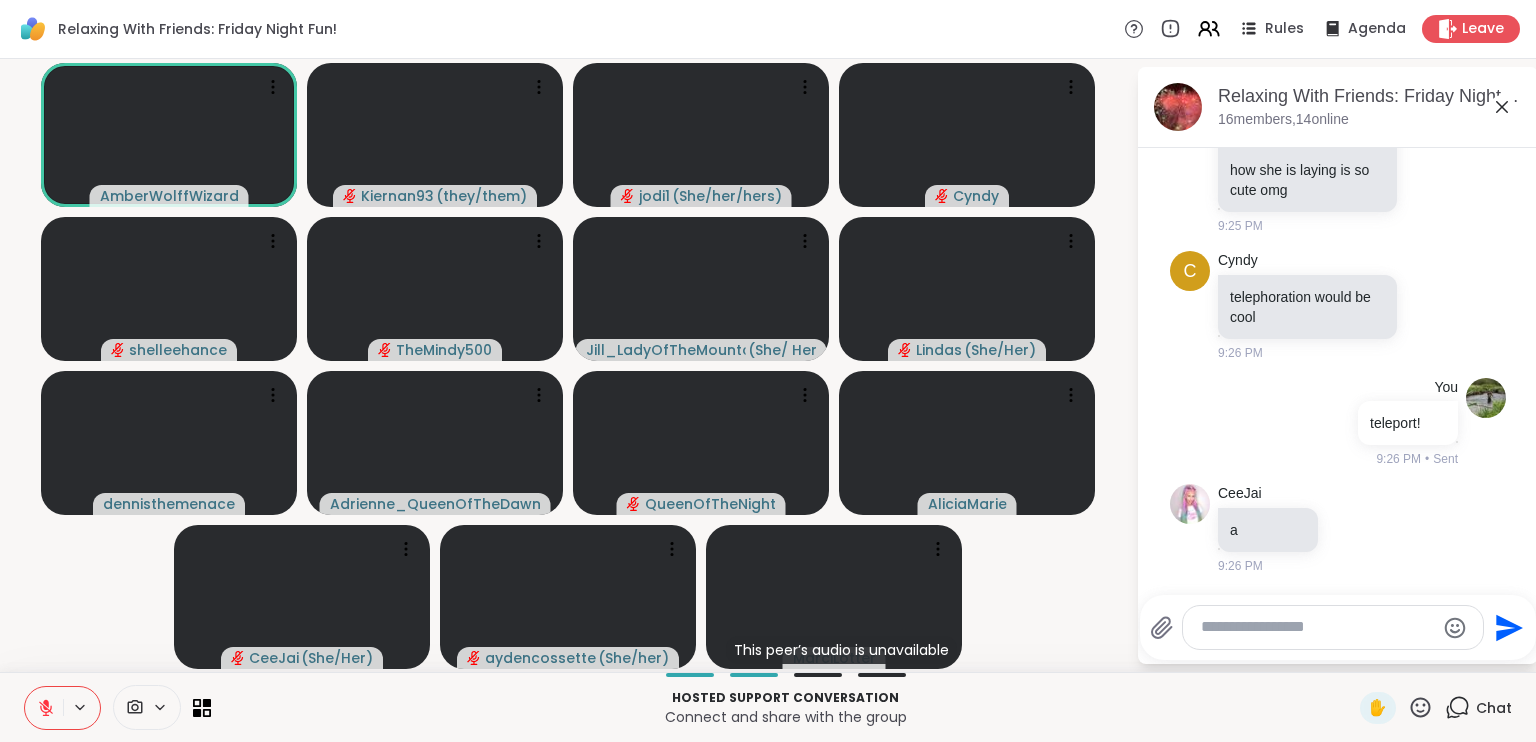 click at bounding box center [1317, 627] 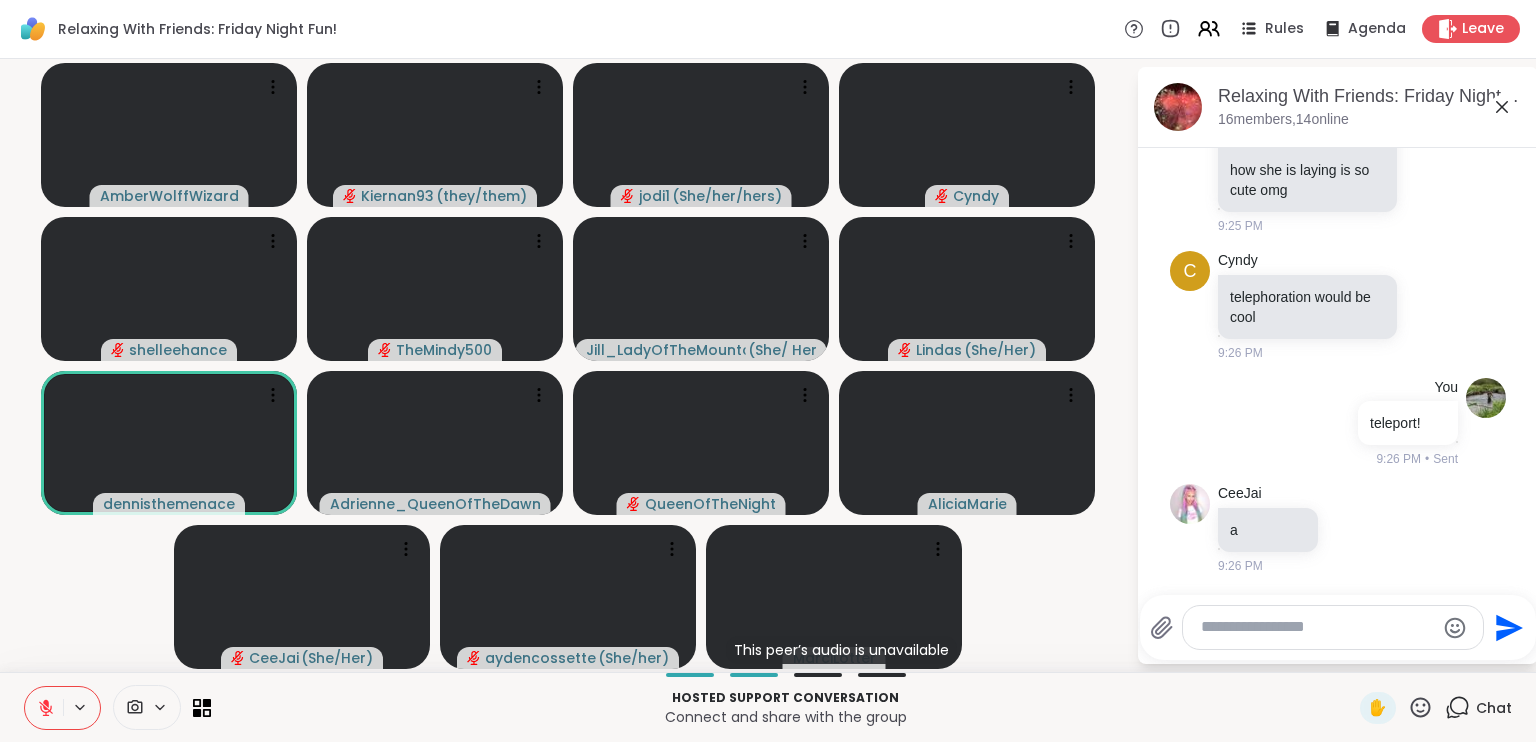 click at bounding box center [1317, 627] 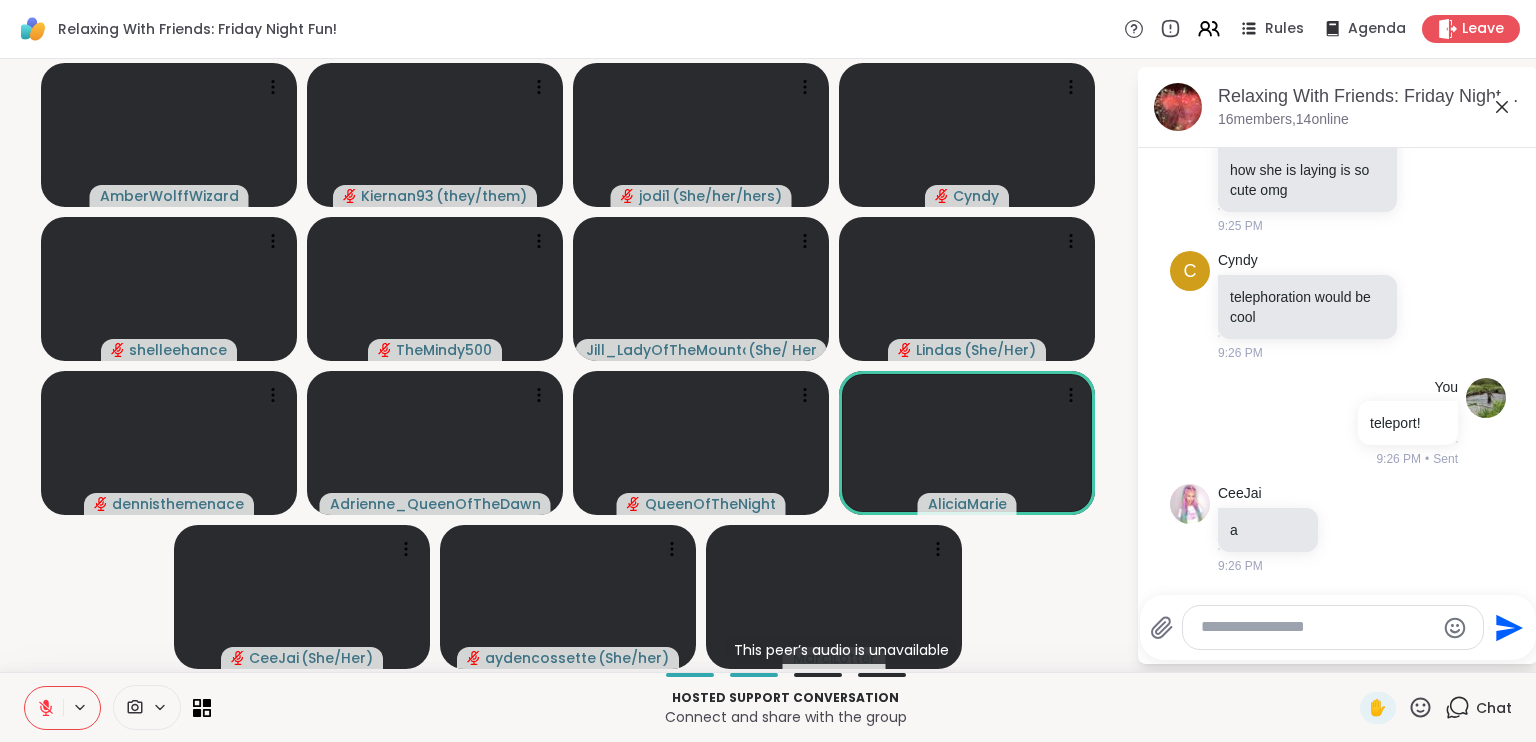 click on "AmberWolffWizard Kiernan93 ( they/them ) jodi1 ( She/her/hers ) Cyndy shelleehance TheMindy500 Jill_LadyOfTheMountain ( She/ Her ) Lindas ( She/Her ) dennisthemenace Adrienne_QueenOfTheDawn QueenOfTheNight AliciaMarie CeeJai ( She/Her ) aydencossette ( She/her ) This peer’s audio is unavailable MarciLotter" at bounding box center [568, 365] 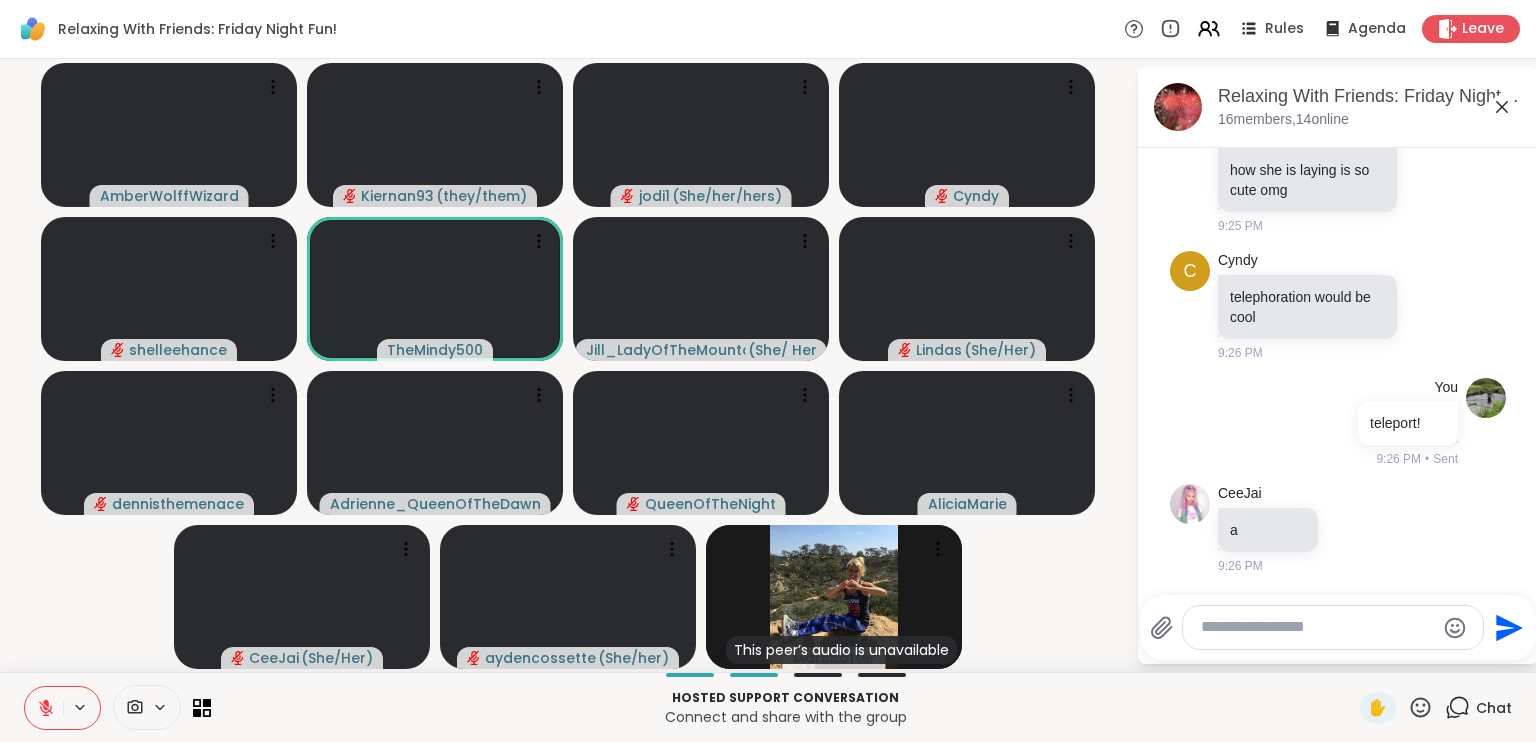 click 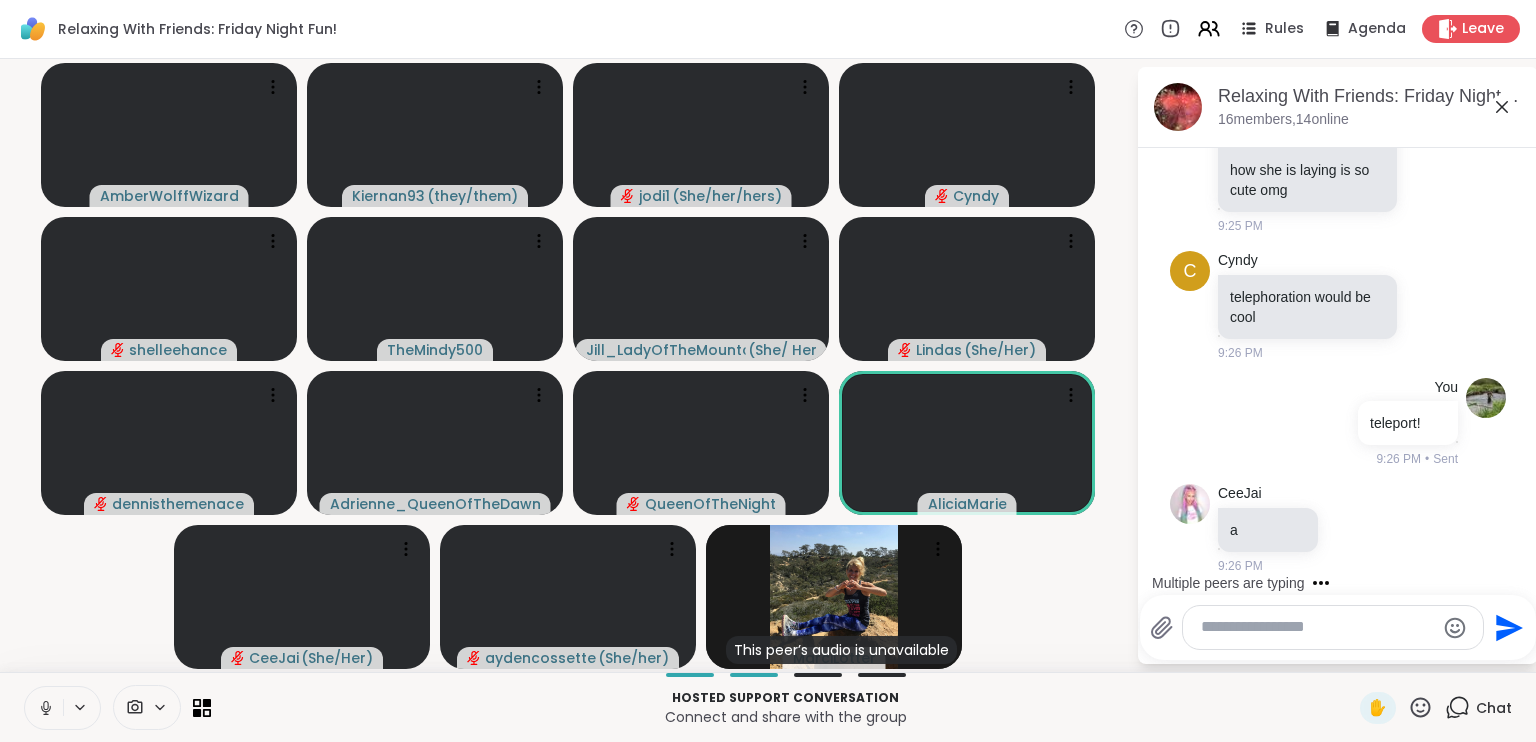 scroll, scrollTop: 8446, scrollLeft: 0, axis: vertical 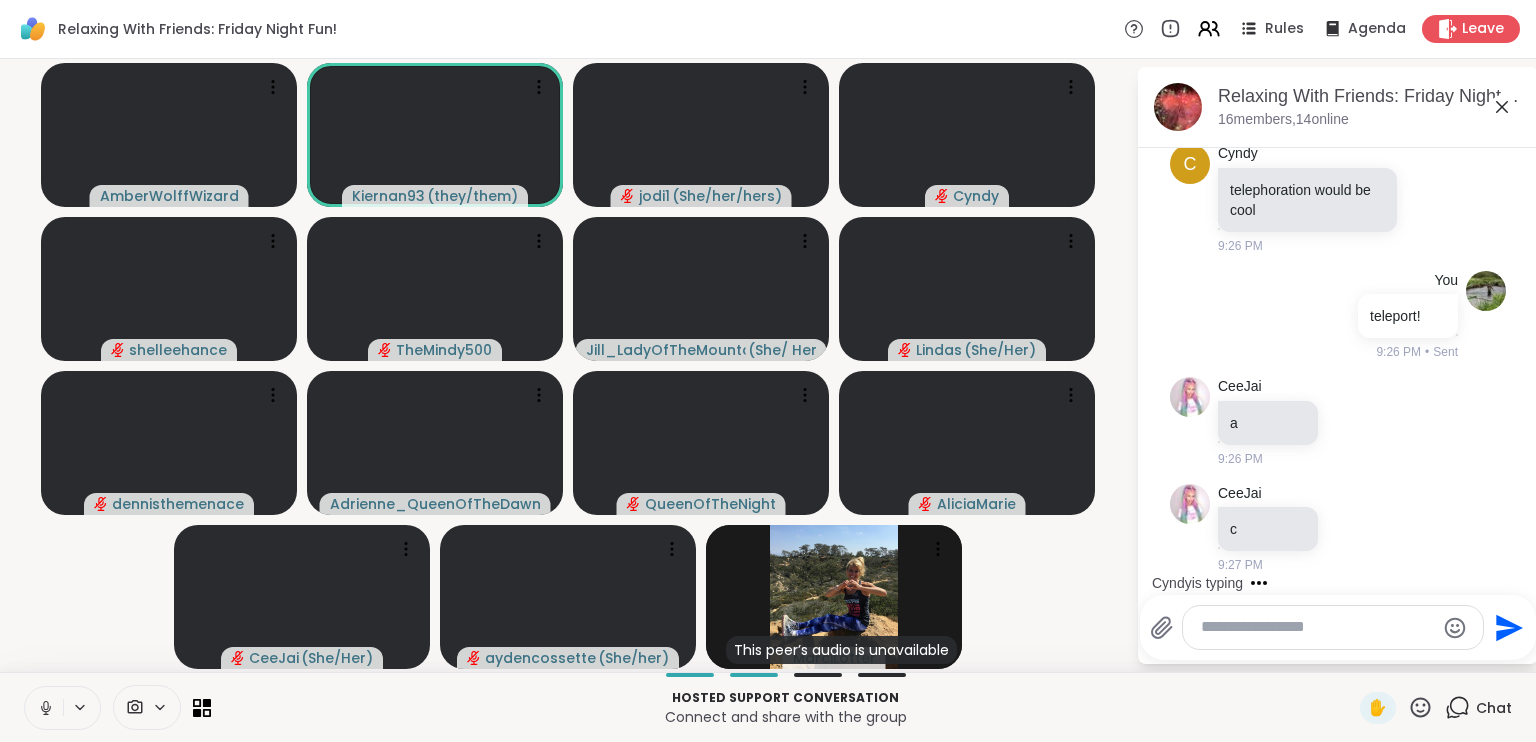 click 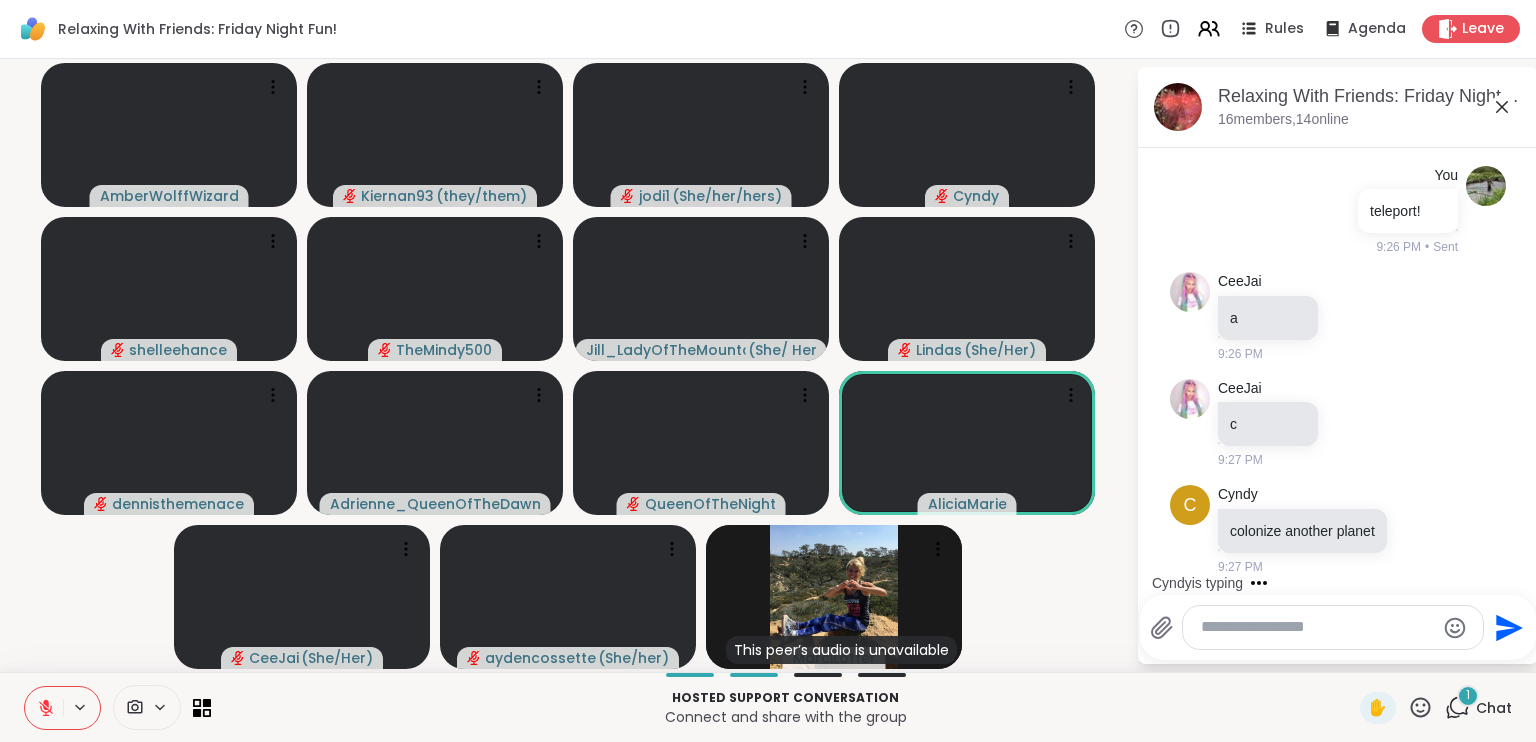 scroll, scrollTop: 8572, scrollLeft: 0, axis: vertical 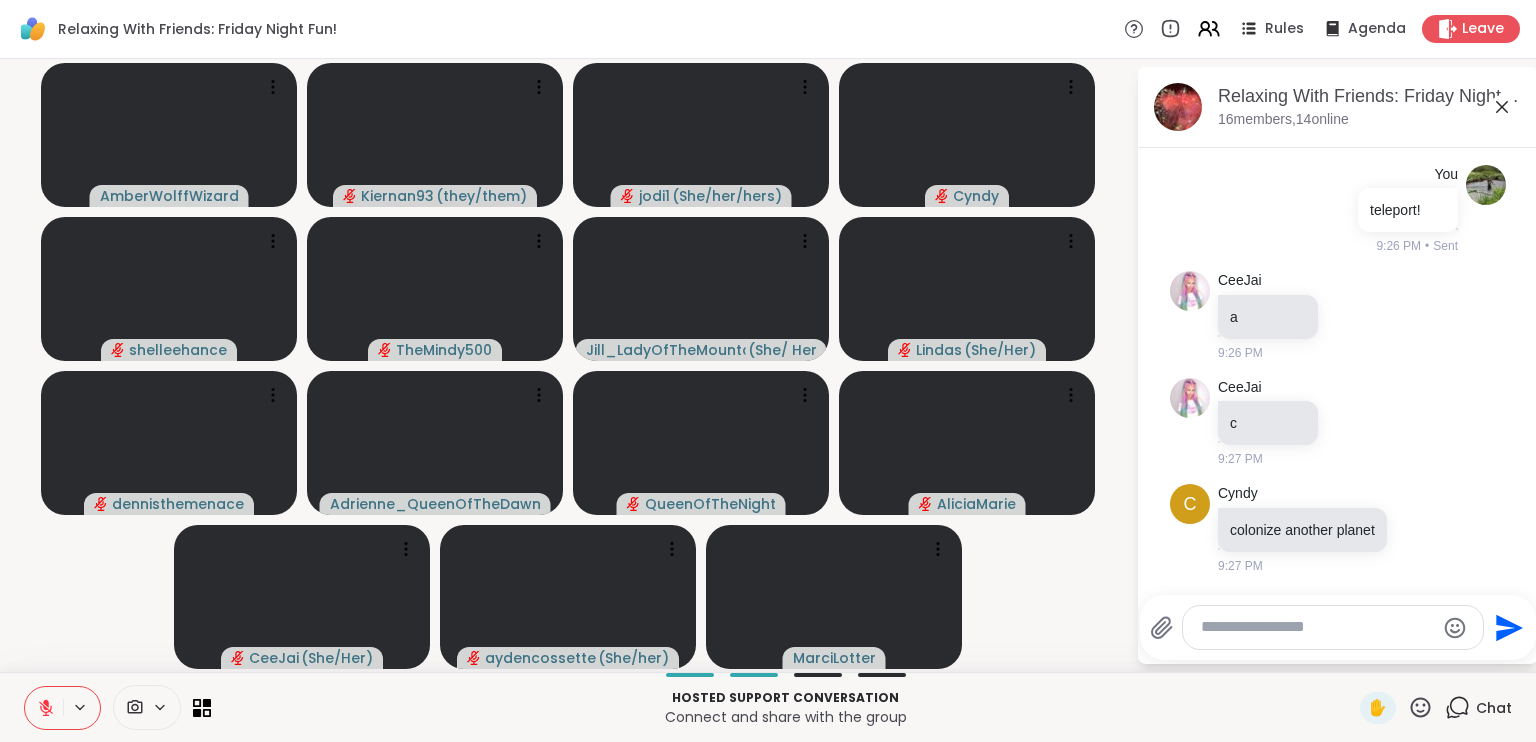 click 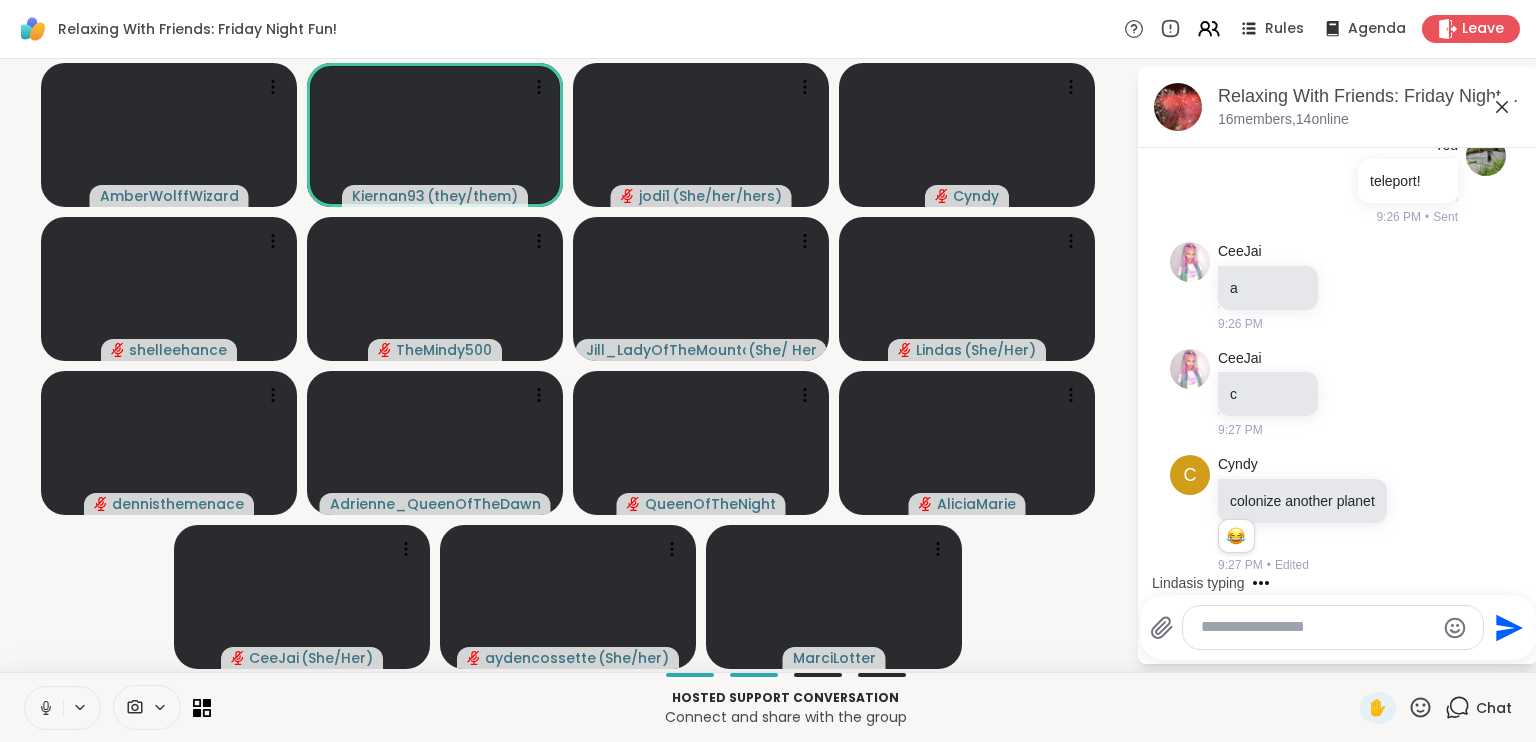 scroll, scrollTop: 8600, scrollLeft: 0, axis: vertical 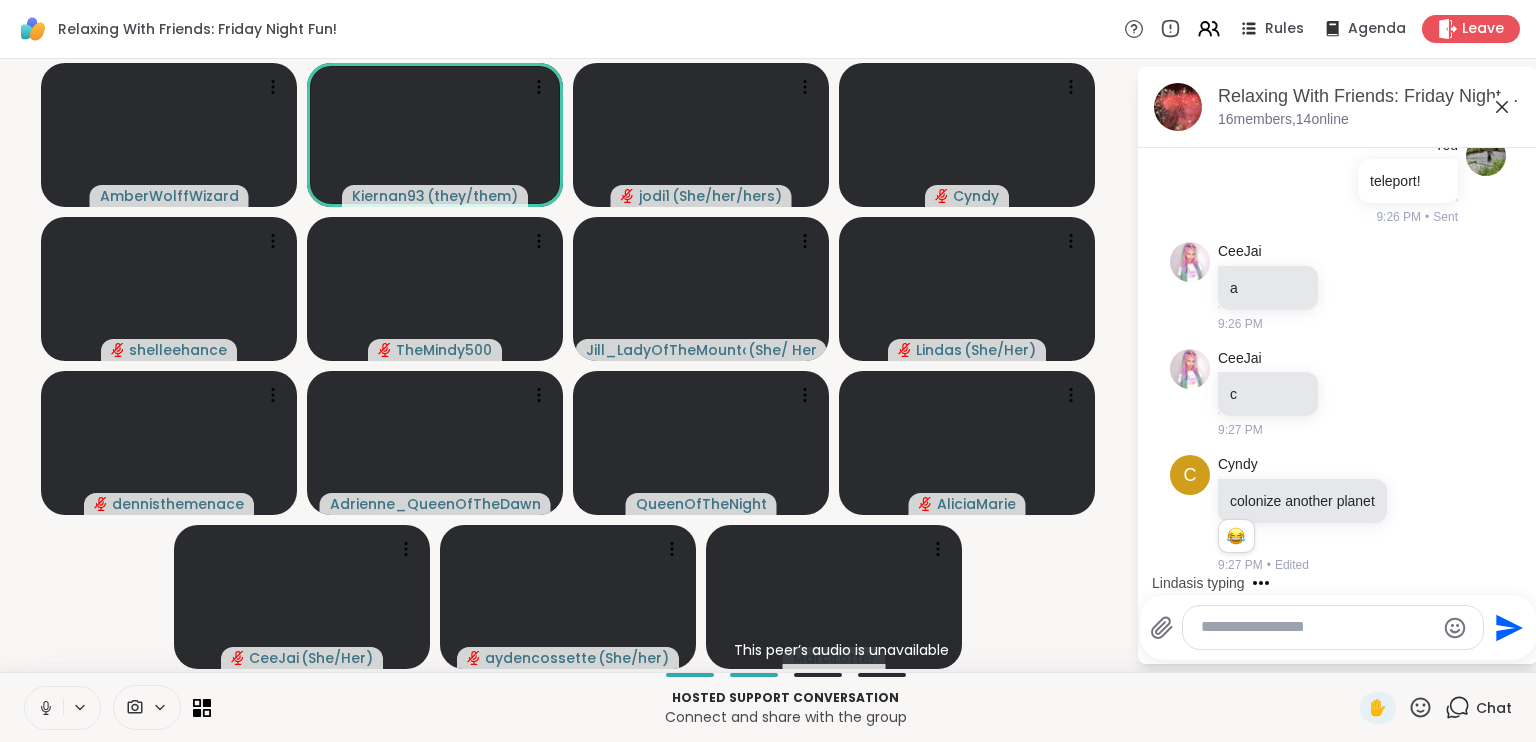 click 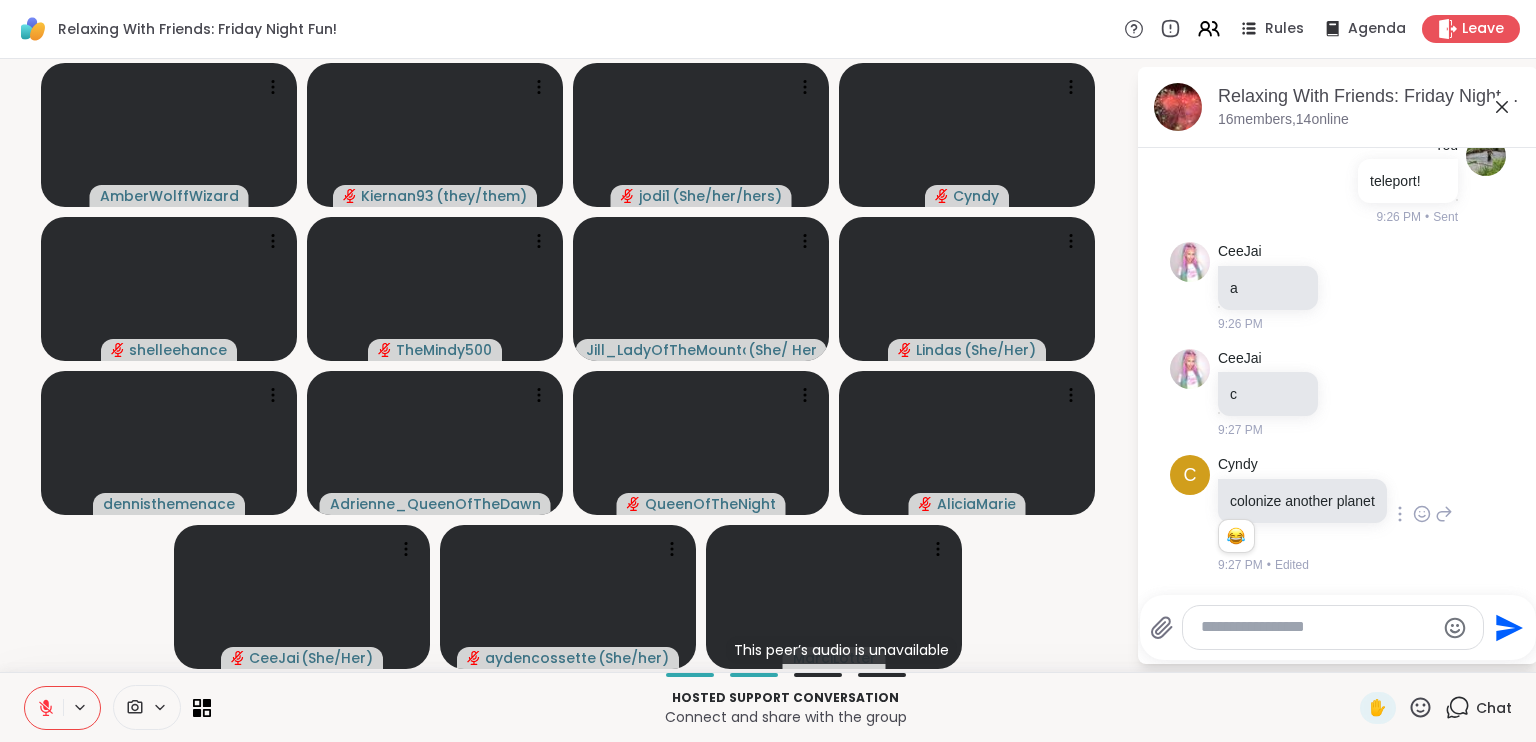 scroll, scrollTop: 8707, scrollLeft: 0, axis: vertical 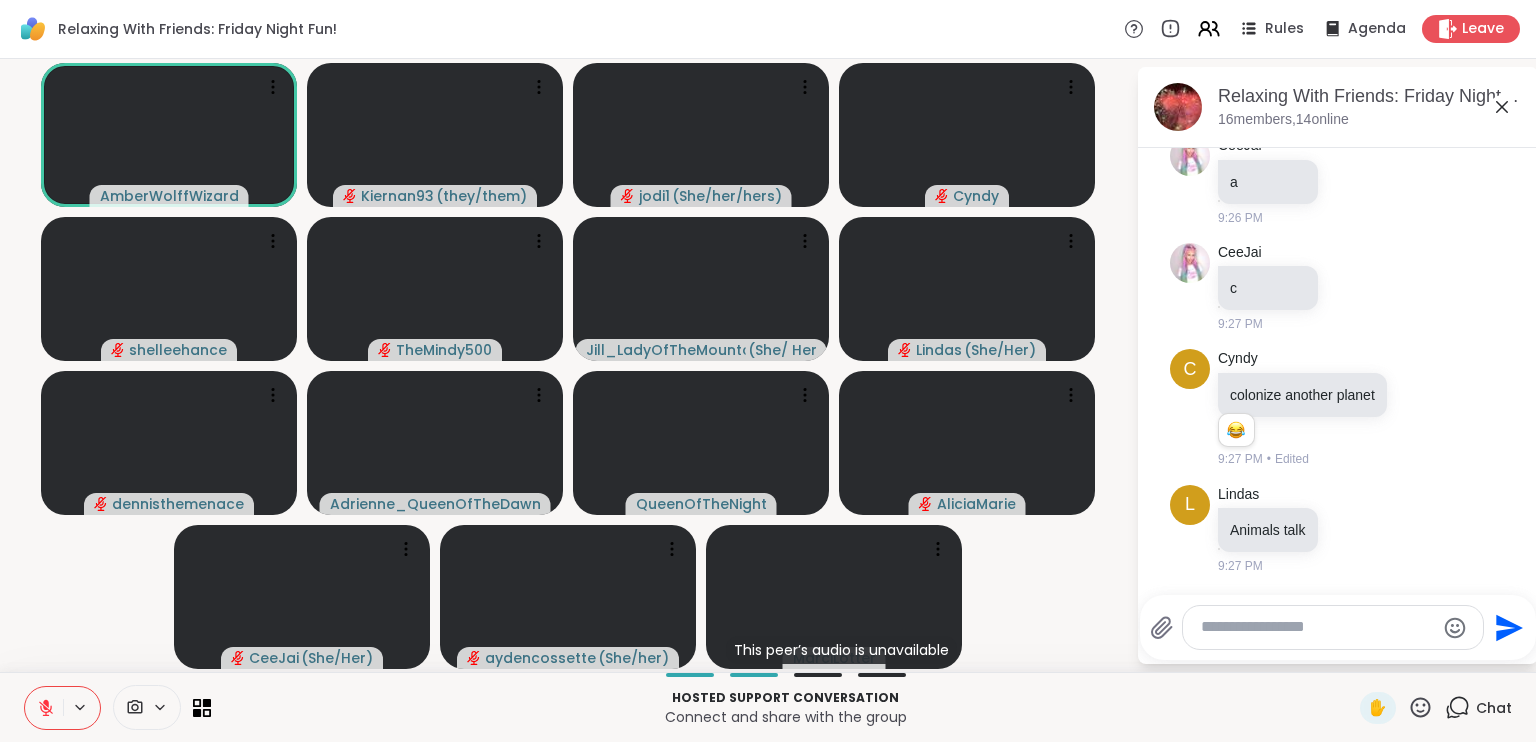click at bounding box center (1317, 627) 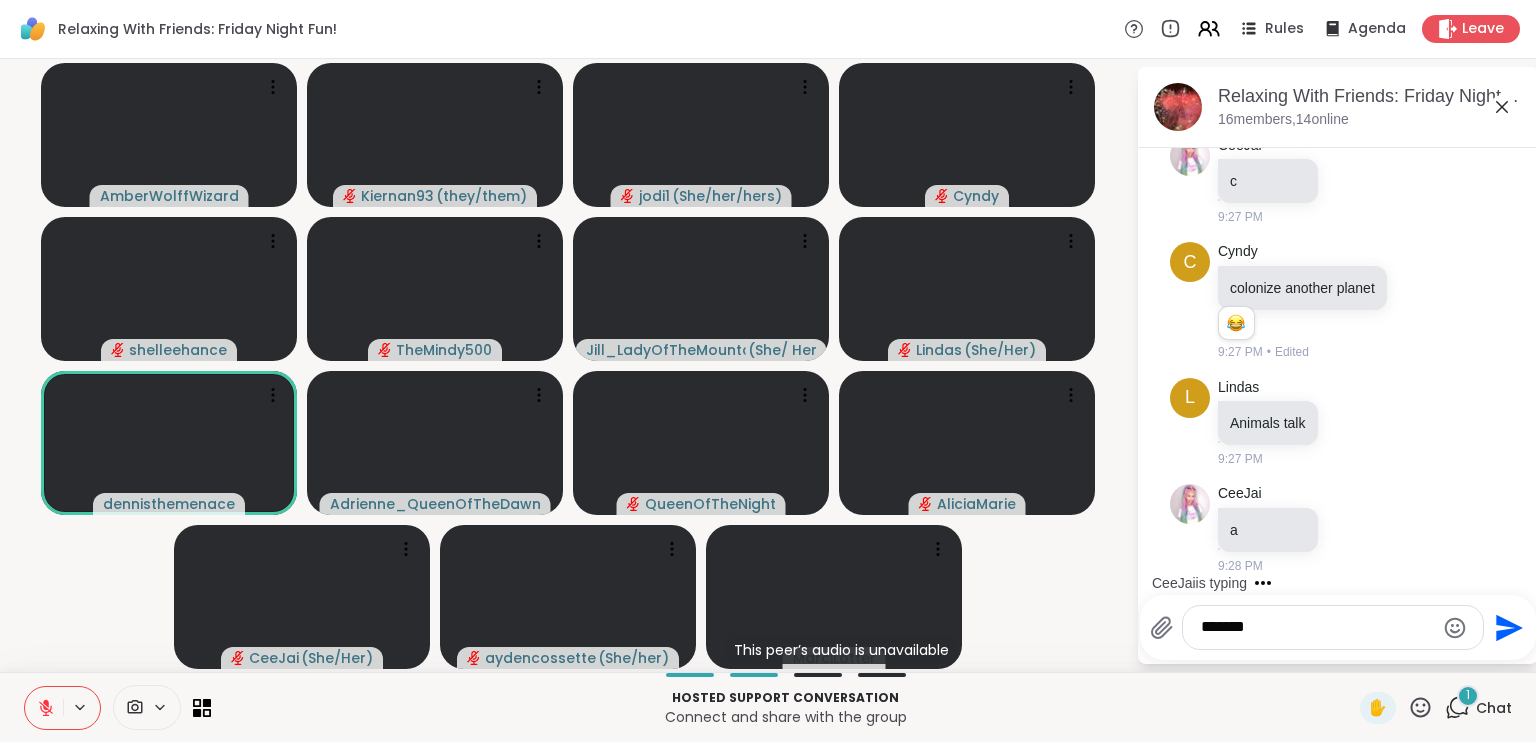scroll, scrollTop: 8813, scrollLeft: 0, axis: vertical 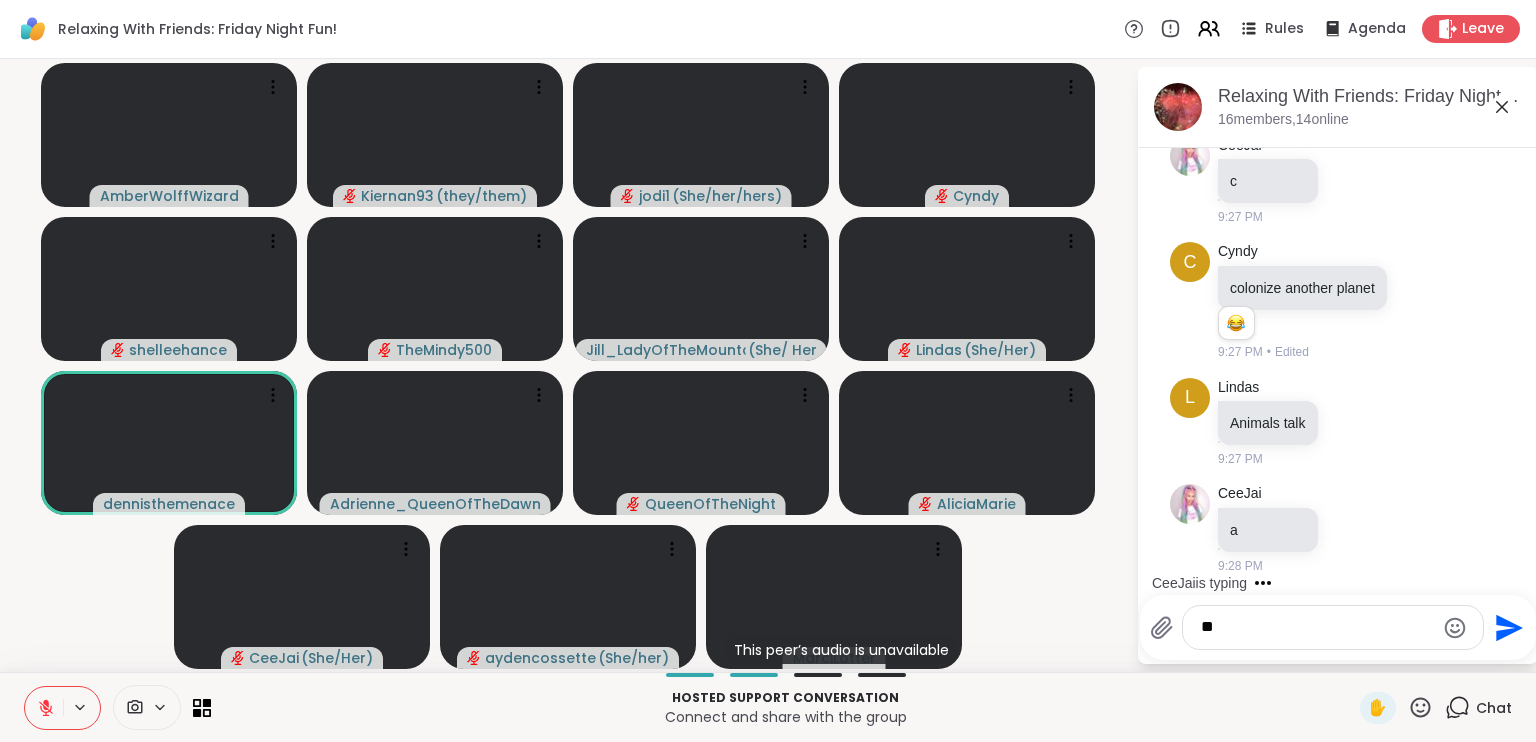 type on "*" 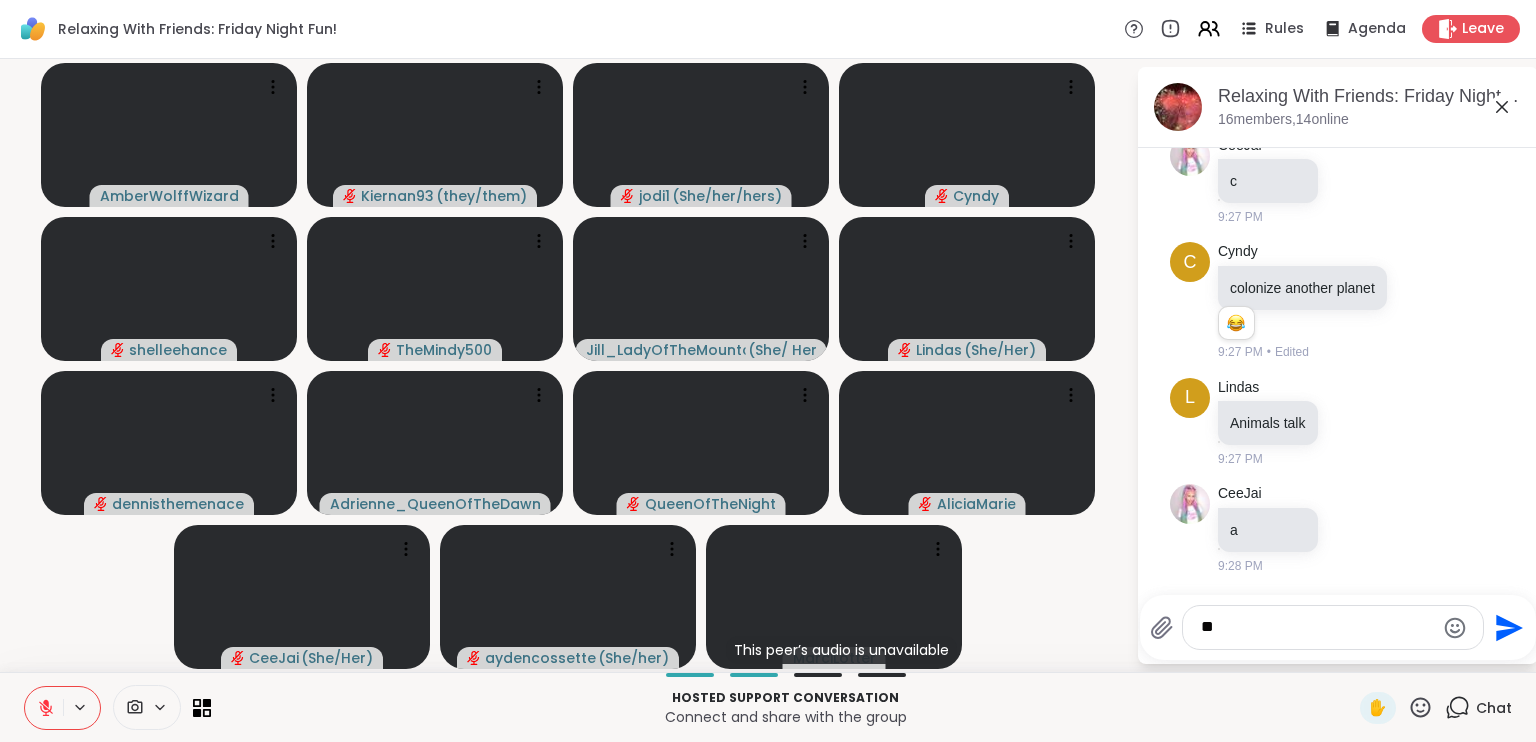 type on "*" 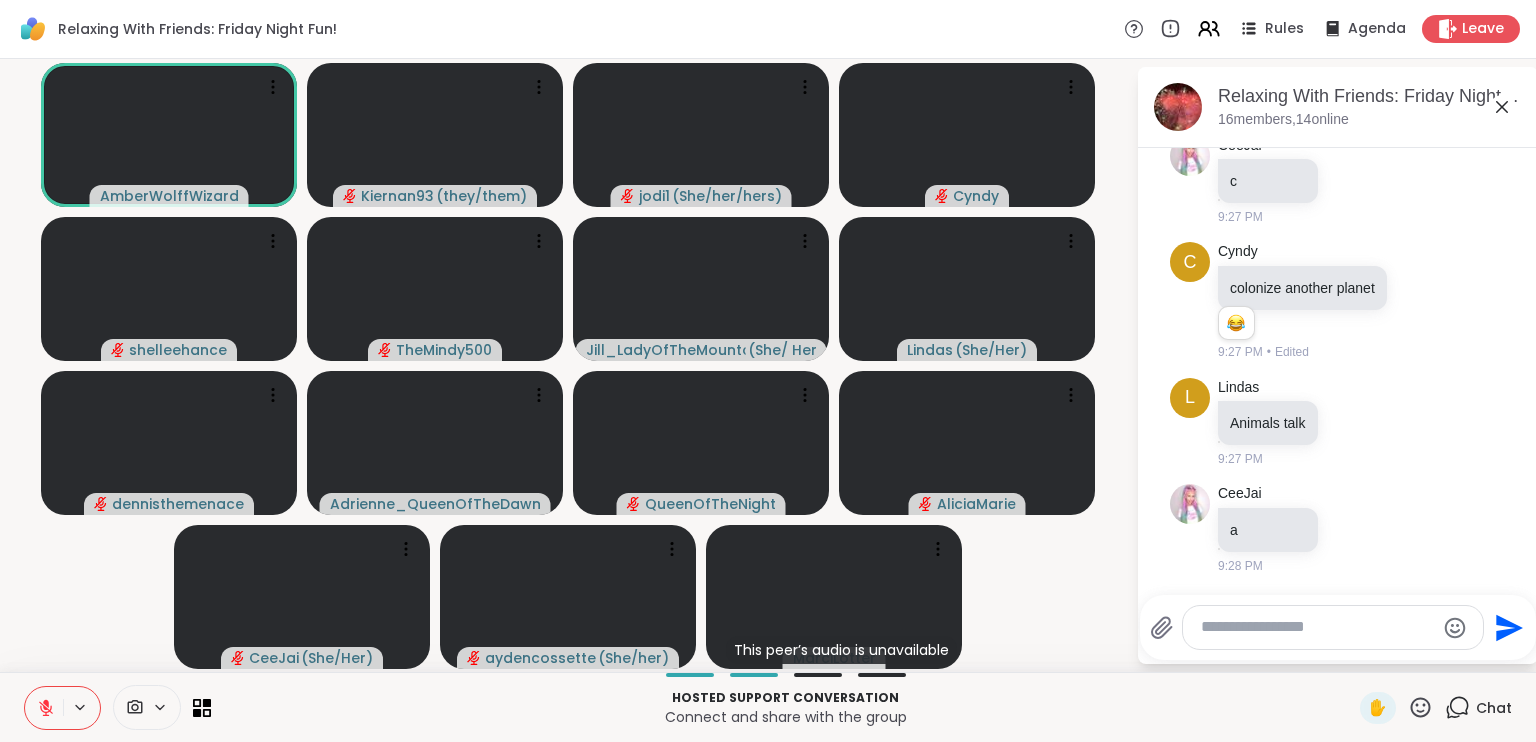 type on "*" 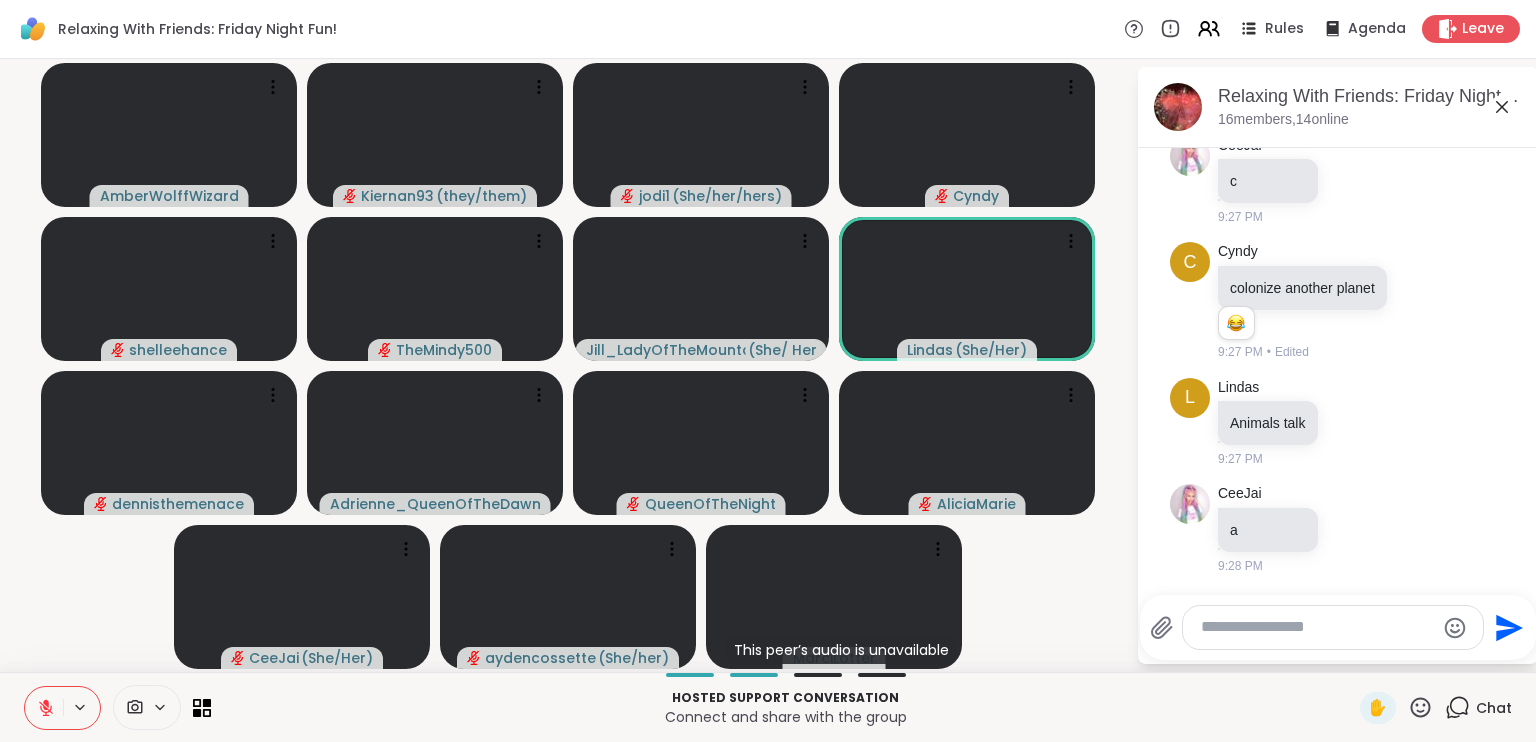 type on "*" 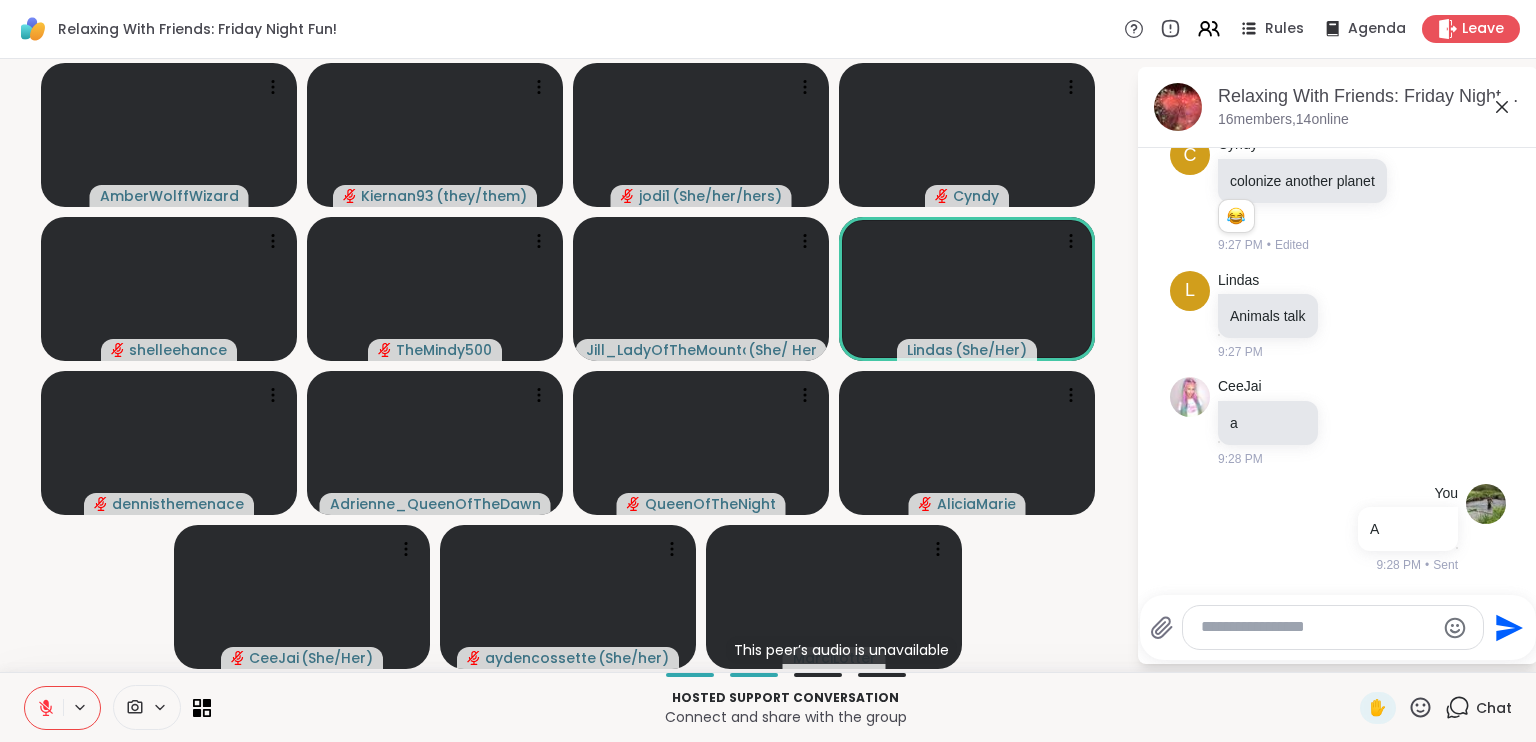 scroll, scrollTop: 8919, scrollLeft: 0, axis: vertical 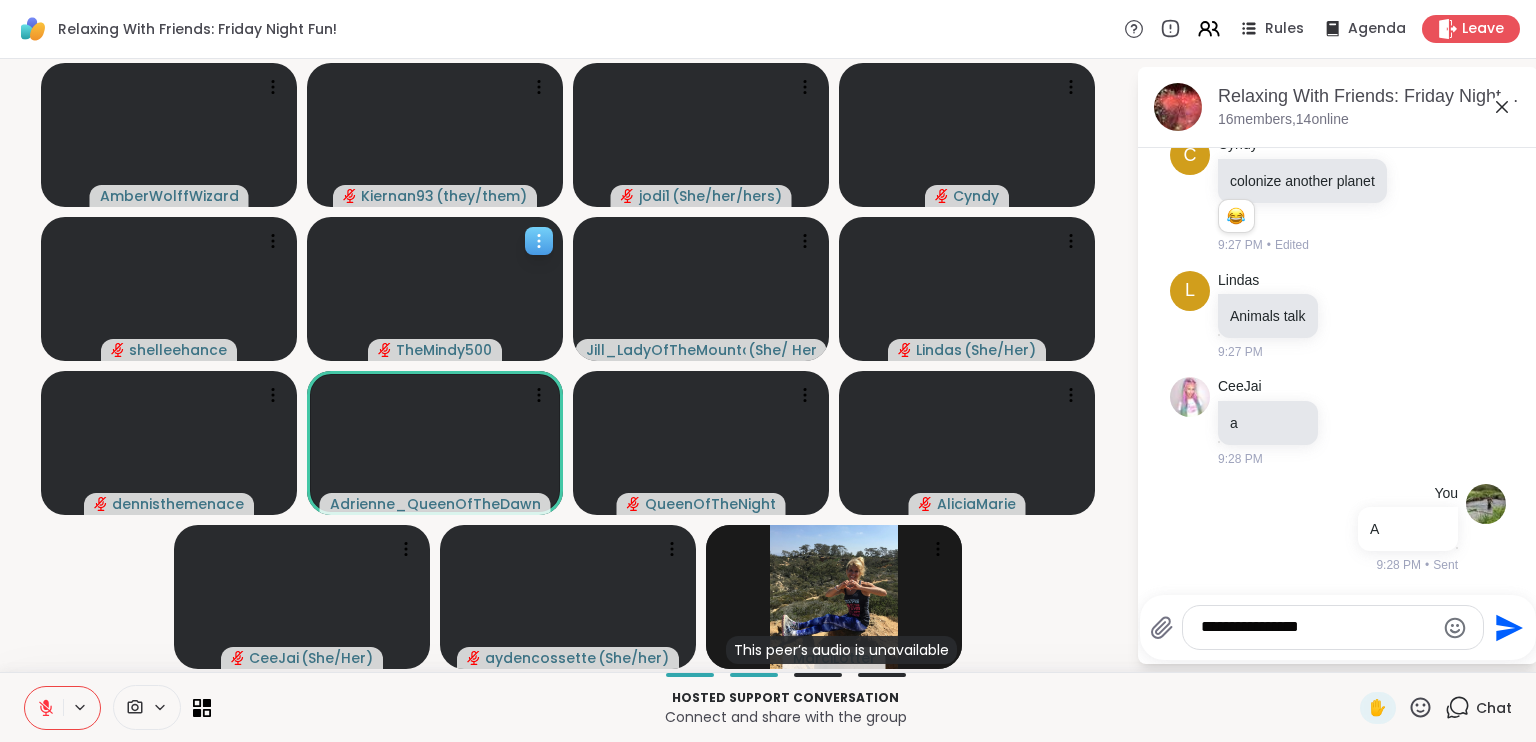 type on "**********" 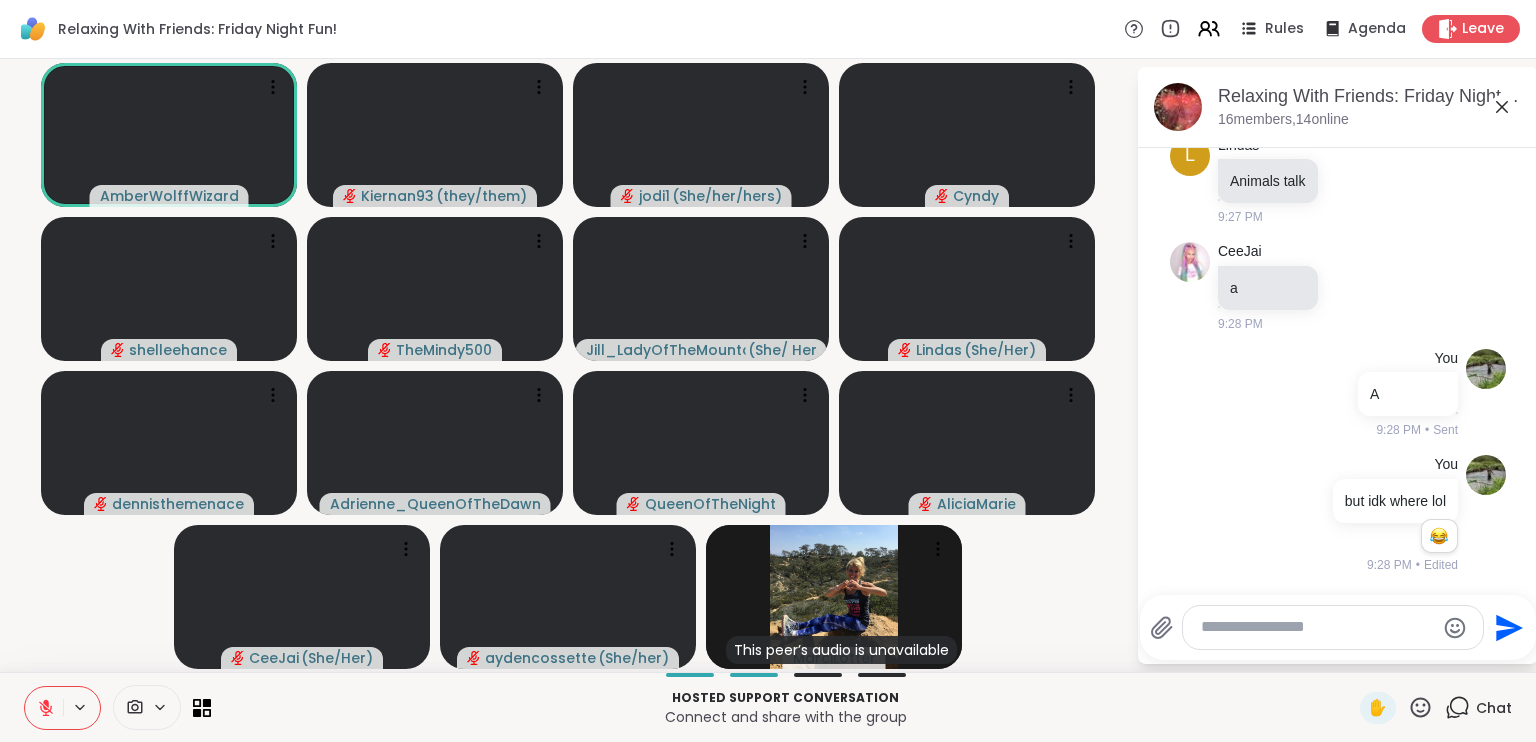 scroll, scrollTop: 9054, scrollLeft: 0, axis: vertical 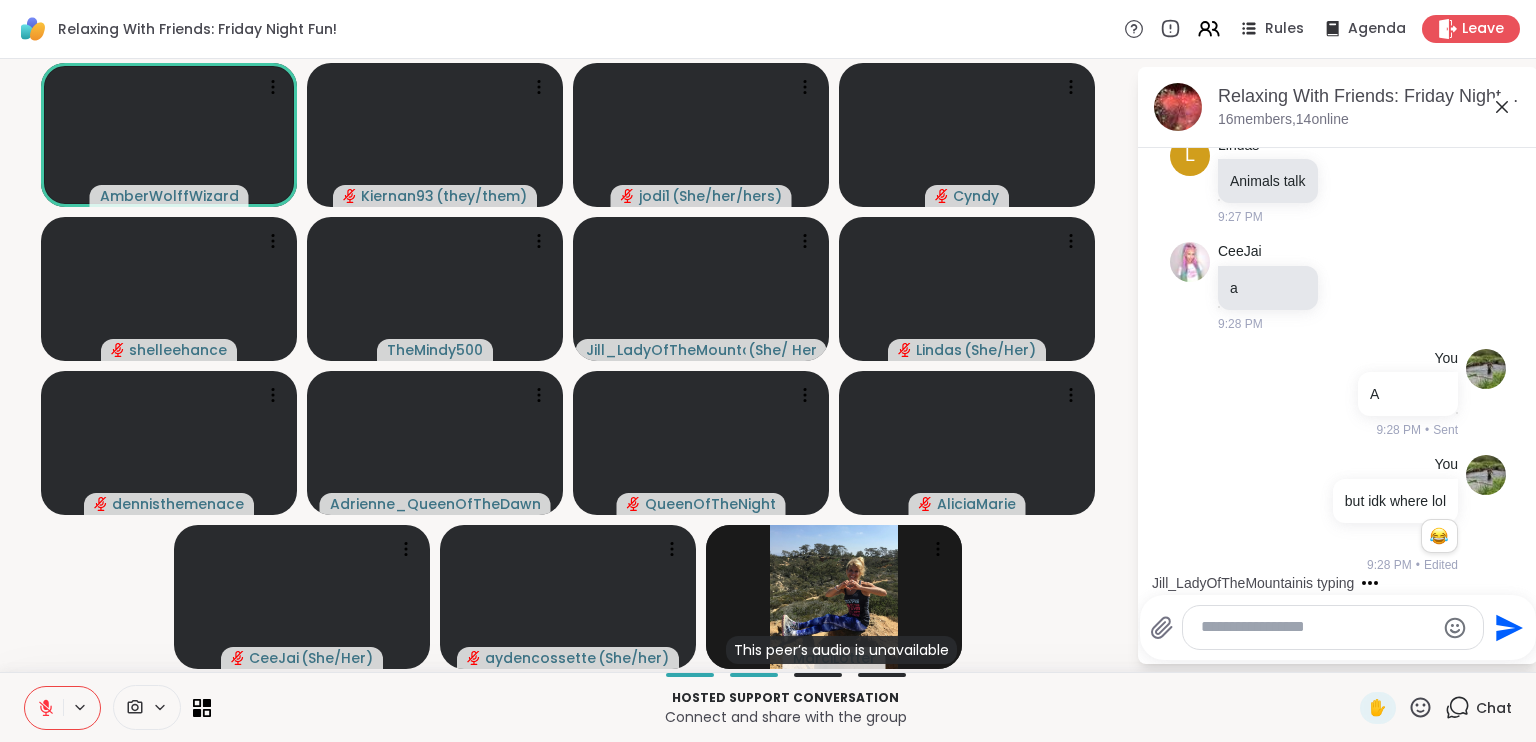 click at bounding box center (1317, 627) 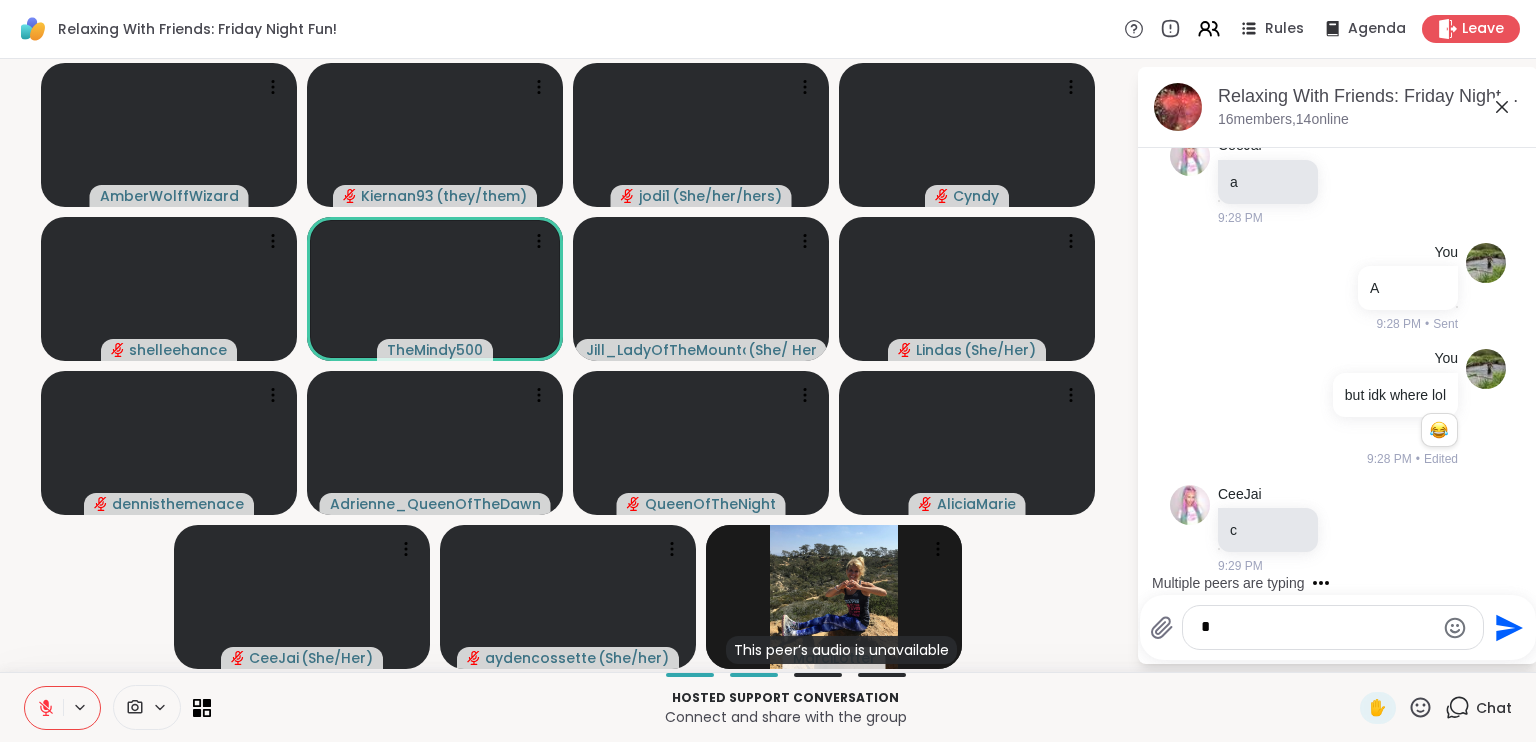 scroll, scrollTop: 9160, scrollLeft: 0, axis: vertical 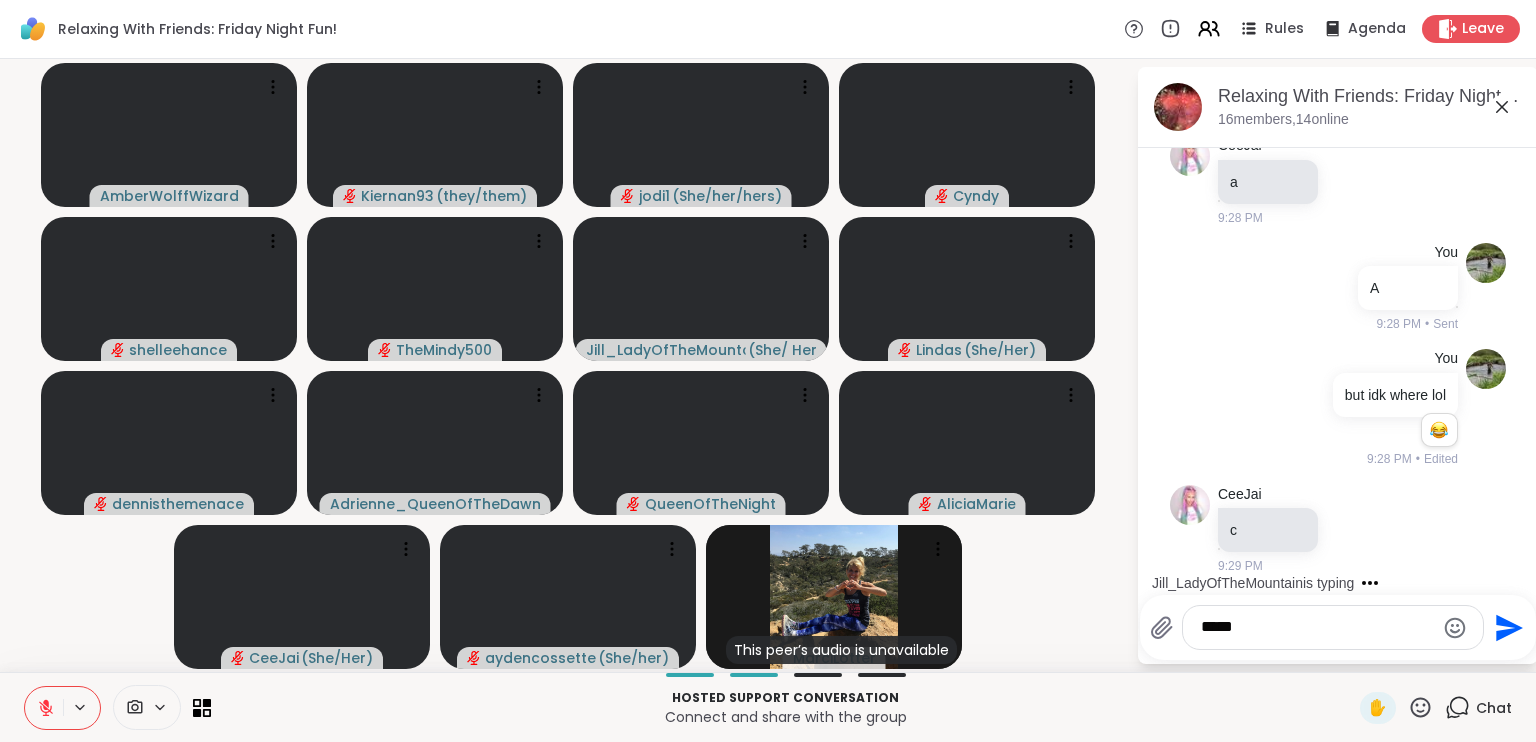 type on "******" 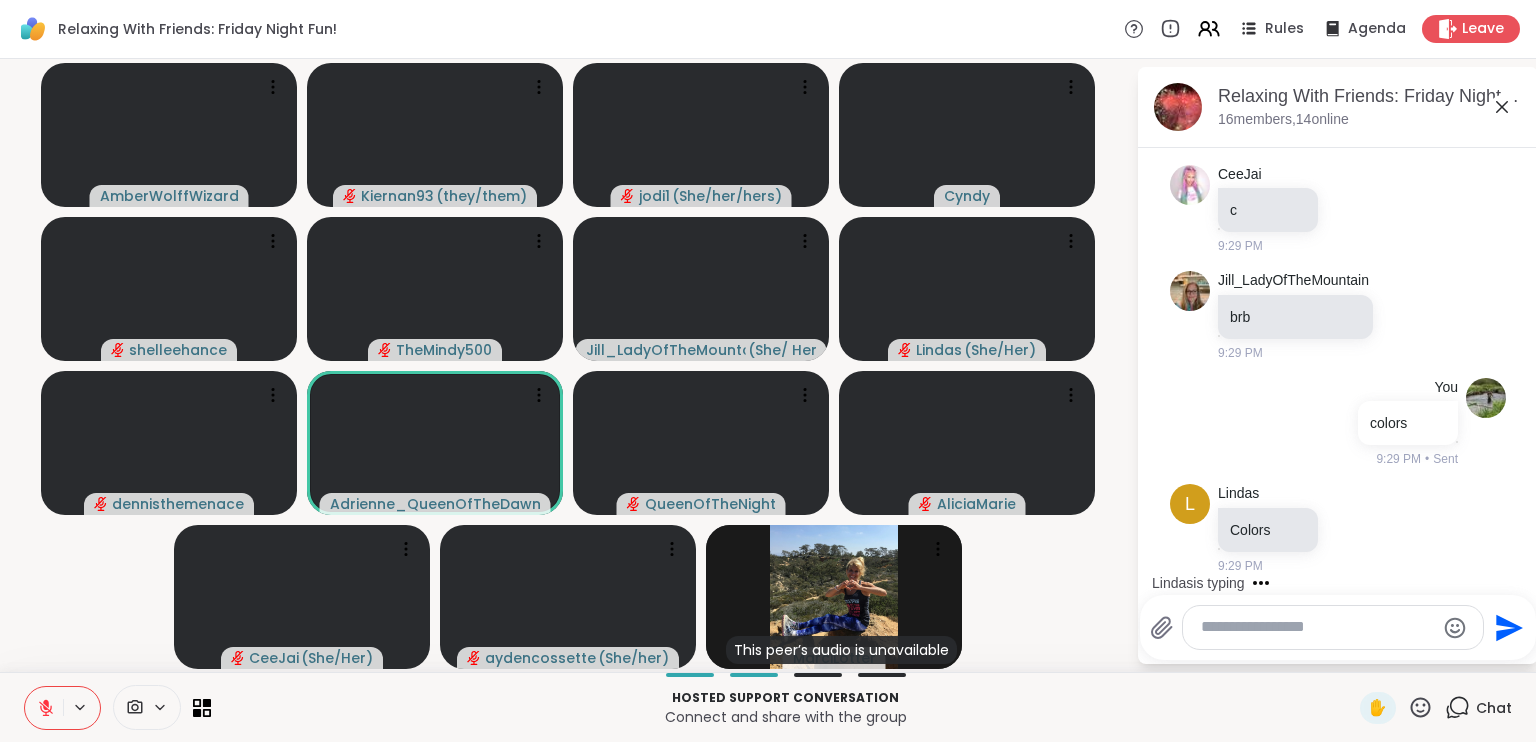 scroll, scrollTop: 9479, scrollLeft: 0, axis: vertical 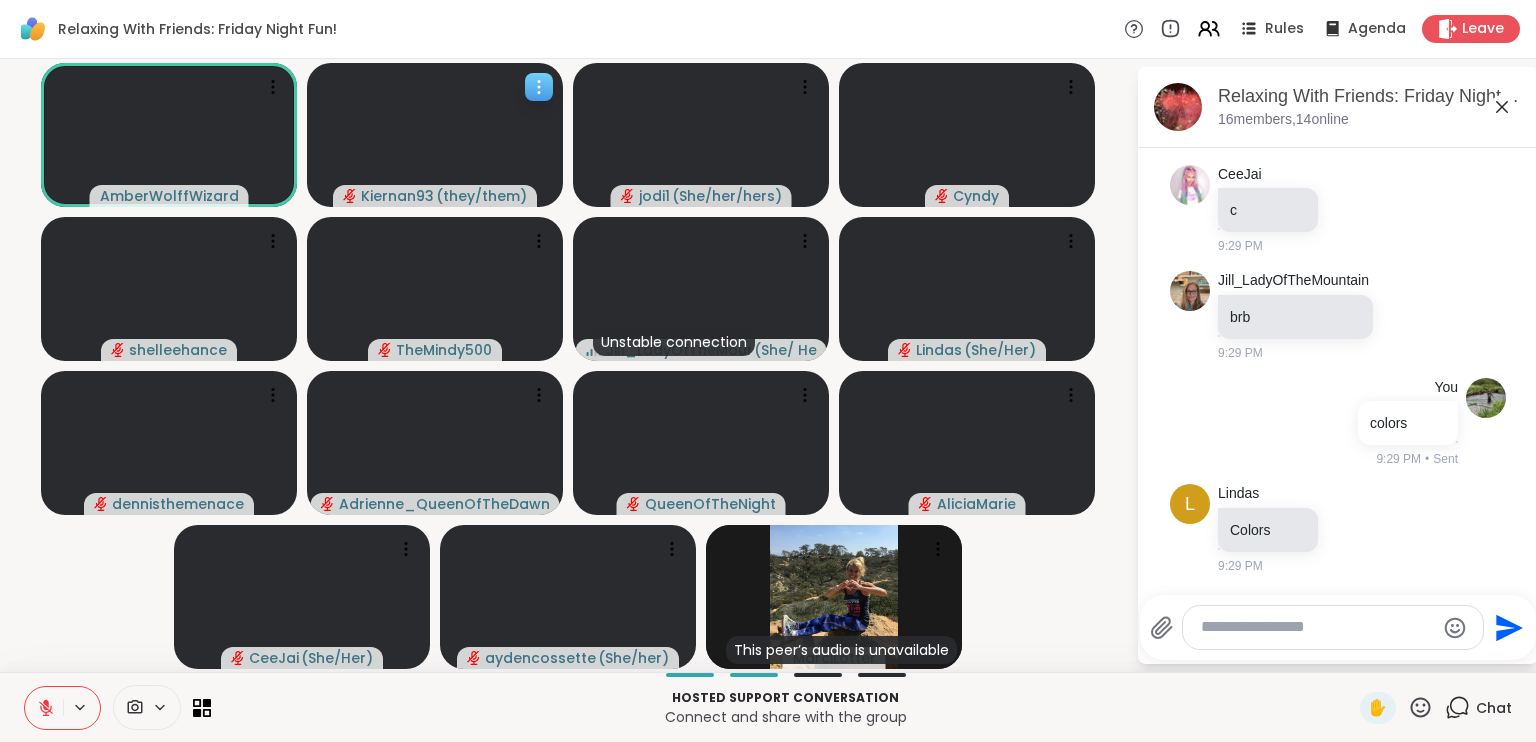 click 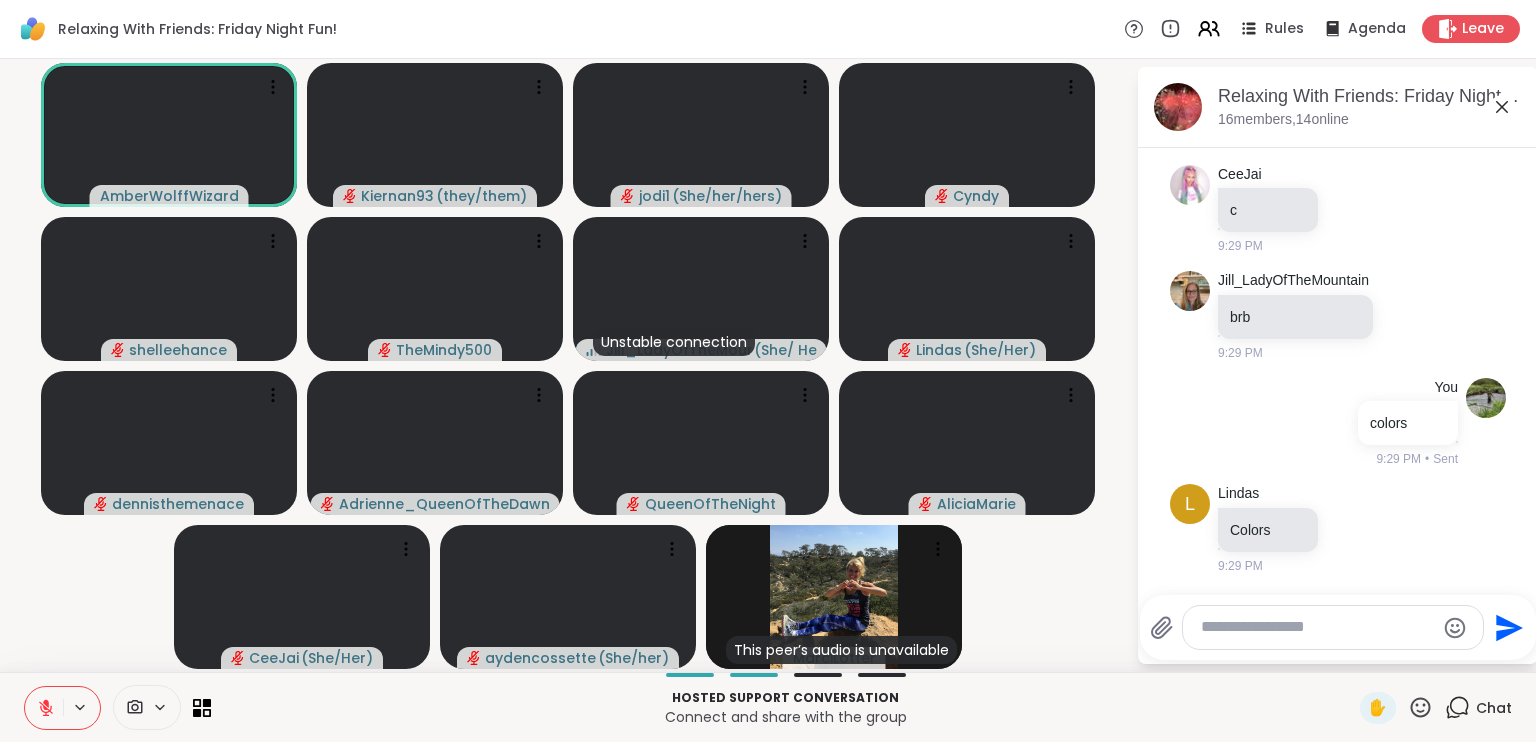 click on "AmberWolffWizard Kiernan93 ( they/them ) jodi1 ( She/her/hers ) Cyndy shelleehance TheMindy500 Unstable connection Jill_LadyOfTheMountain ( She/ Her ) Lindas ( She/Her ) dennisthemenace Adrienne_QueenOfTheDawn QueenOfTheNight AliciaMarie CeeJai ( She/Her ) aydencossette ( She/her ) This peer’s audio is unavailable MarciLotter" at bounding box center [568, 365] 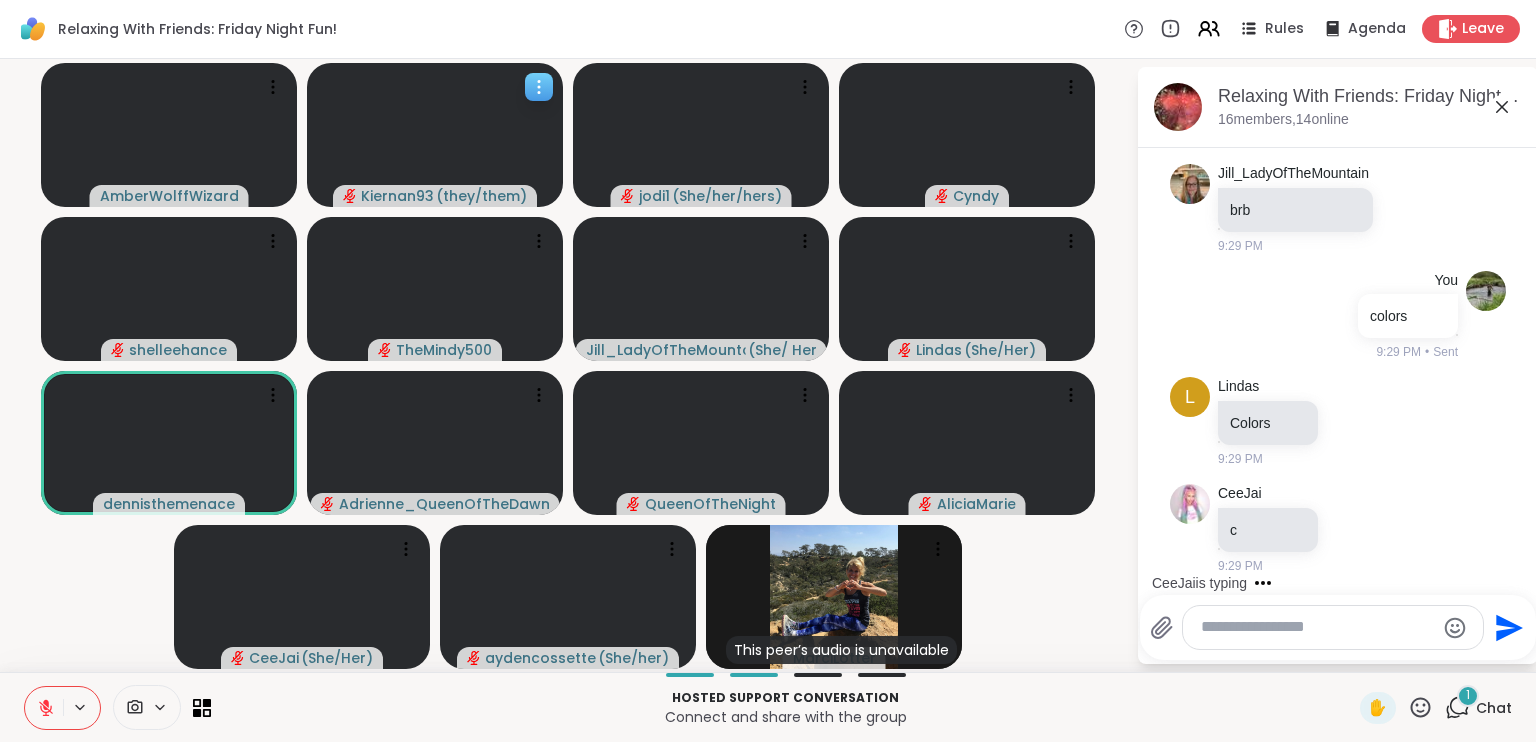 scroll, scrollTop: 9585, scrollLeft: 0, axis: vertical 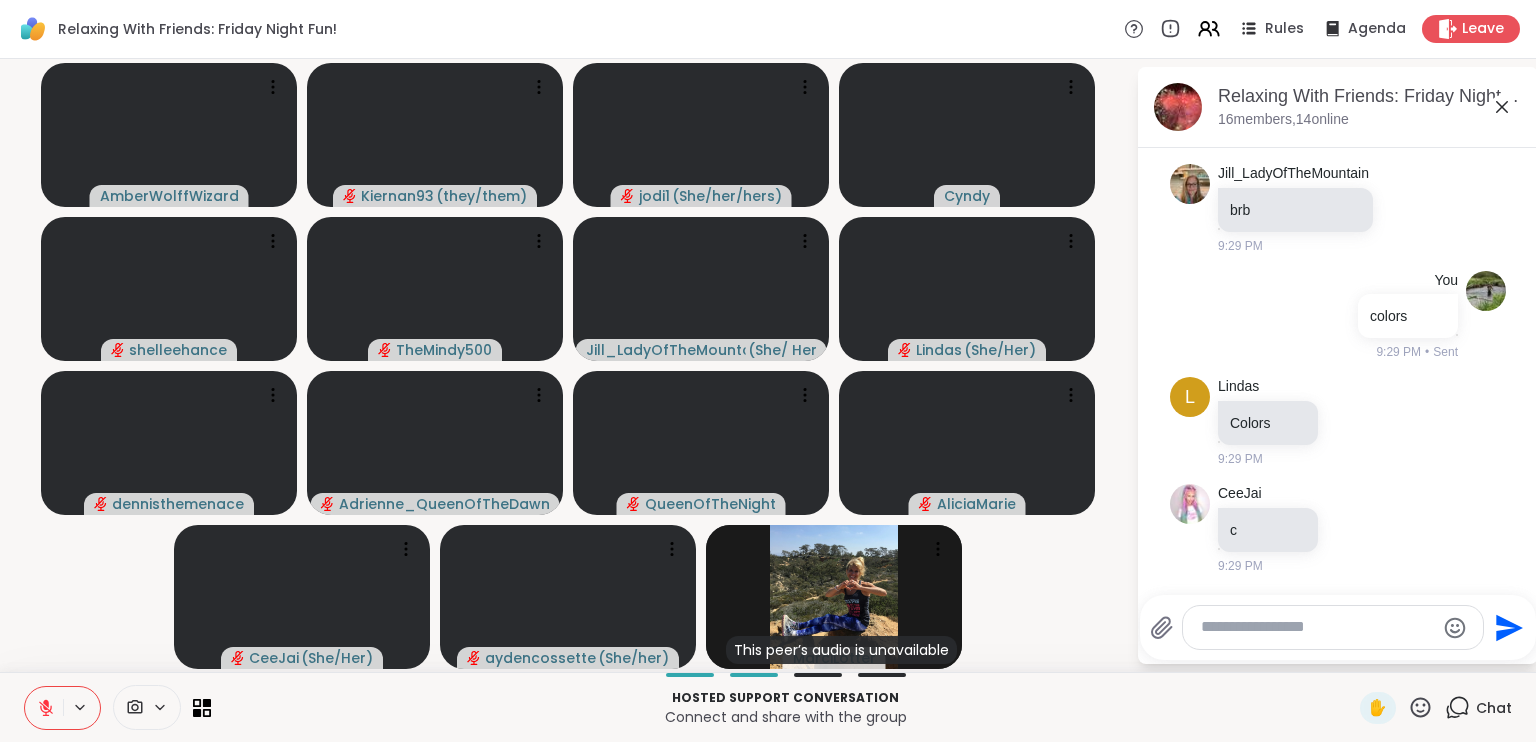 click at bounding box center [1317, 627] 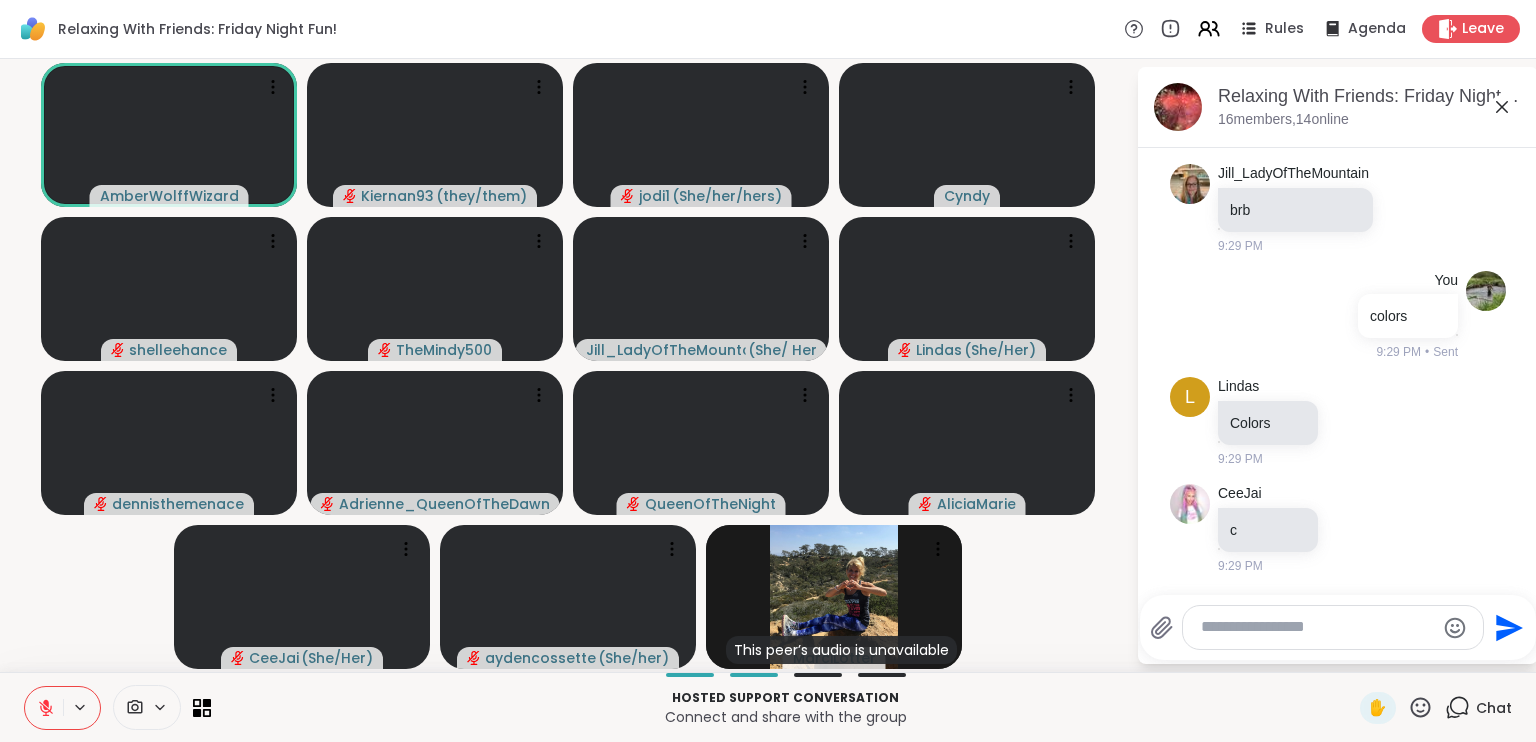 click 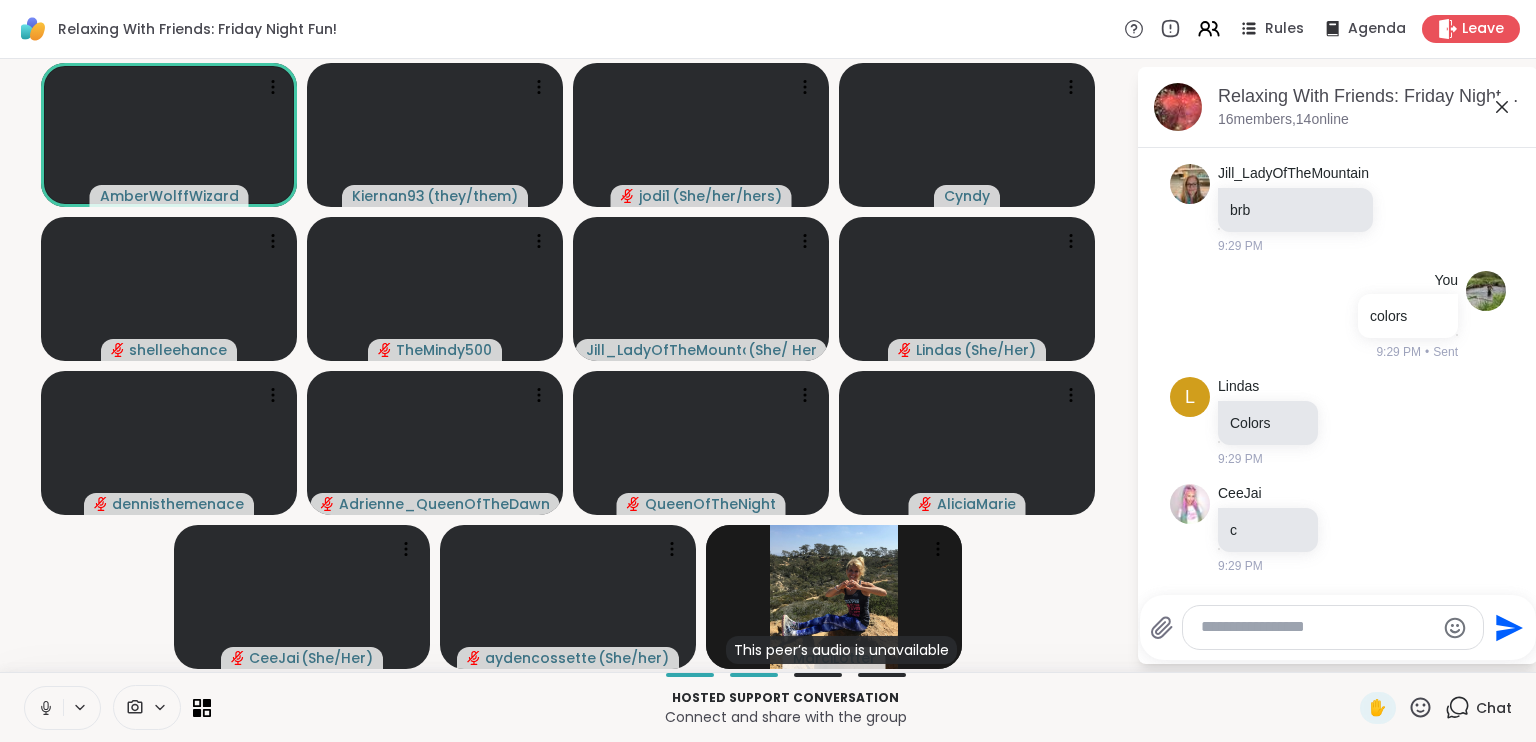 click 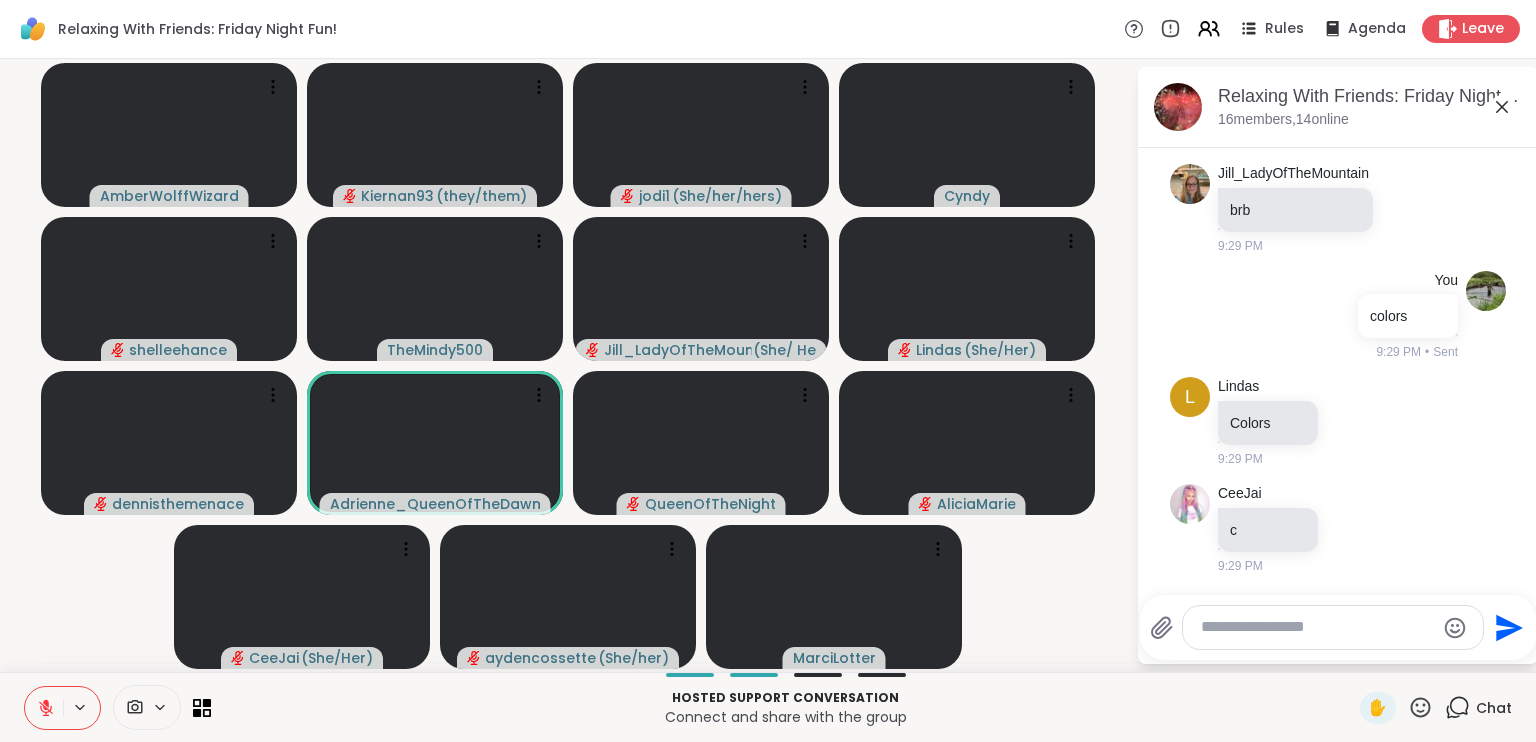 scroll, scrollTop: 9691, scrollLeft: 0, axis: vertical 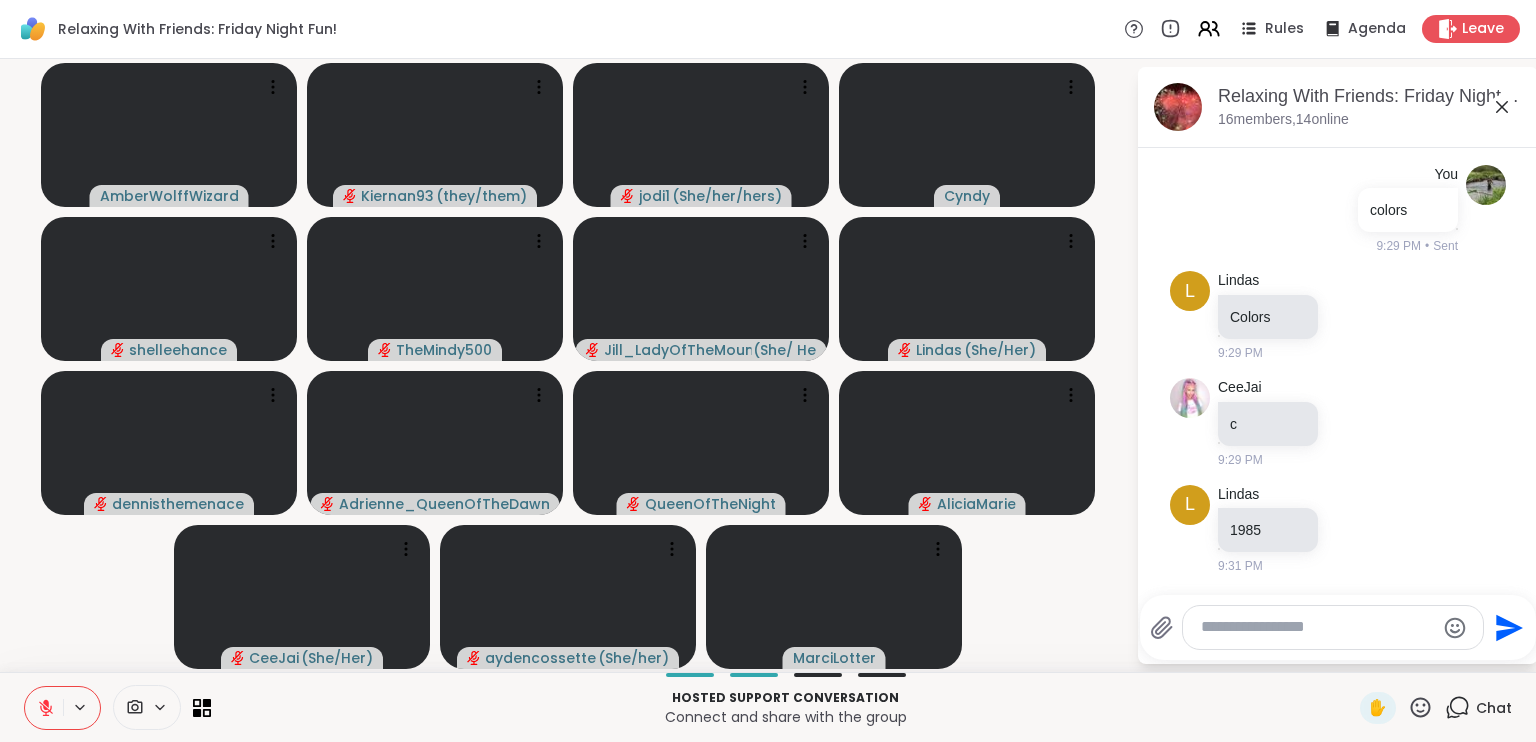 click 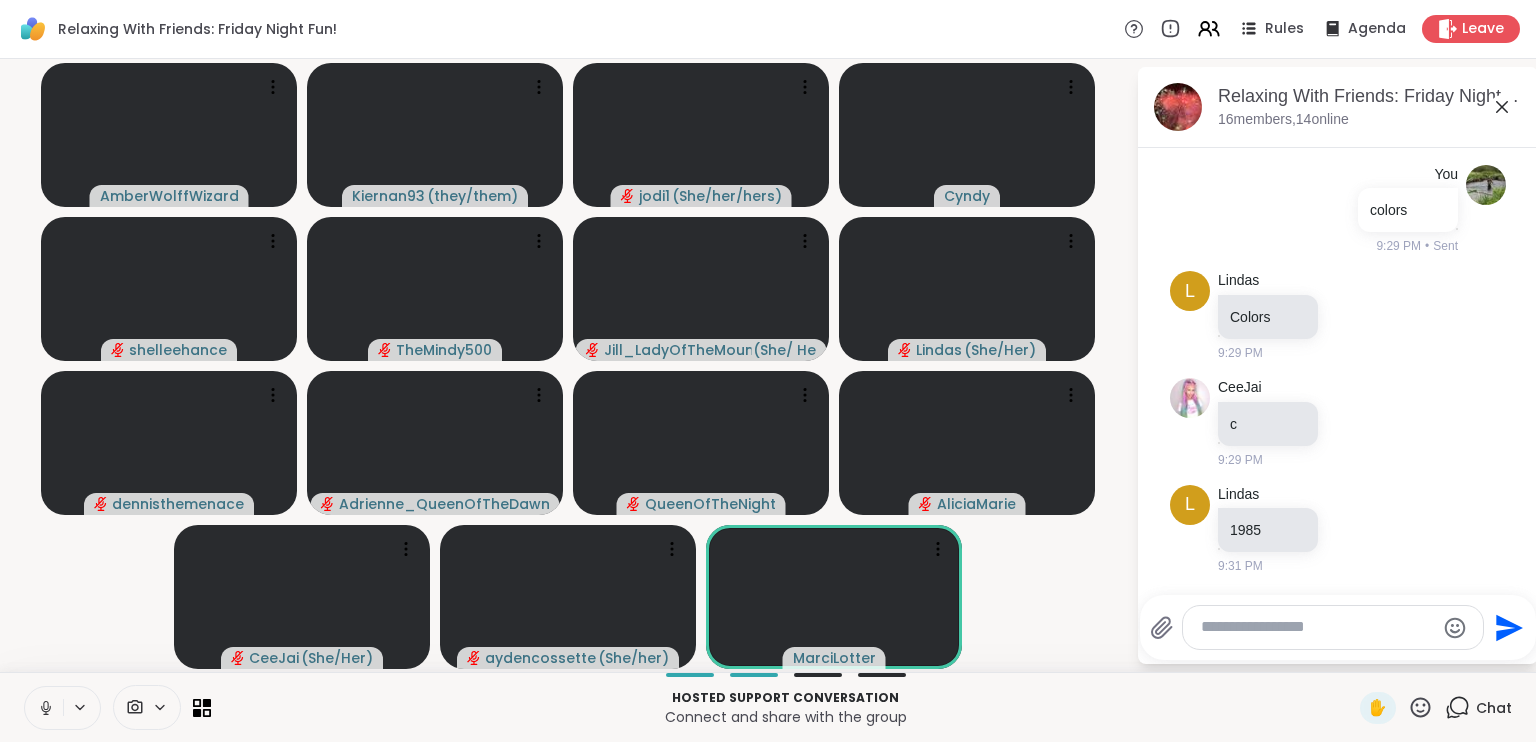 click at bounding box center [1317, 627] 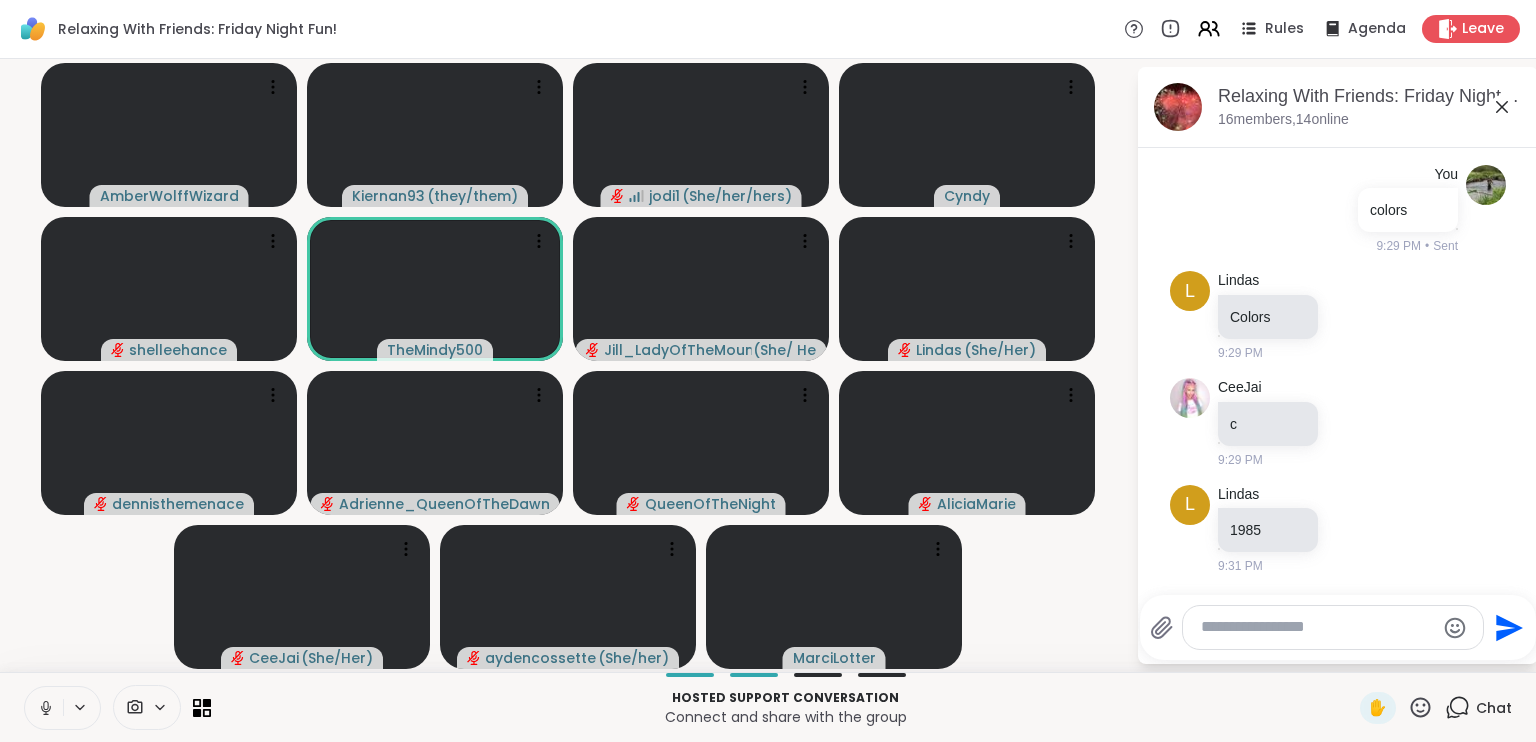 click at bounding box center [1317, 627] 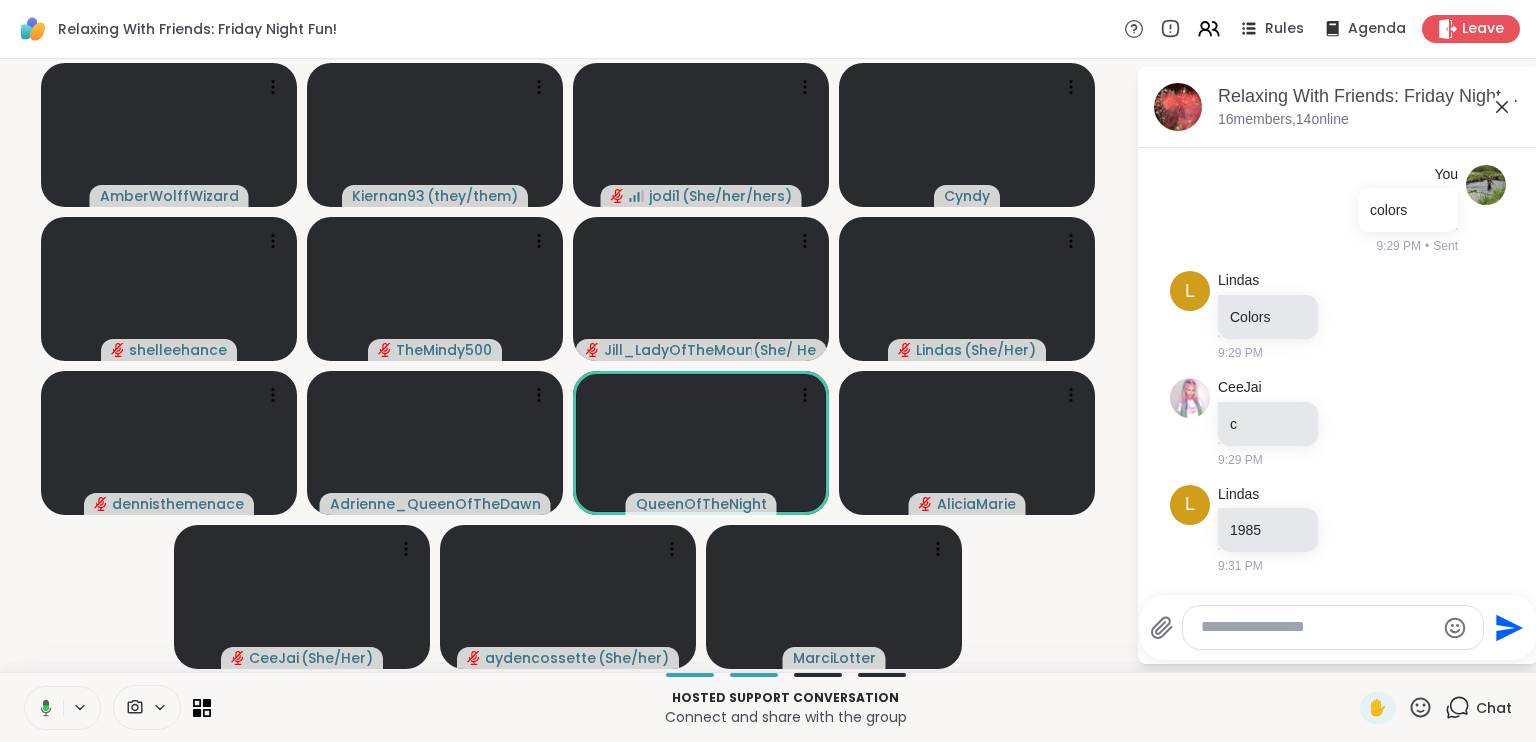 click at bounding box center (1317, 627) 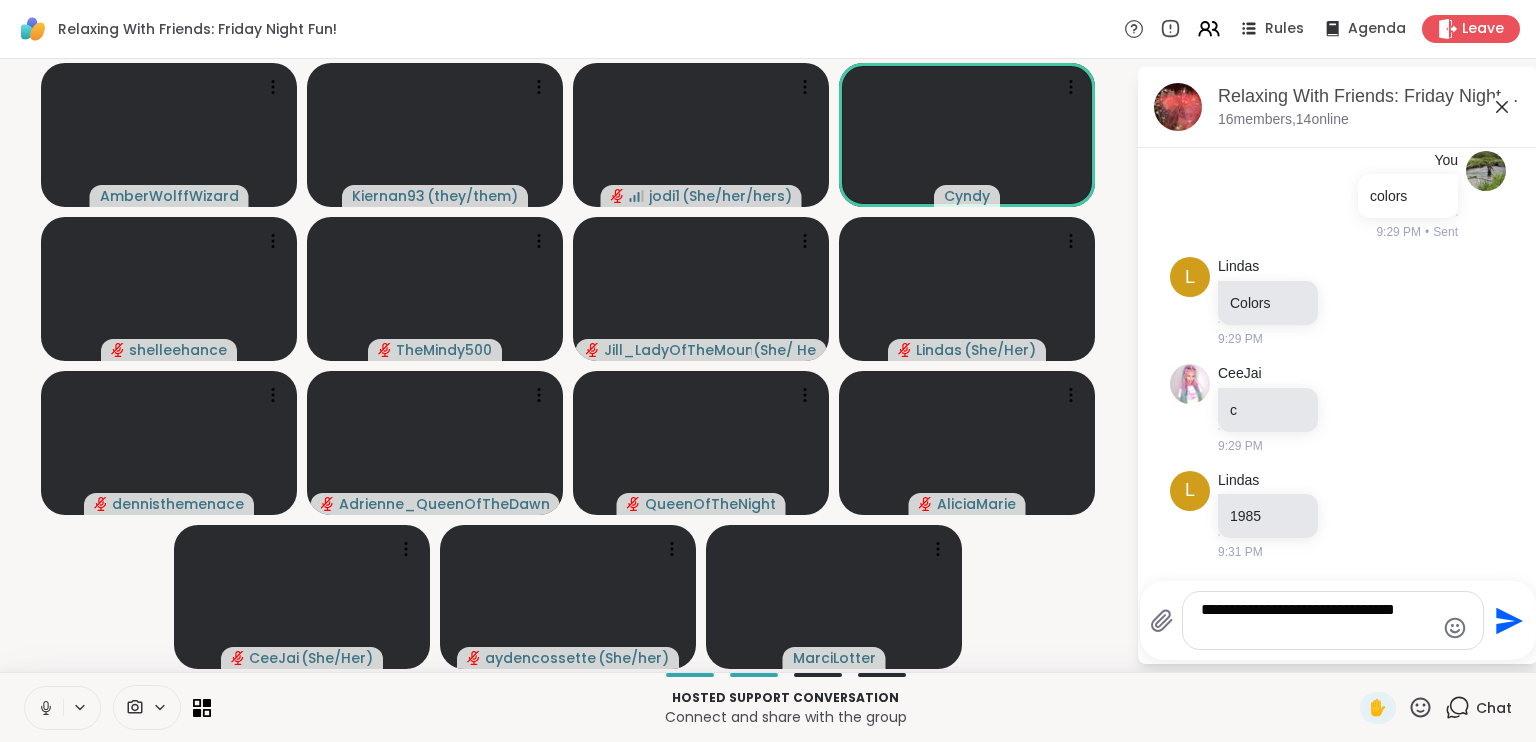 type on "**********" 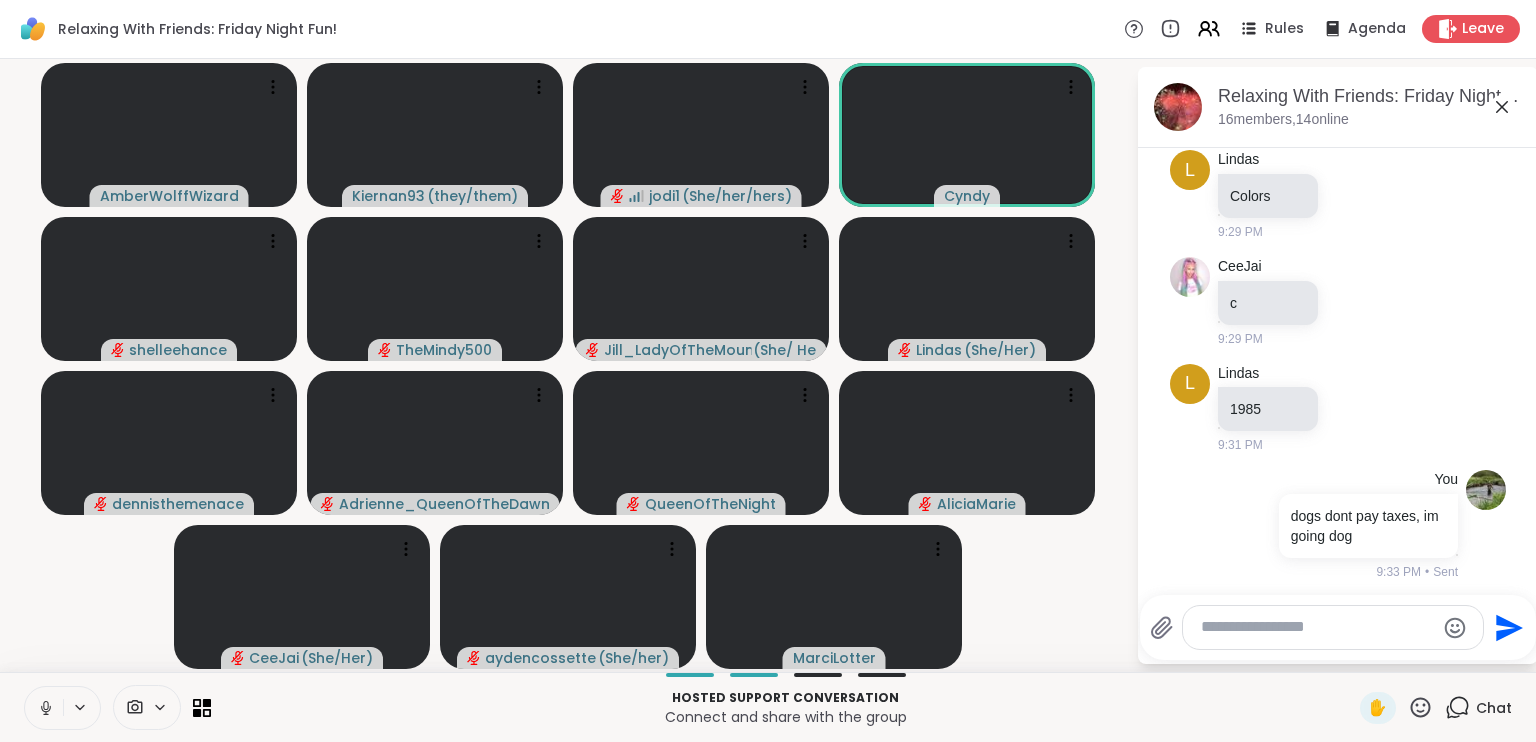 scroll, scrollTop: 9817, scrollLeft: 0, axis: vertical 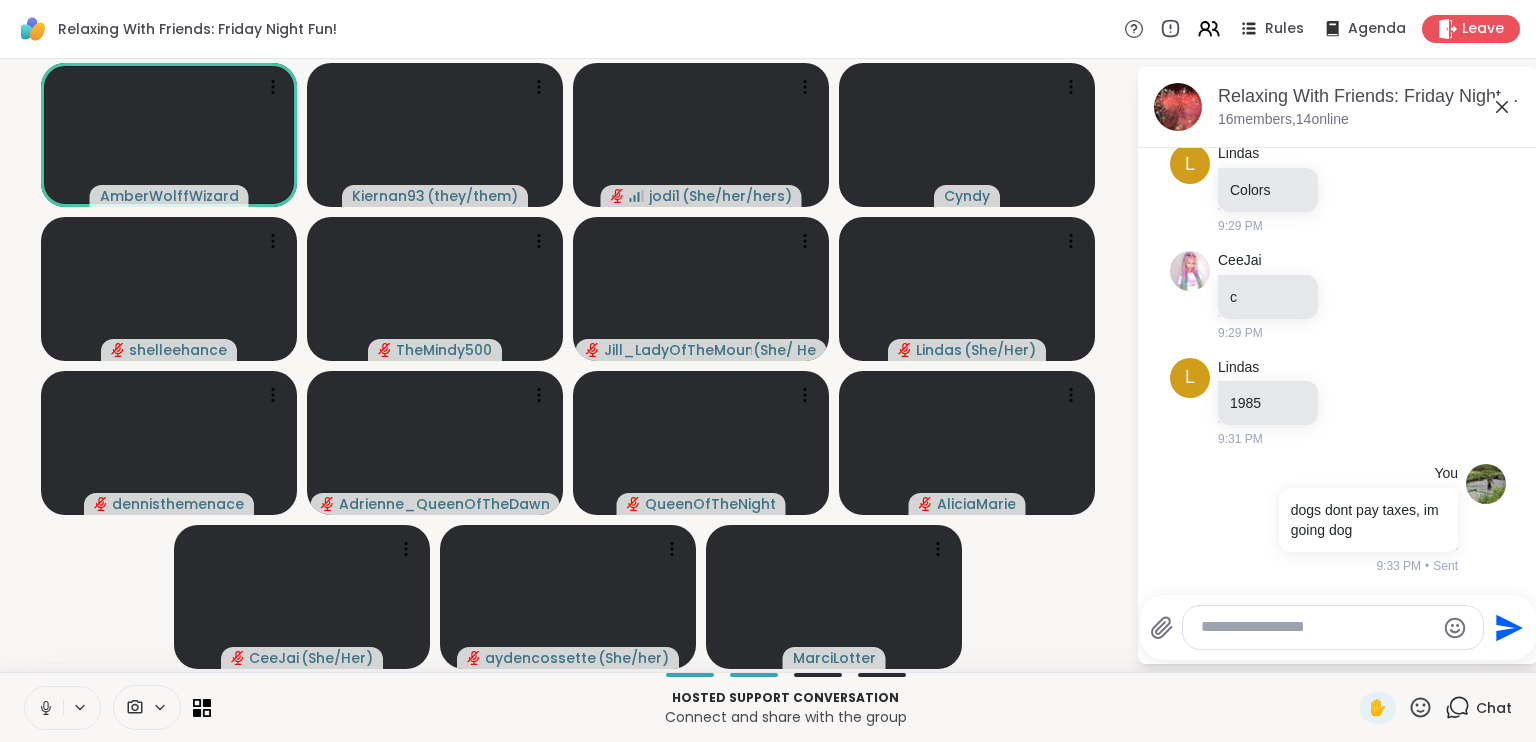 click at bounding box center (44, 708) 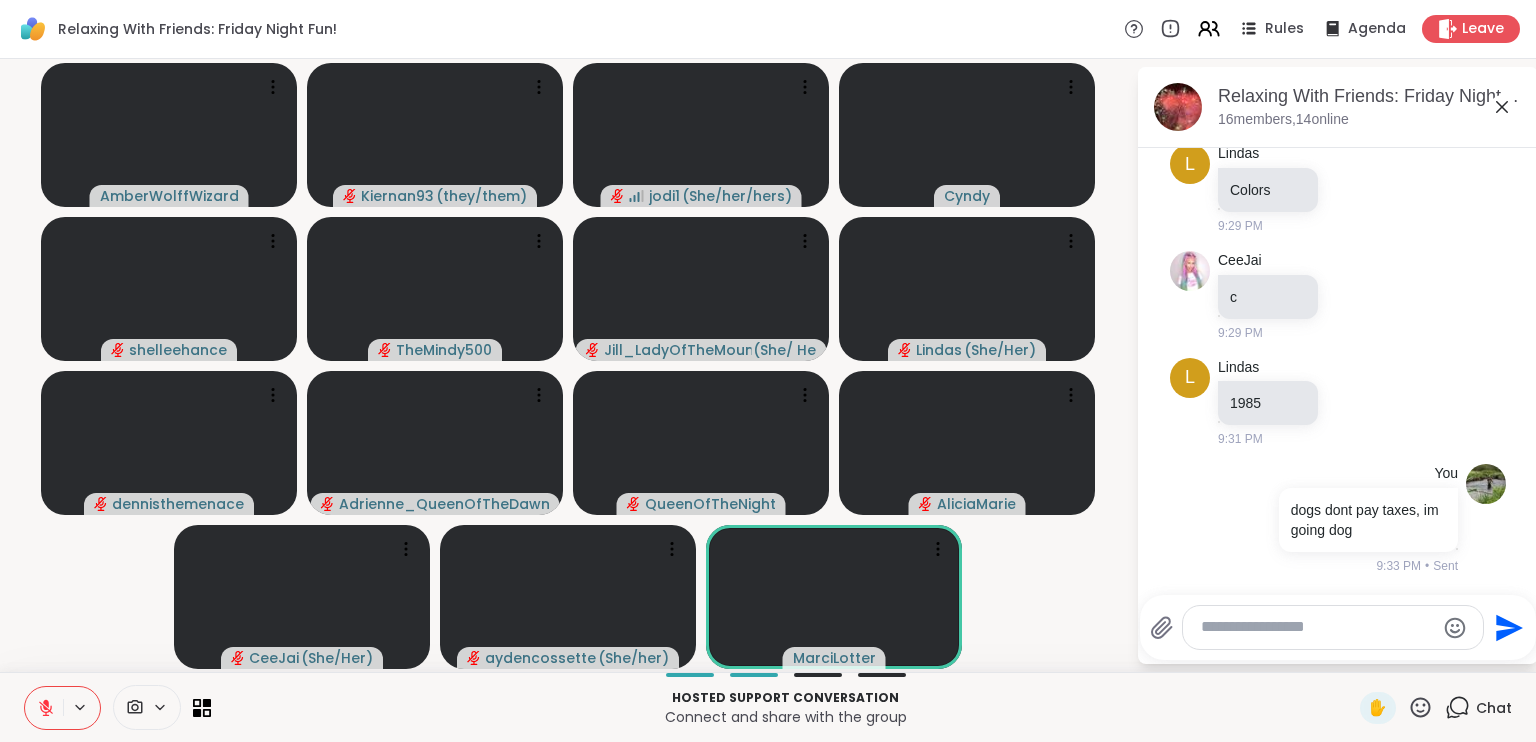 click at bounding box center [1317, 627] 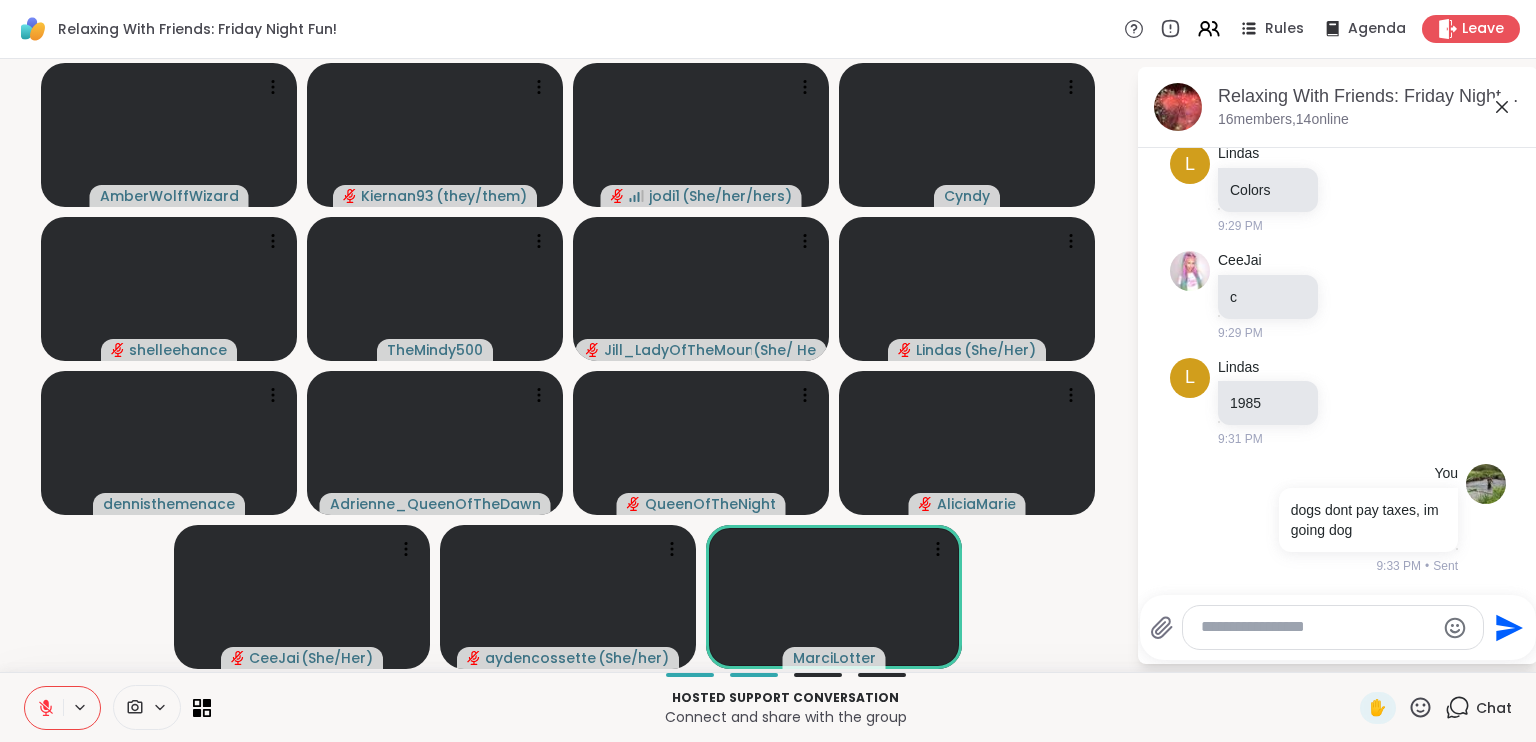 type on "*" 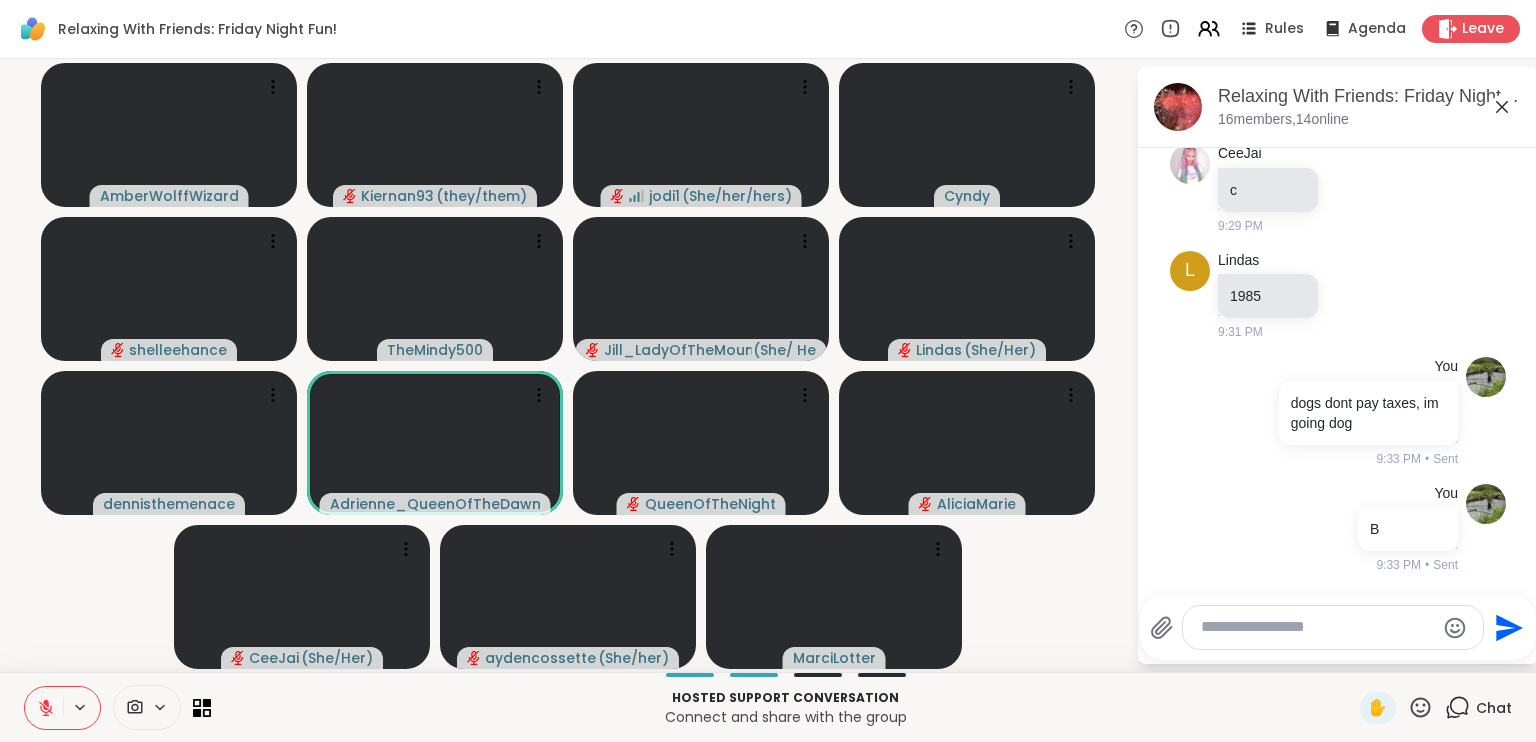 scroll, scrollTop: 9924, scrollLeft: 0, axis: vertical 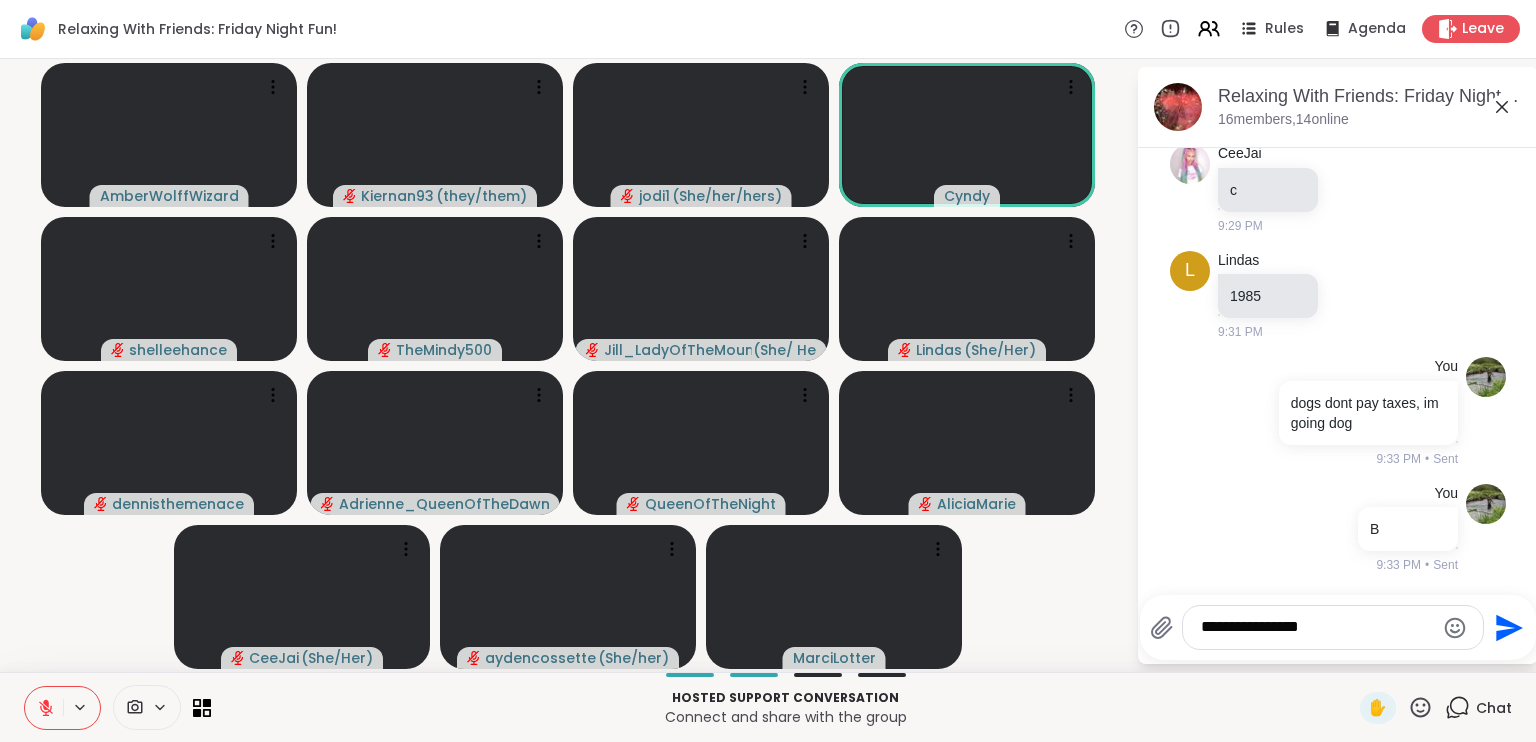 type on "**********" 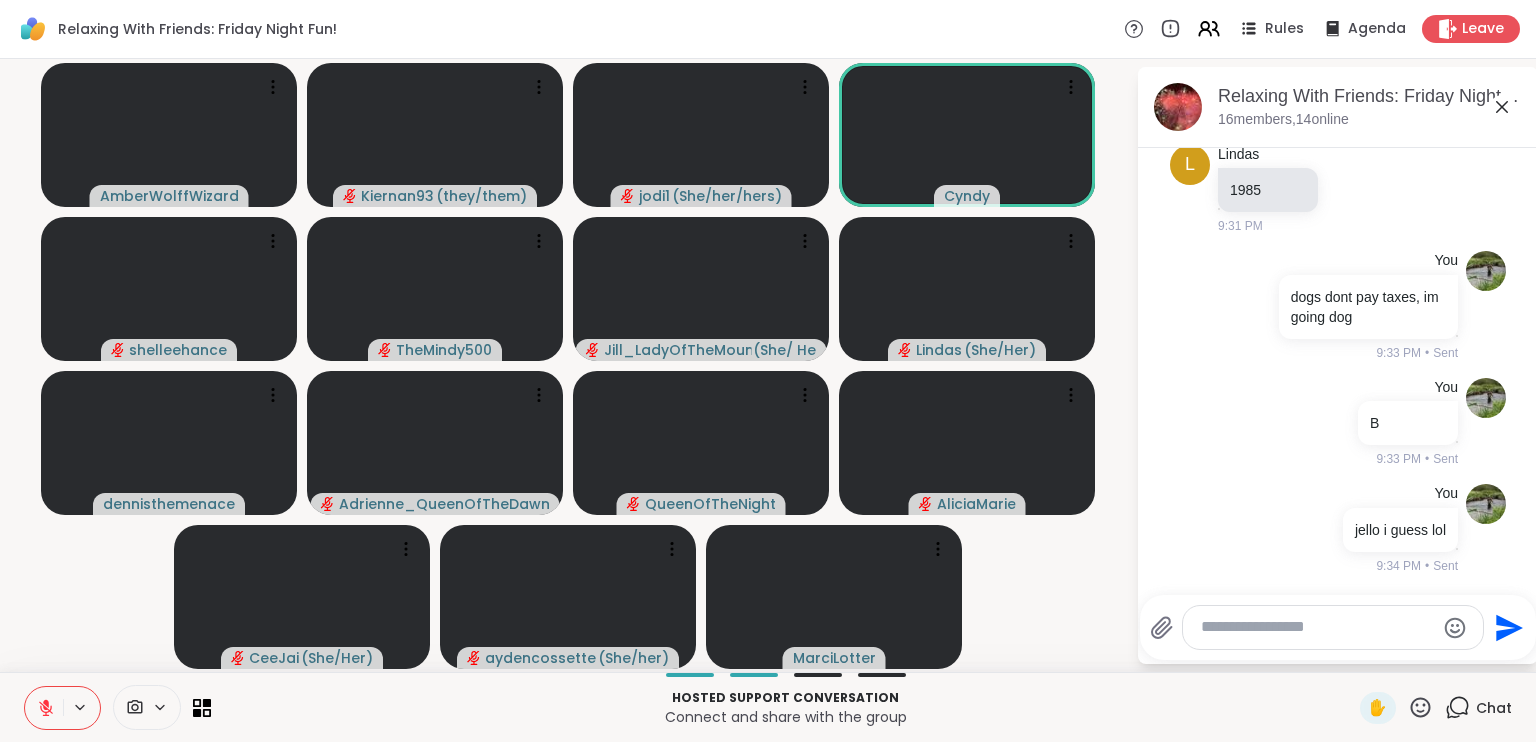 scroll, scrollTop: 10030, scrollLeft: 0, axis: vertical 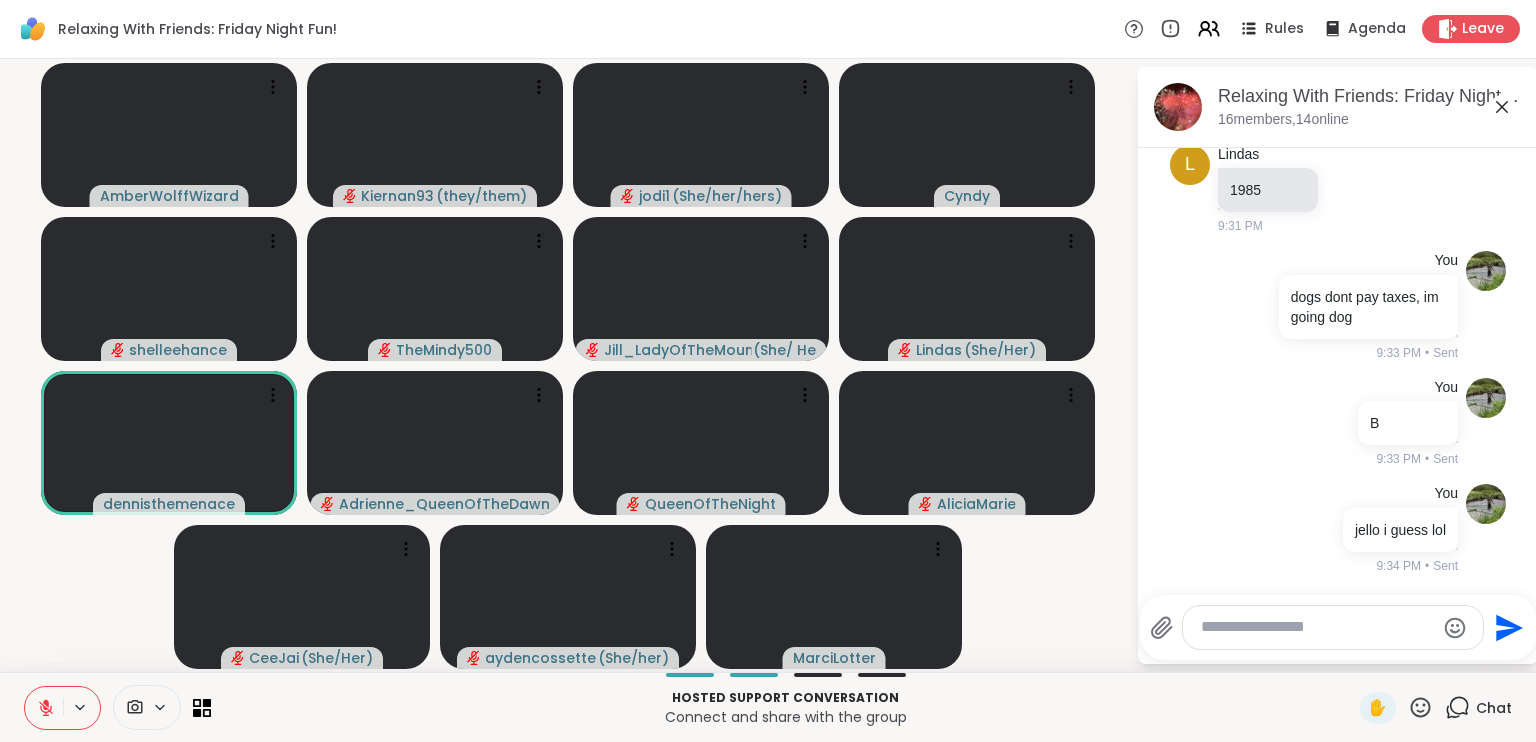 click on "AmberWolffWizard Kiernan93 ( they/them ) jodi1 ( She/her/hers ) Cyndy shelleehance TheMindy500 Jill_LadyOfTheMountain ( She/ Her ) Lindas ( She/Her ) dennisthemenace Adrienne_QueenOfTheDawn QueenOfTheNight AliciaMarie CeeJai ( She/Her ) aydencossette ( She/her ) MarciLotter Relaxing With Friends: Friday Night Fun!, Aug 01 16  members,  14  online Today Jill_LadyOfTheMountain making some dinner 9:01 PM MarciLotter Brb 9:02 PM L Lindas Jill_LadyOfTheMountain making some dinner making some dinner Please share with all of us, lol   1 1 9:05 PM • Edited Jill_LadyOfTheMountain Hi  @Kiernan93   good to see you again (this is Jill from the tapping class  🙂 ) 9:07 PM CeeJai Mo I g to pc 9:07 PM You Hi Jill!   1 1 9:08 PM • Edited jodi1 We got you Candy Lou! 9:08 PM AliciaMarie pop in   1 1 9:09 PM • Edited jodi1 Important to puck before keeping Affirmation Nation safe from zombies and other meanies. 9:09 PM AliciaMarie long day at work. haha for me 9:10 PM AliciaMarie body doubling all day 9:10 PM 9:14 PM" at bounding box center (768, 365) 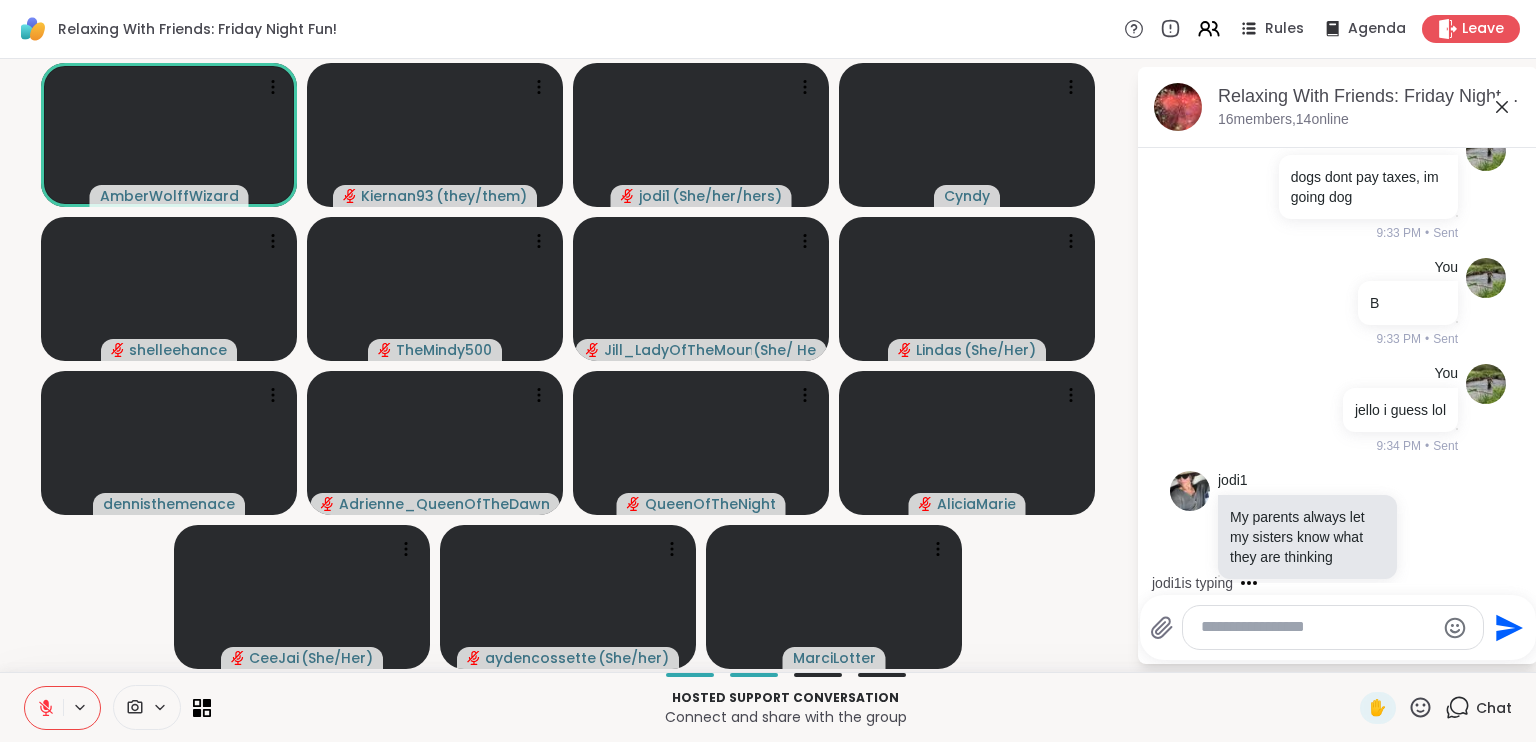 scroll, scrollTop: 10176, scrollLeft: 0, axis: vertical 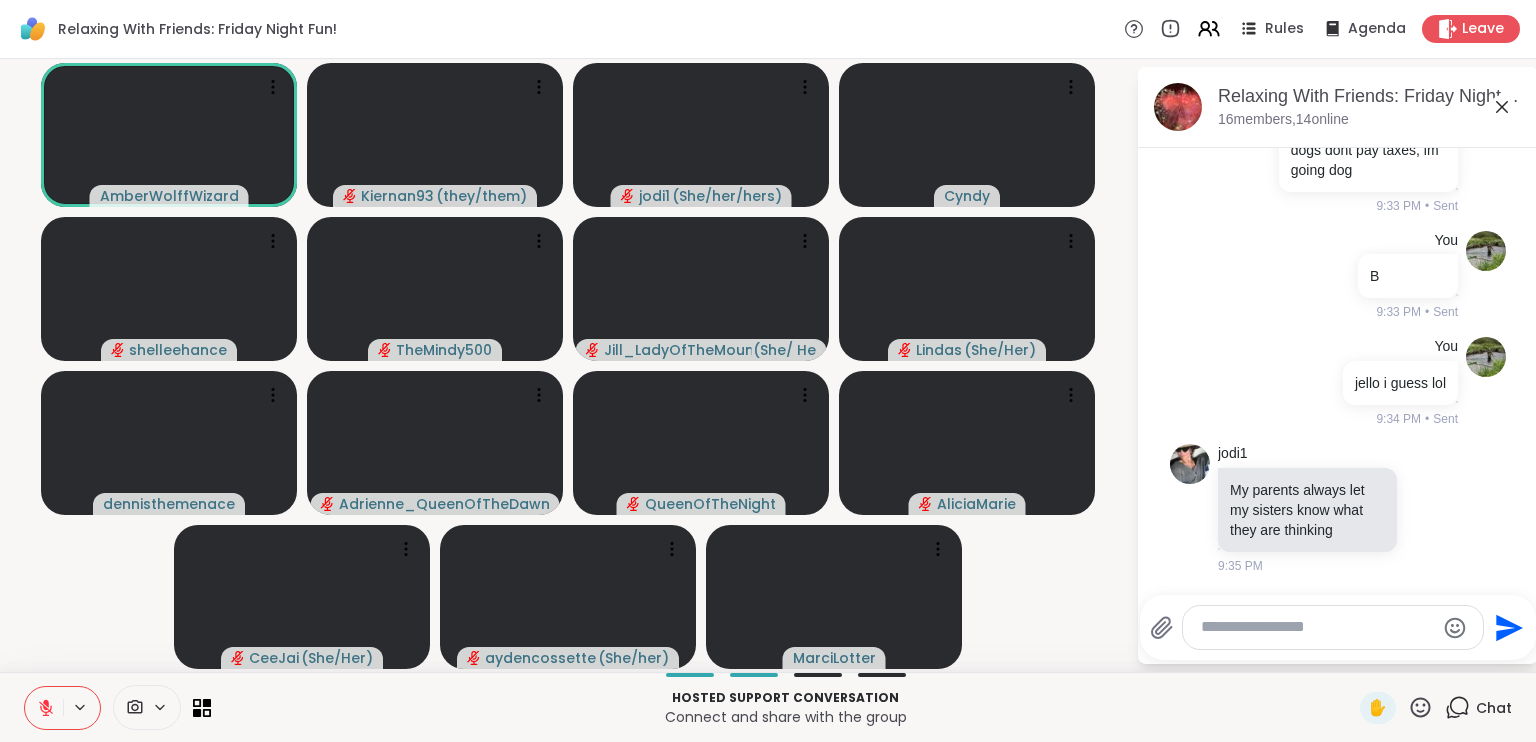 click at bounding box center (1317, 627) 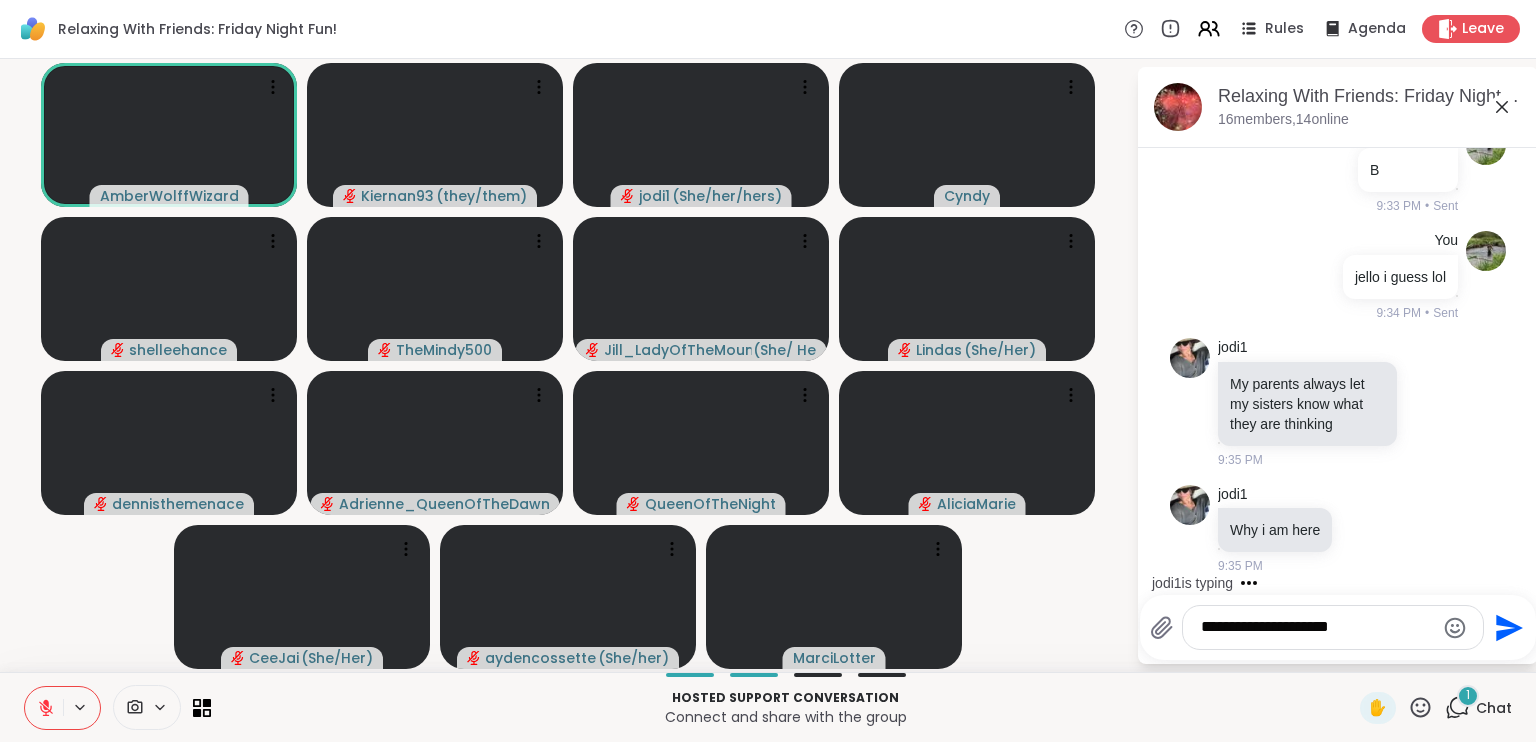 scroll, scrollTop: 10282, scrollLeft: 0, axis: vertical 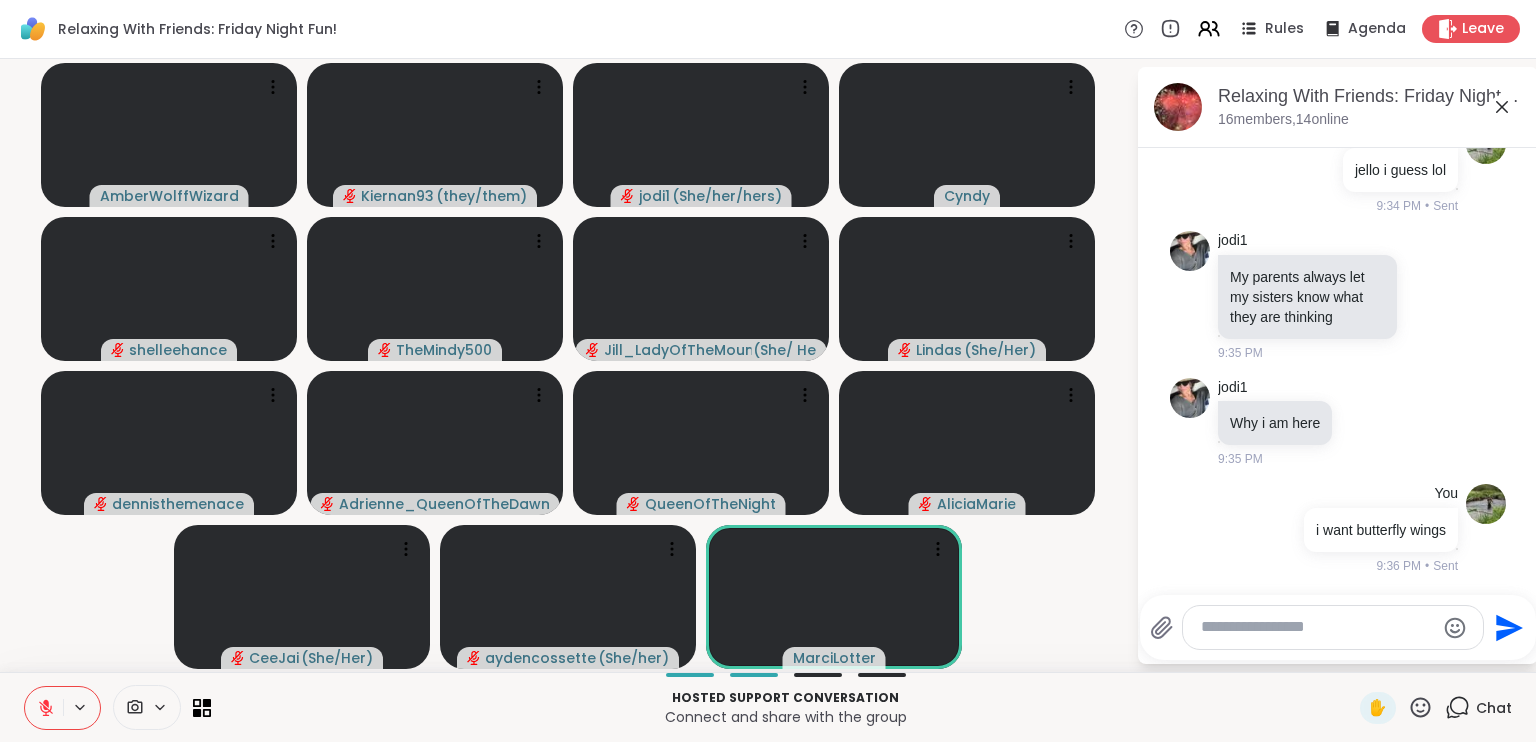 click at bounding box center (1317, 627) 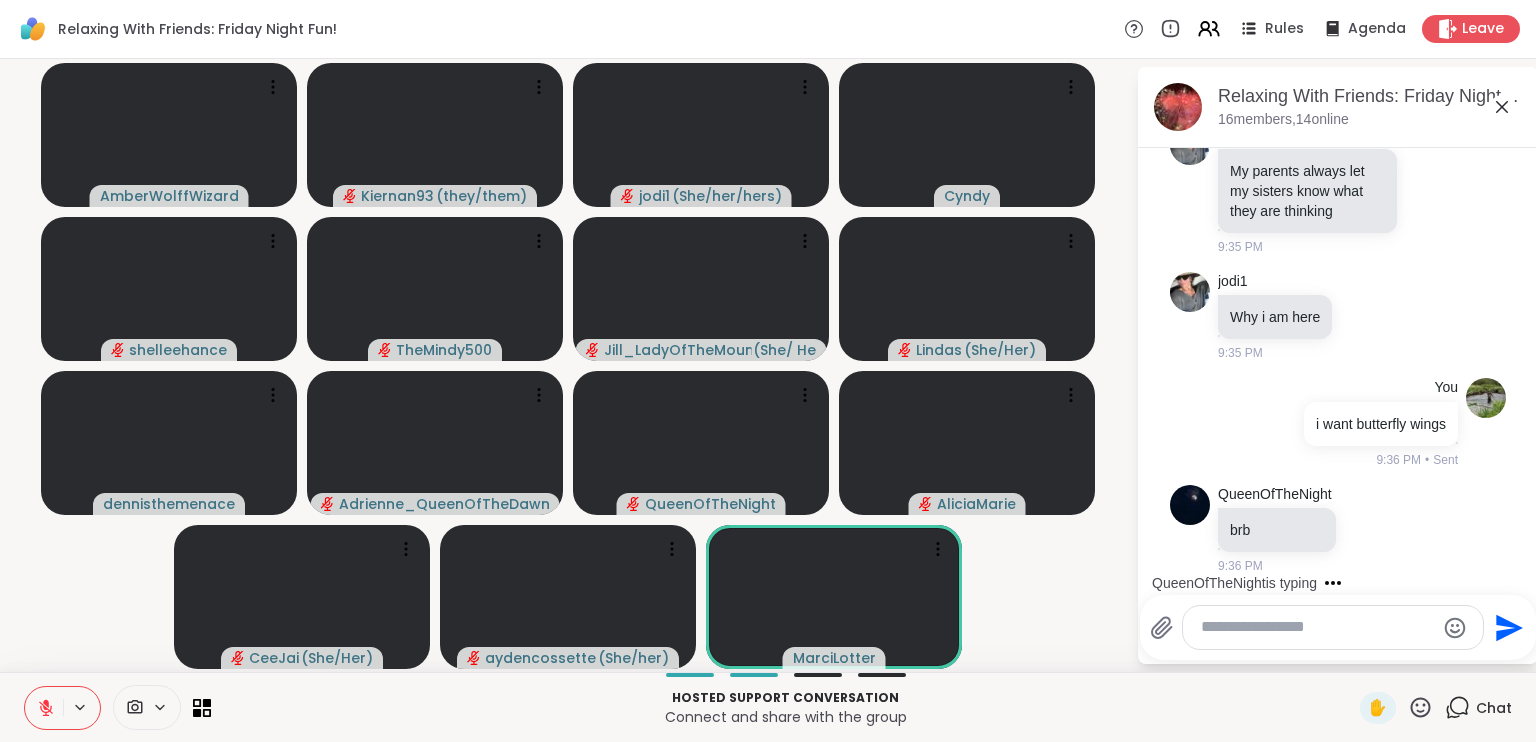 scroll, scrollTop: 10495, scrollLeft: 0, axis: vertical 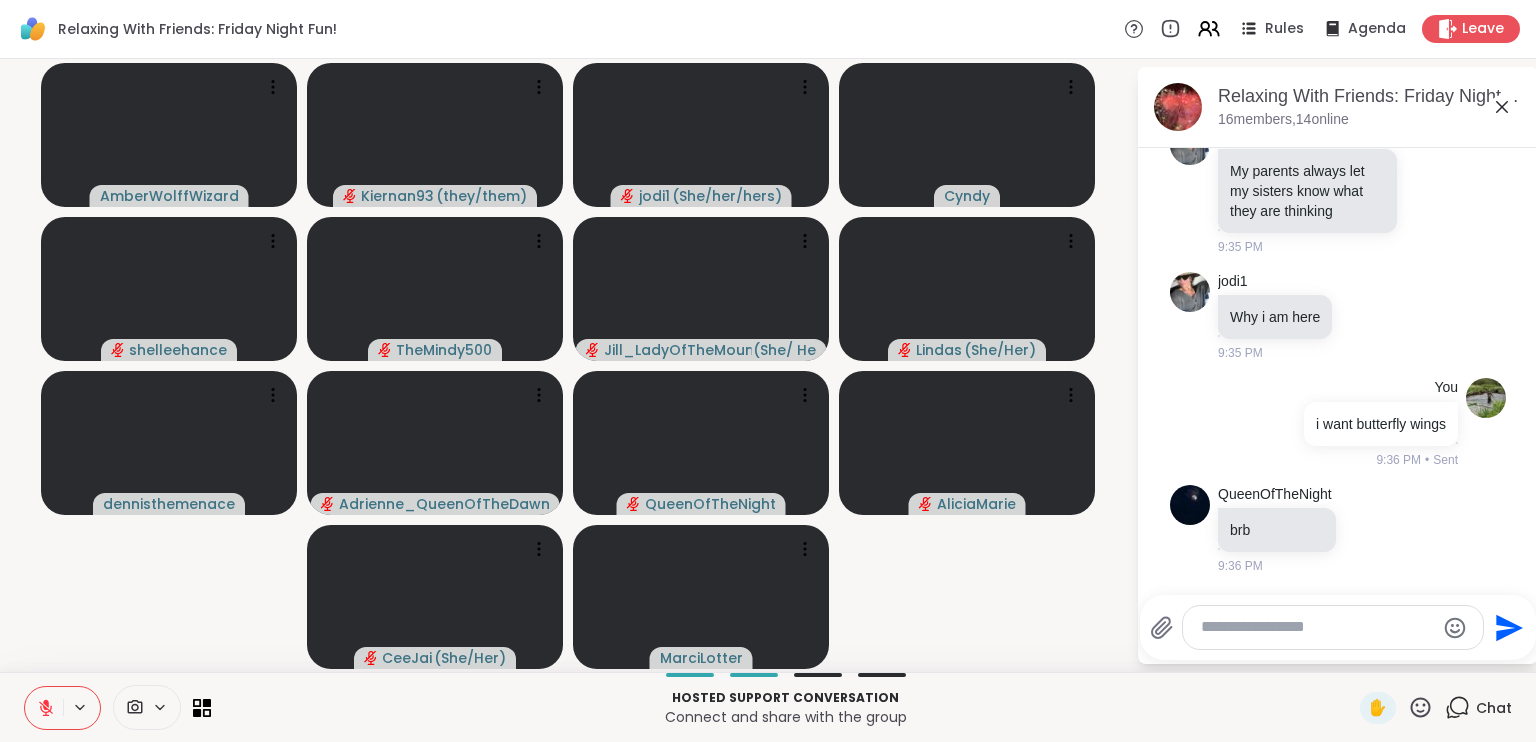 click at bounding box center [1317, 627] 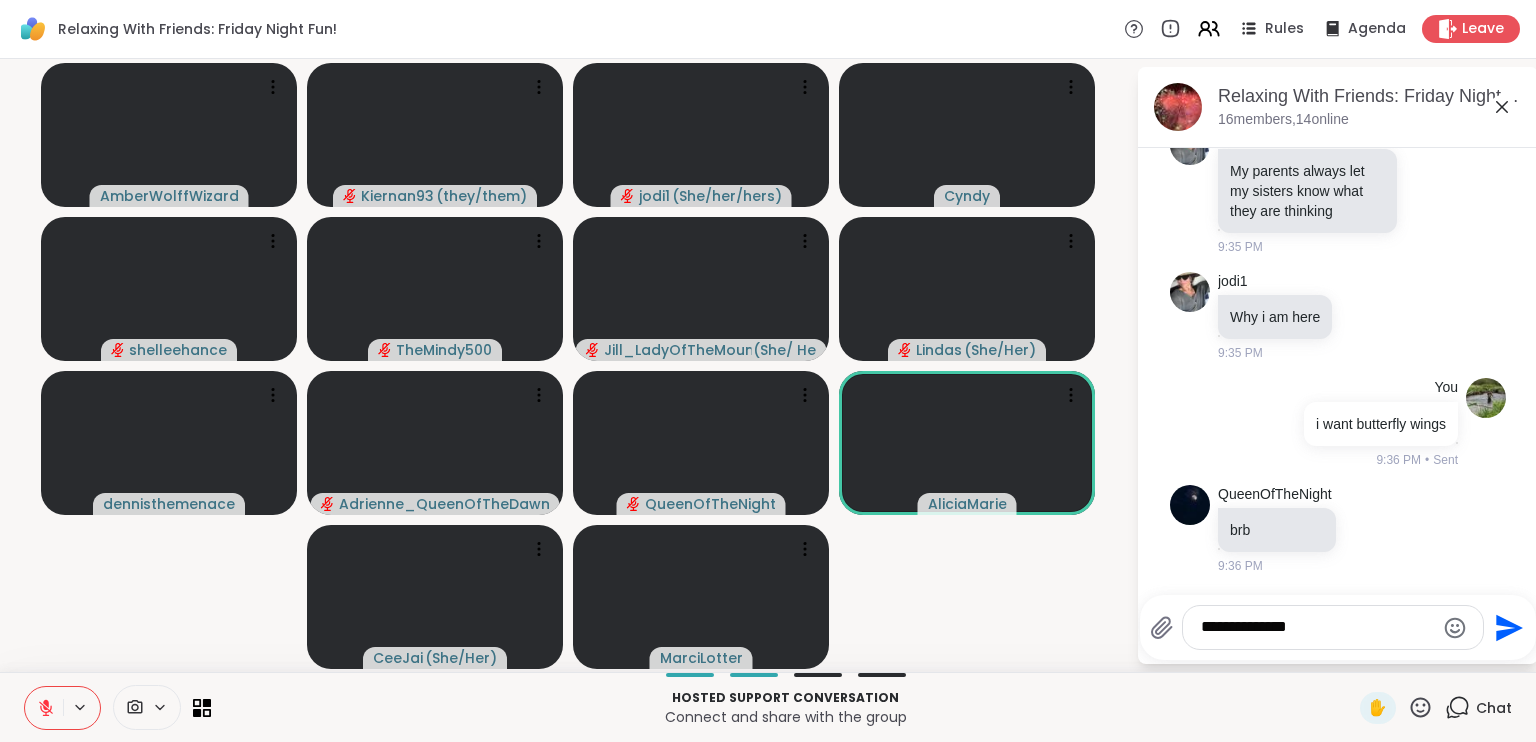 type on "**********" 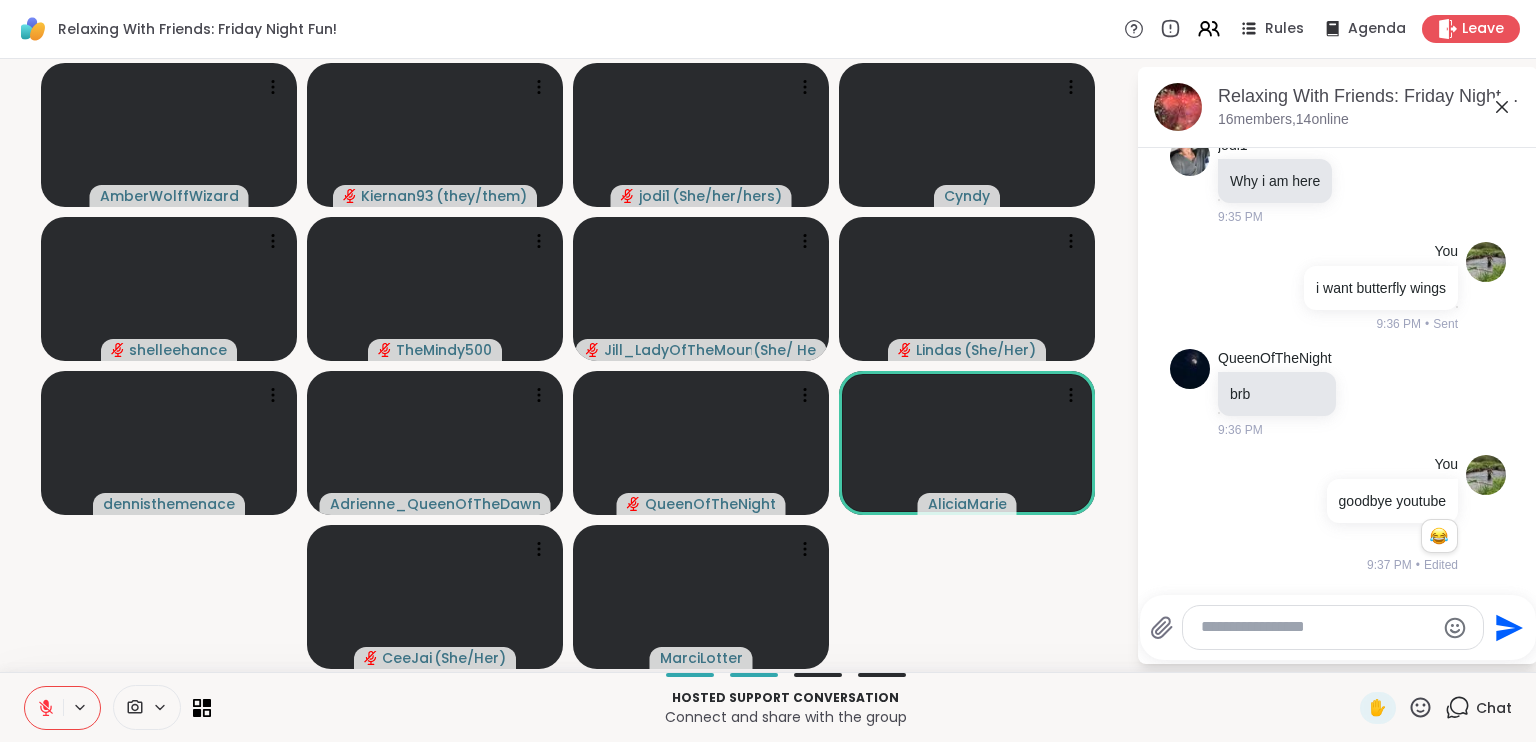scroll, scrollTop: 10629, scrollLeft: 0, axis: vertical 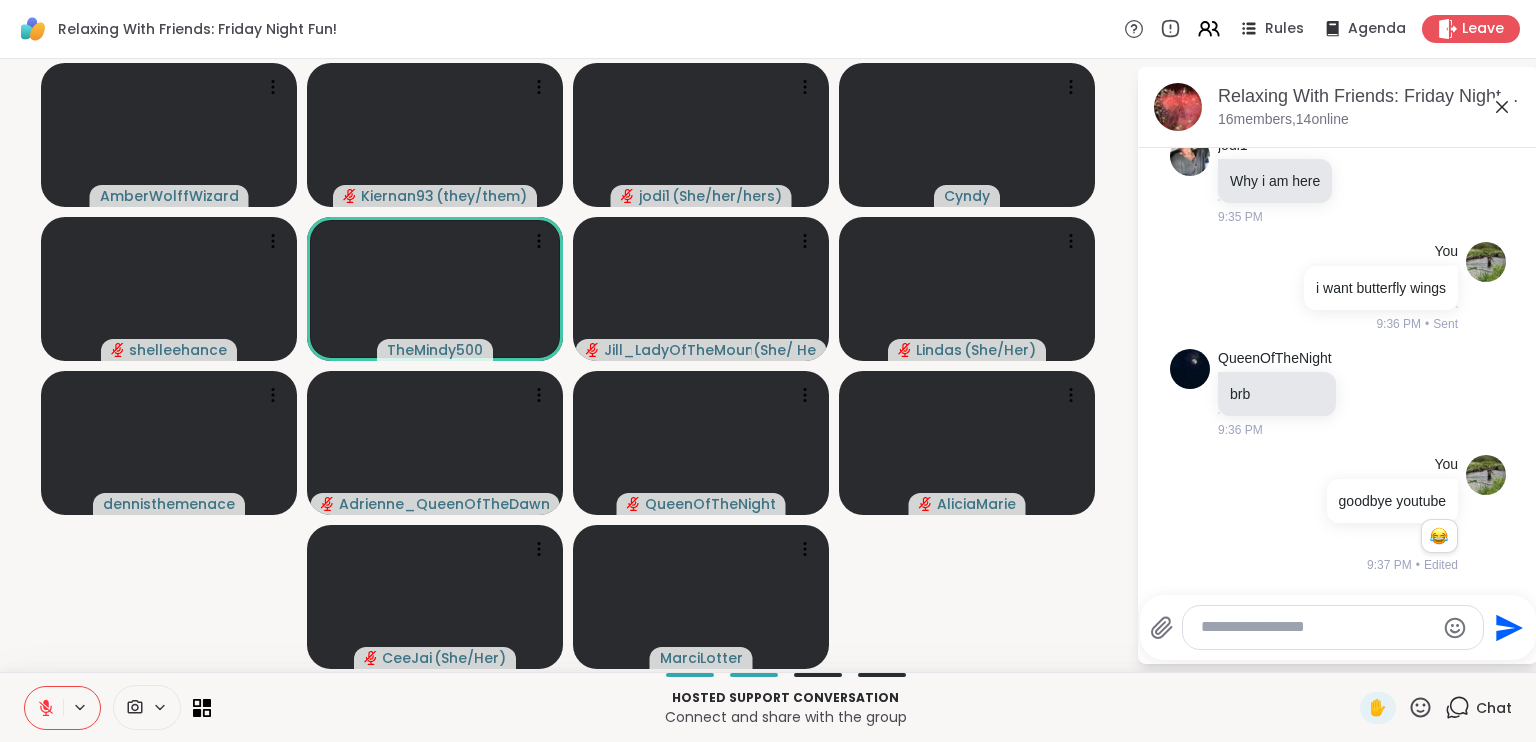 click 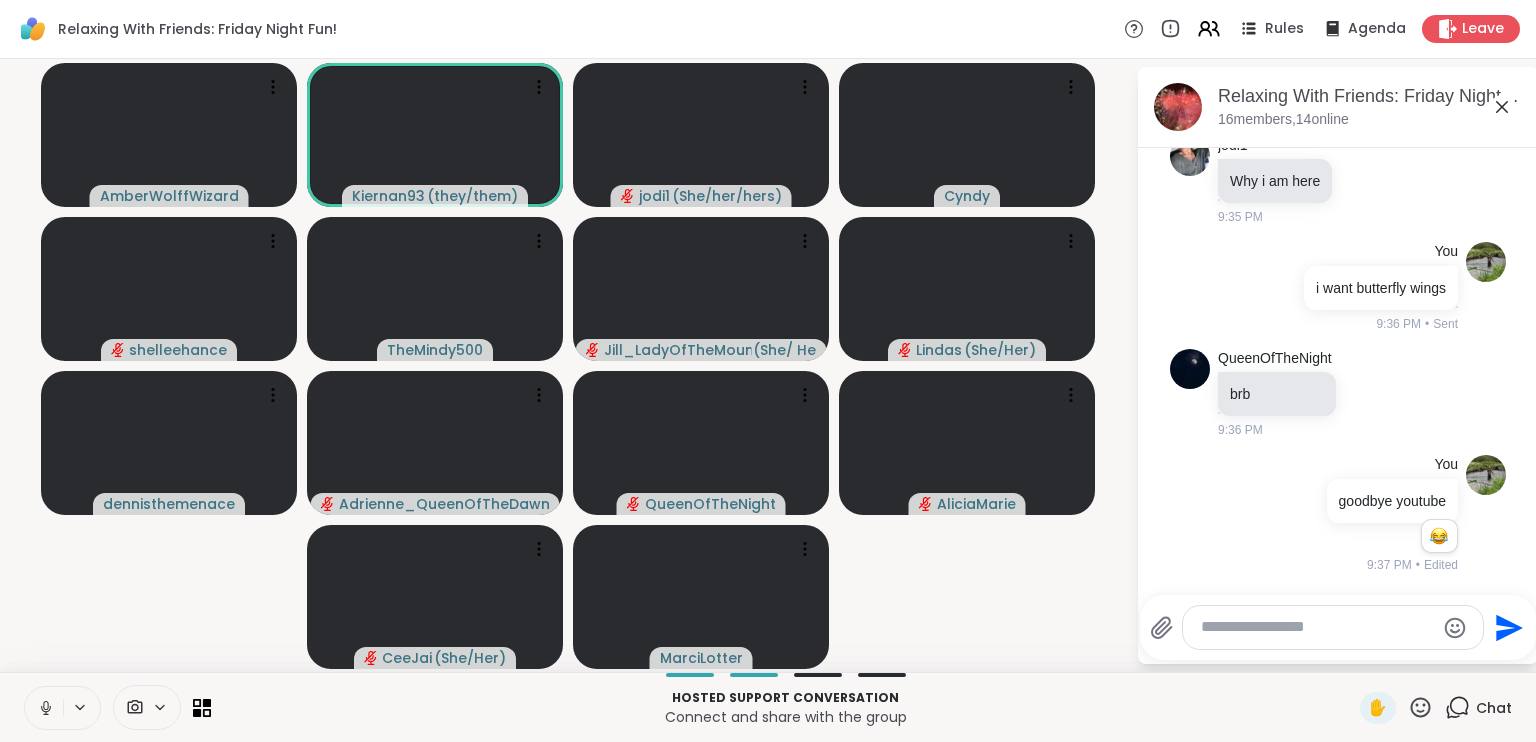 click 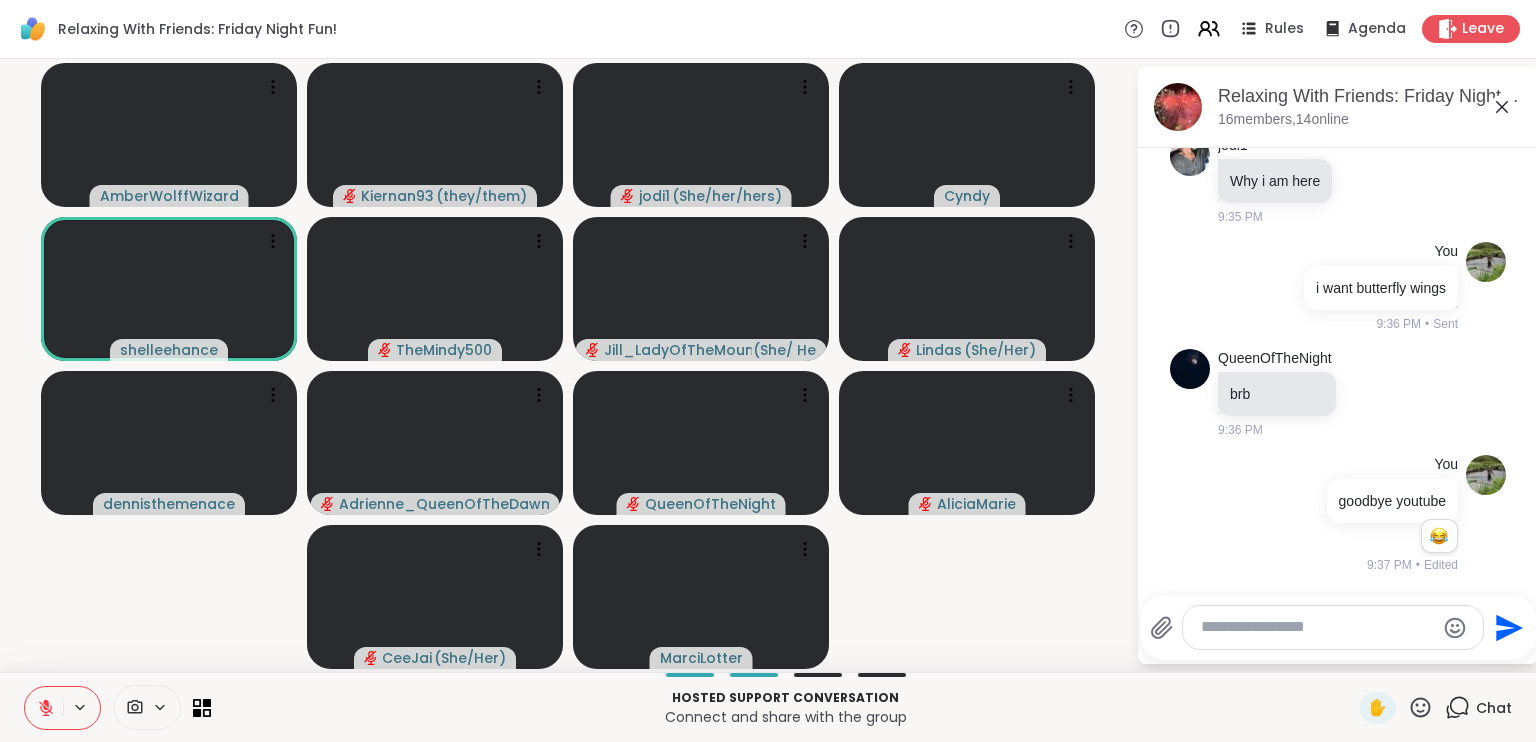 click at bounding box center [1317, 627] 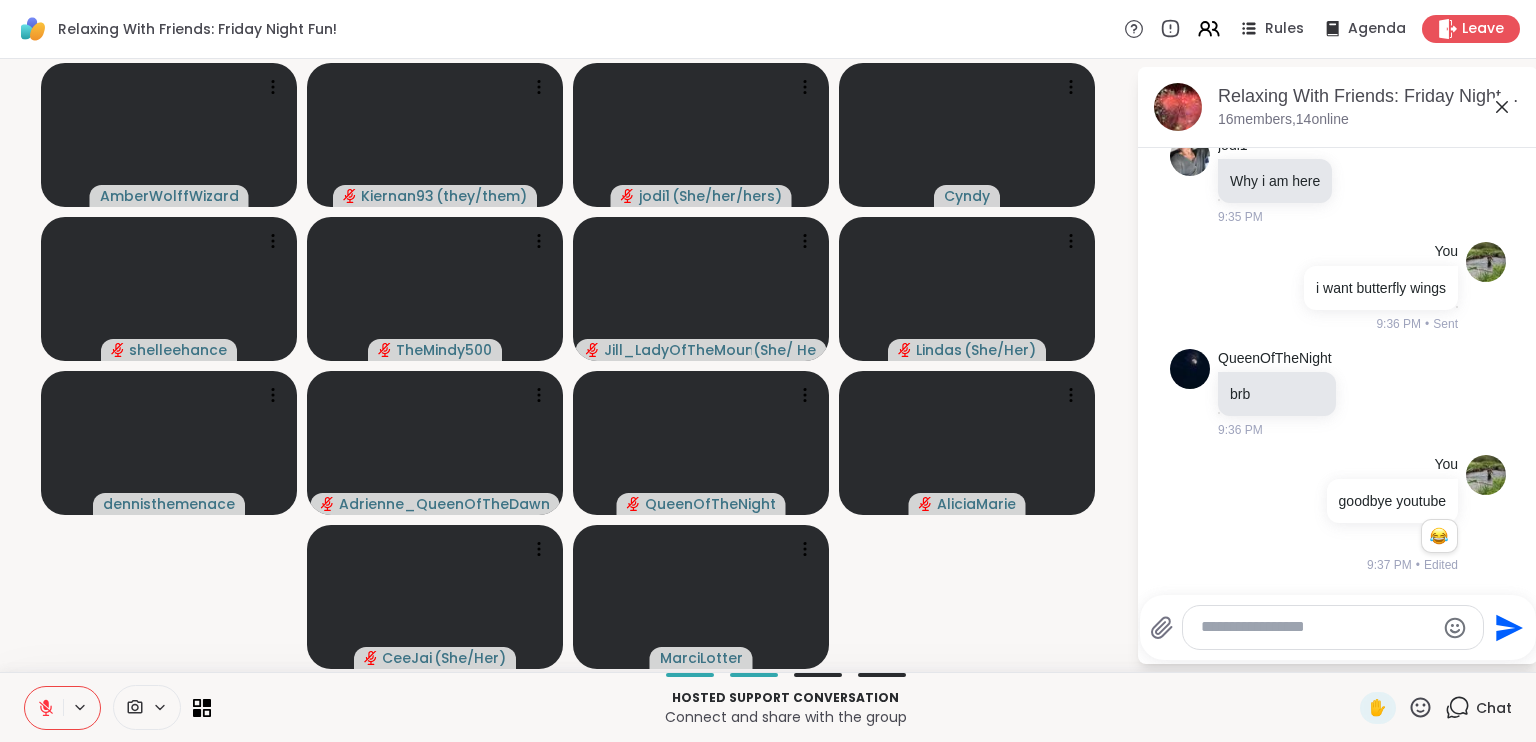 type on "*" 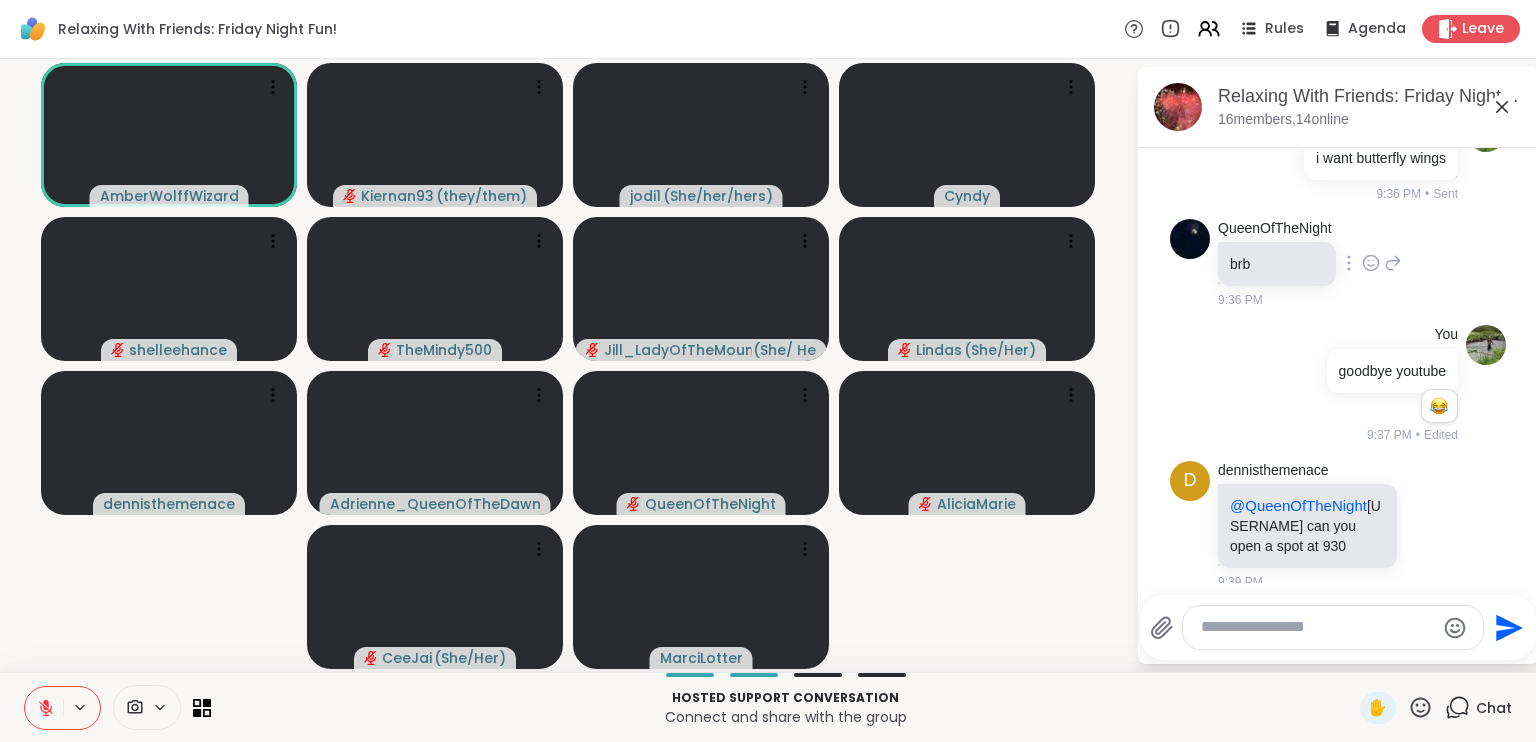 scroll, scrollTop: 10776, scrollLeft: 0, axis: vertical 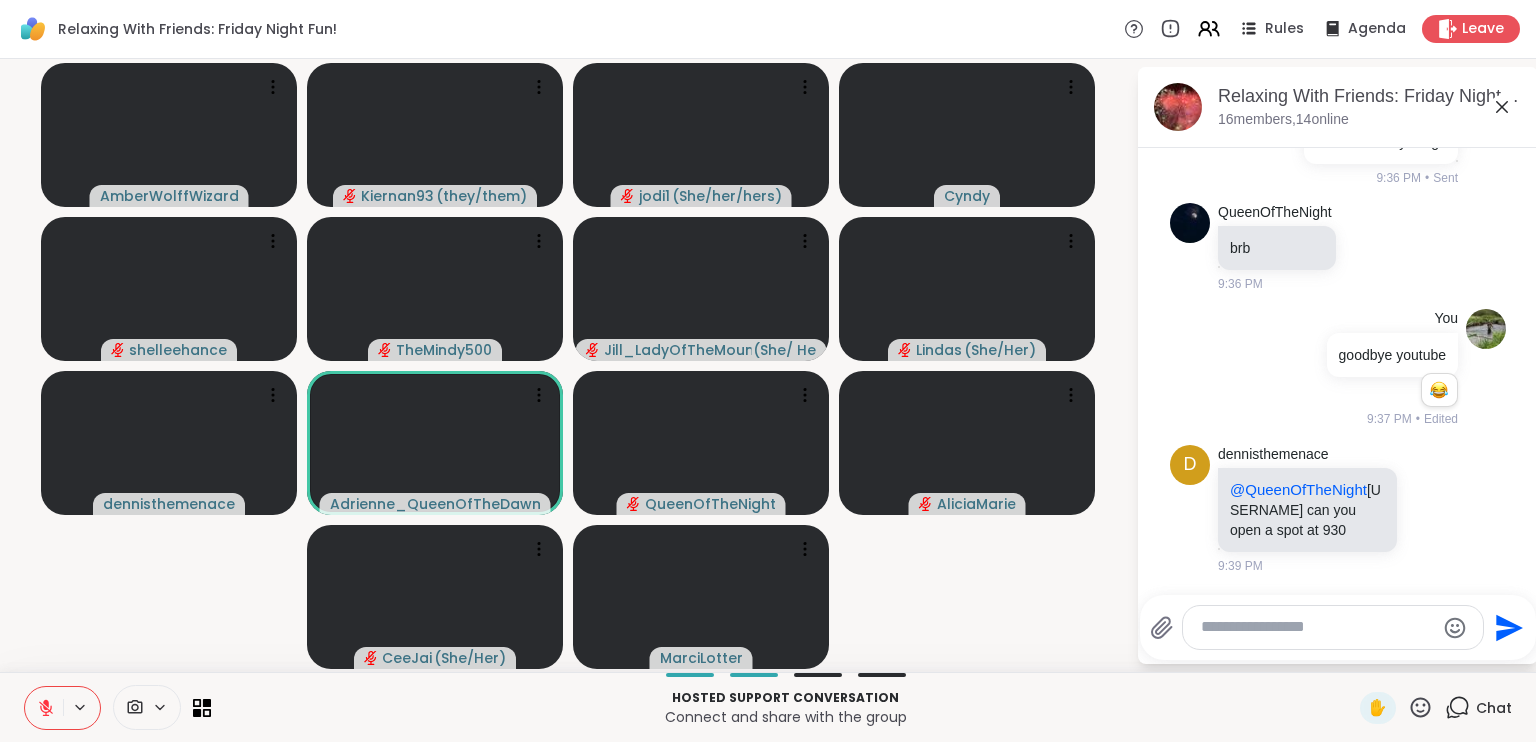 click 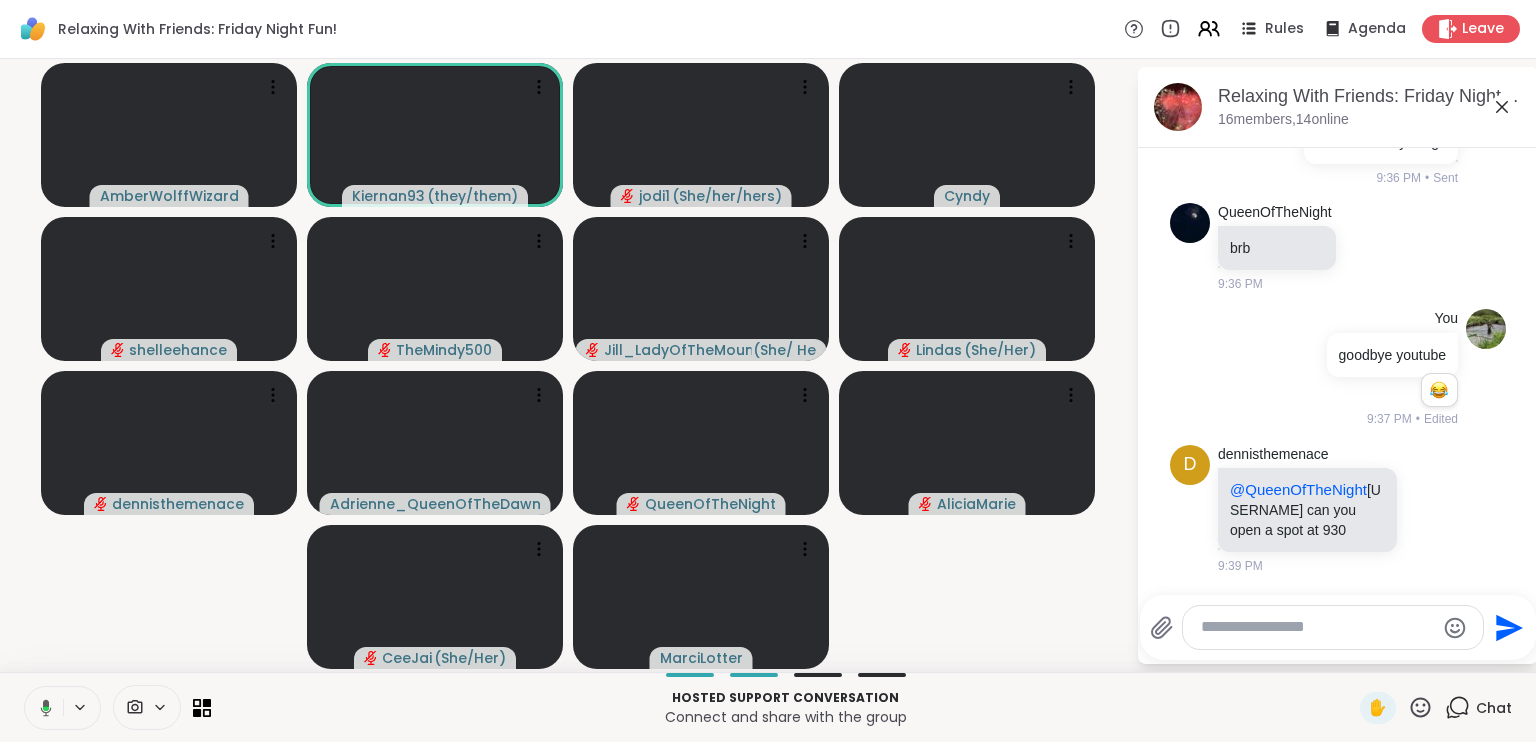 click 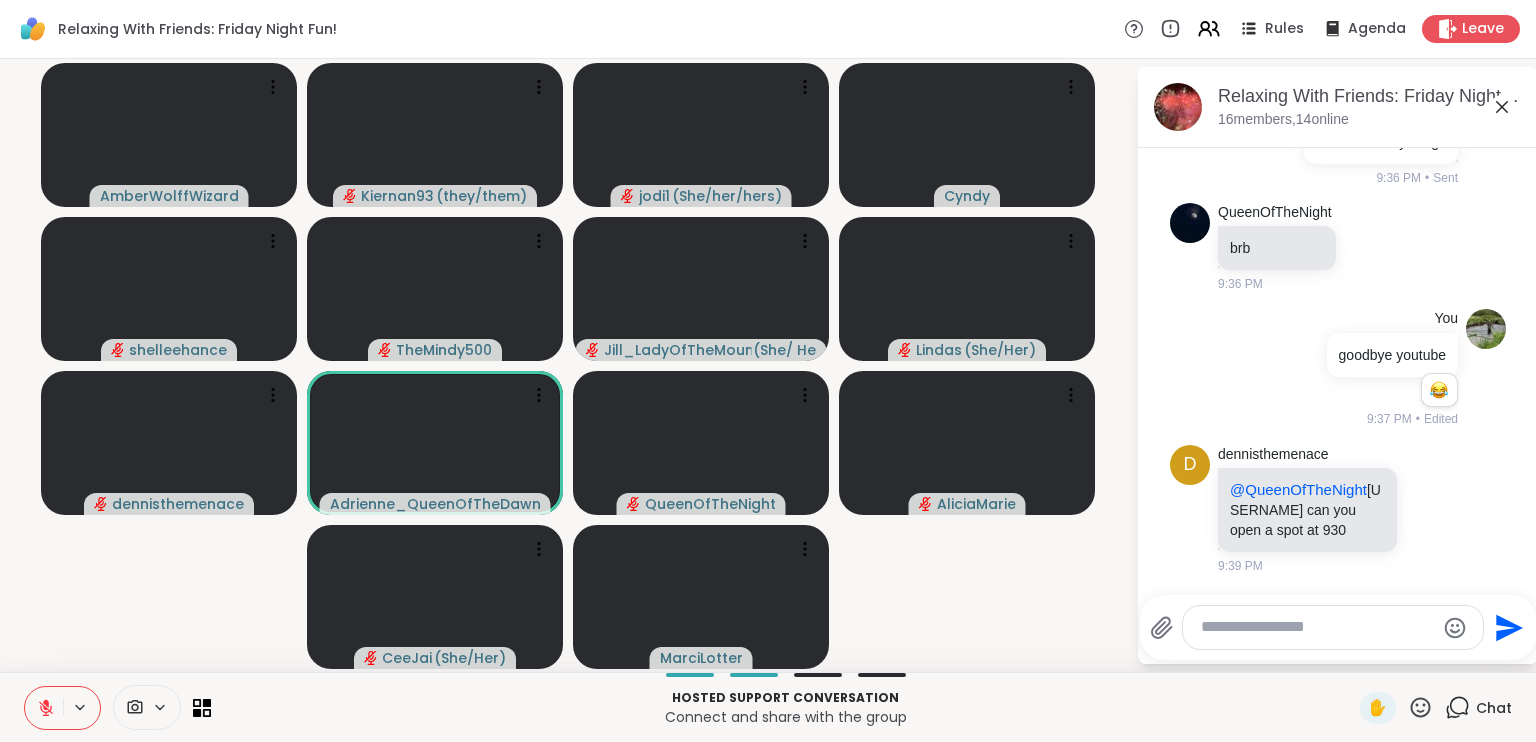 click 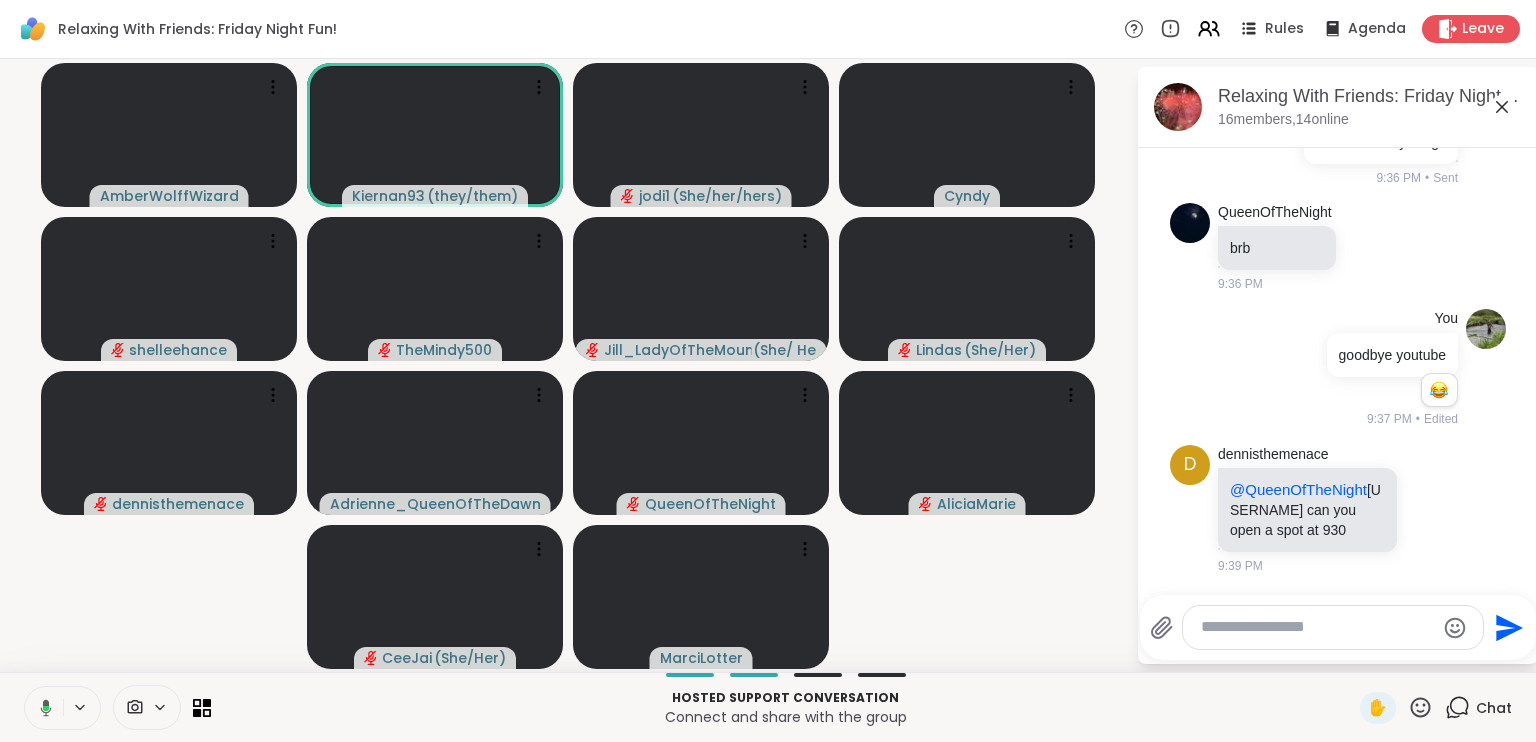 click 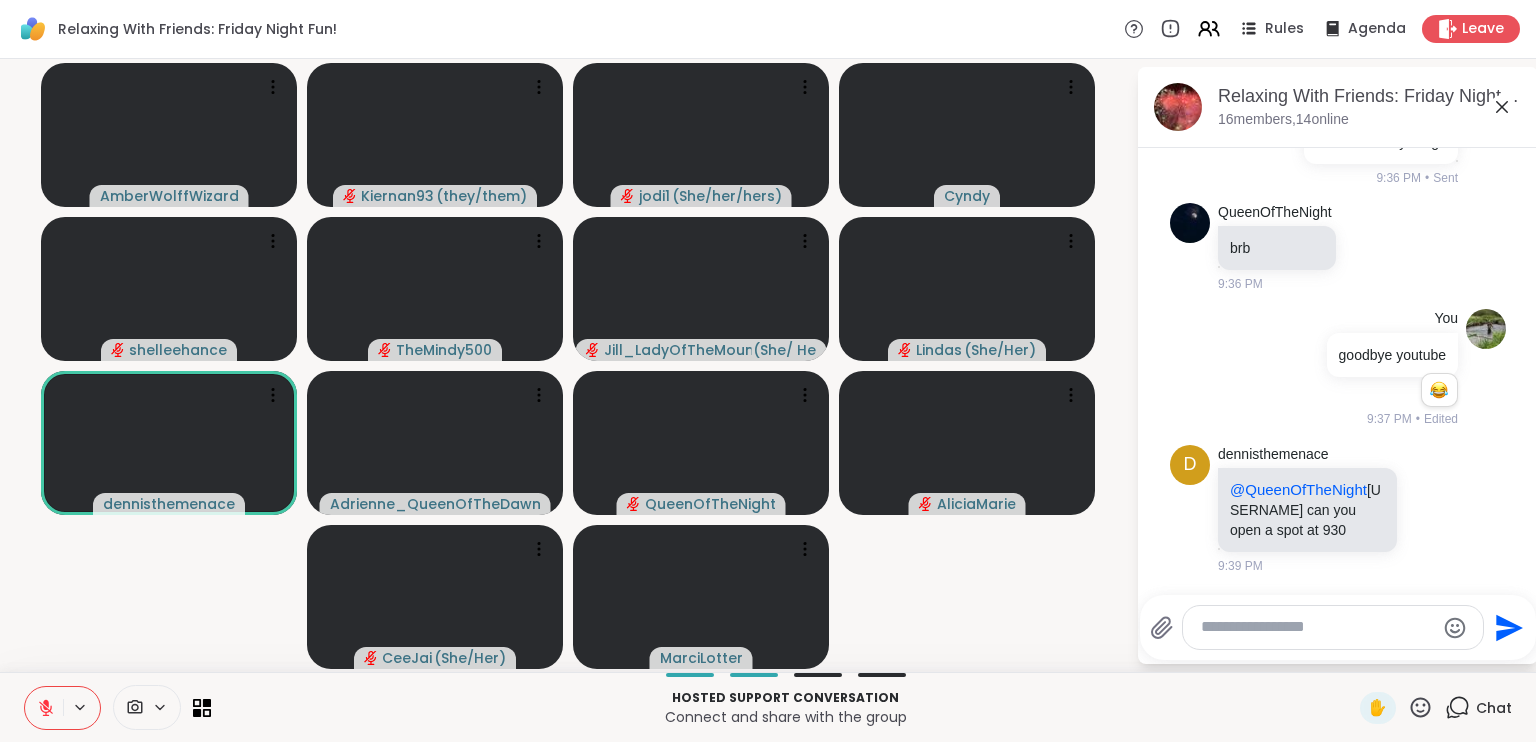 click 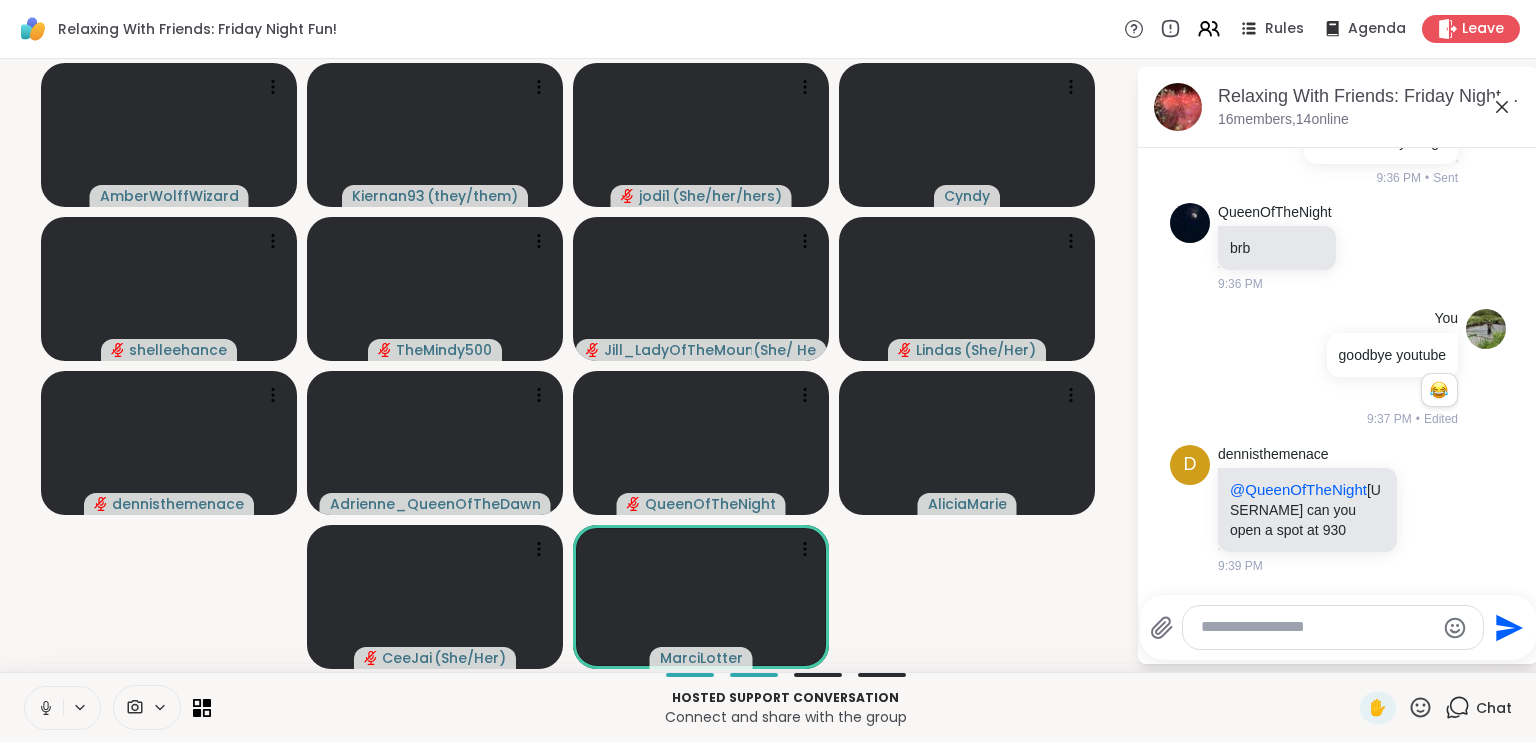 click 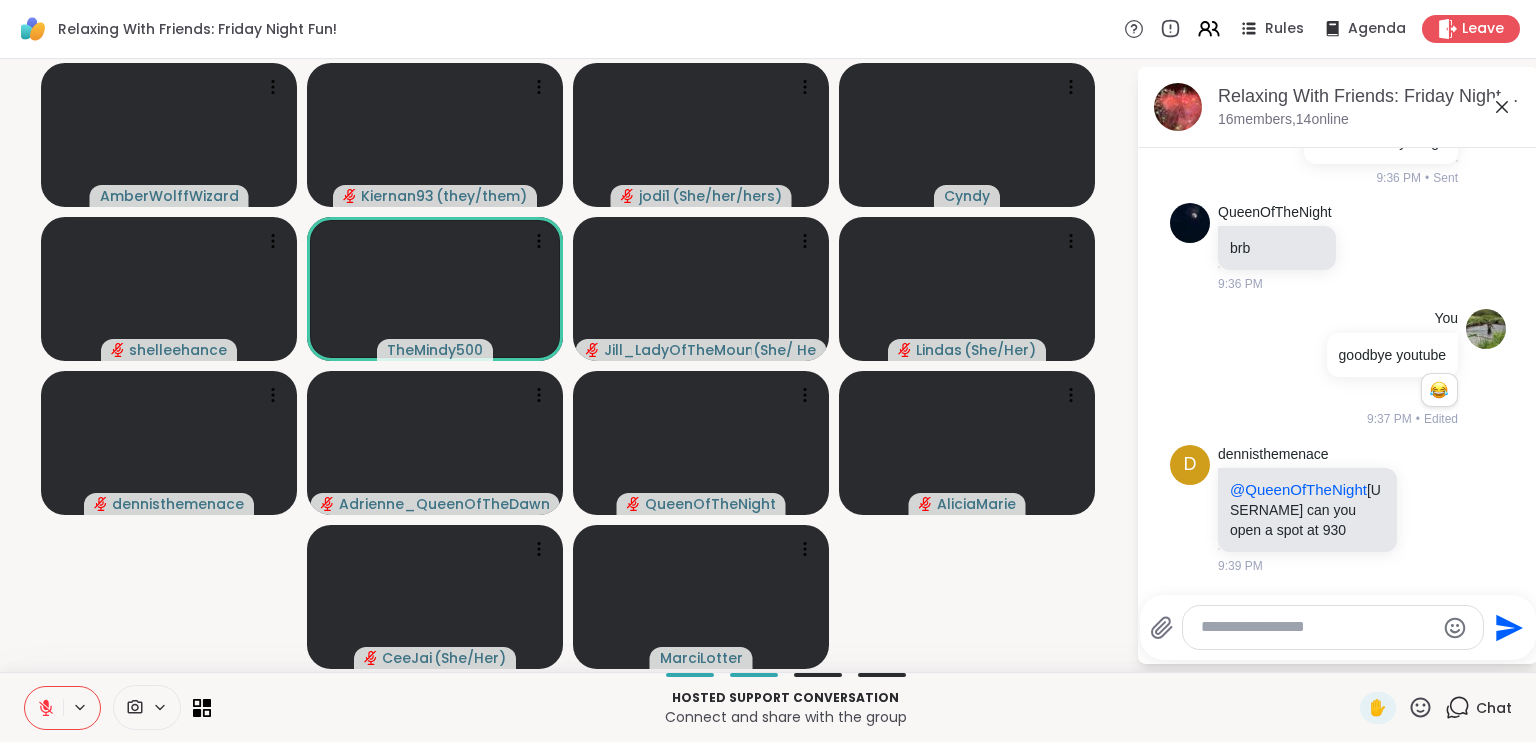 click at bounding box center [1317, 627] 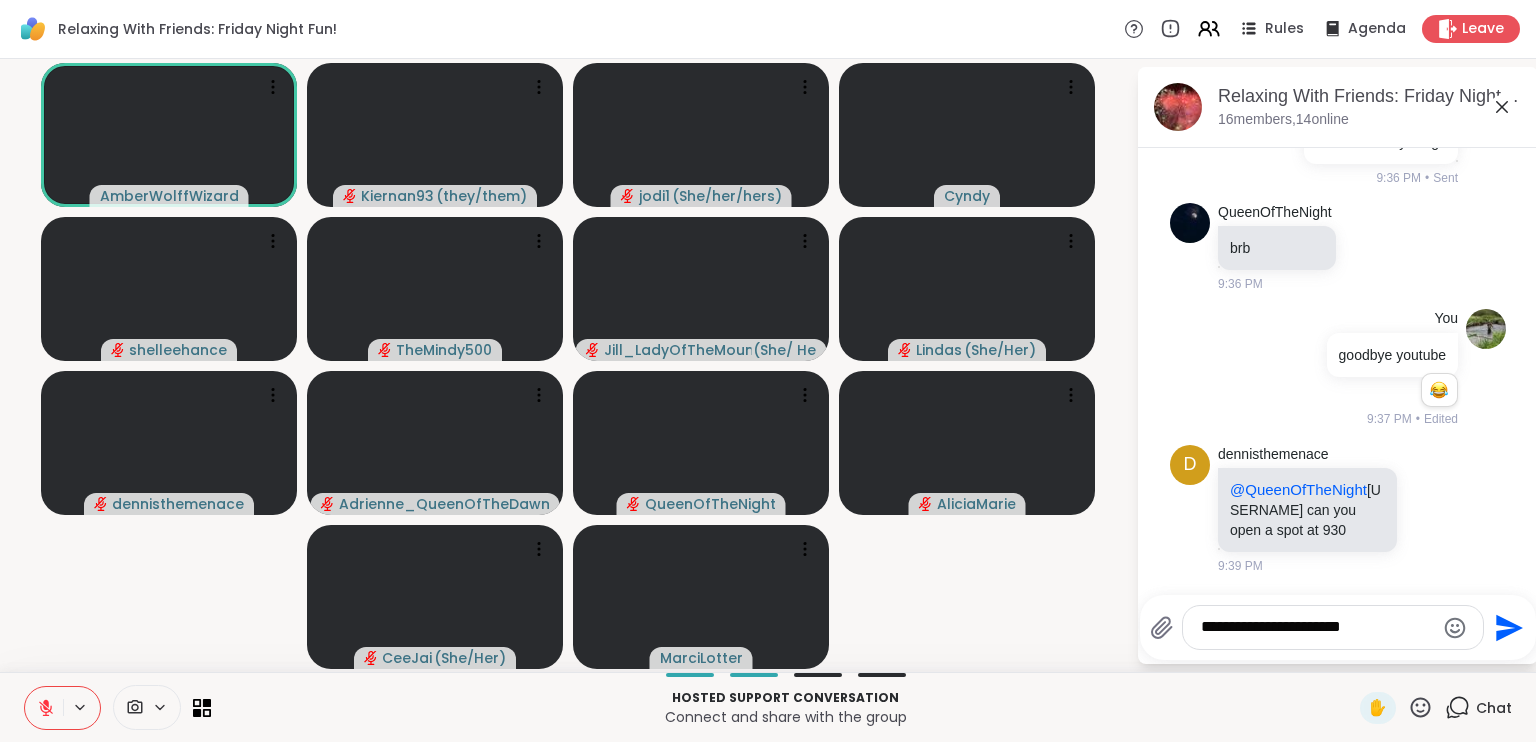 type on "**********" 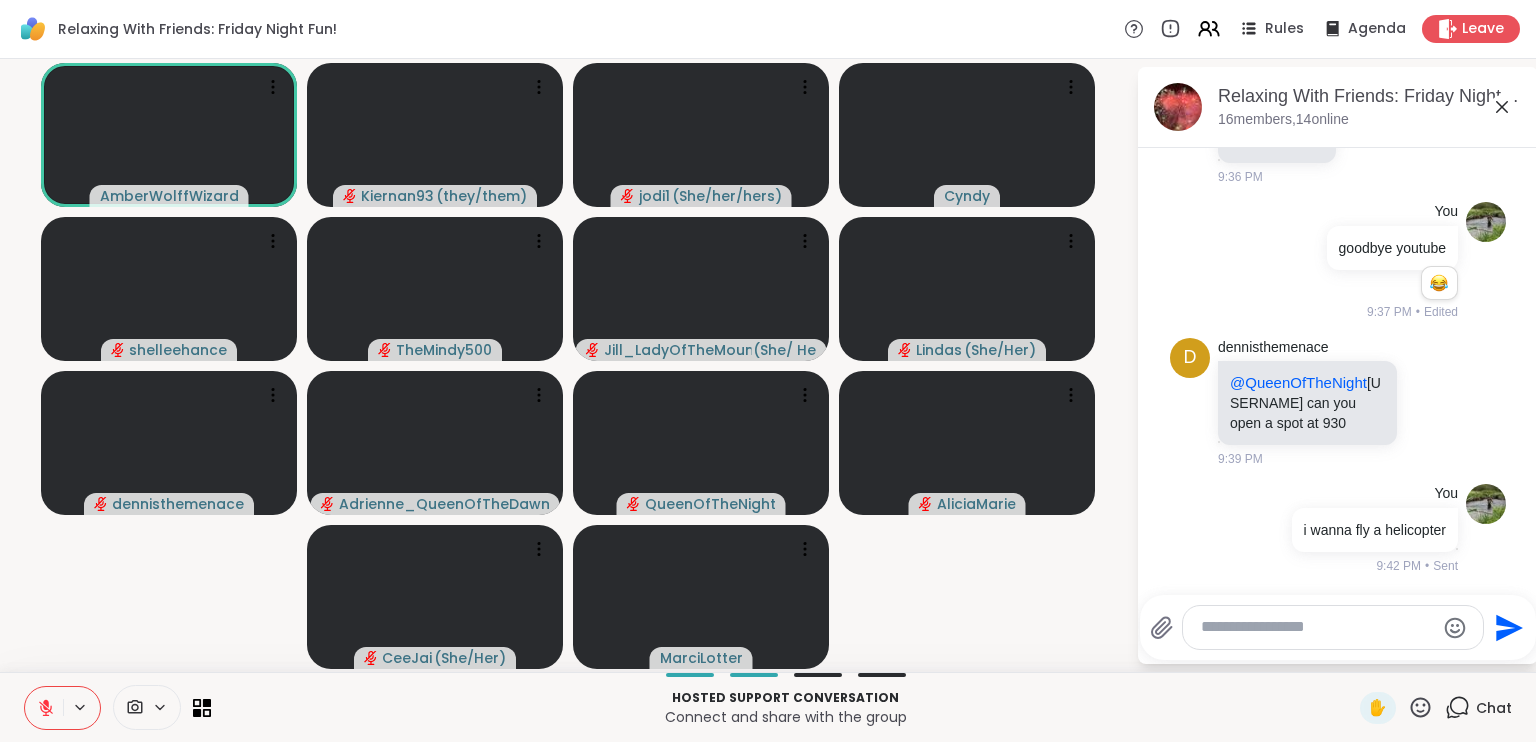 scroll, scrollTop: 10902, scrollLeft: 0, axis: vertical 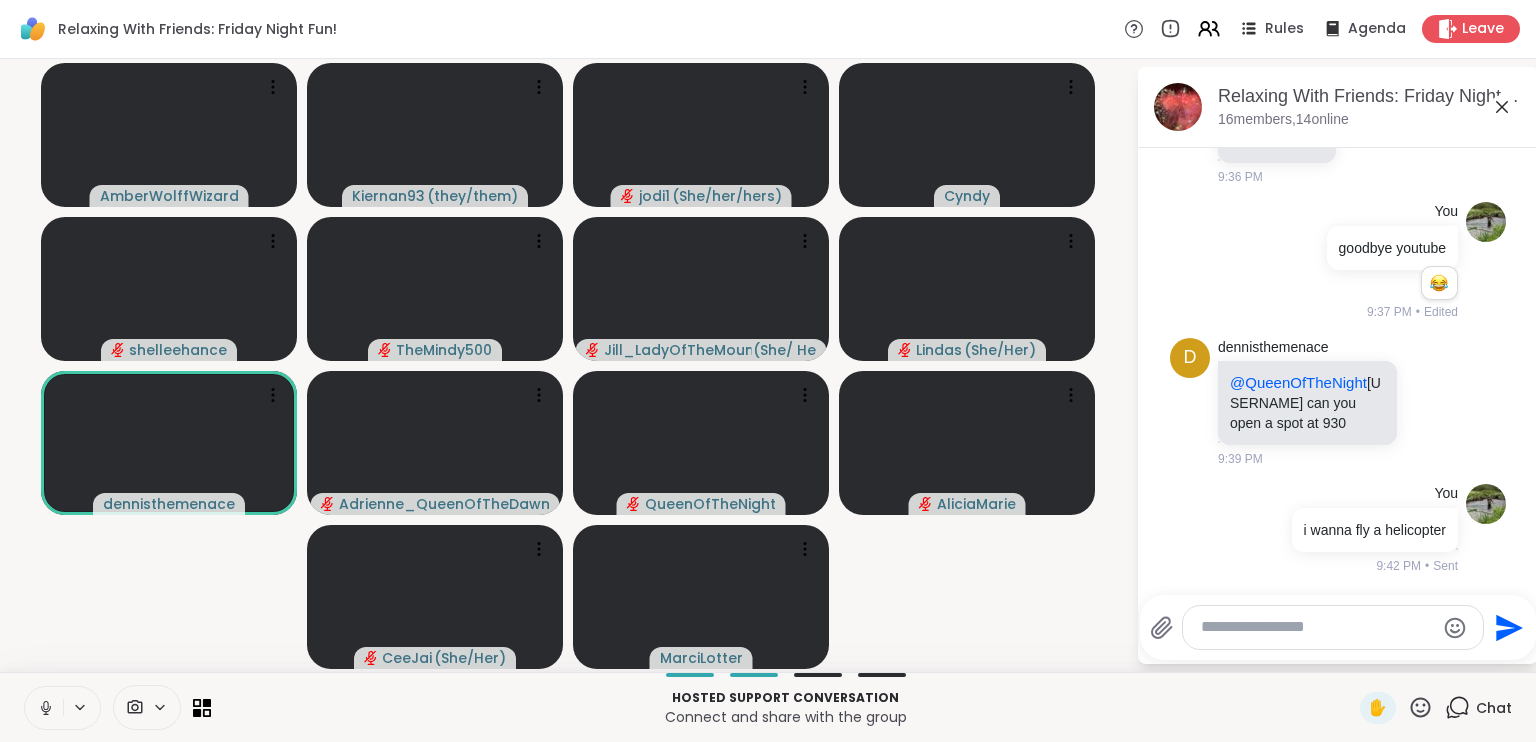 click 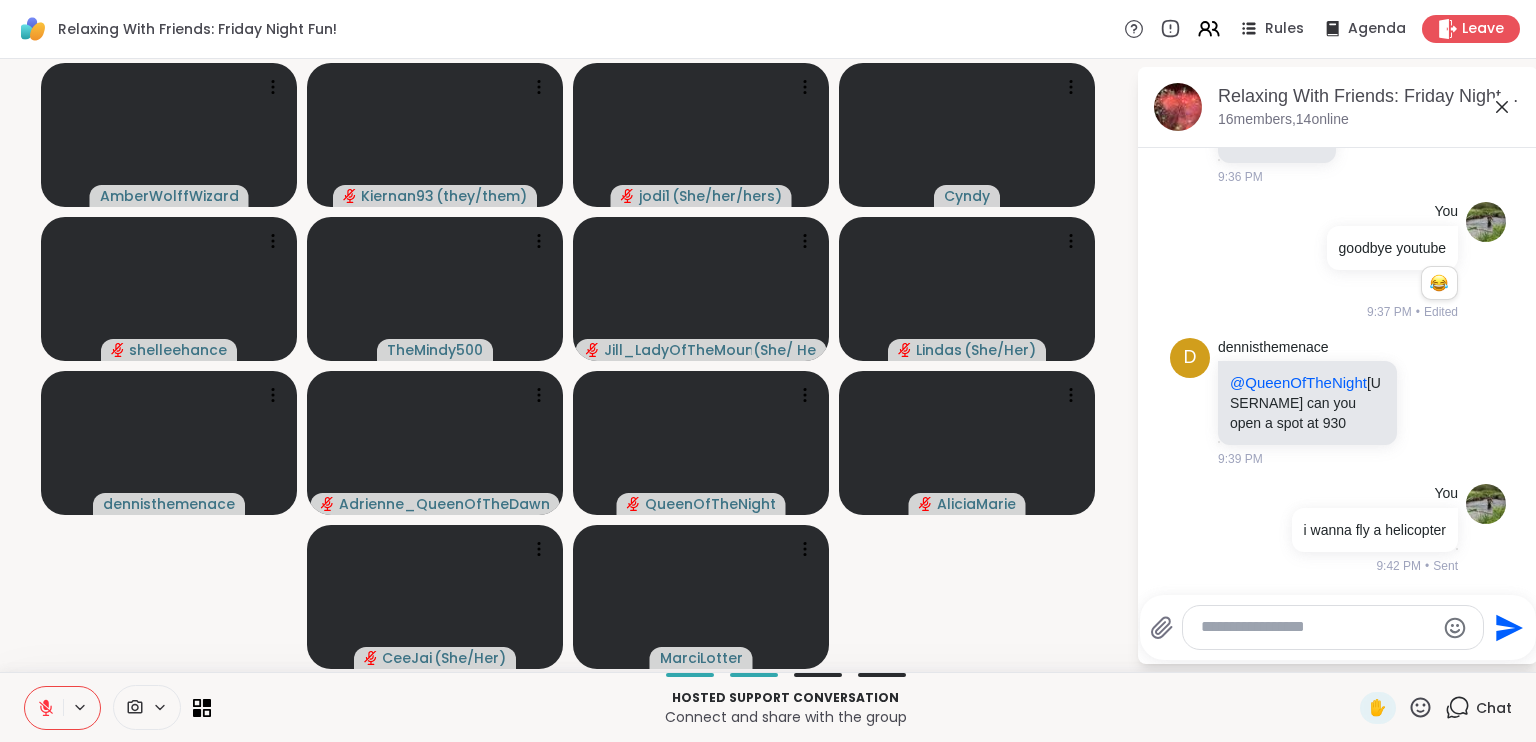 click at bounding box center [1317, 627] 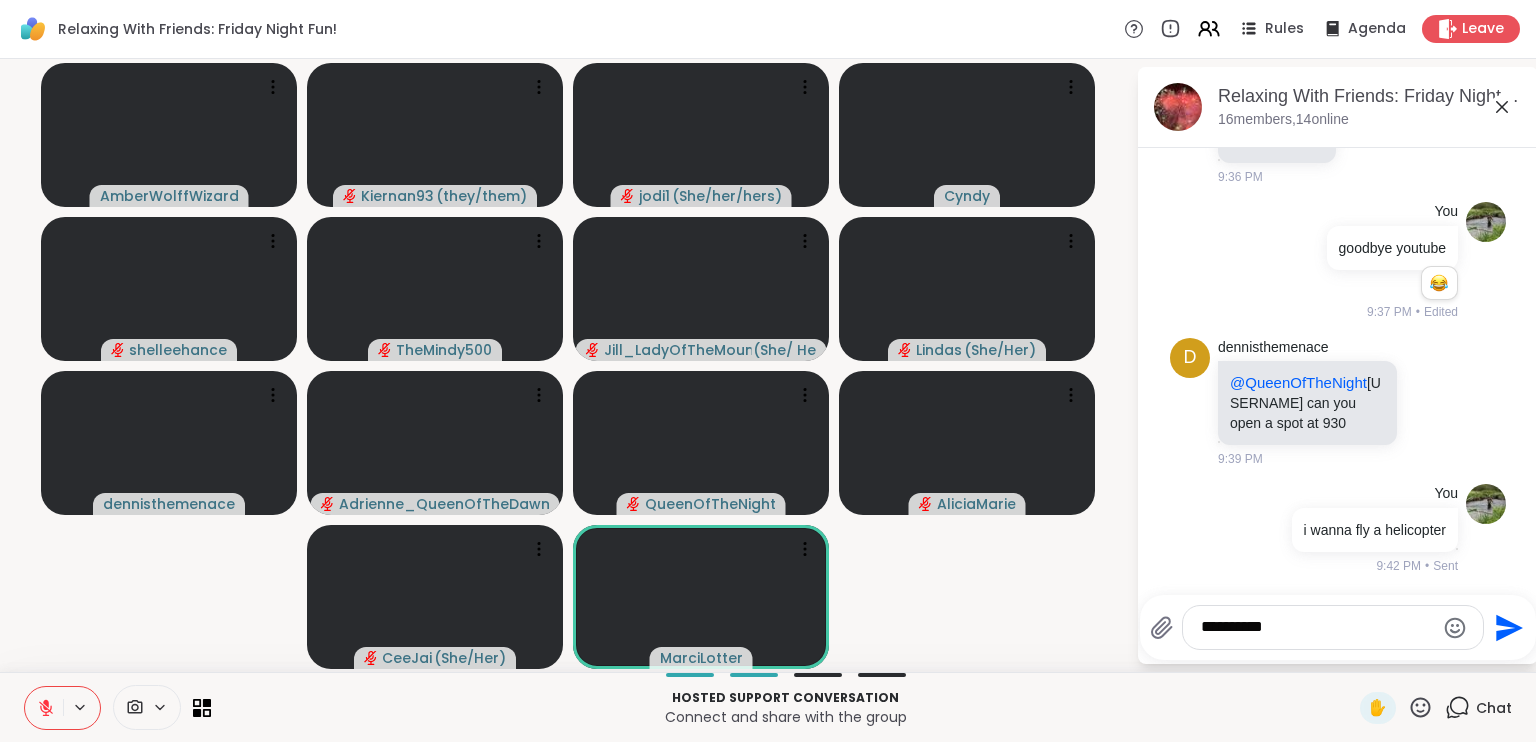 type on "**********" 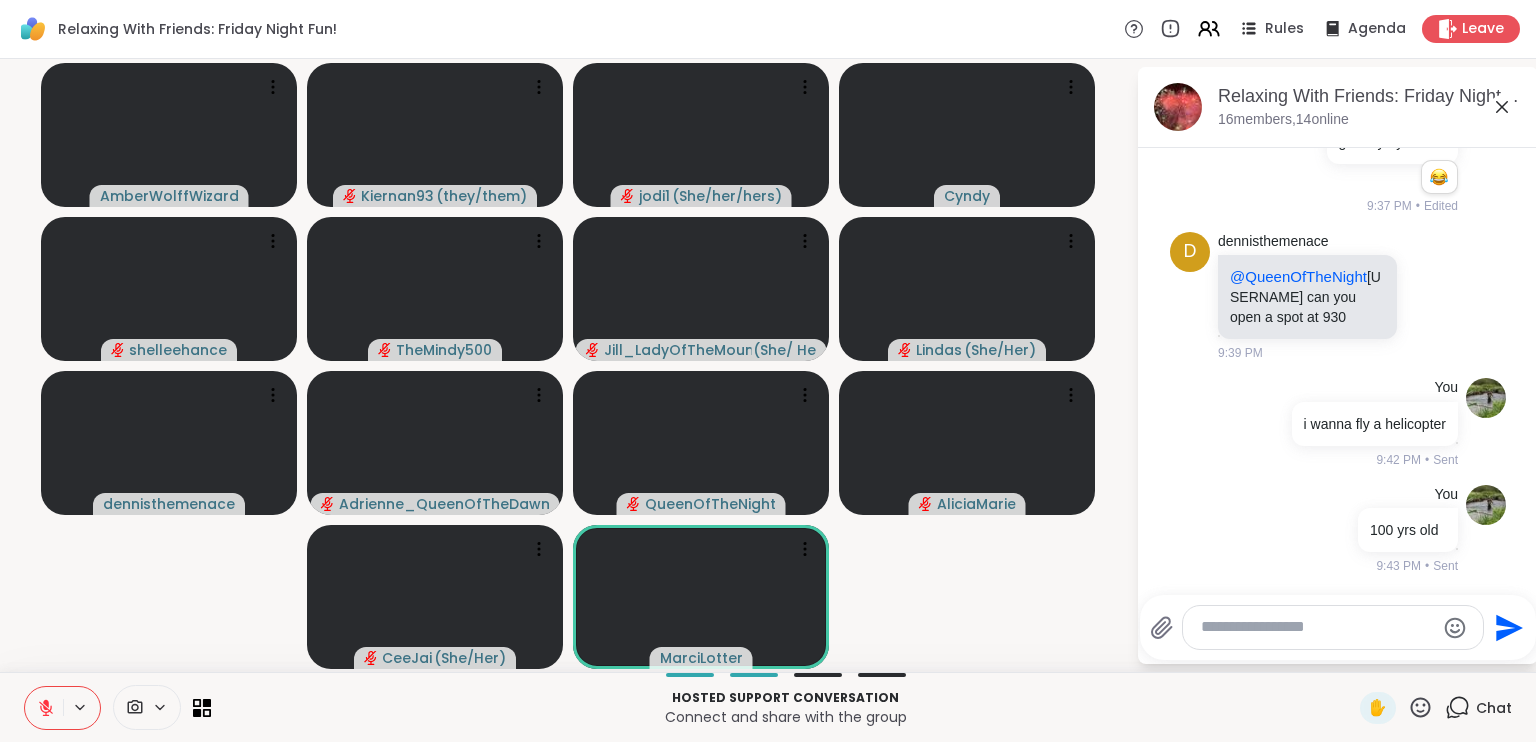 scroll, scrollTop: 11008, scrollLeft: 0, axis: vertical 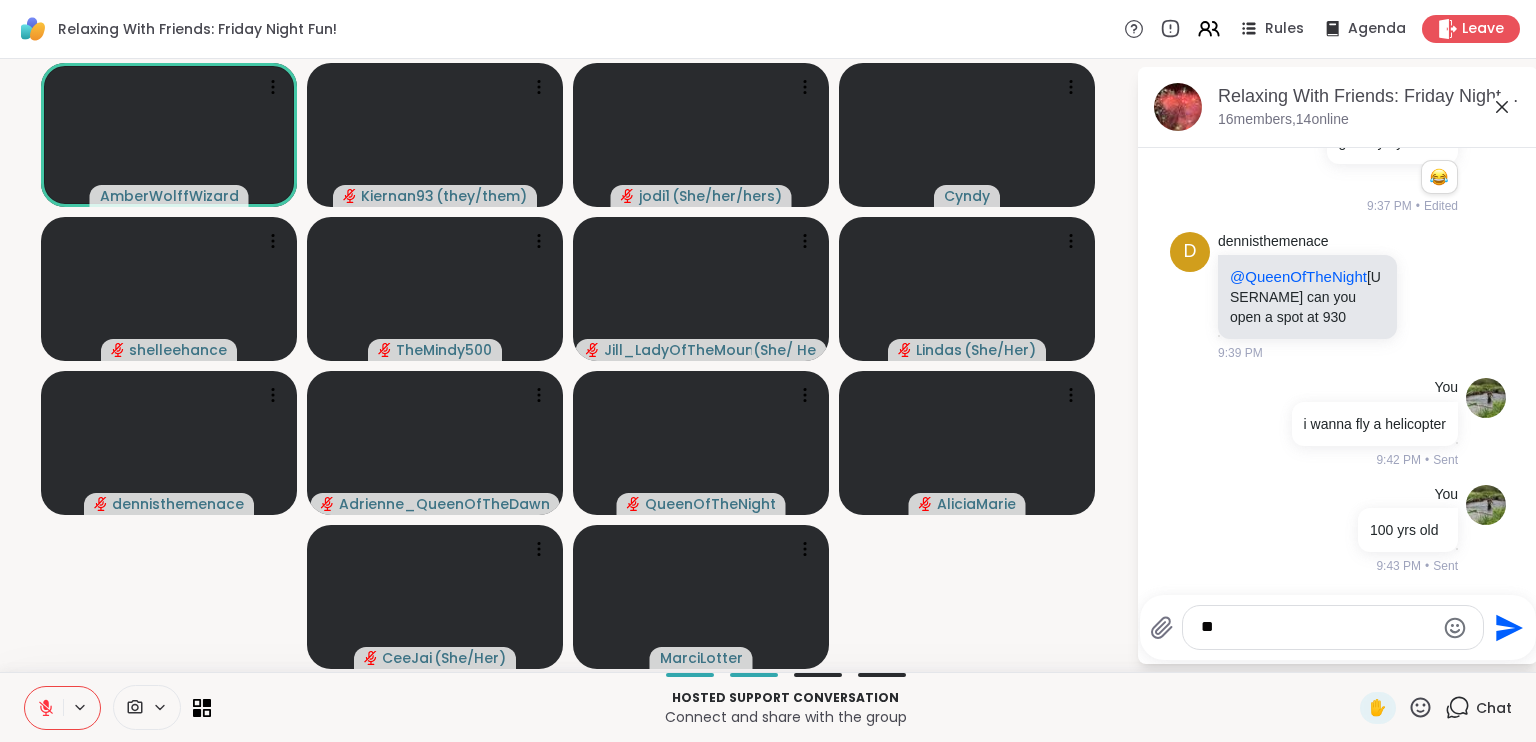 type on "*" 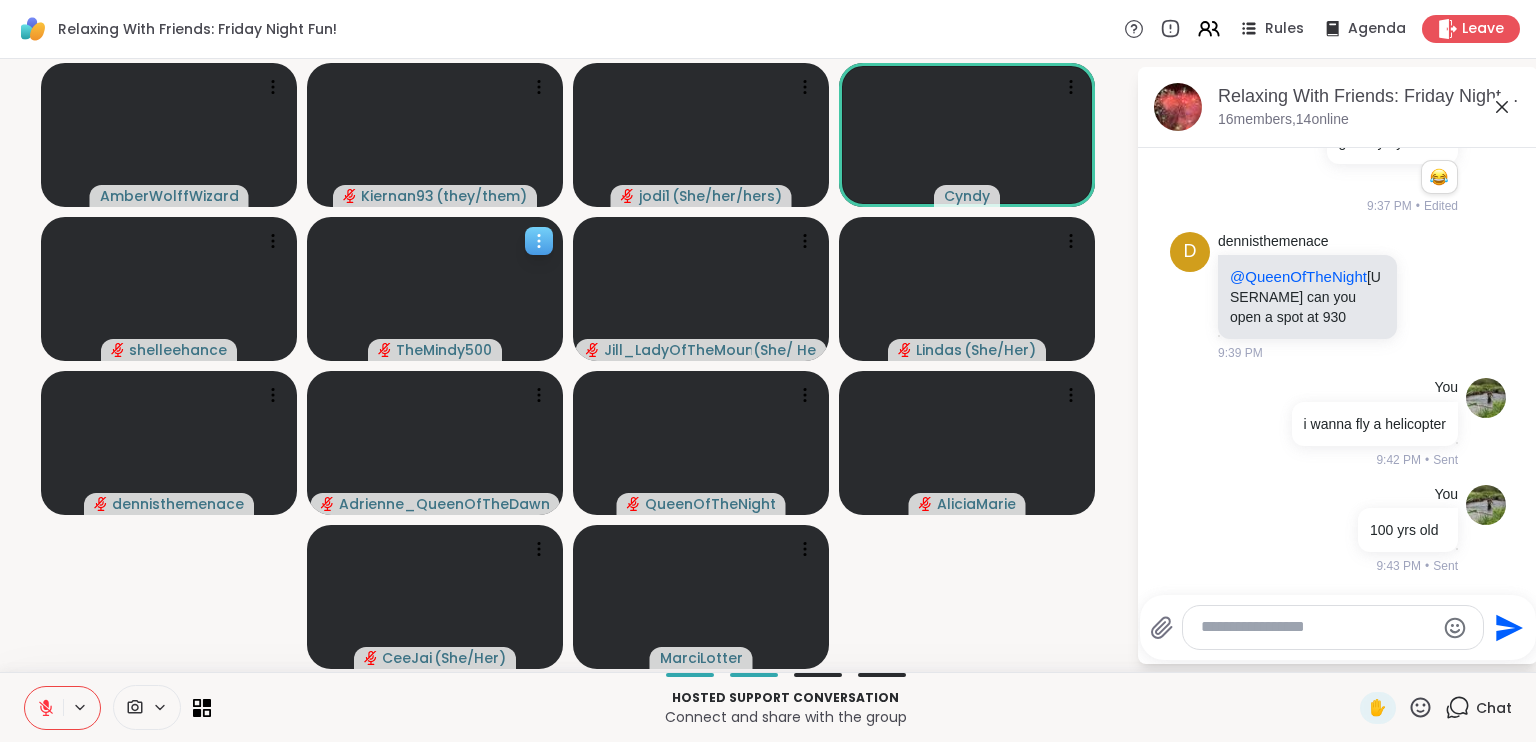 click 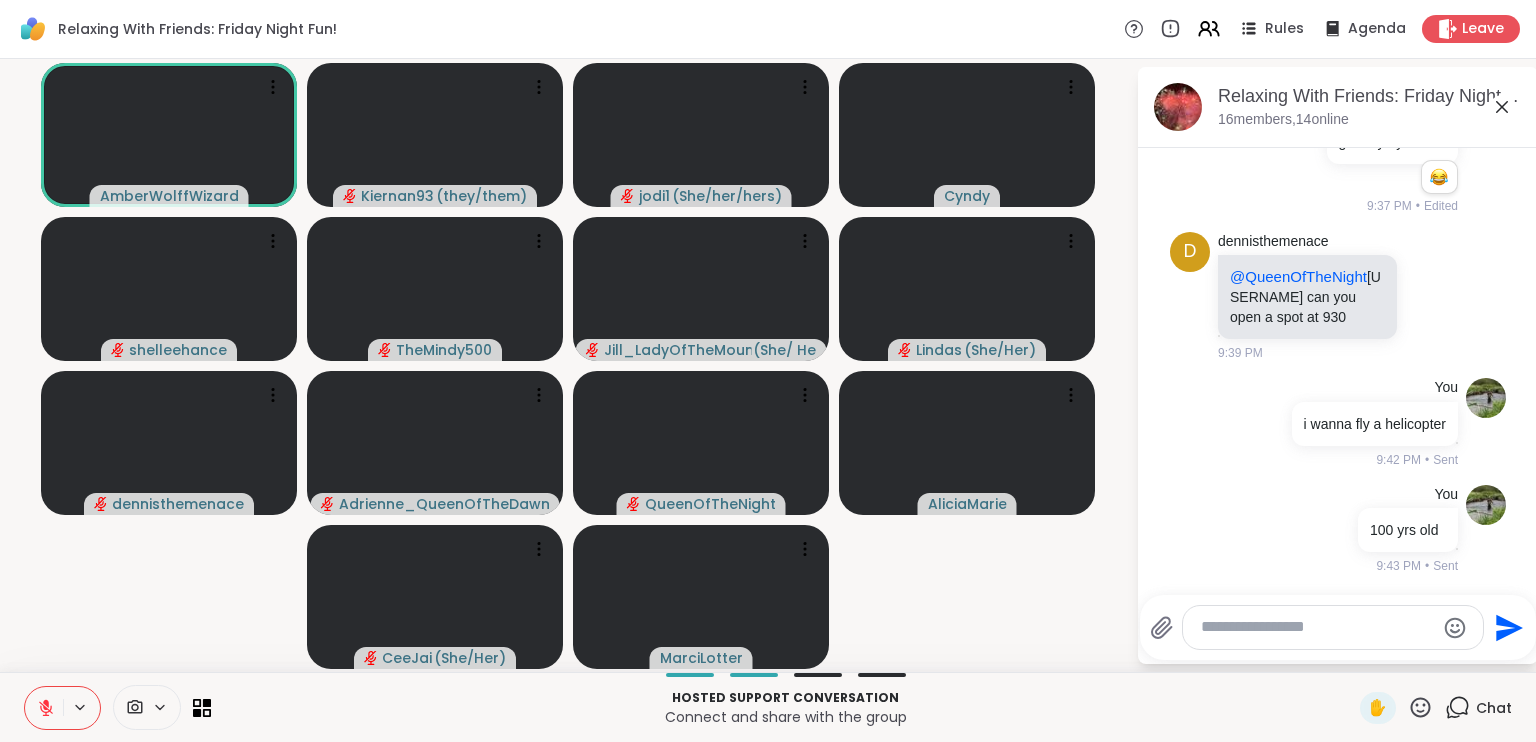 click 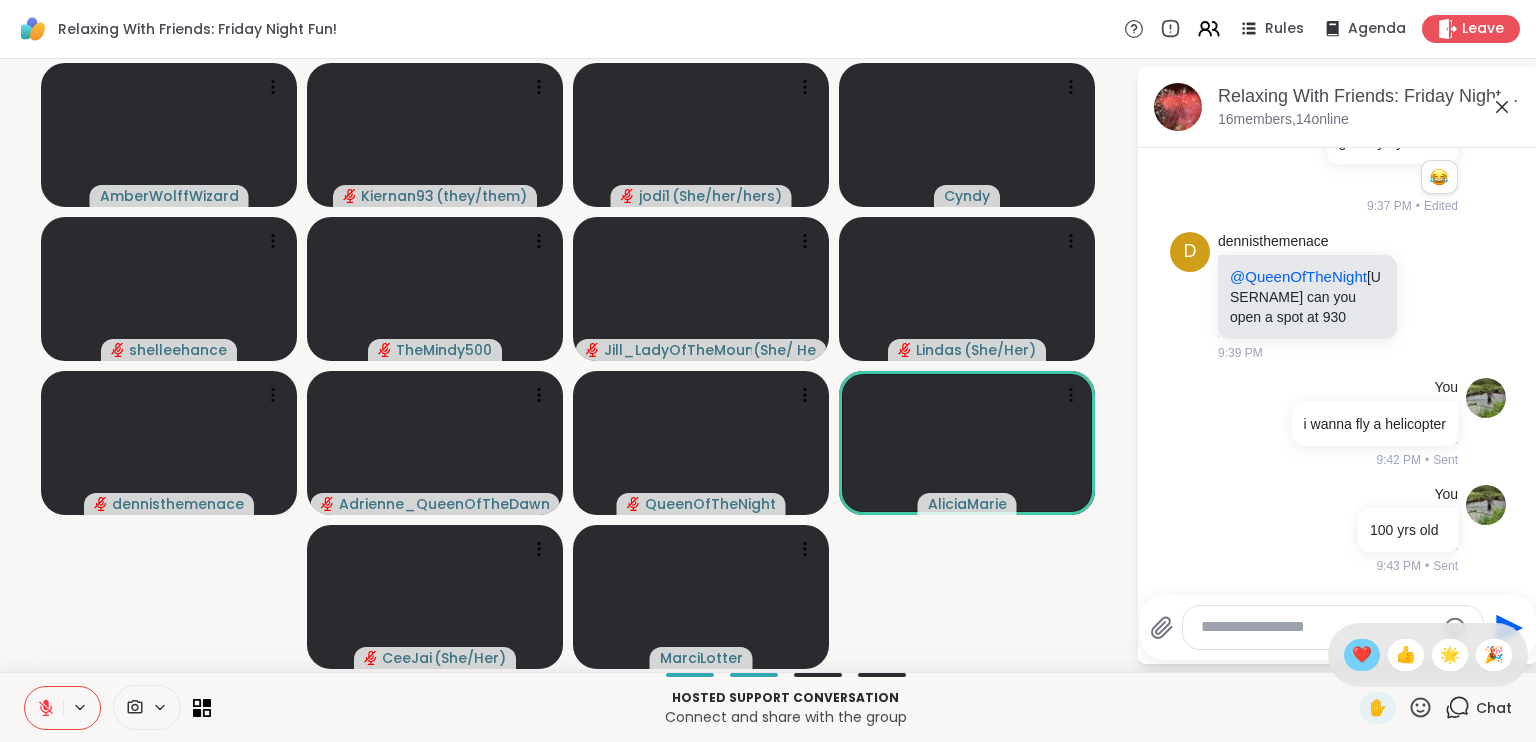 click on "❤️" at bounding box center (1362, 655) 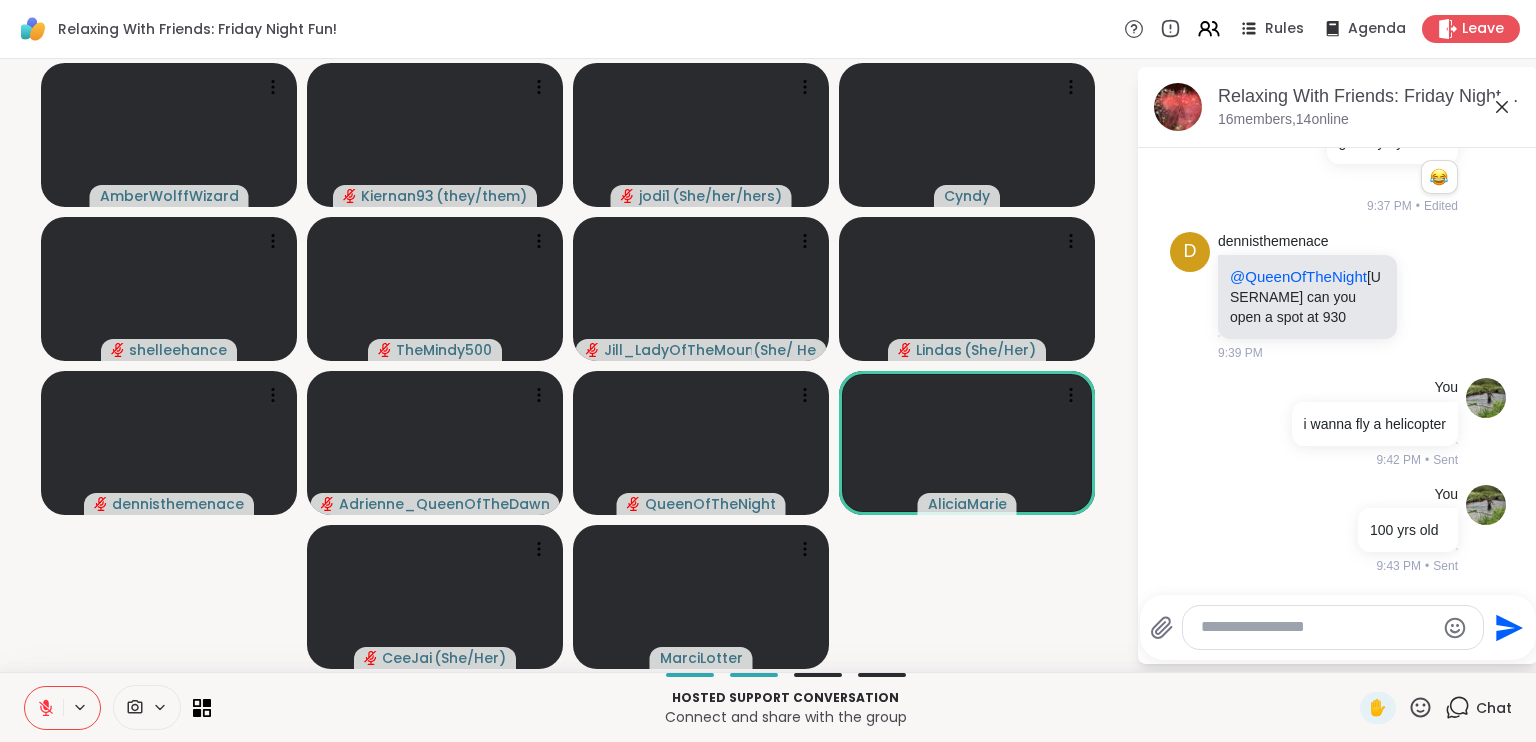 click at bounding box center [1317, 627] 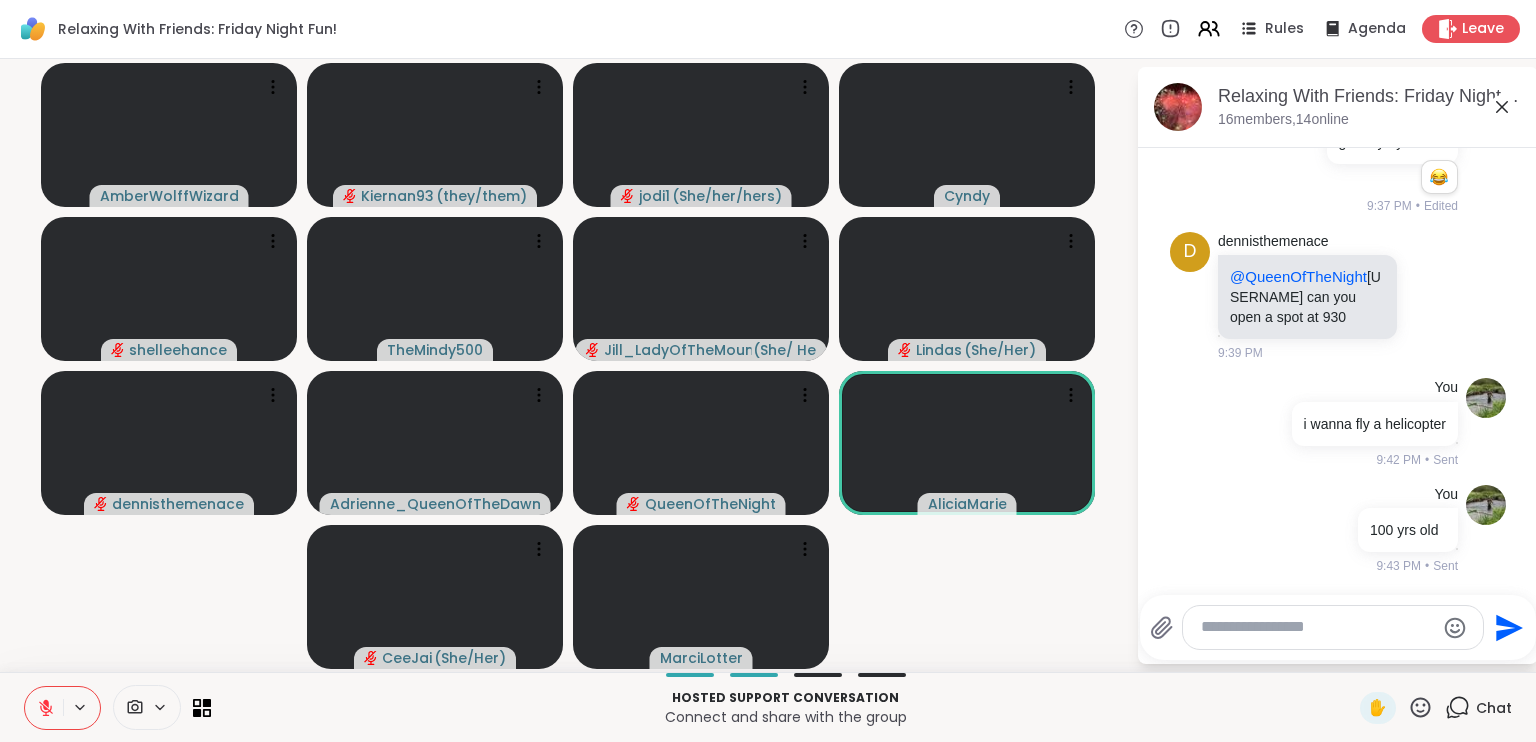 click at bounding box center (1317, 627) 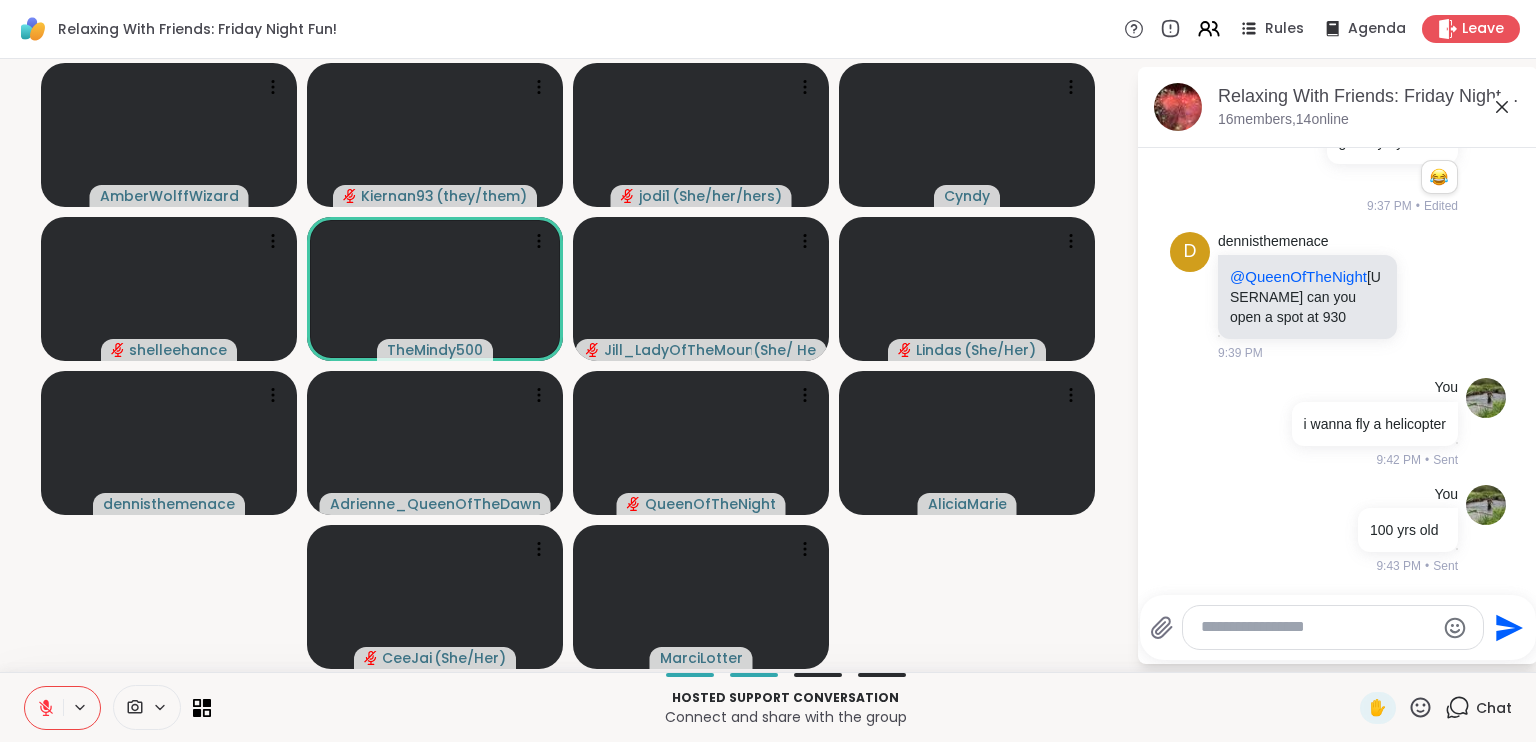 click at bounding box center (1317, 627) 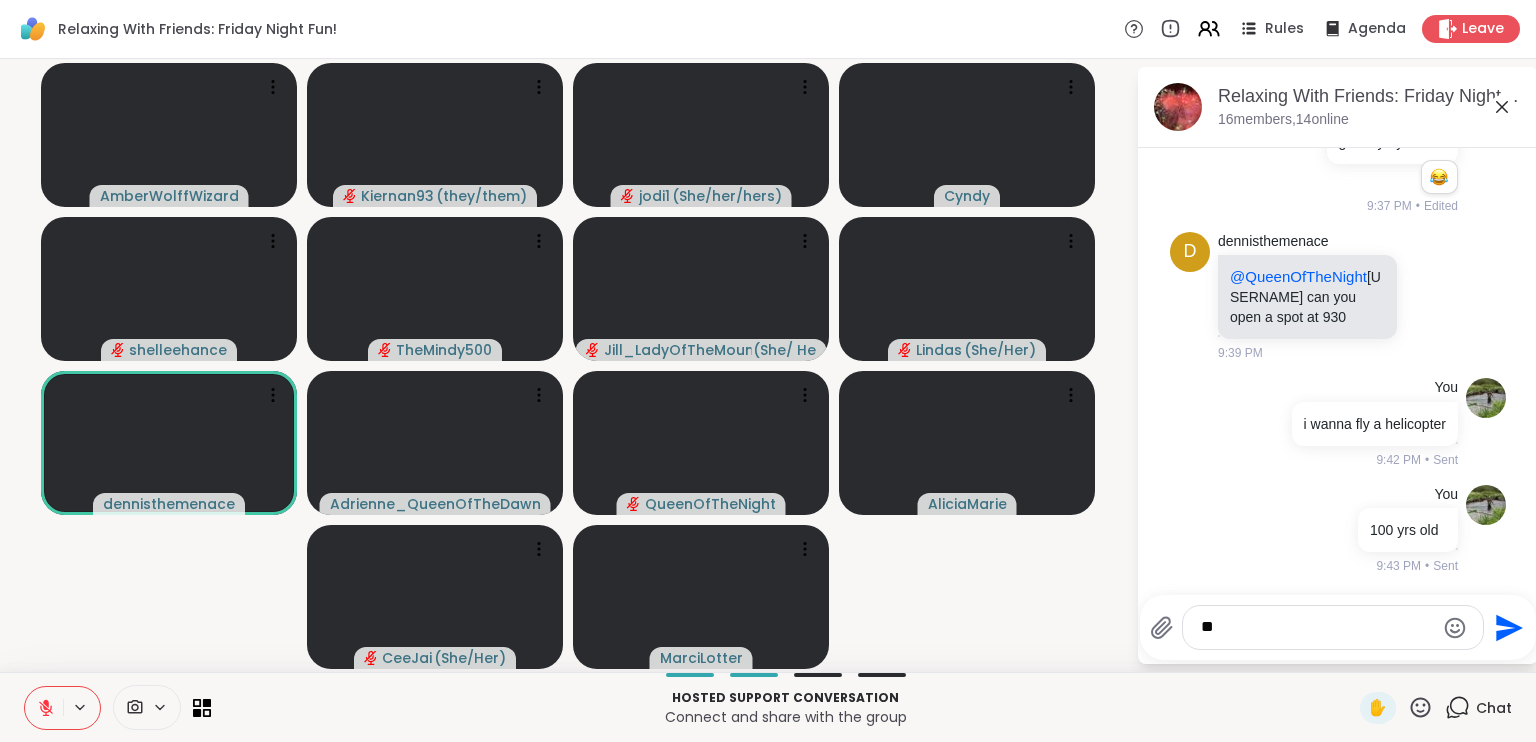 type on "*" 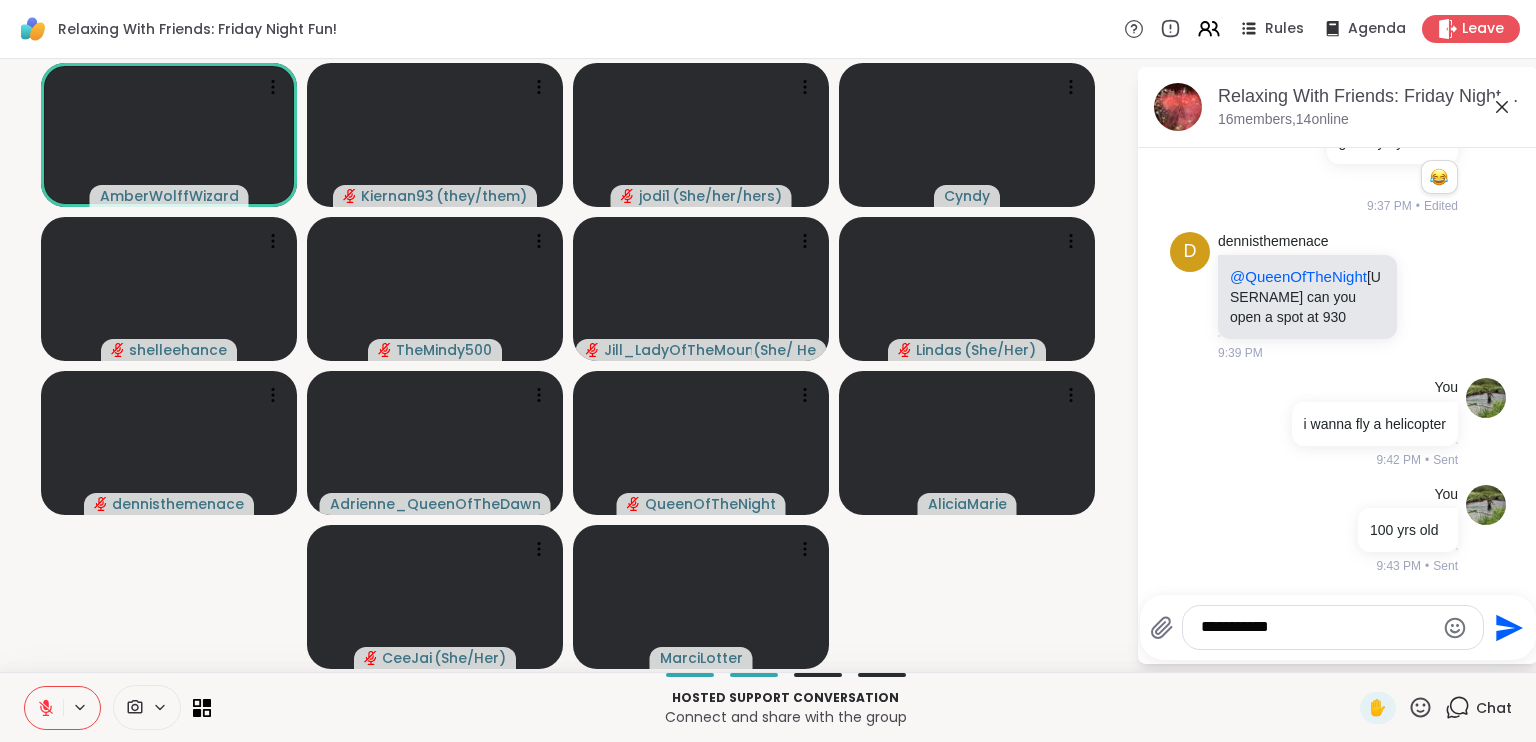 type on "**********" 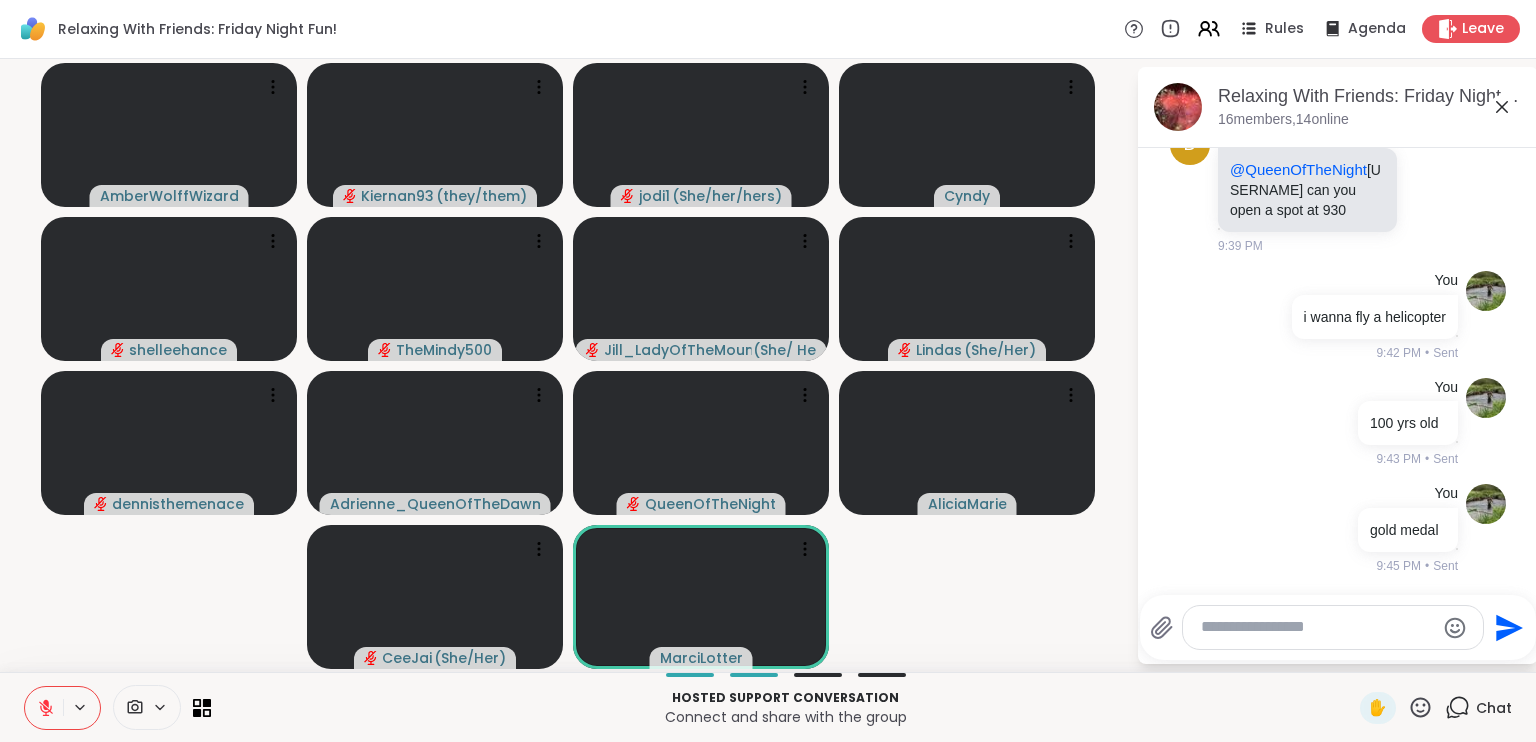 scroll, scrollTop: 11114, scrollLeft: 0, axis: vertical 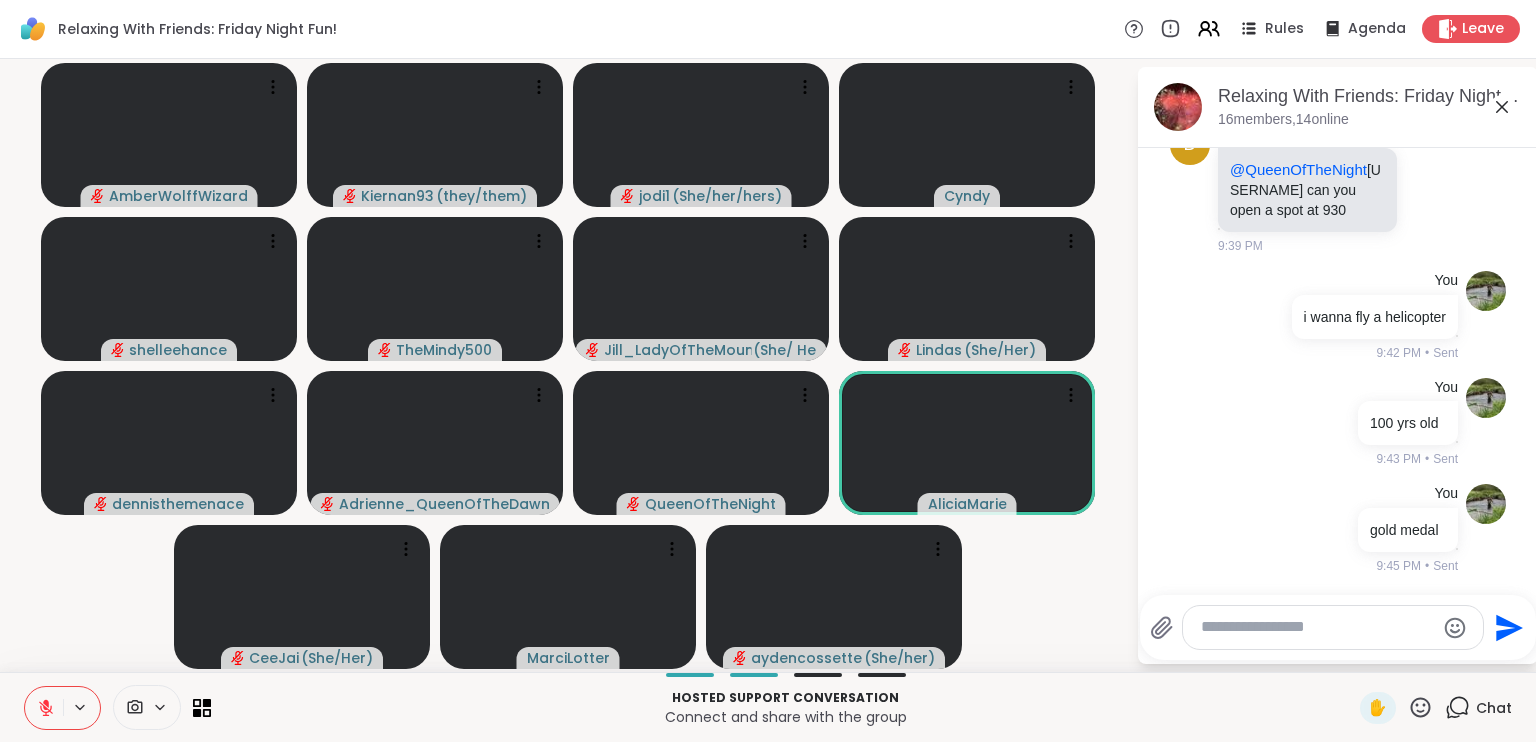 click 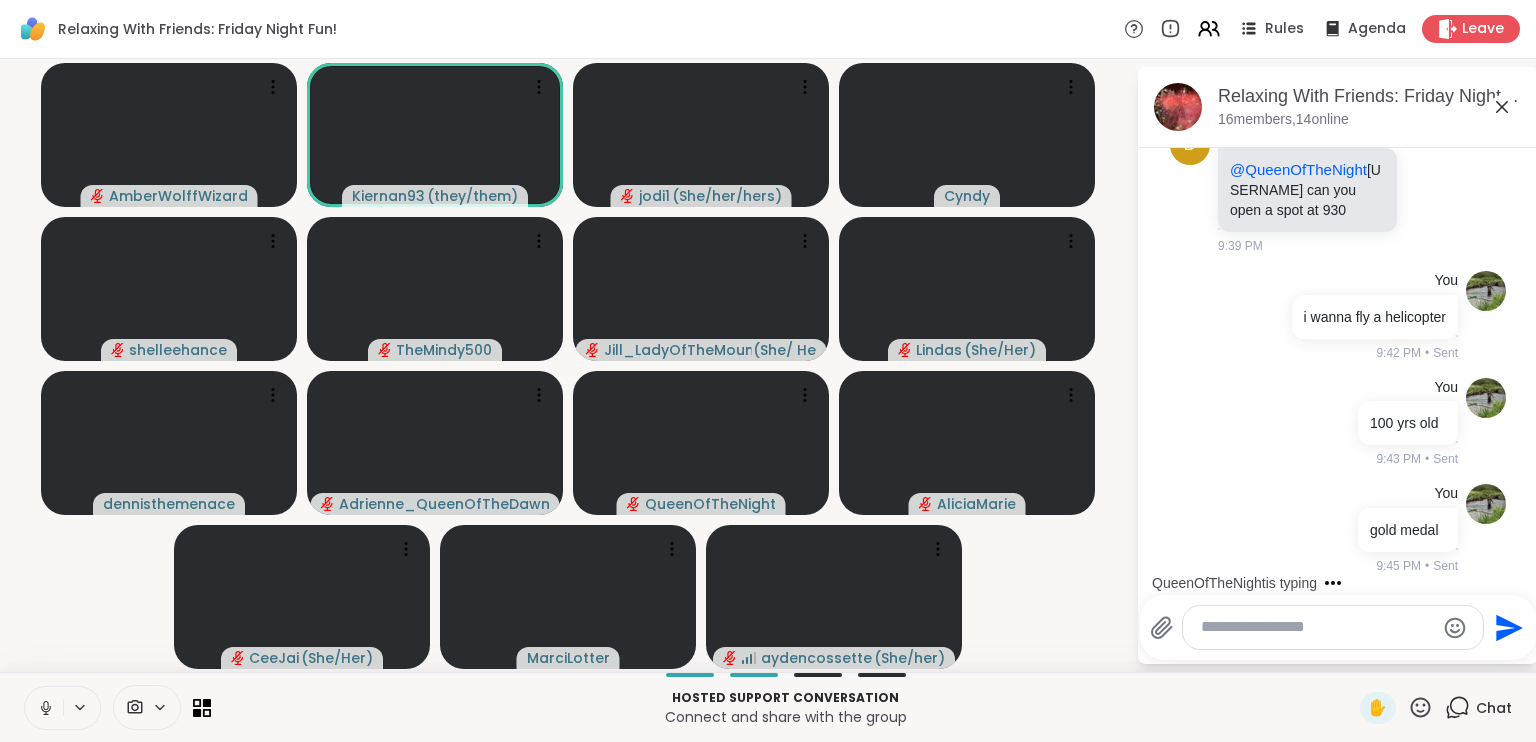 click 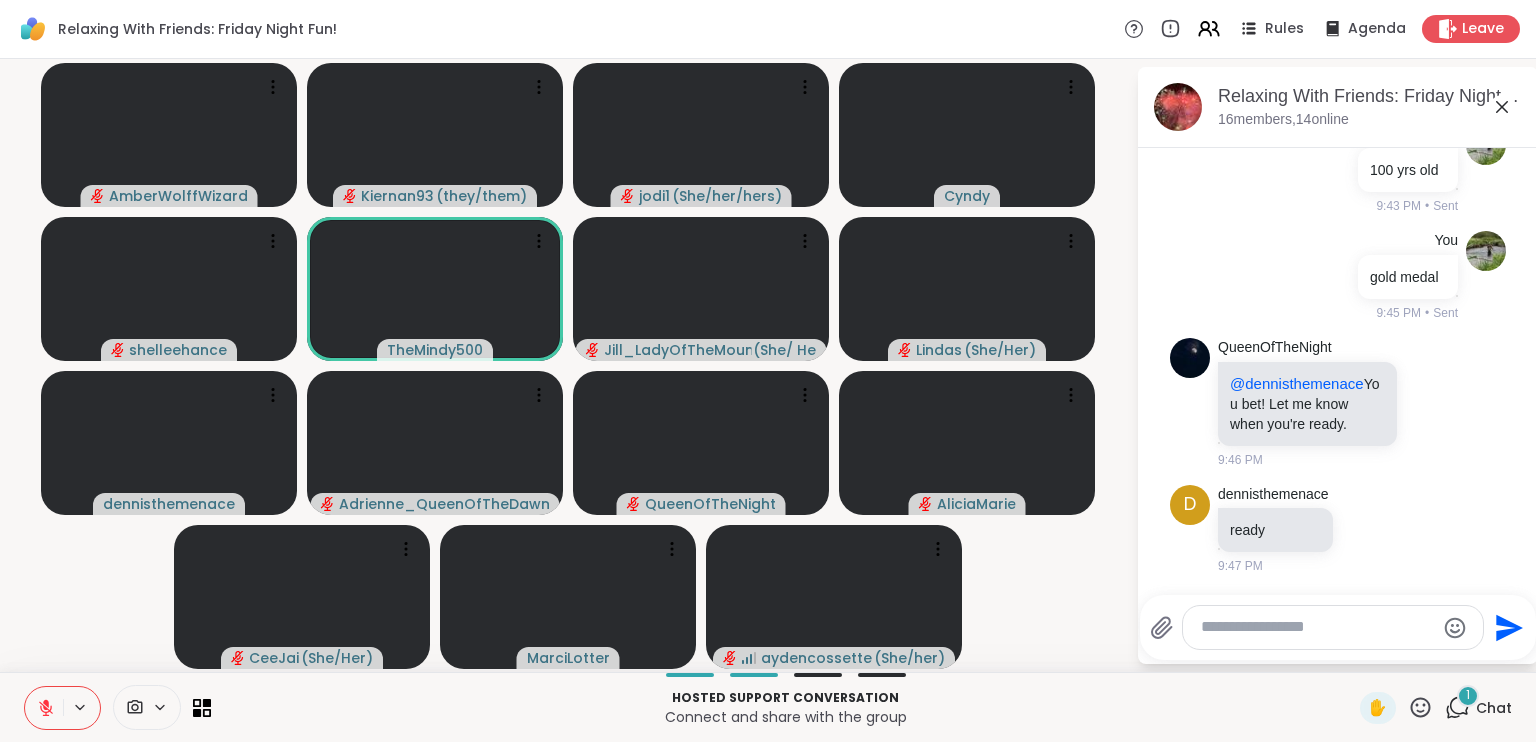 scroll, scrollTop: 11367, scrollLeft: 0, axis: vertical 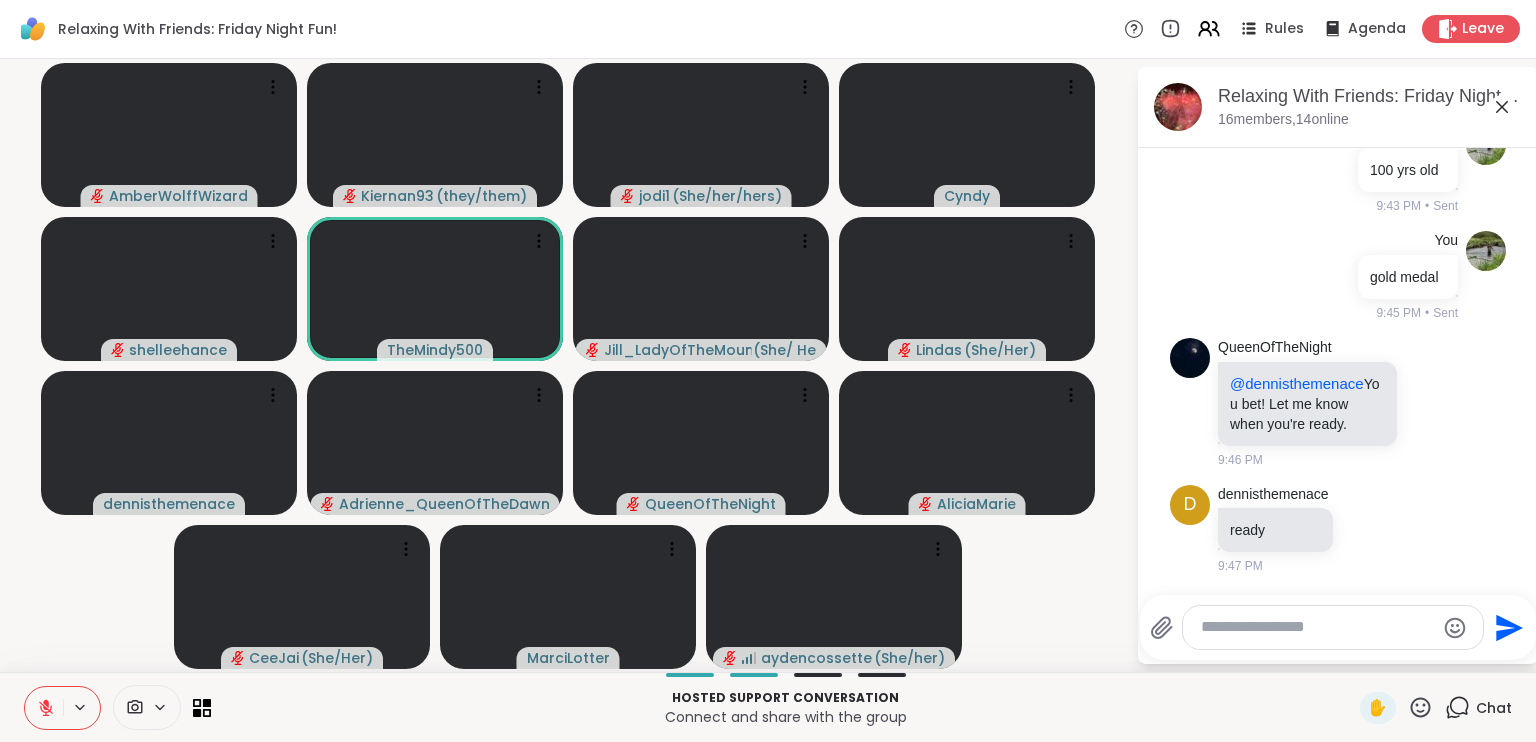 click at bounding box center [1317, 627] 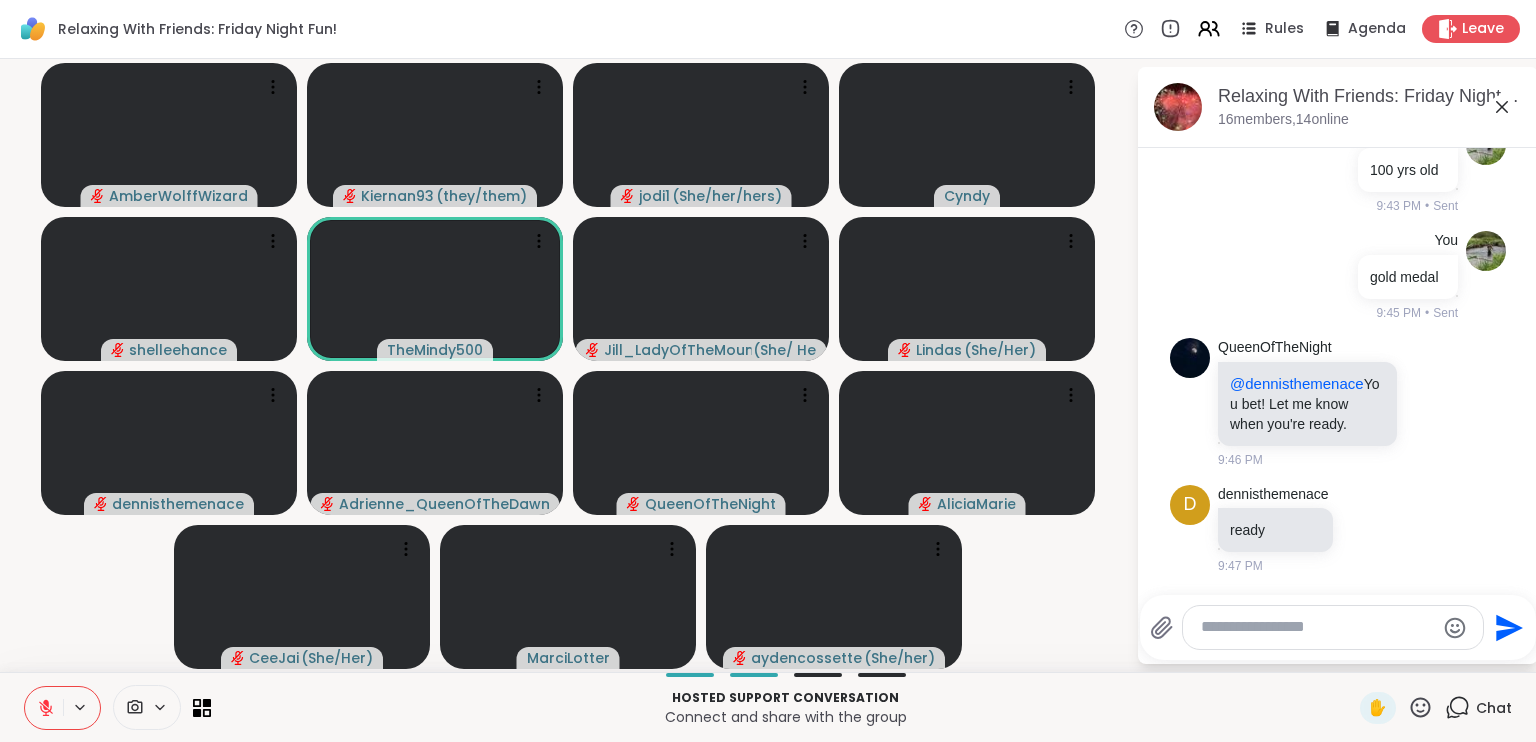 click at bounding box center [1317, 627] 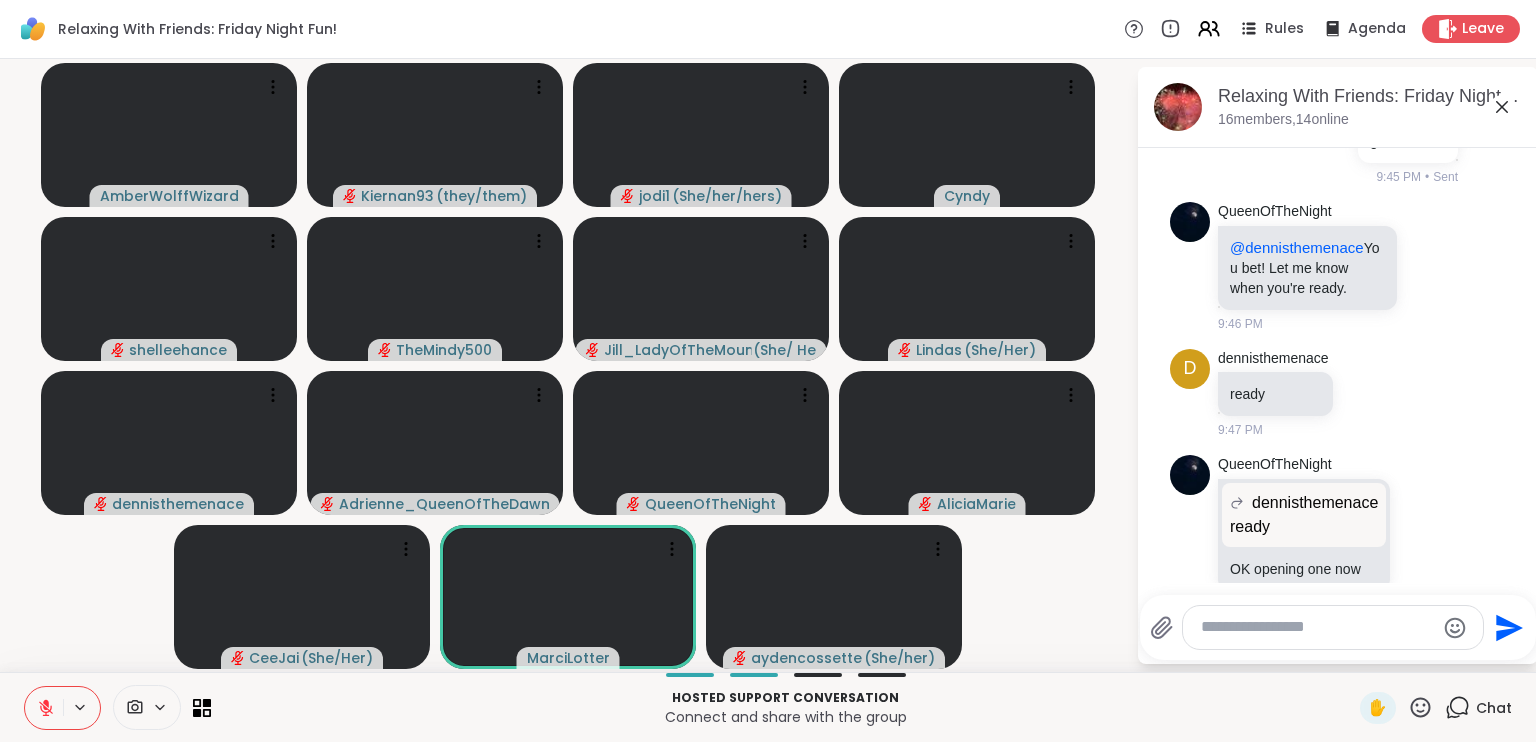 scroll, scrollTop: 11540, scrollLeft: 0, axis: vertical 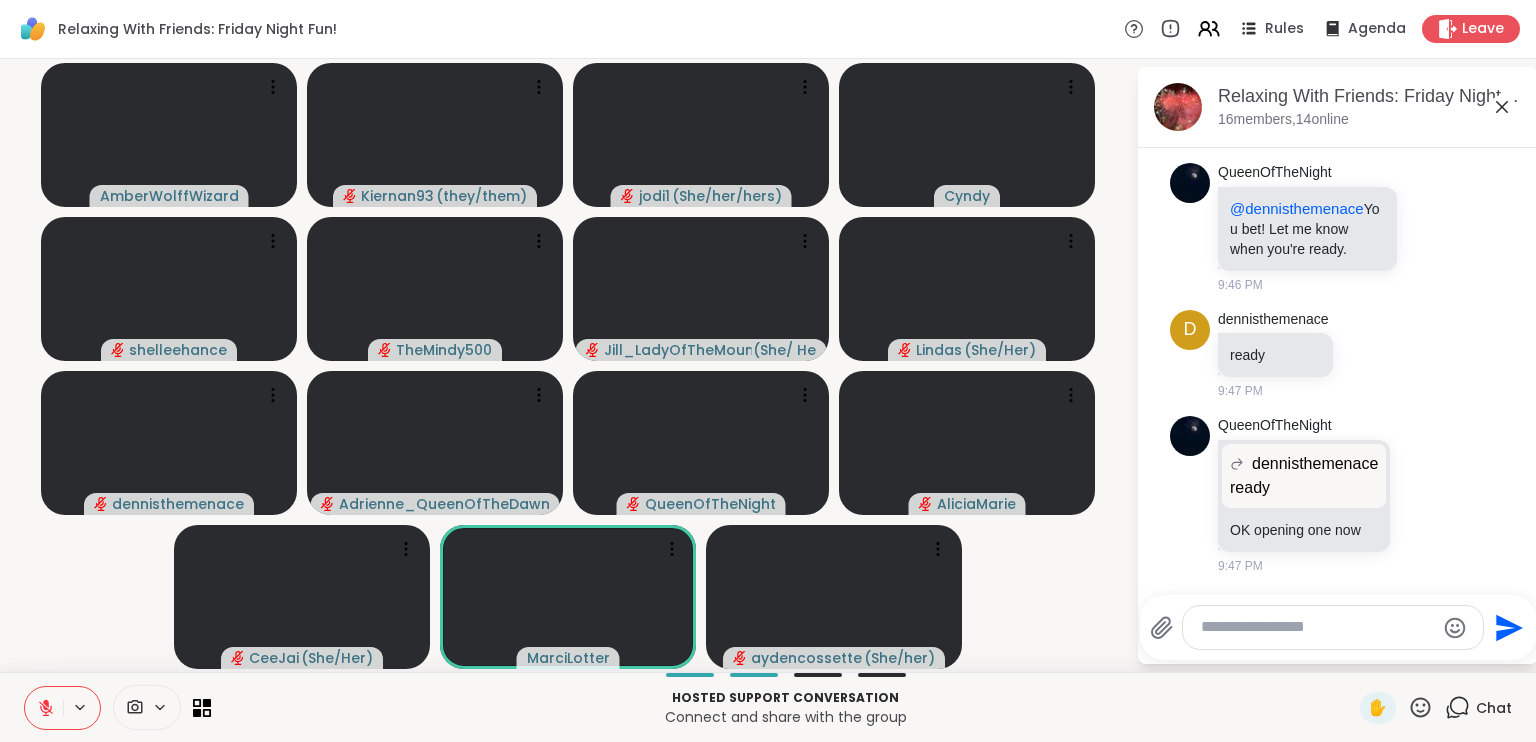 click at bounding box center (1317, 627) 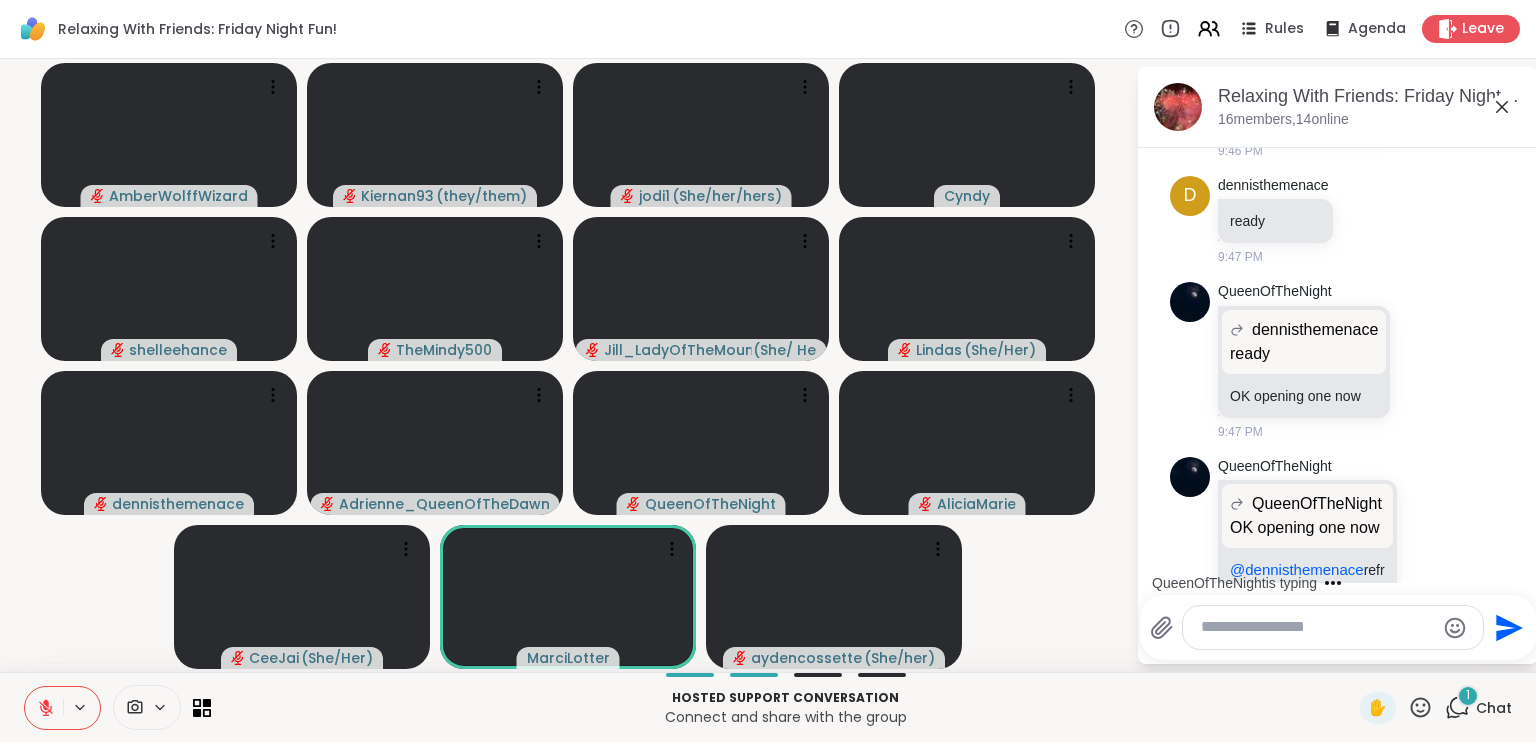 scroll, scrollTop: 11735, scrollLeft: 0, axis: vertical 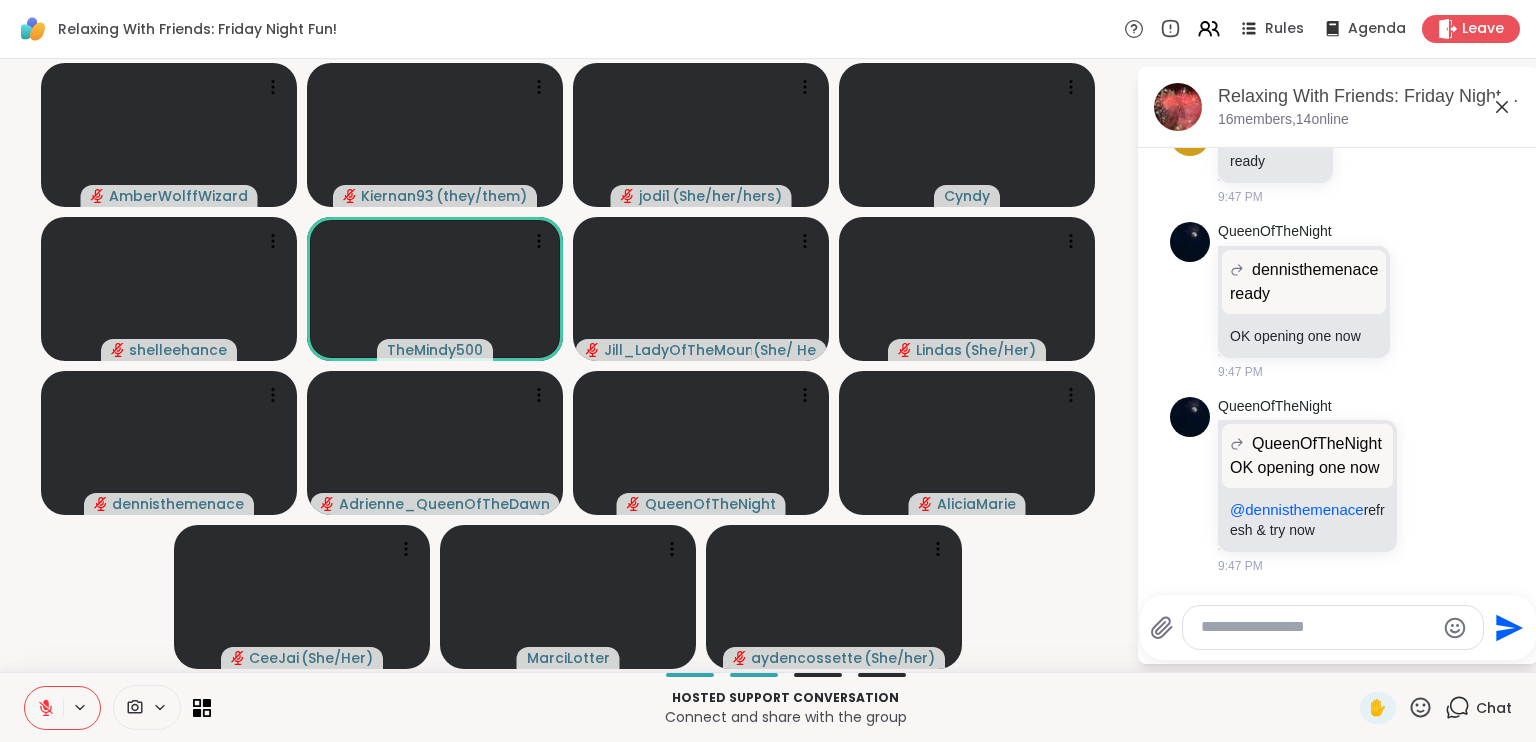 click at bounding box center [1317, 627] 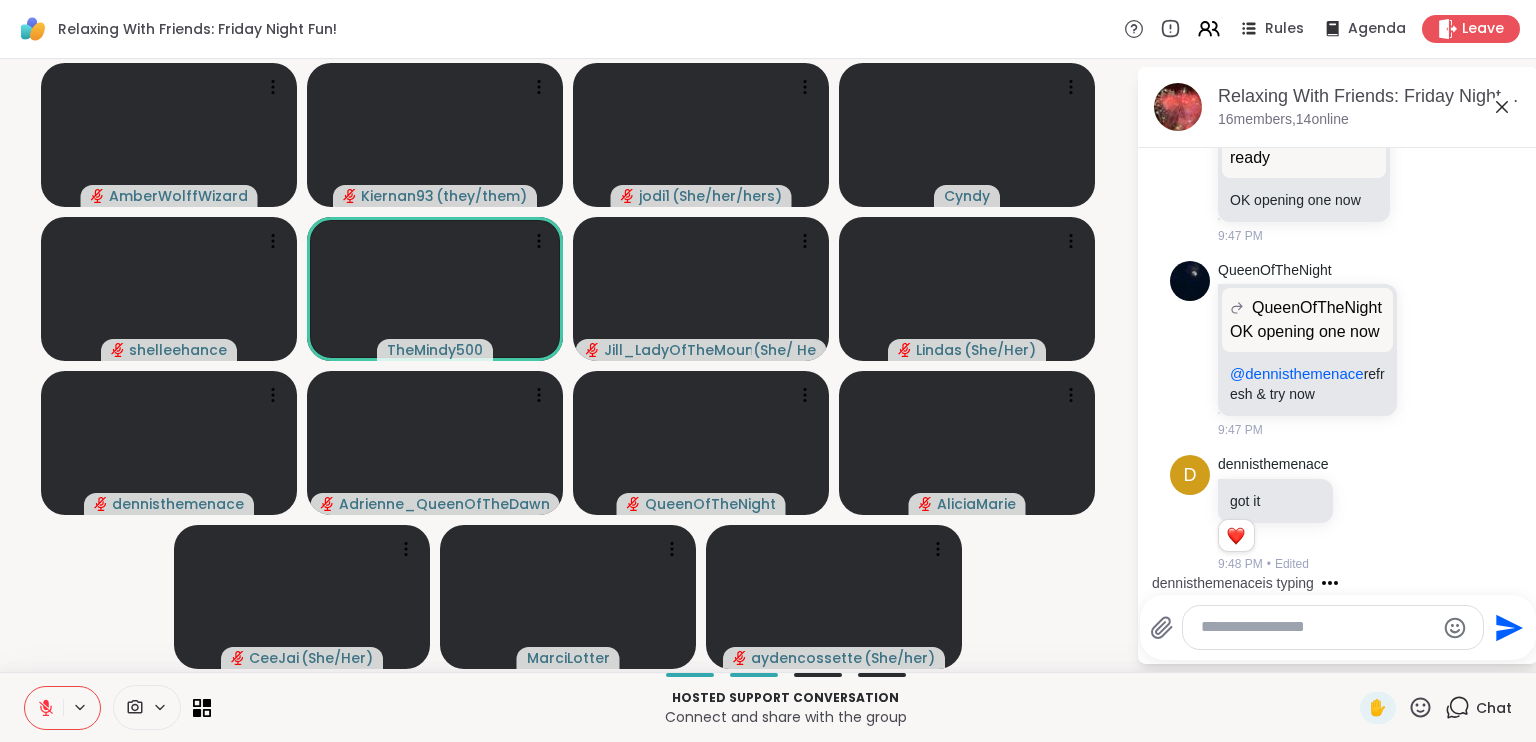 scroll, scrollTop: 11870, scrollLeft: 0, axis: vertical 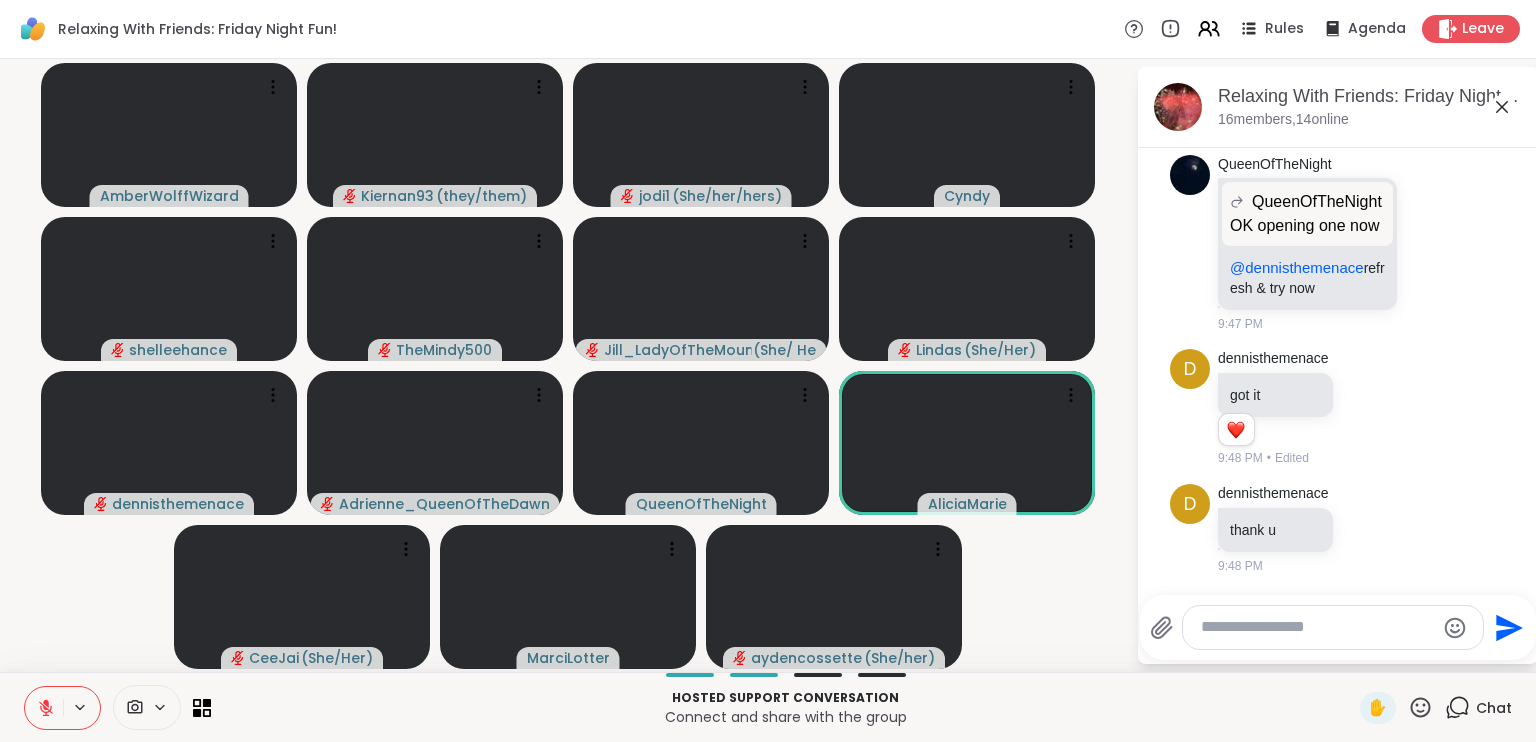 click at bounding box center (1317, 627) 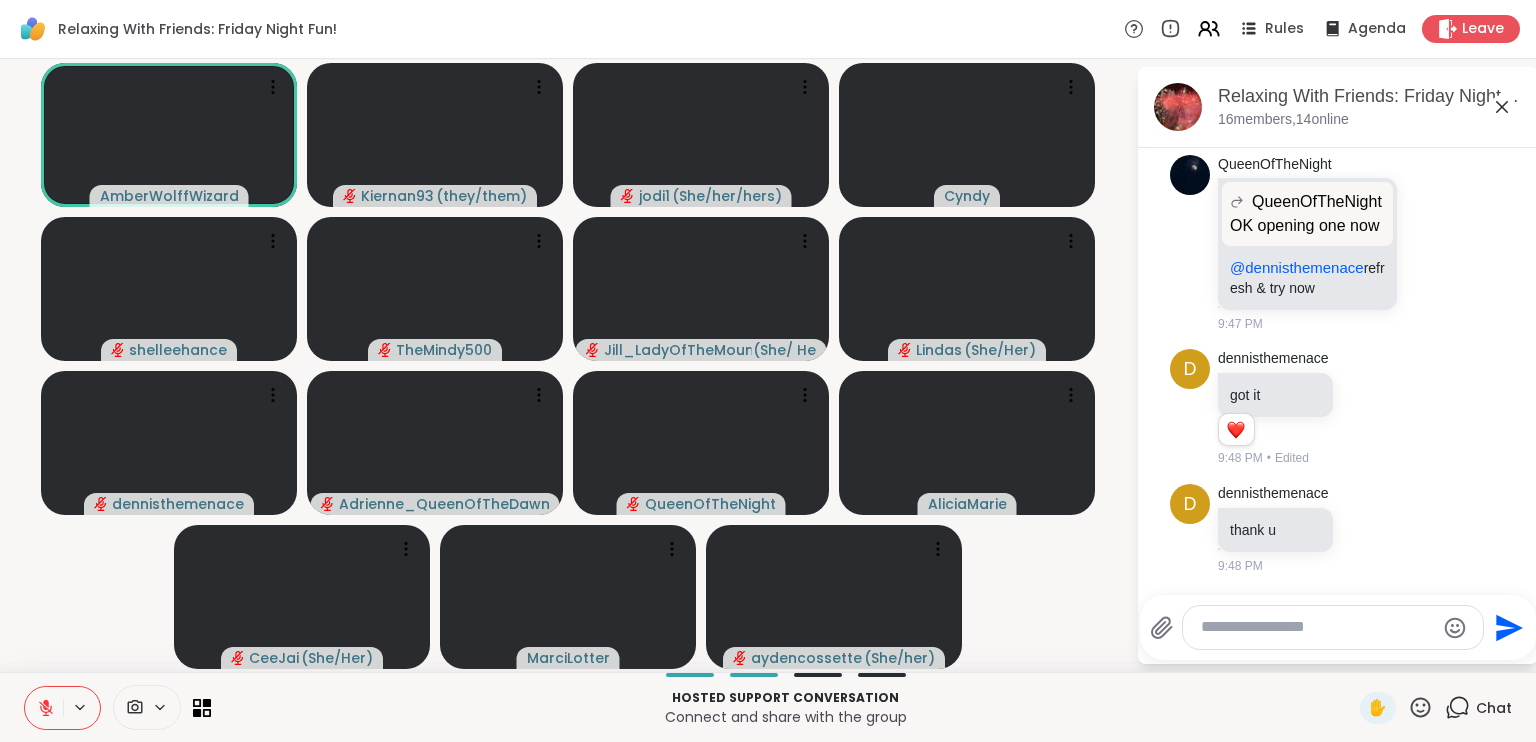 click at bounding box center (1317, 627) 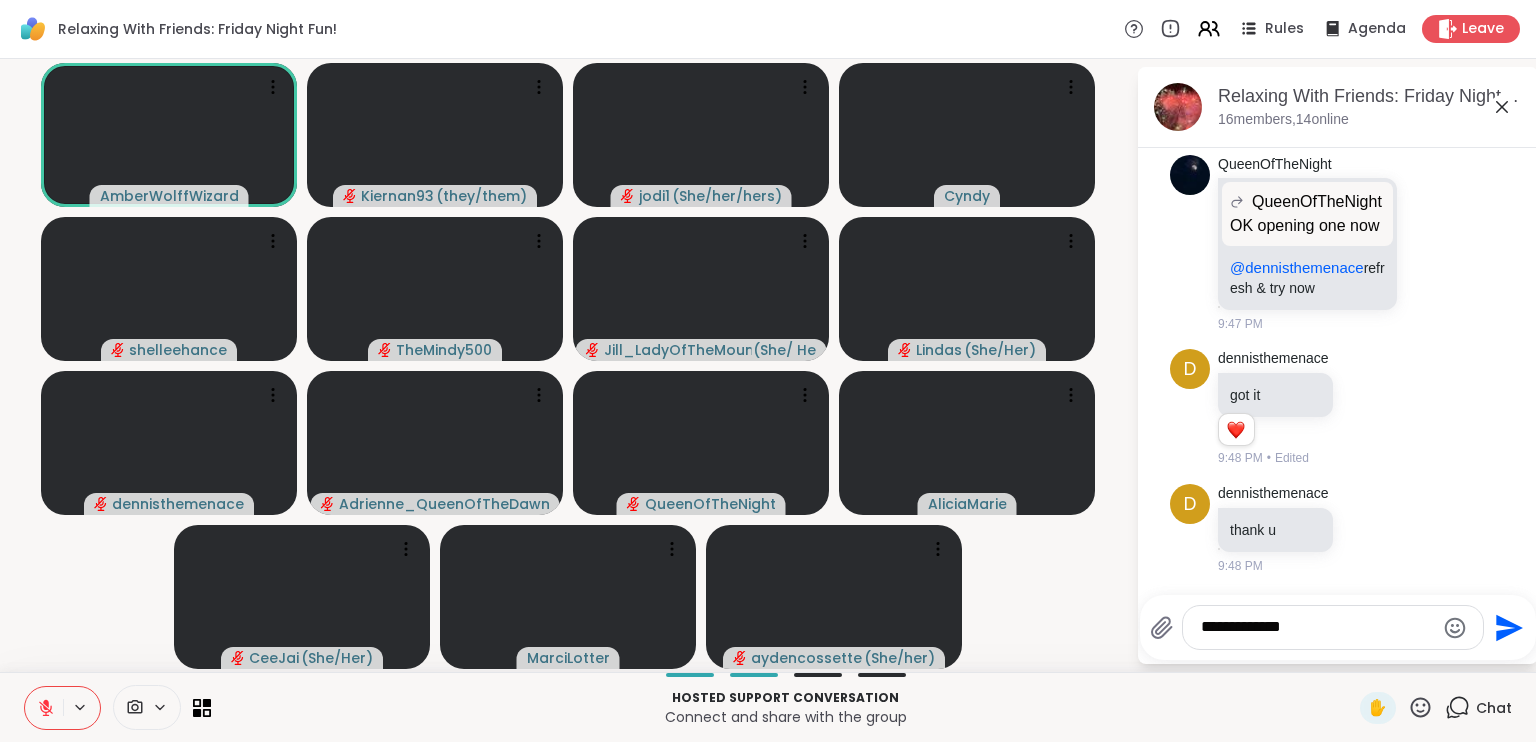type on "**********" 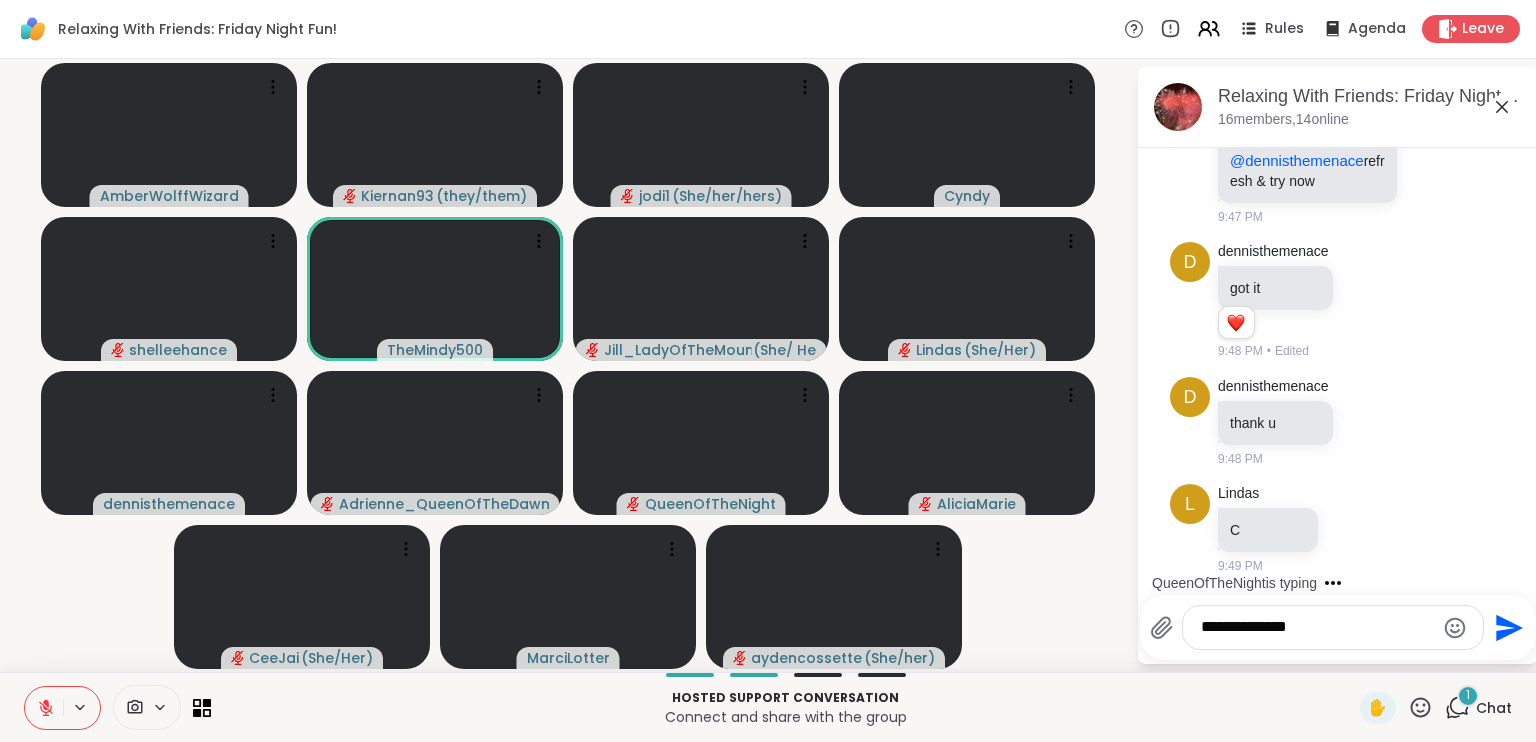 scroll, scrollTop: 12082, scrollLeft: 0, axis: vertical 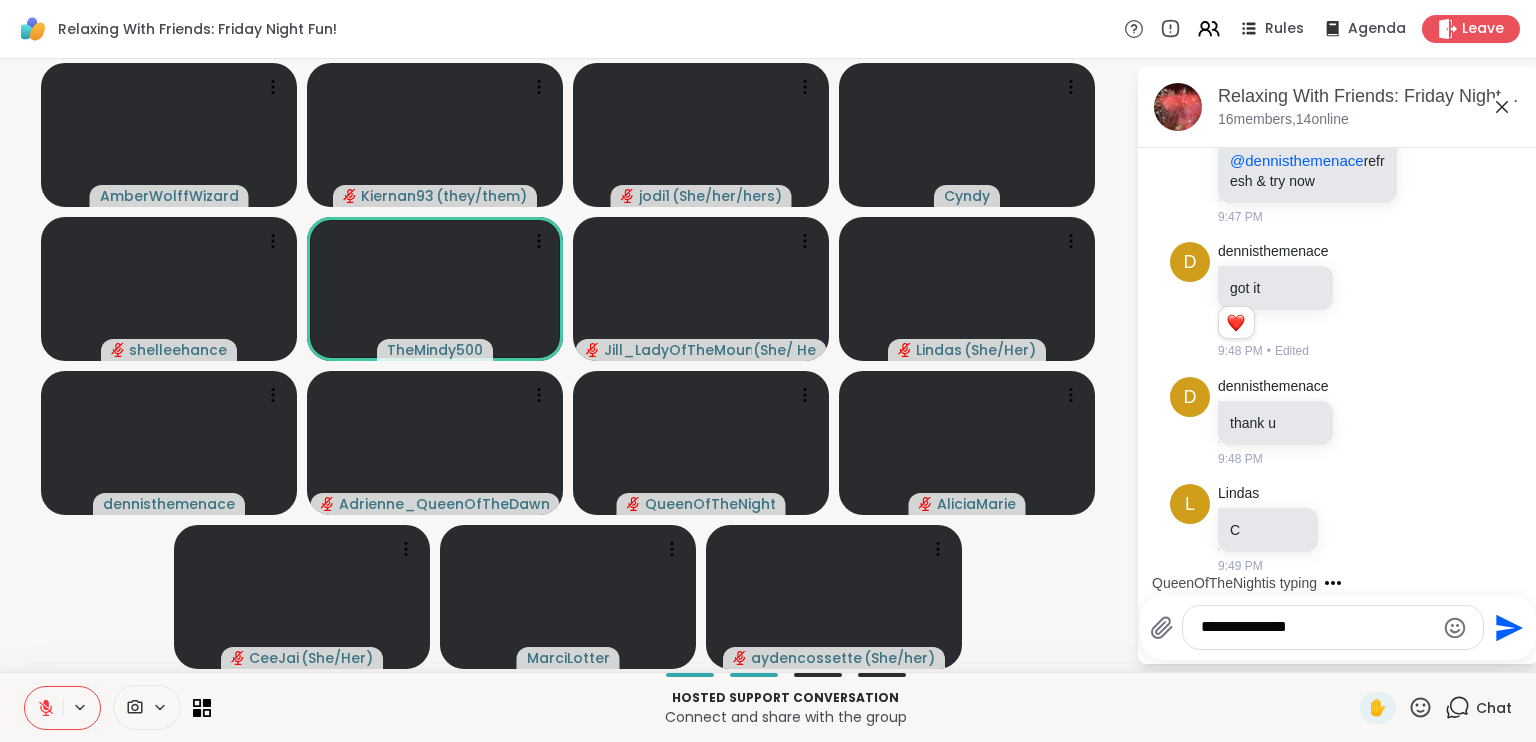 click on "**********" at bounding box center [1317, 627] 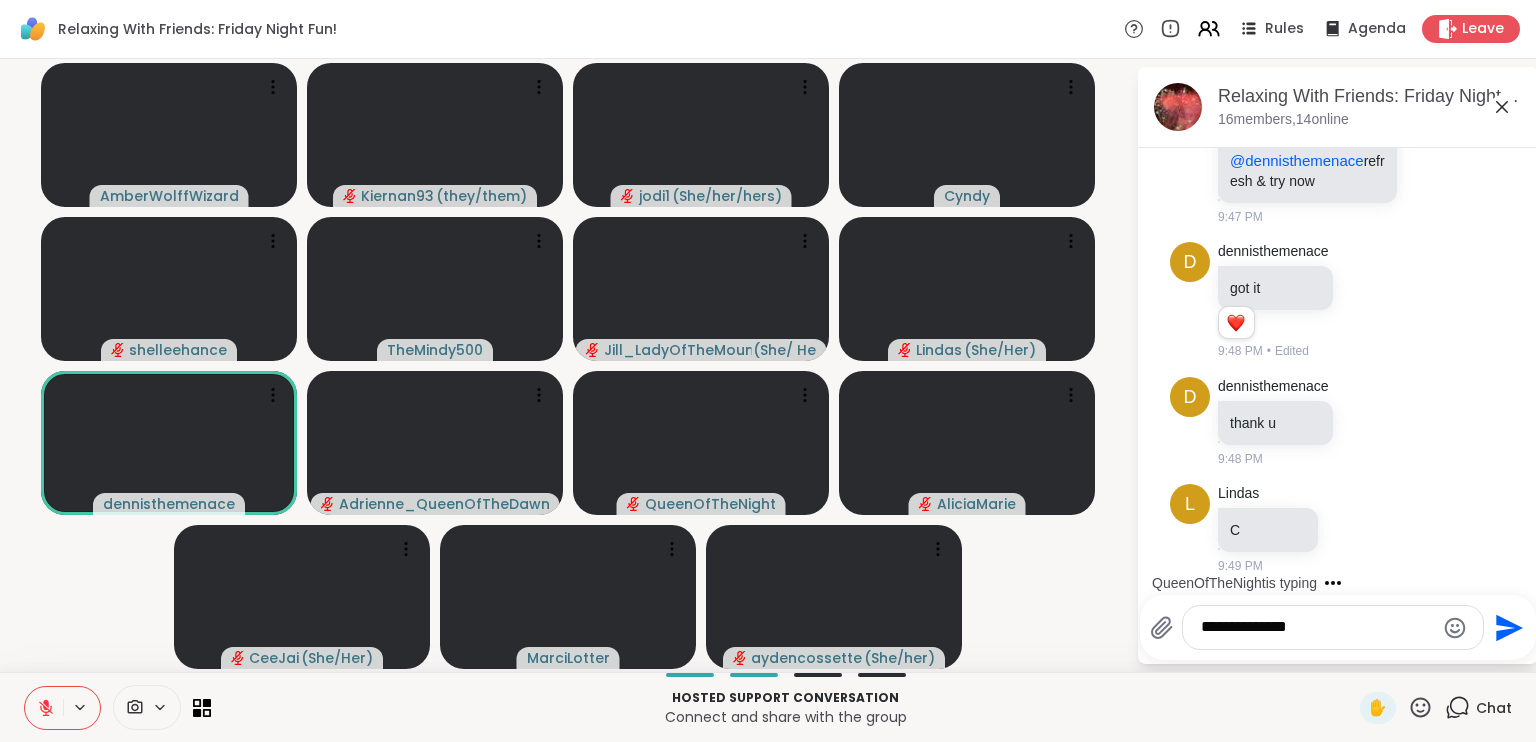 click on "**********" at bounding box center [1317, 627] 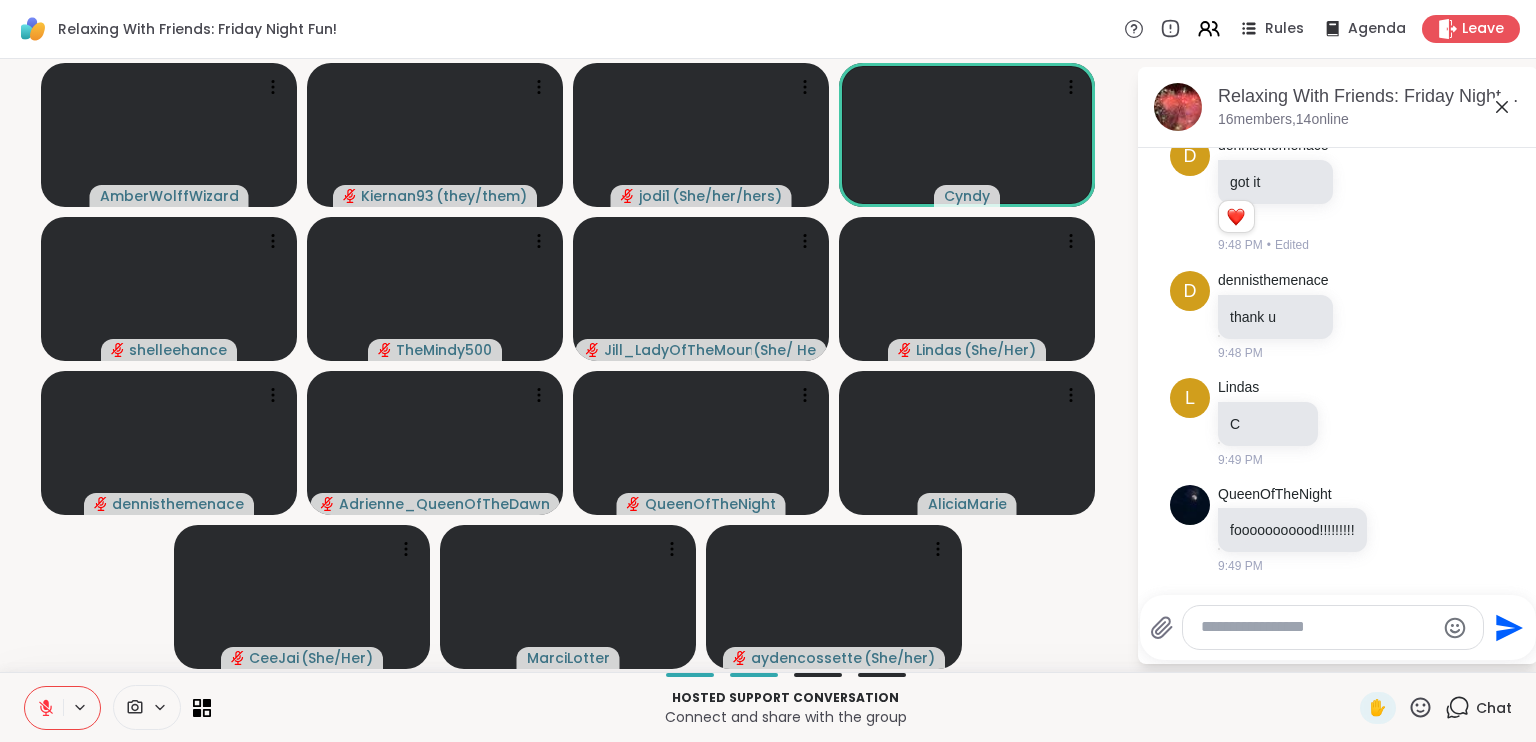 scroll, scrollTop: 12217, scrollLeft: 0, axis: vertical 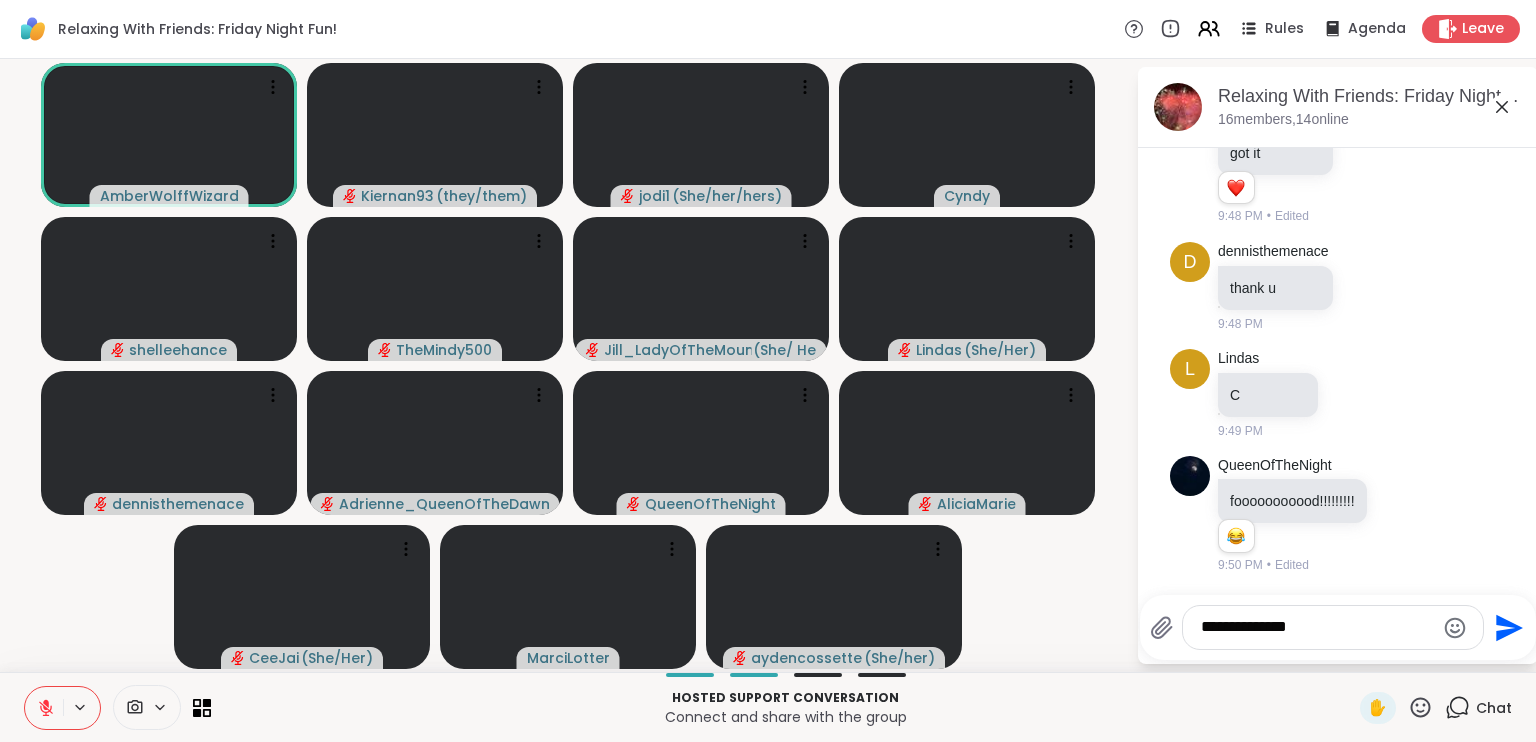 type on "**********" 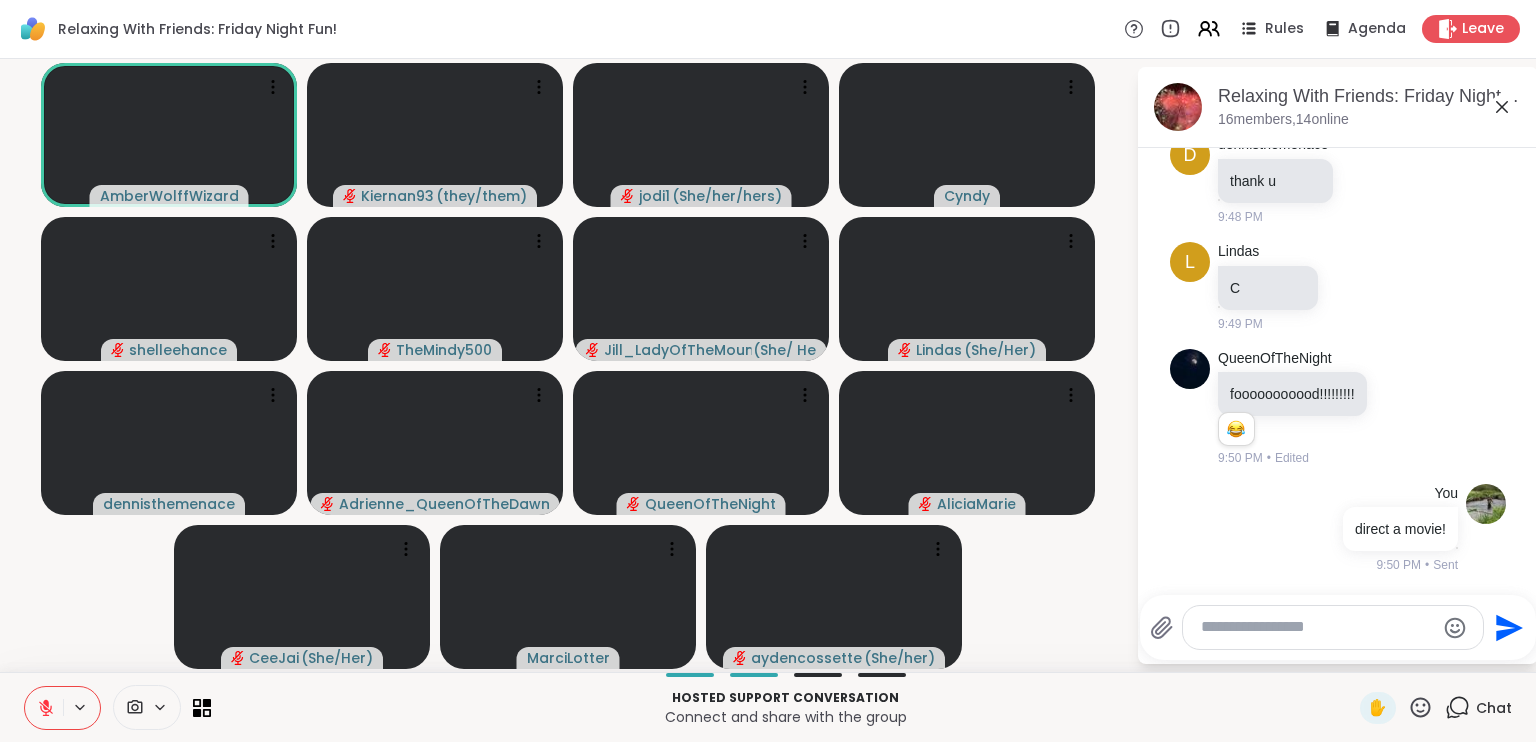 scroll, scrollTop: 12323, scrollLeft: 0, axis: vertical 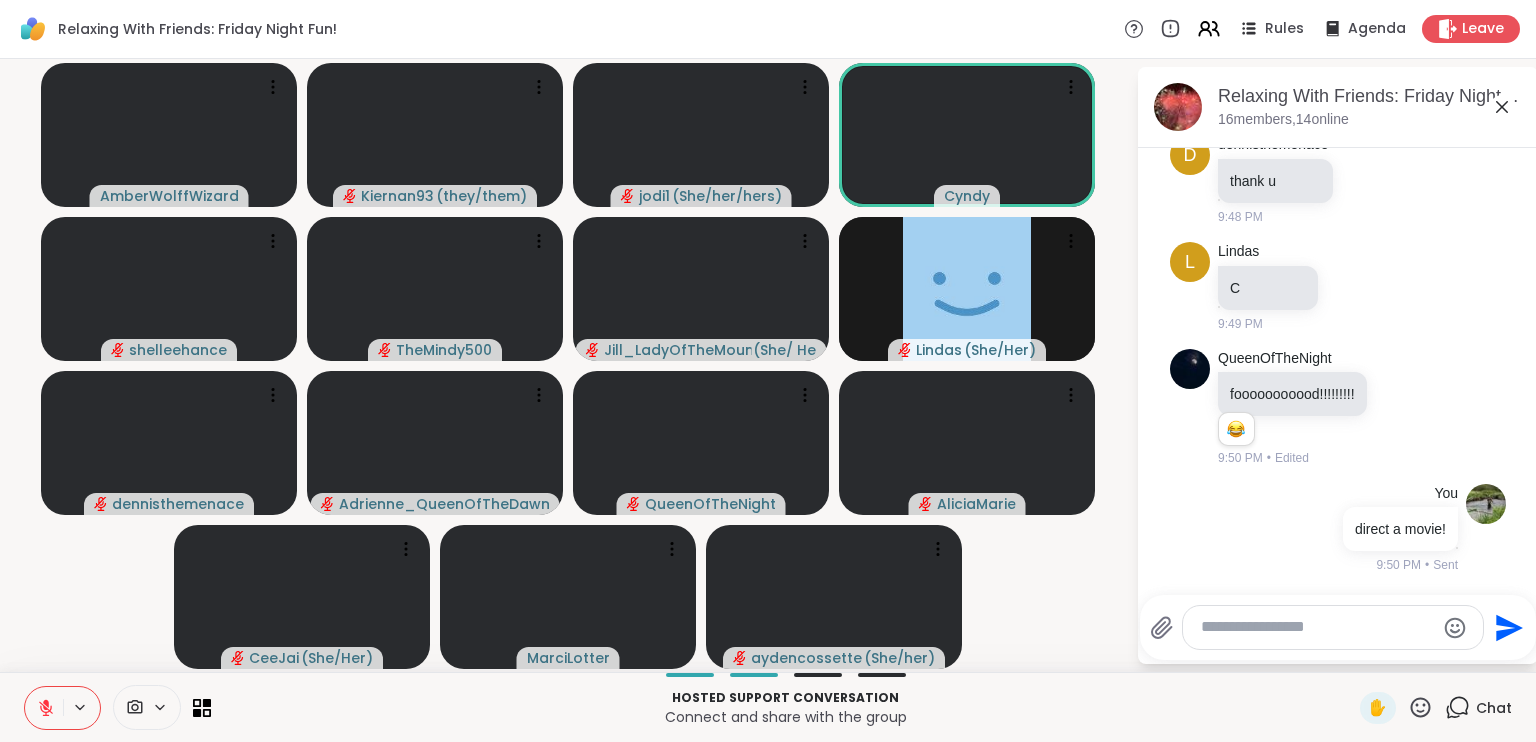 click 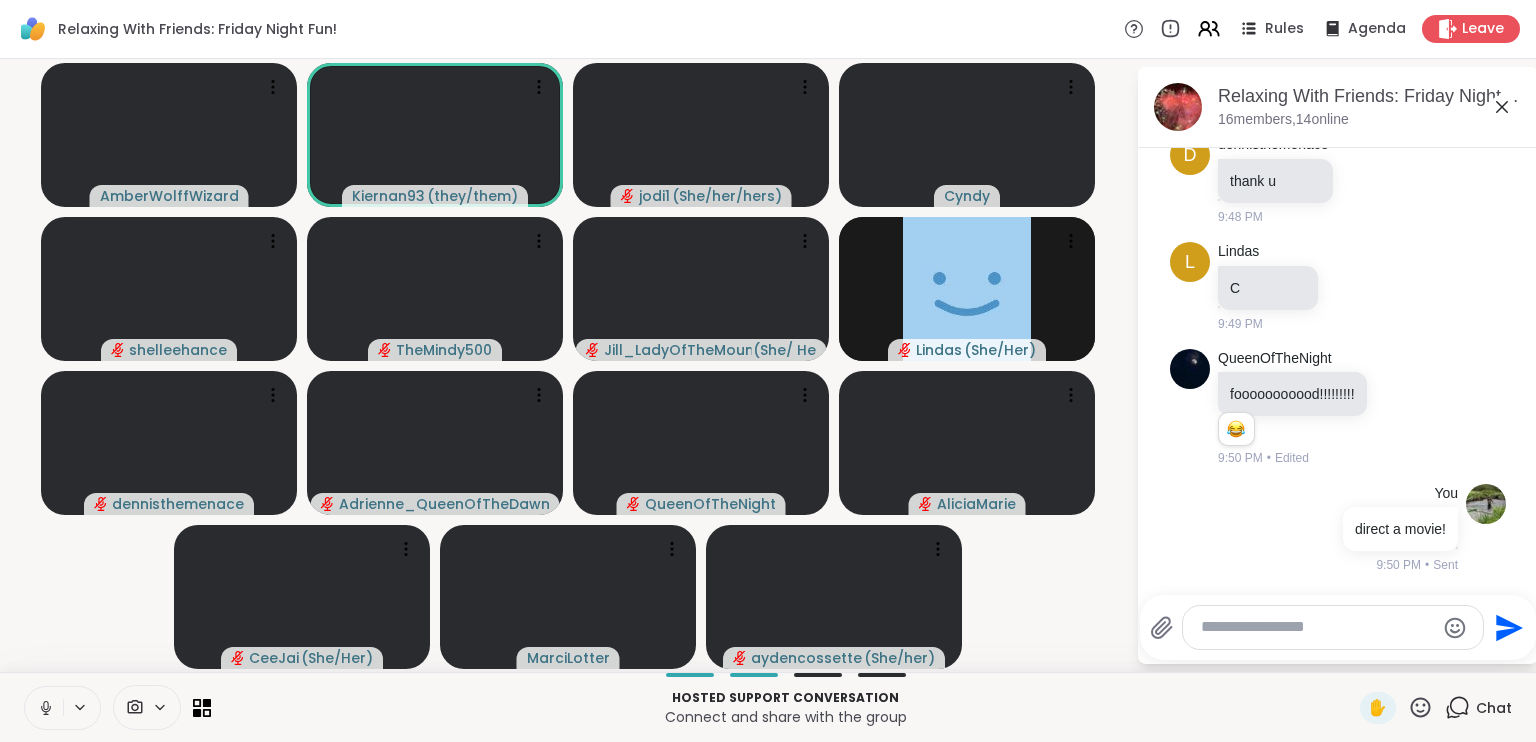 click 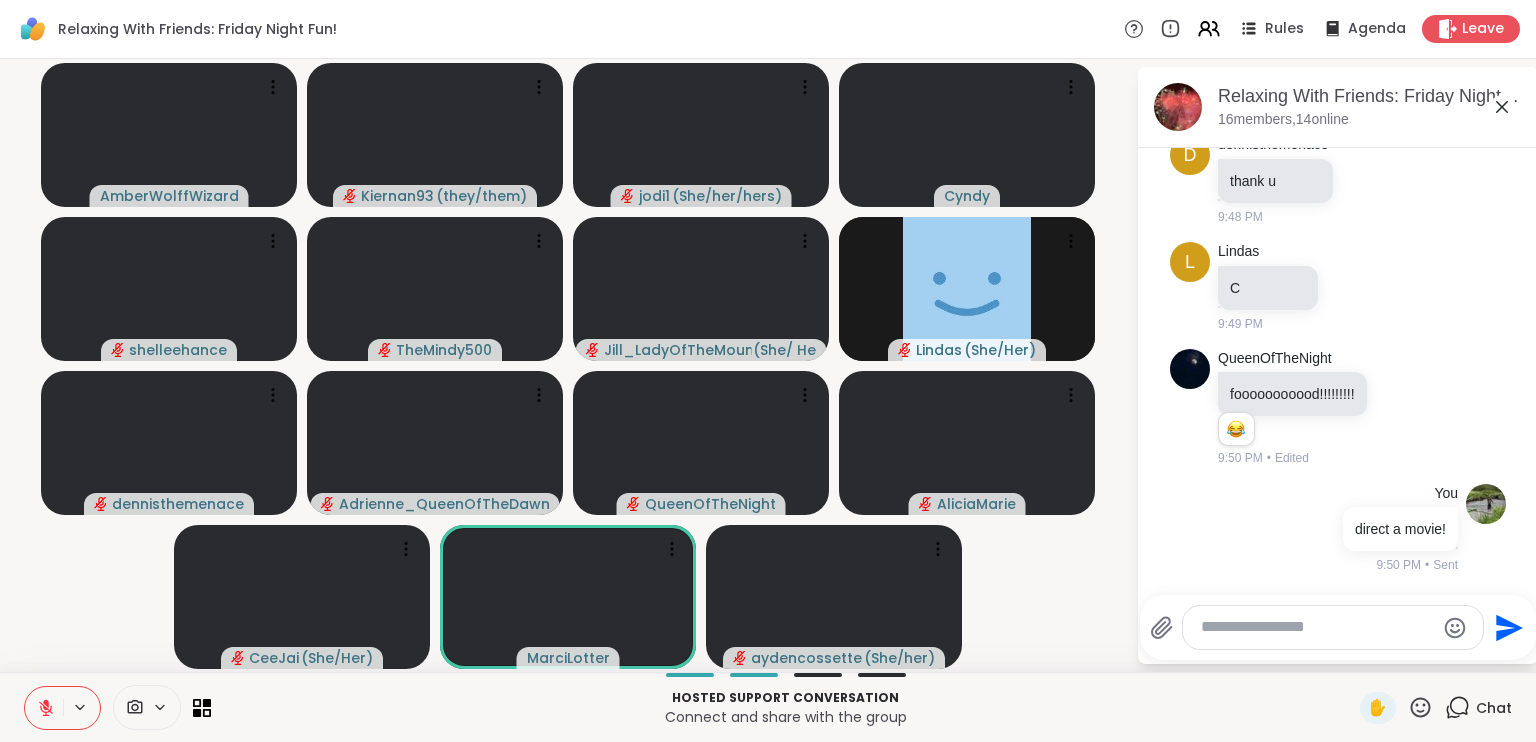 click at bounding box center [1317, 627] 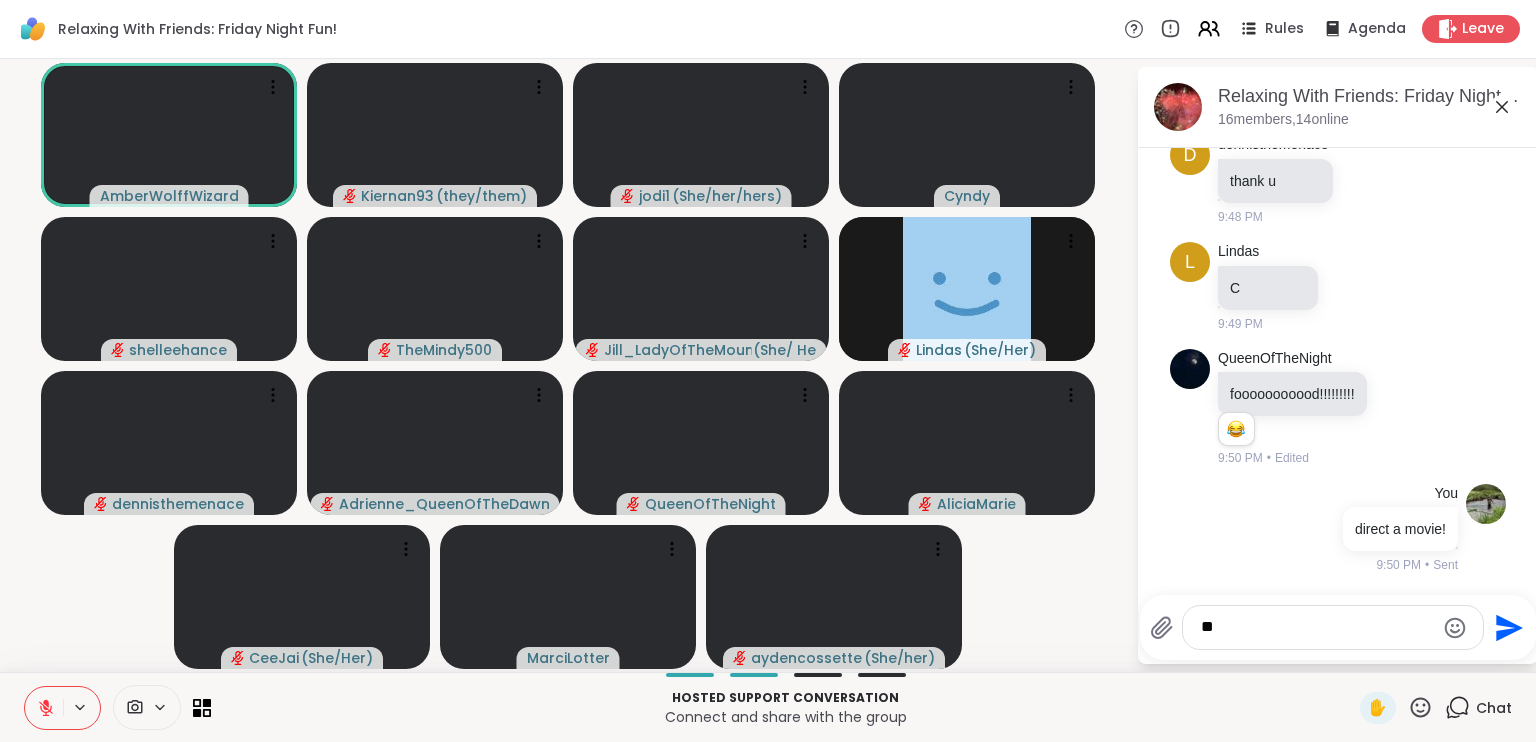 type on "*" 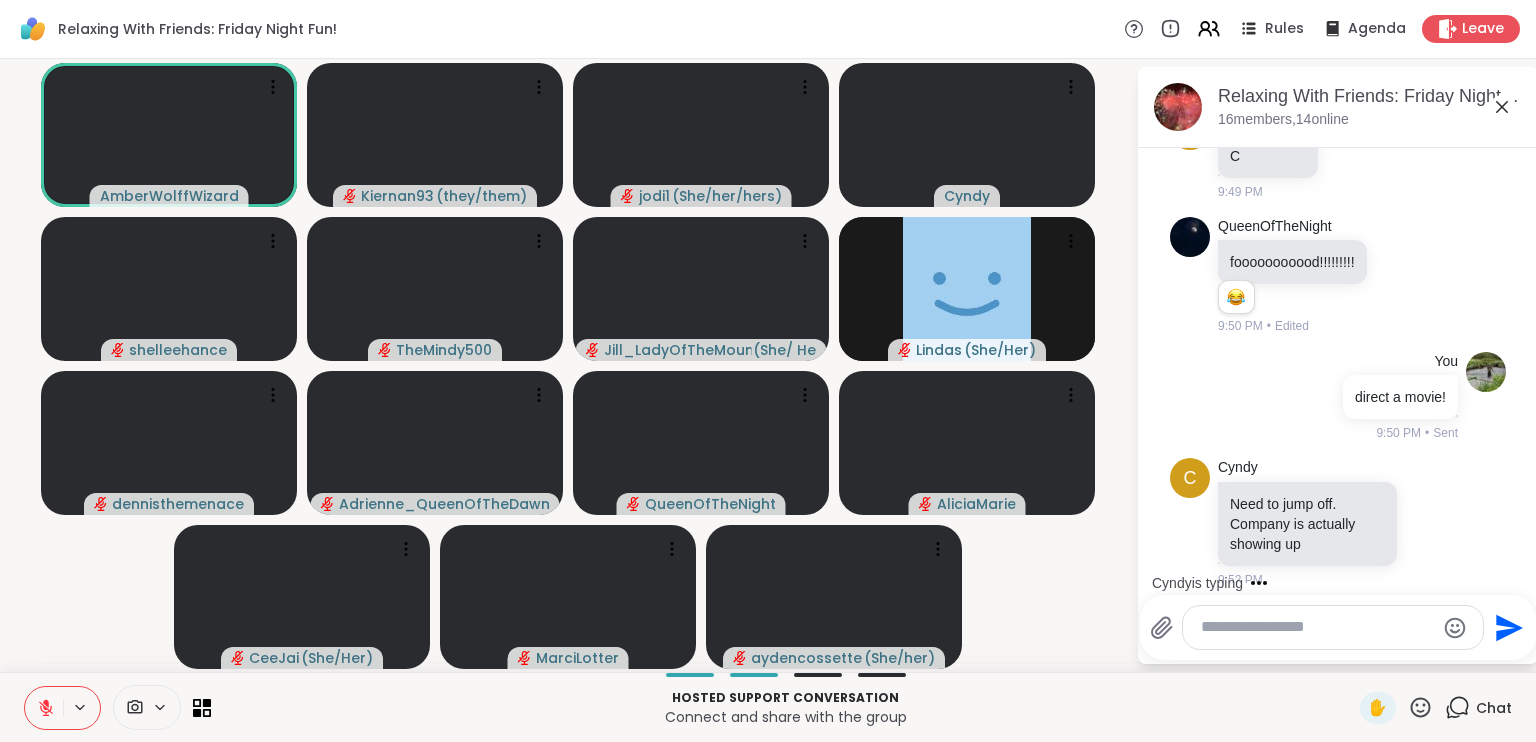 scroll, scrollTop: 12469, scrollLeft: 0, axis: vertical 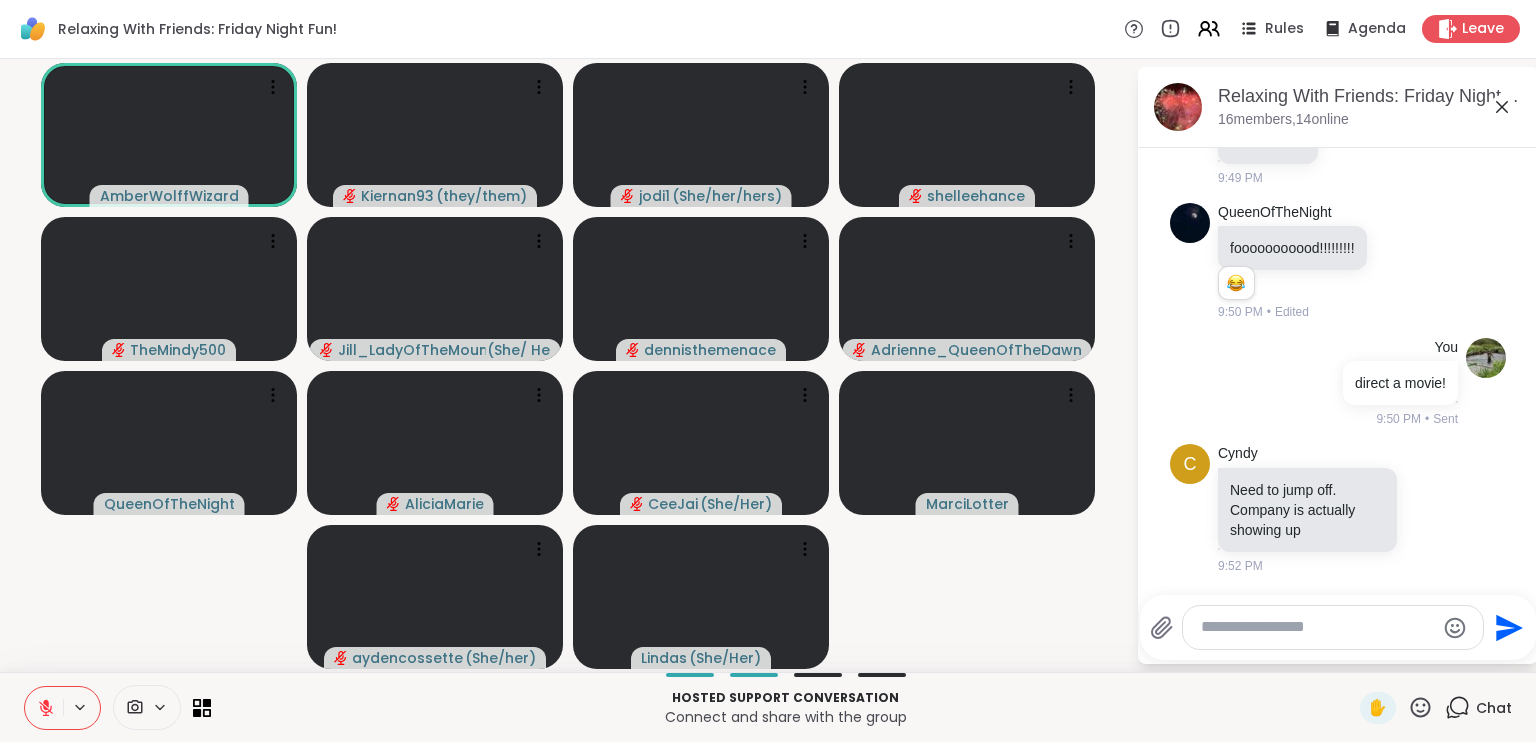 click 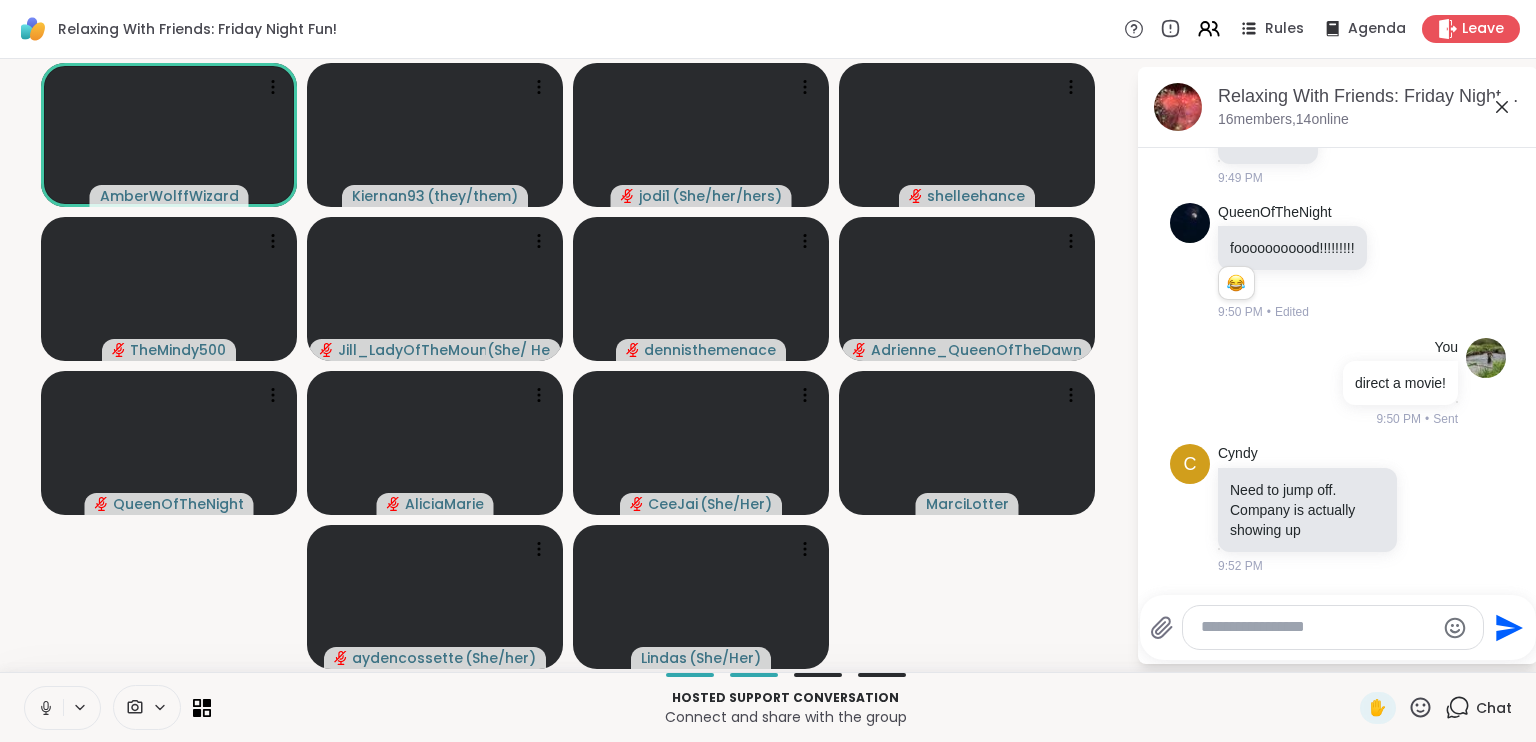 click 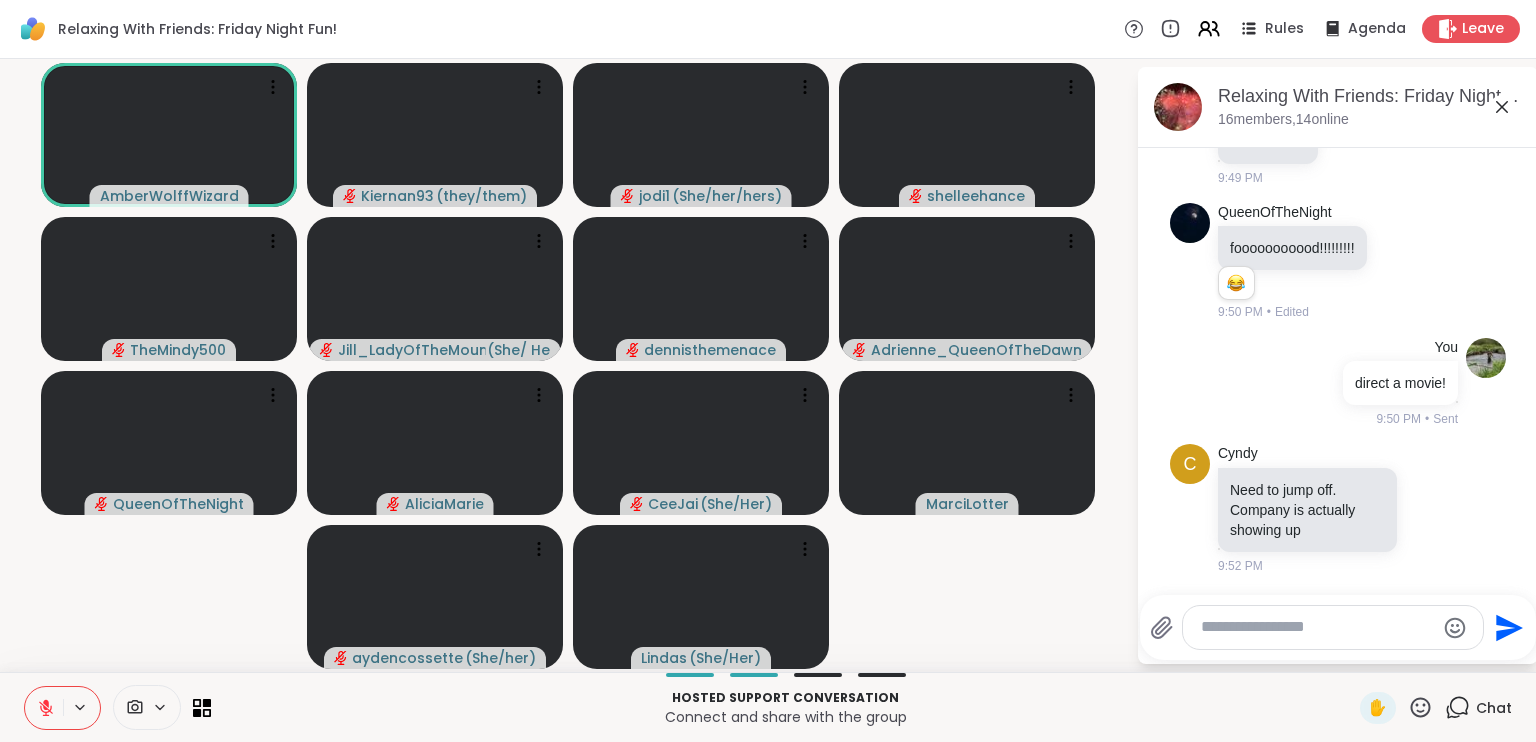 click at bounding box center (1317, 627) 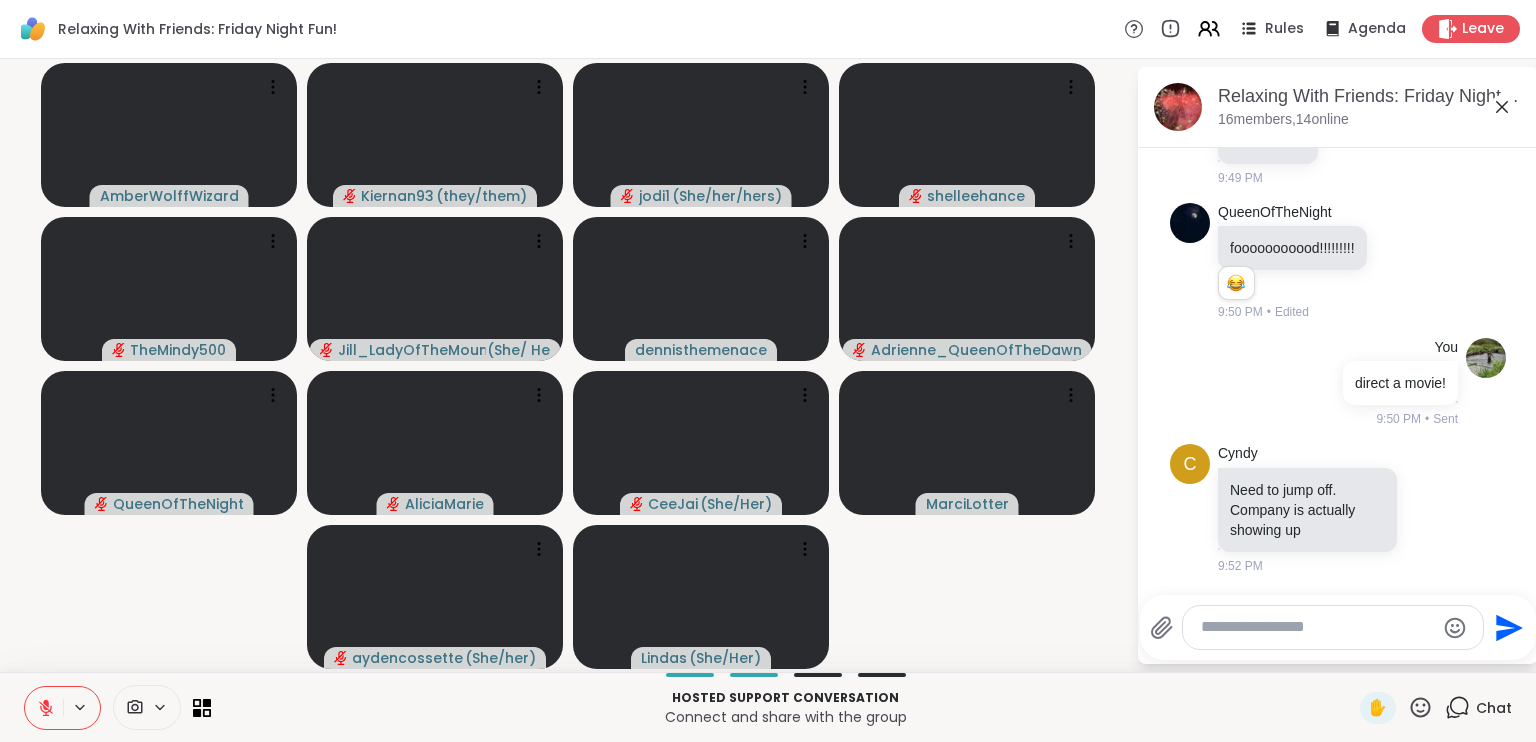 click 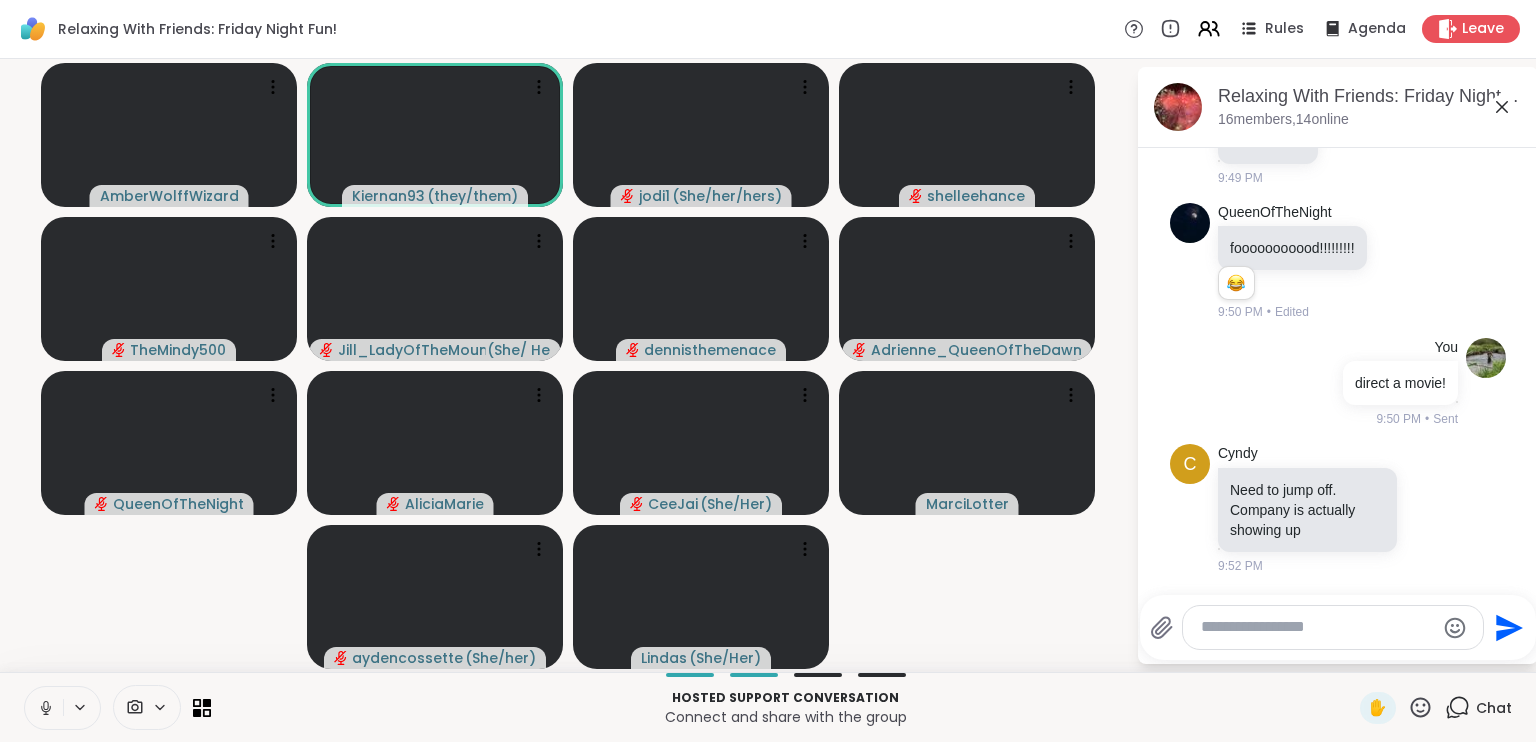 click 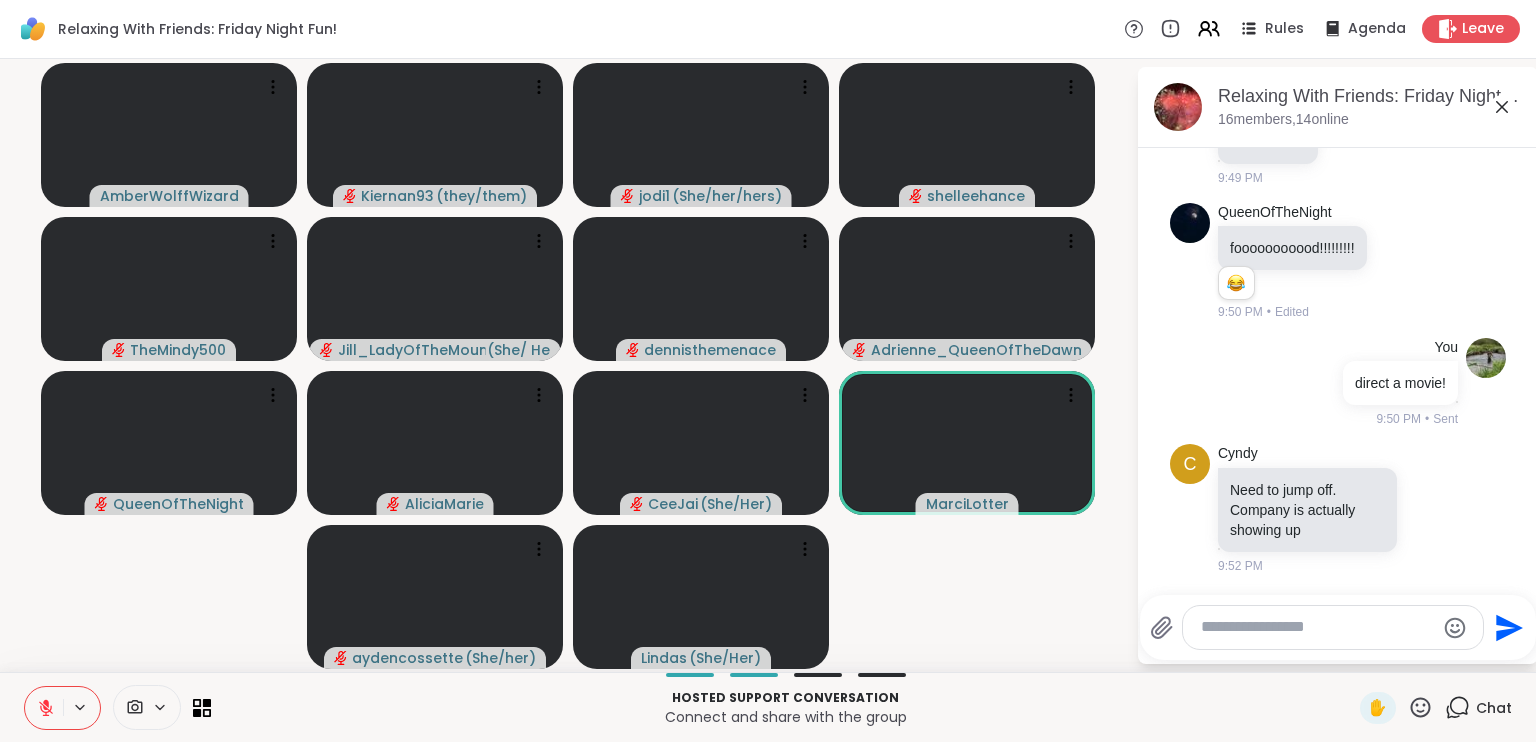 click 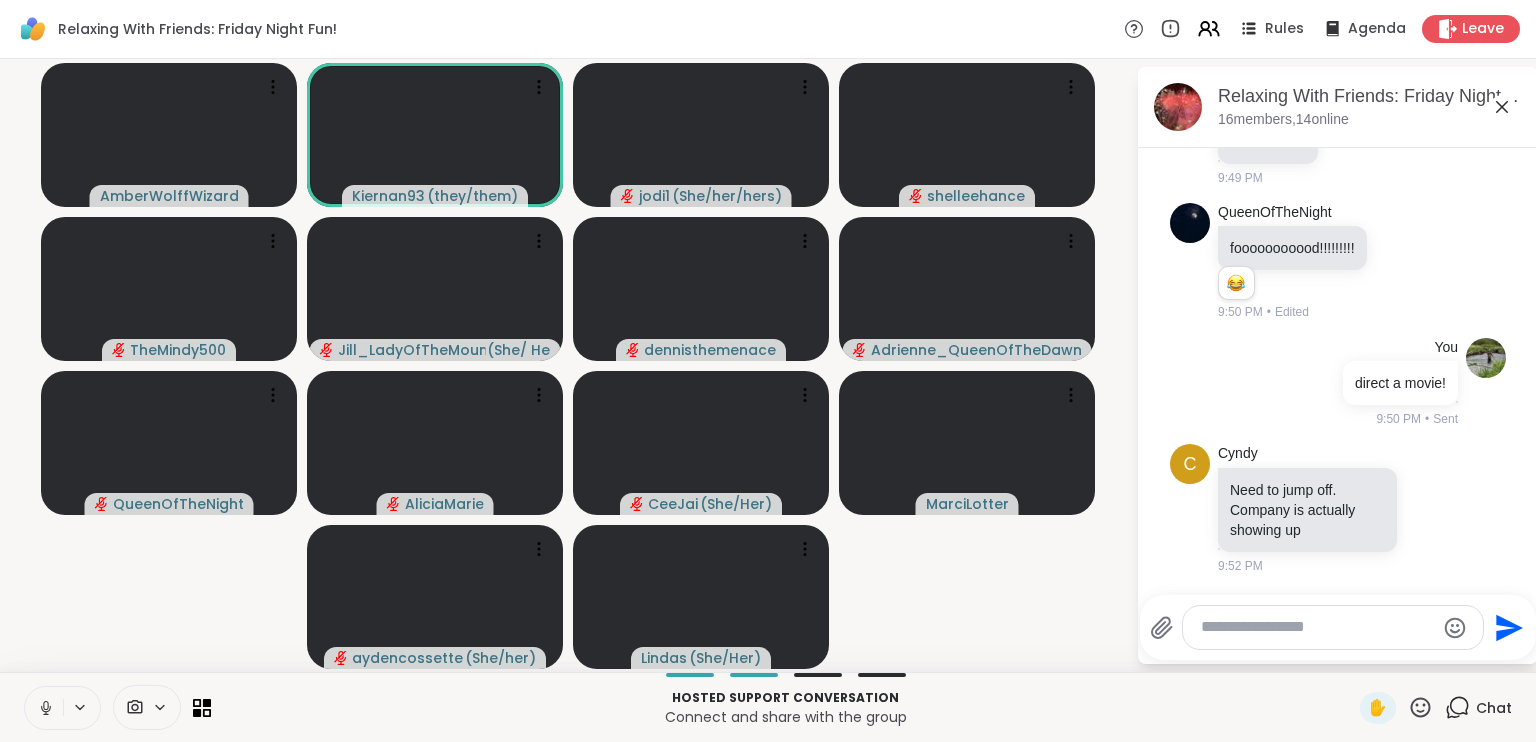 click 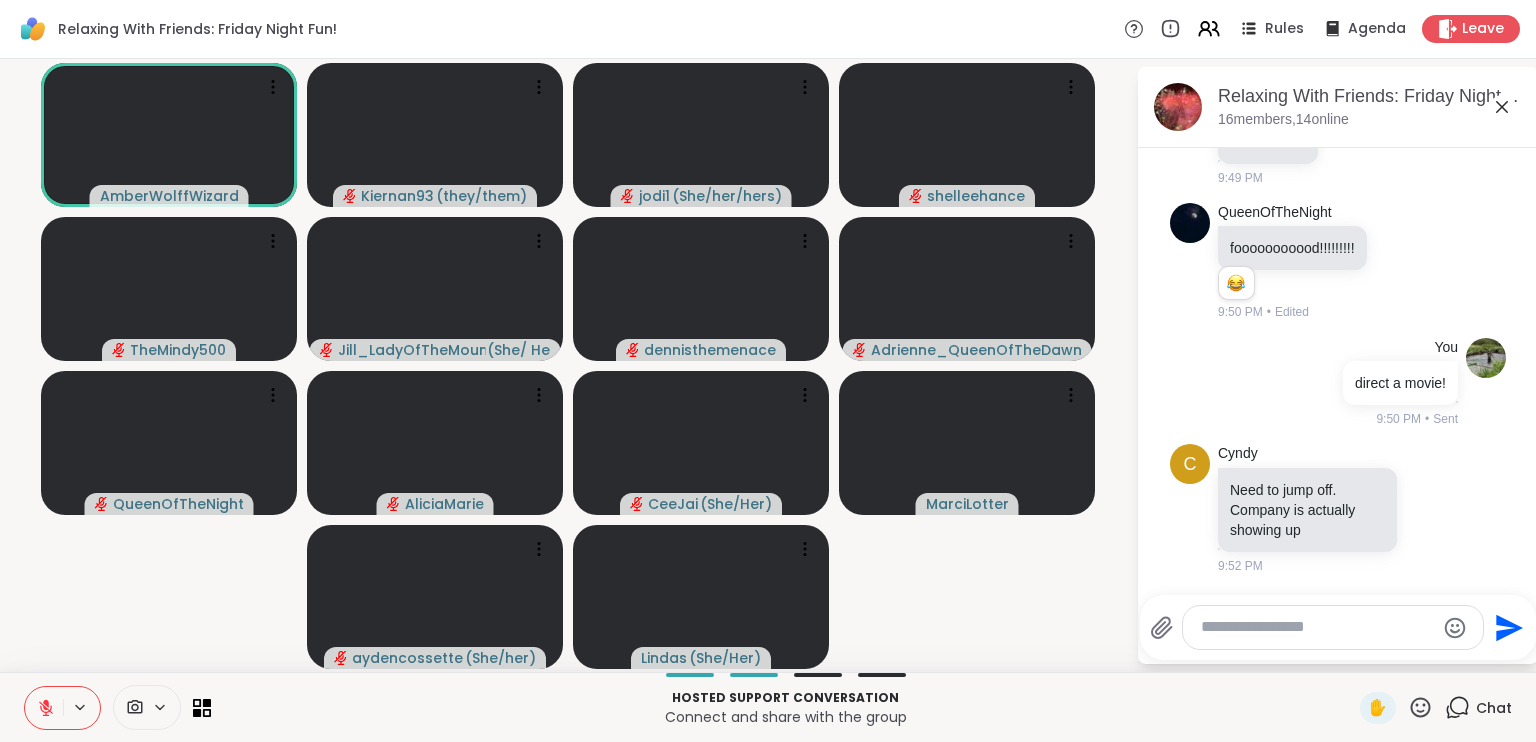 click at bounding box center [1317, 627] 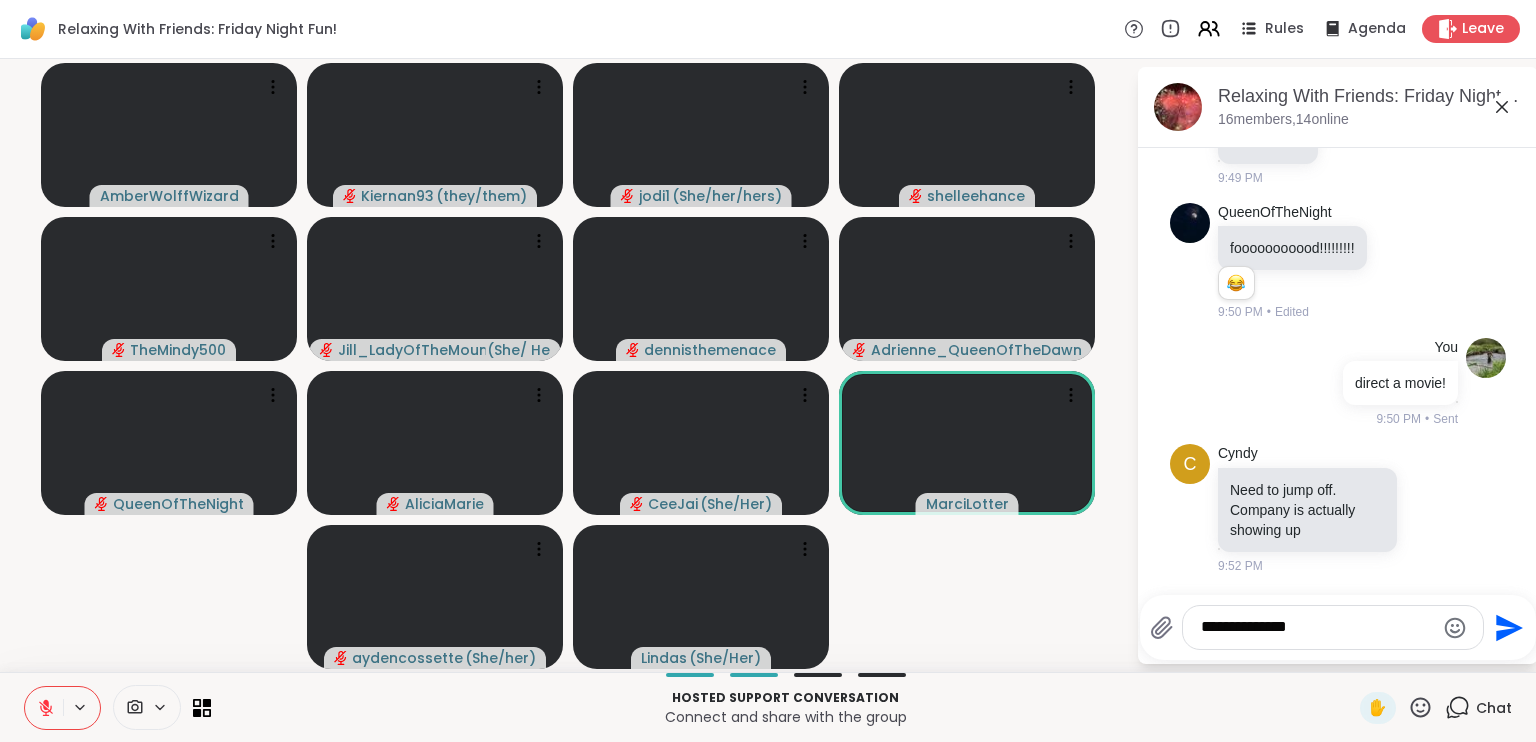 type on "**********" 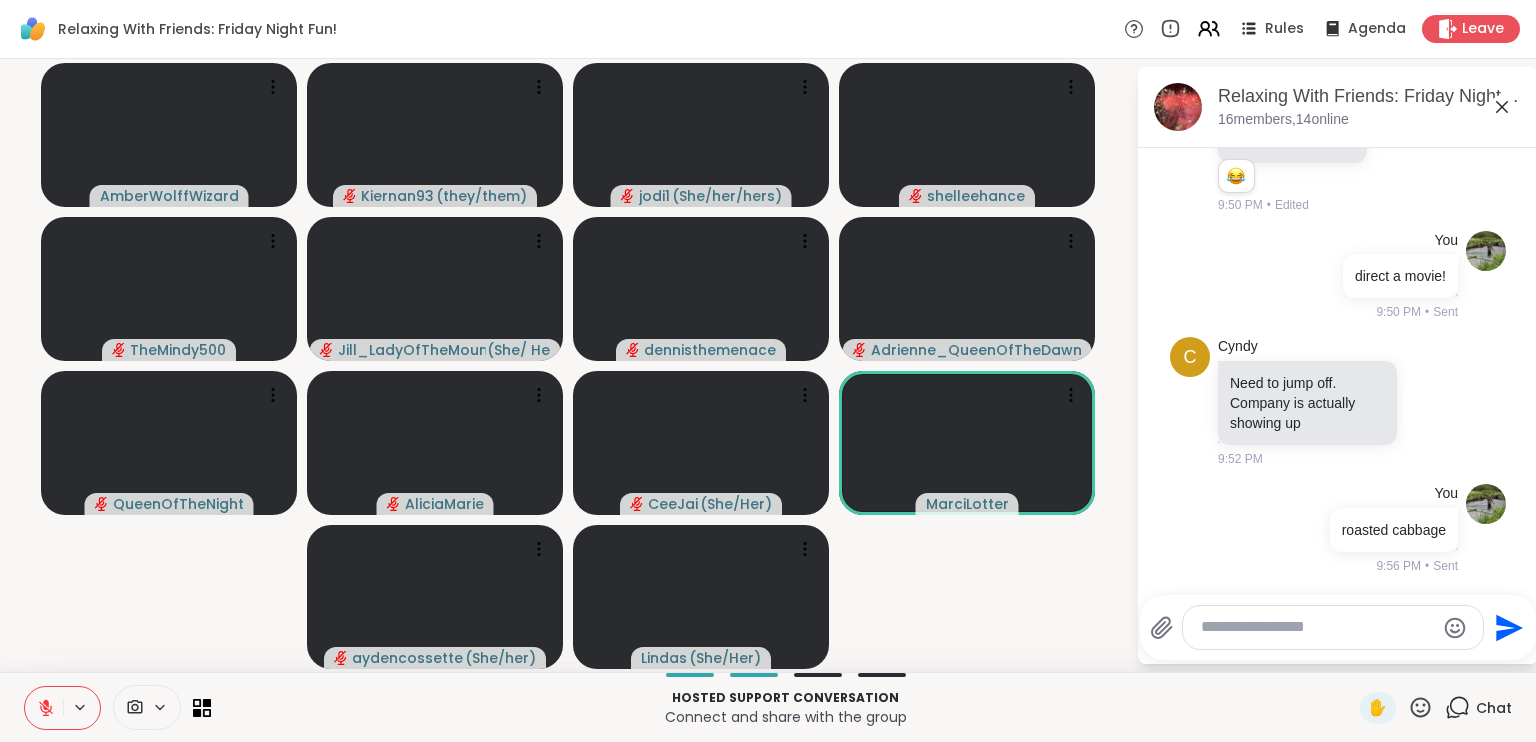 scroll, scrollTop: 12576, scrollLeft: 0, axis: vertical 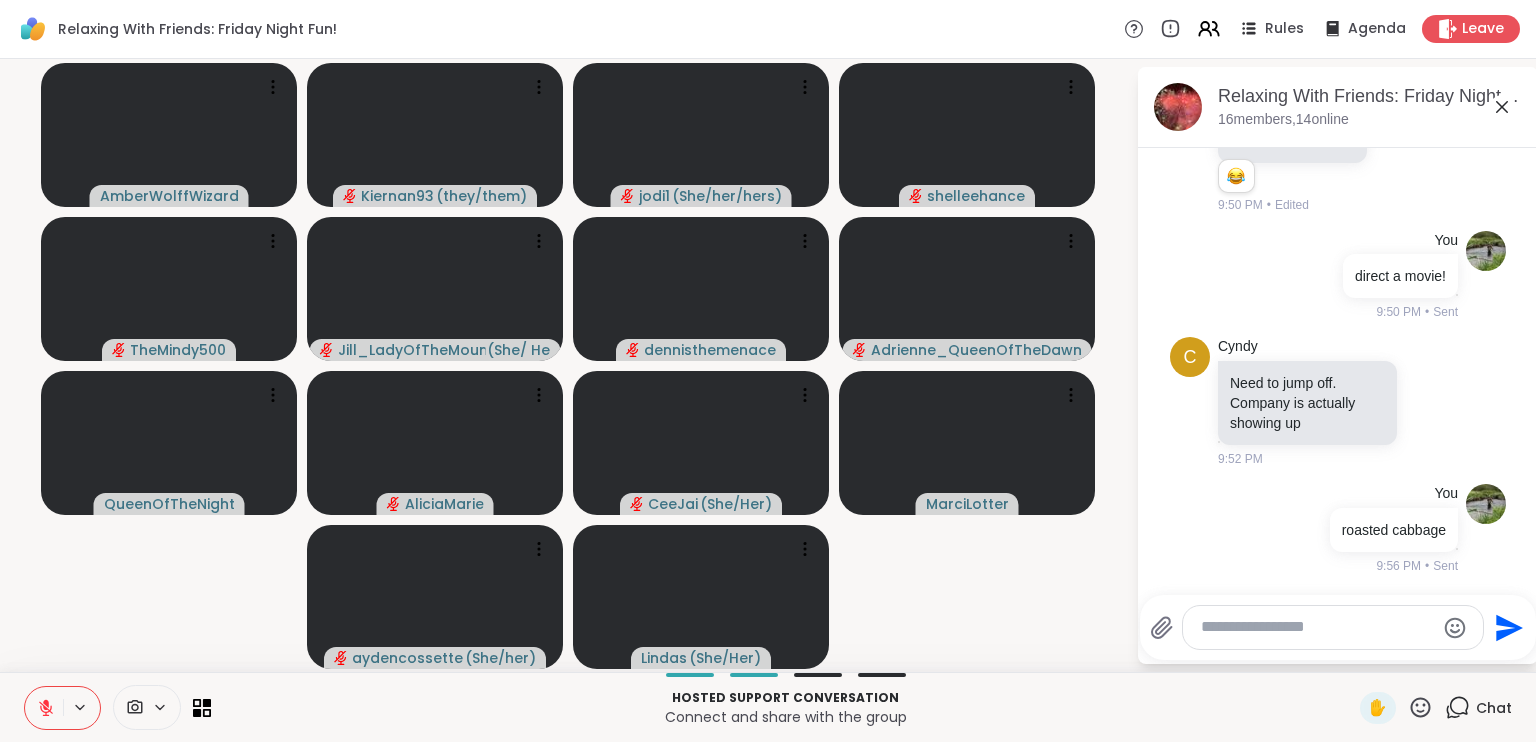 click 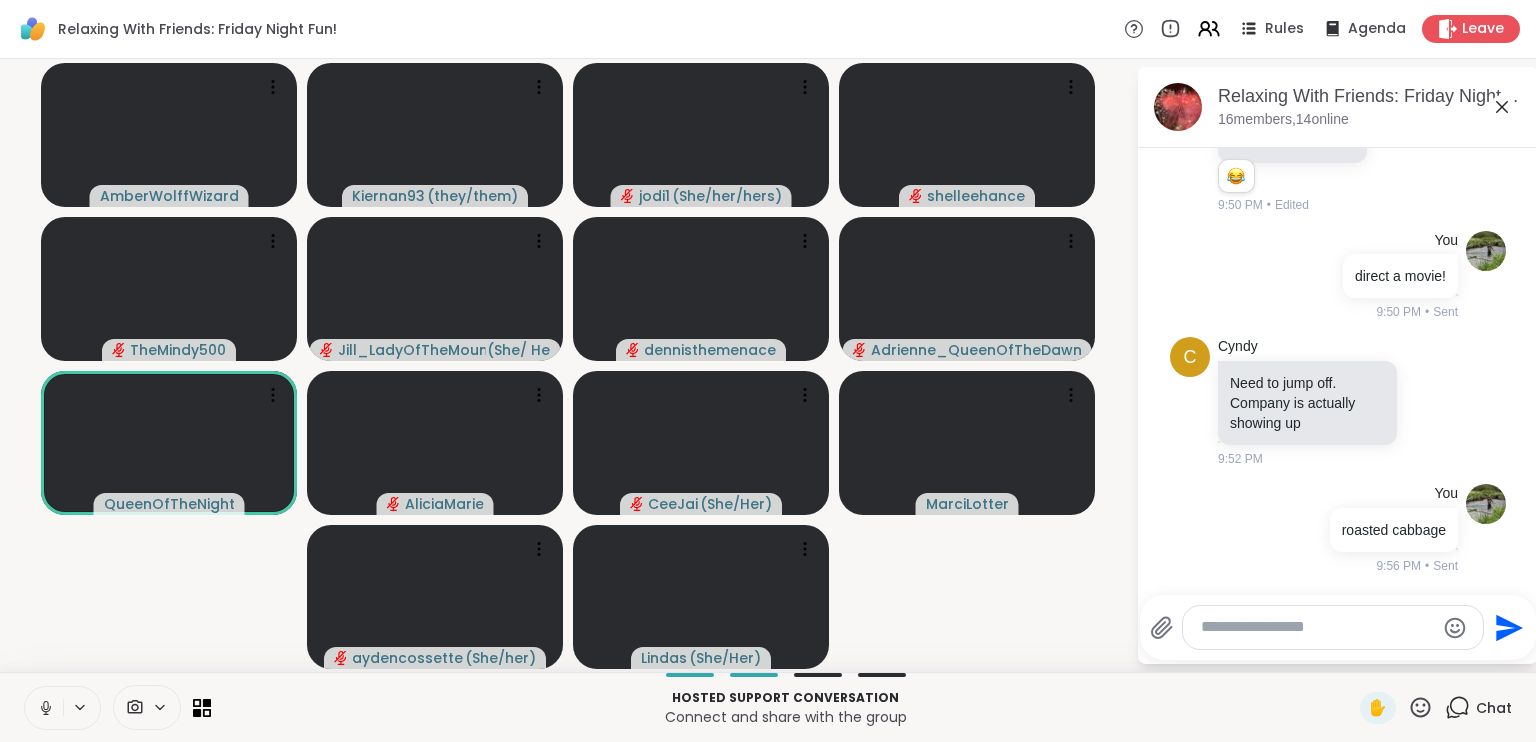 click 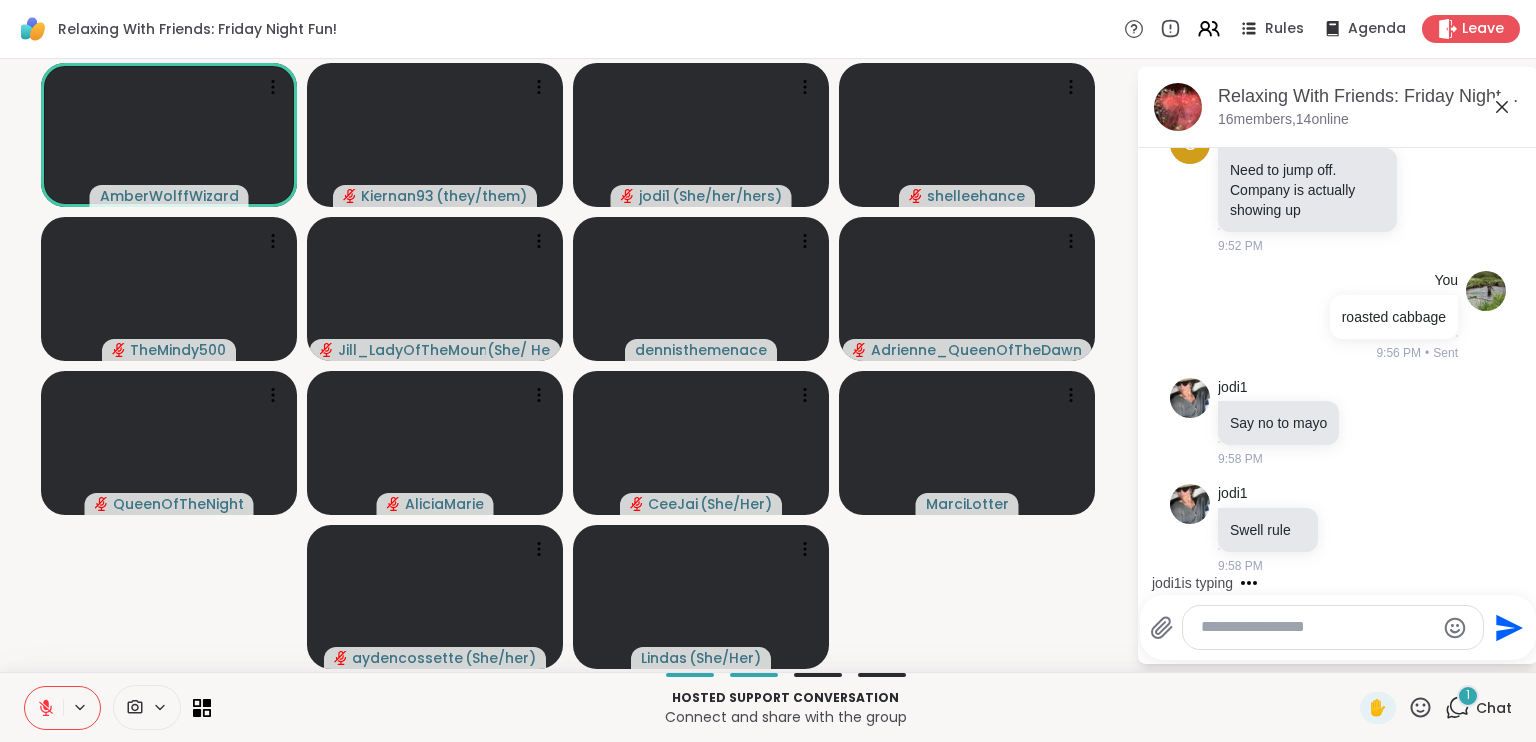 scroll, scrollTop: 12788, scrollLeft: 0, axis: vertical 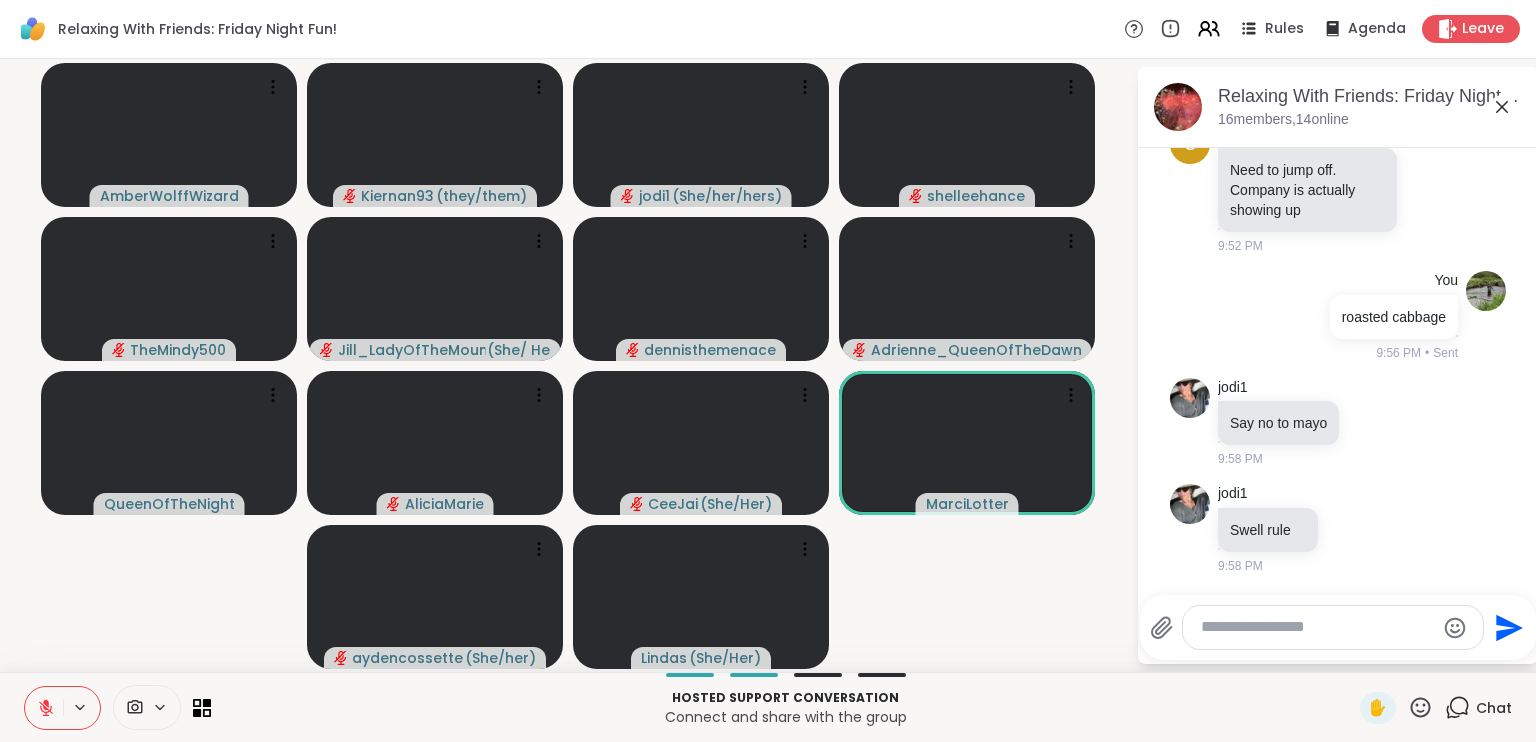 click at bounding box center (1317, 627) 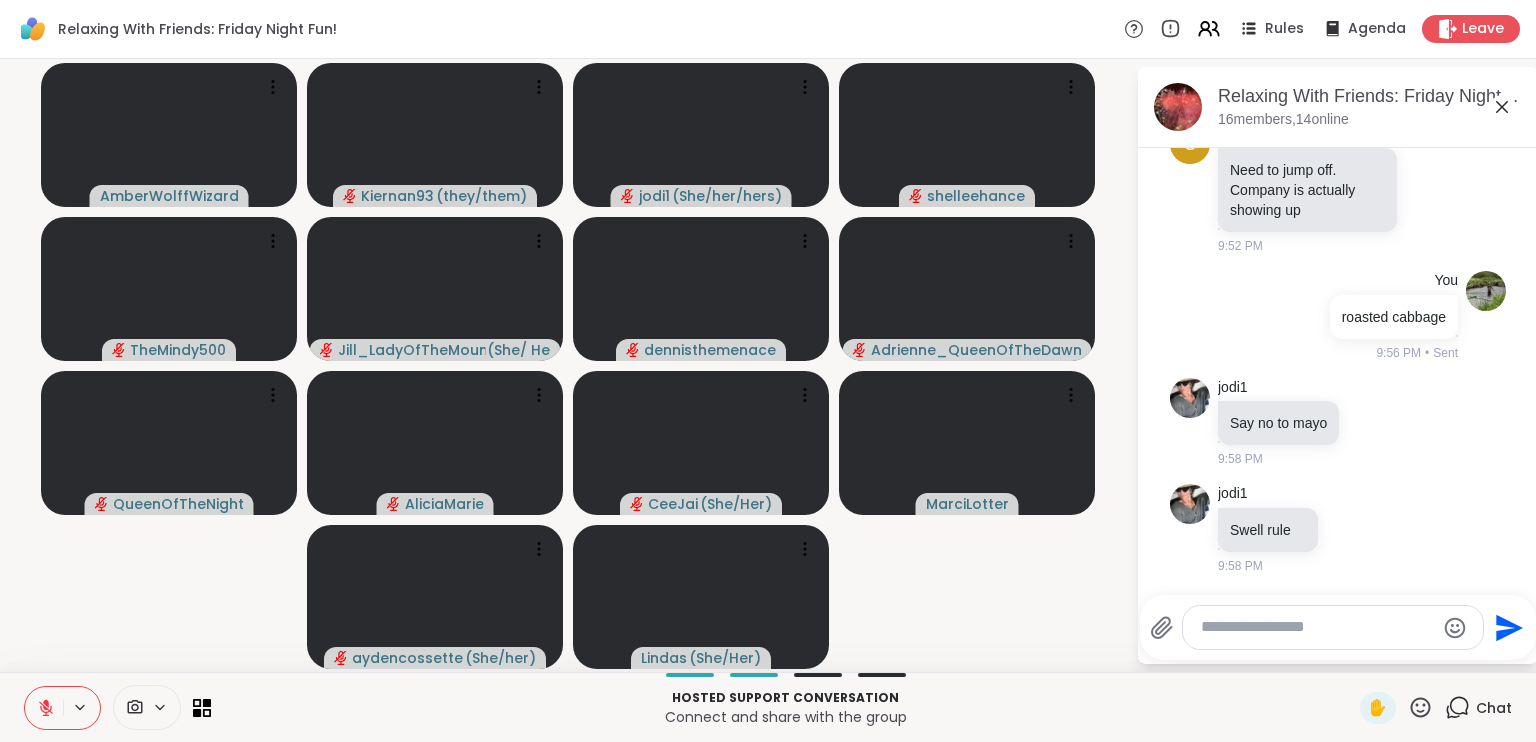click 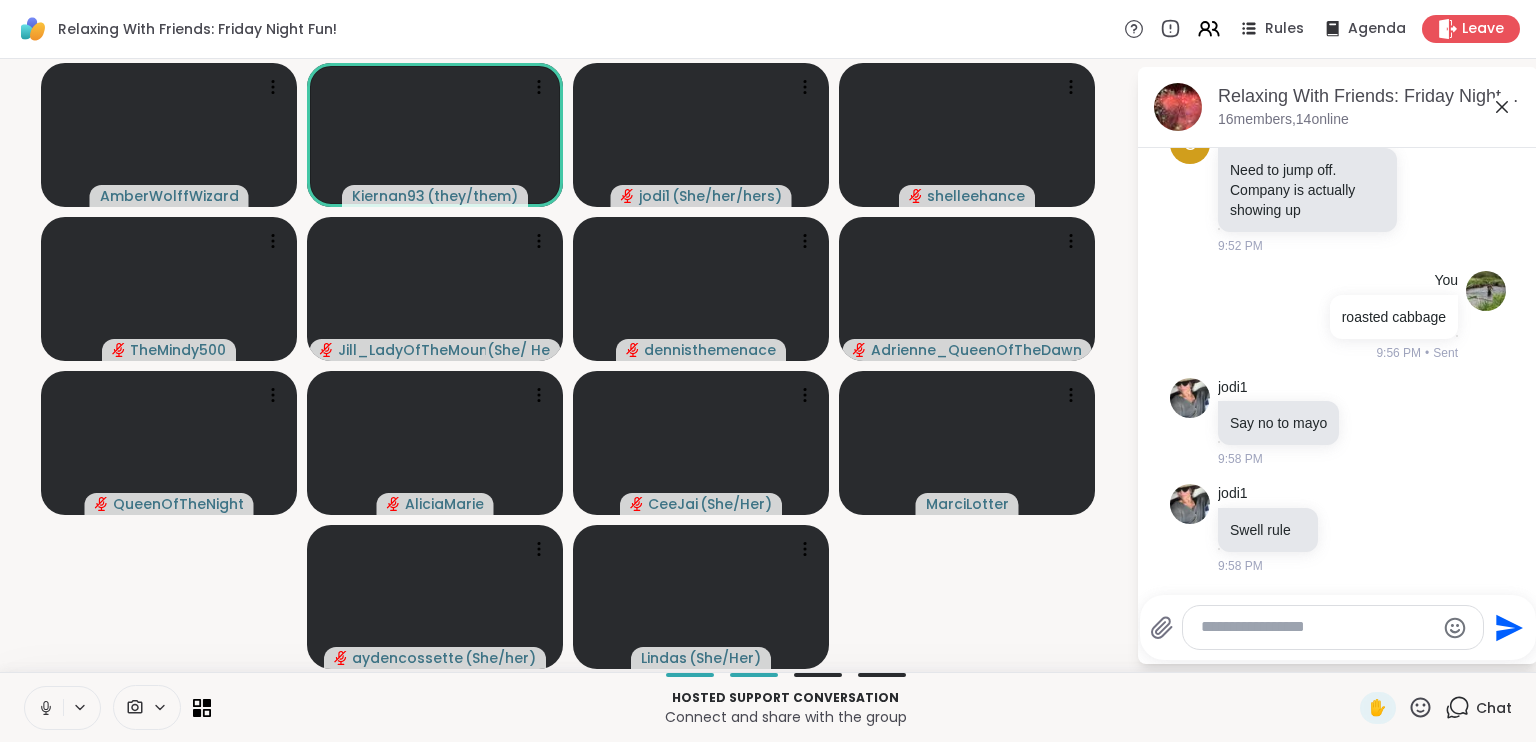 click 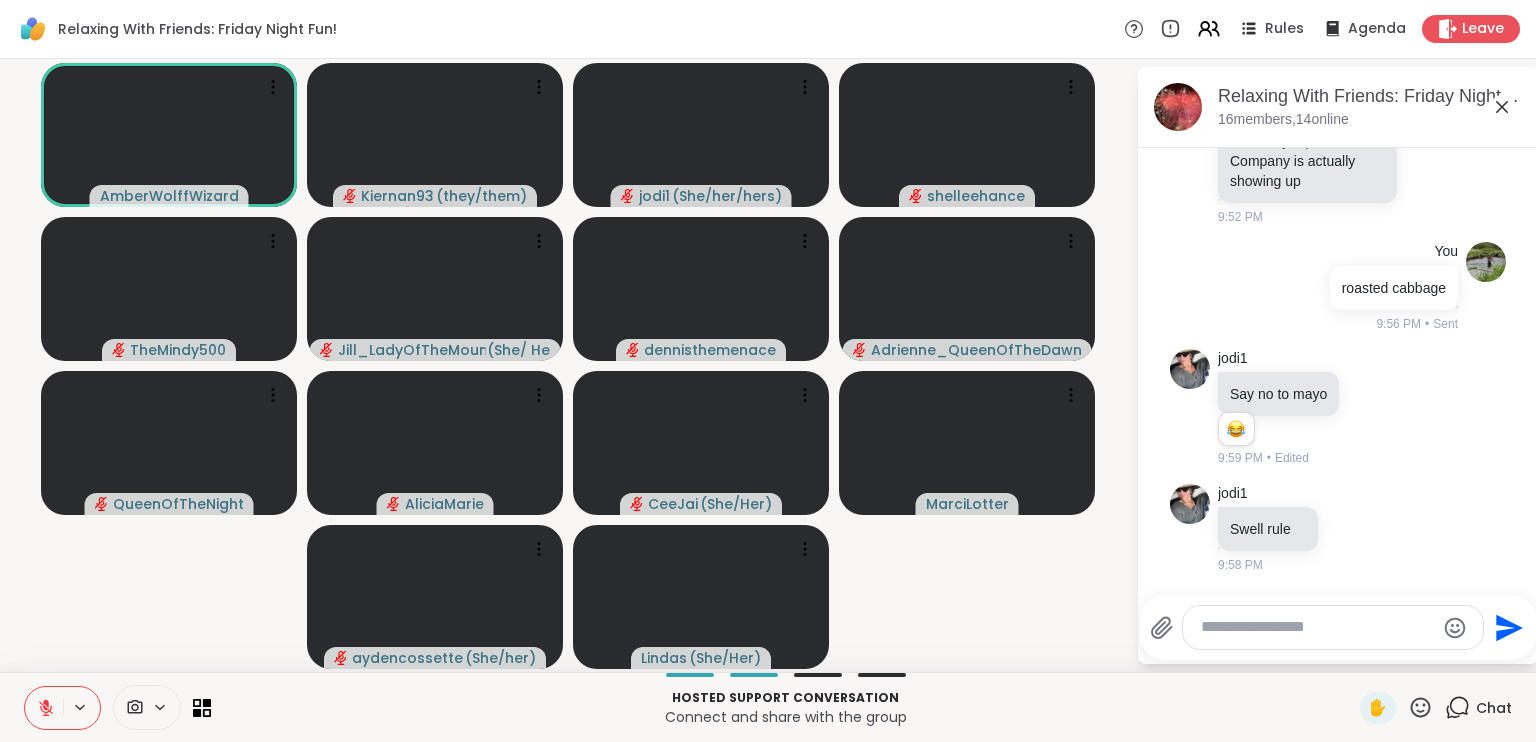 click 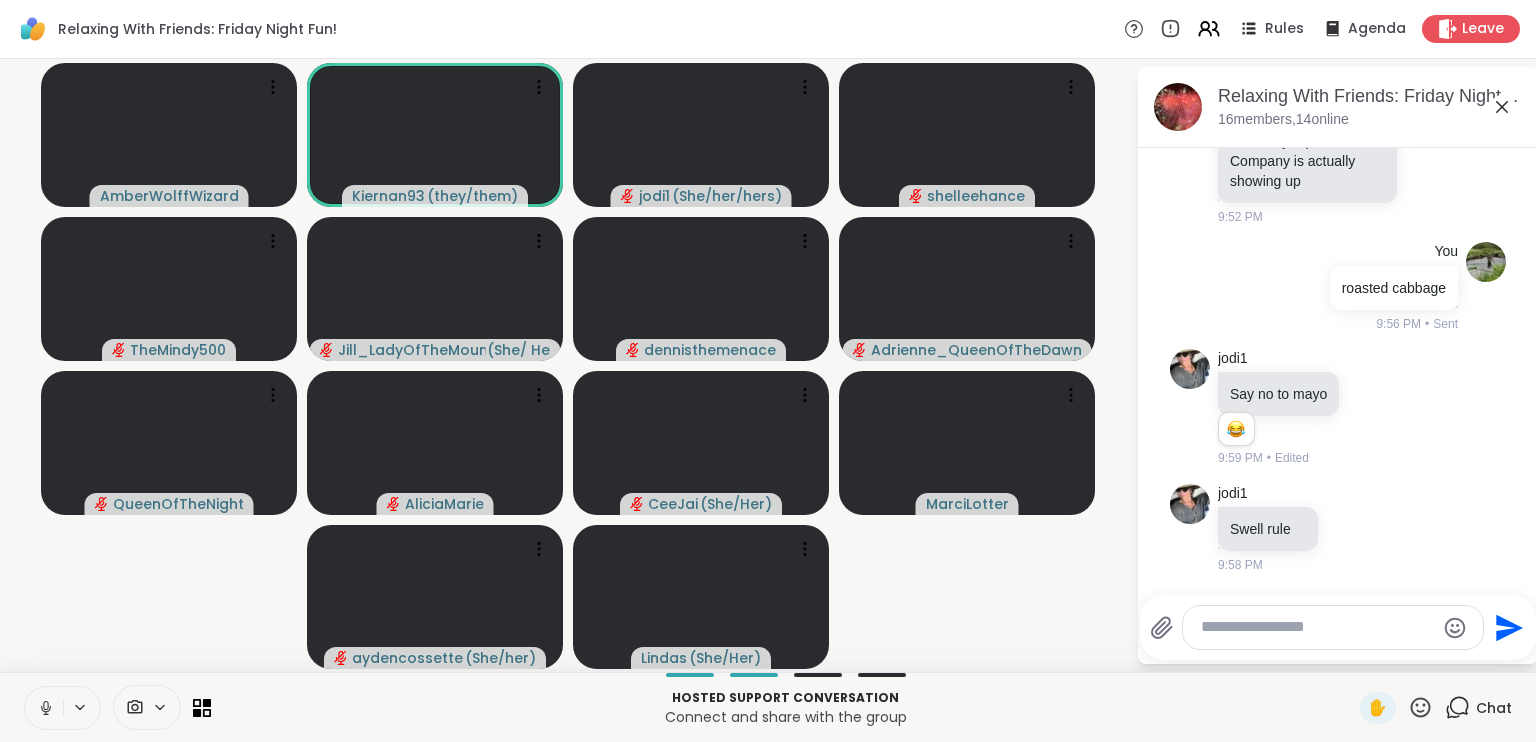 click 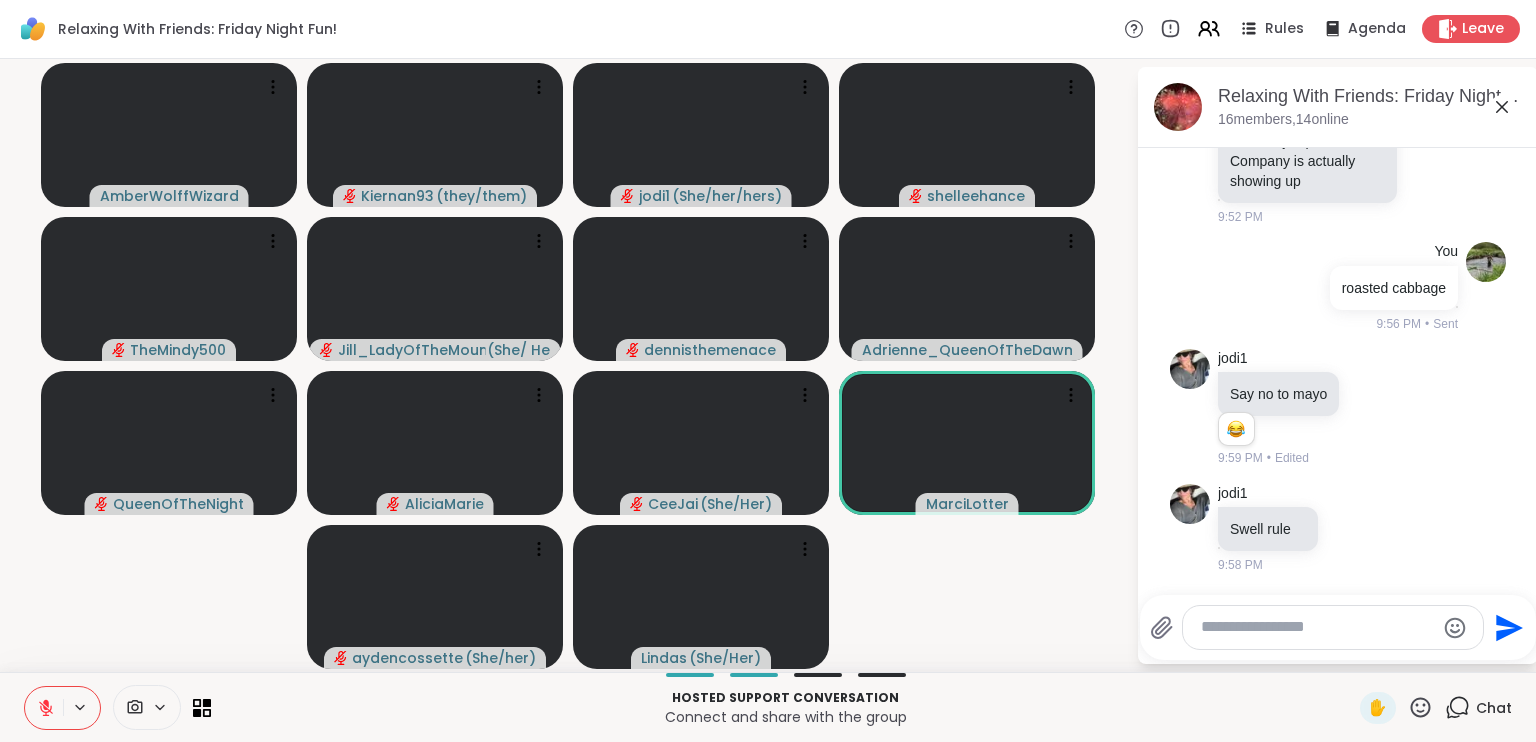 click 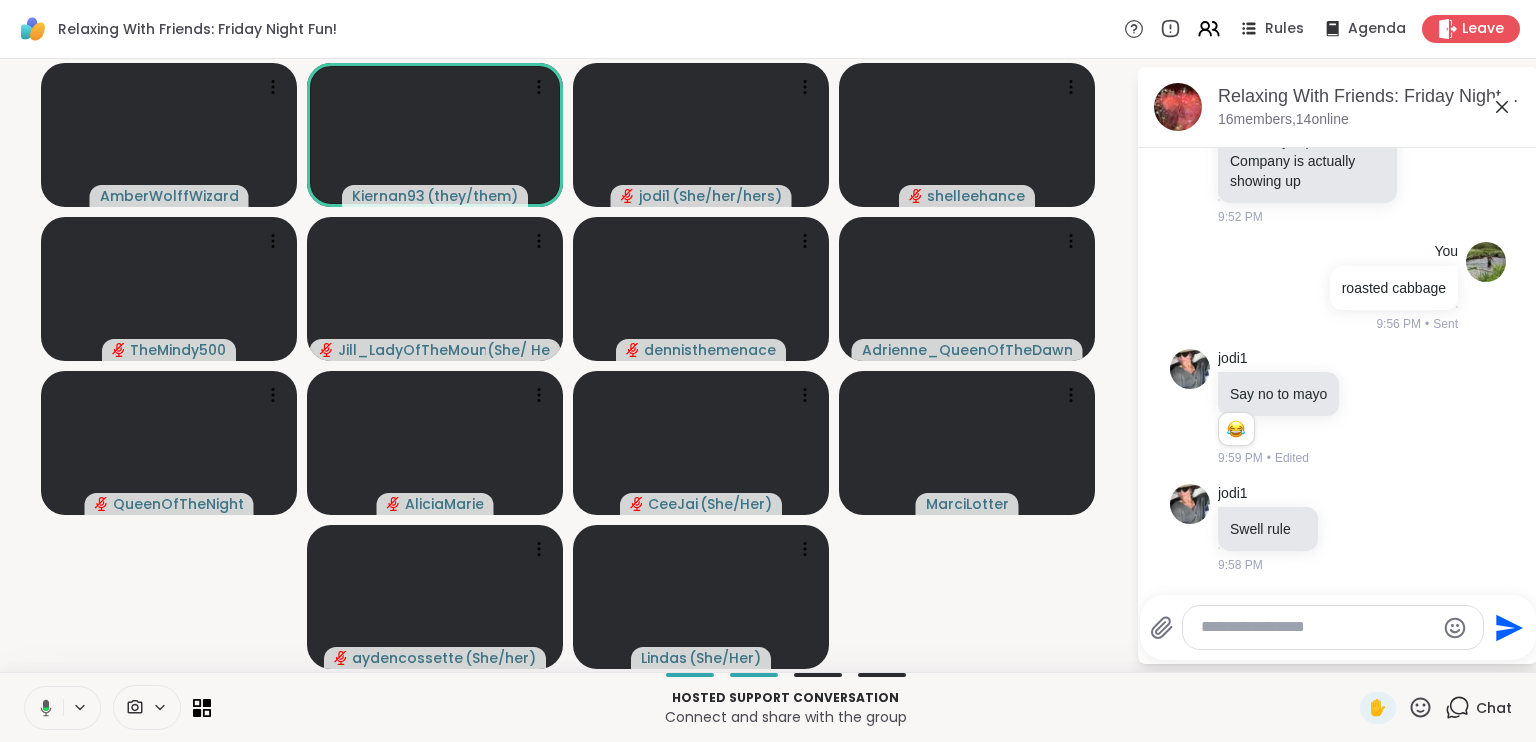 click 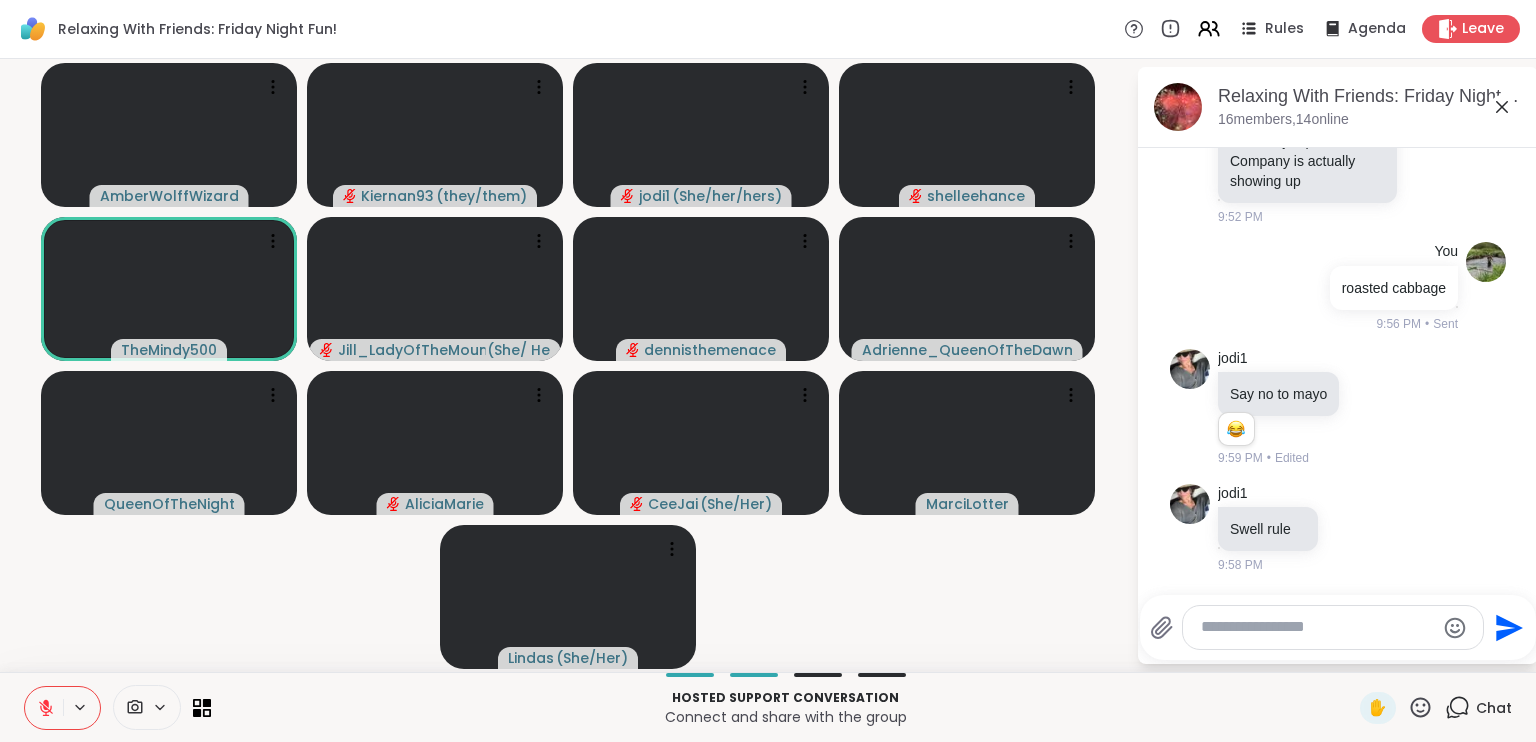 click 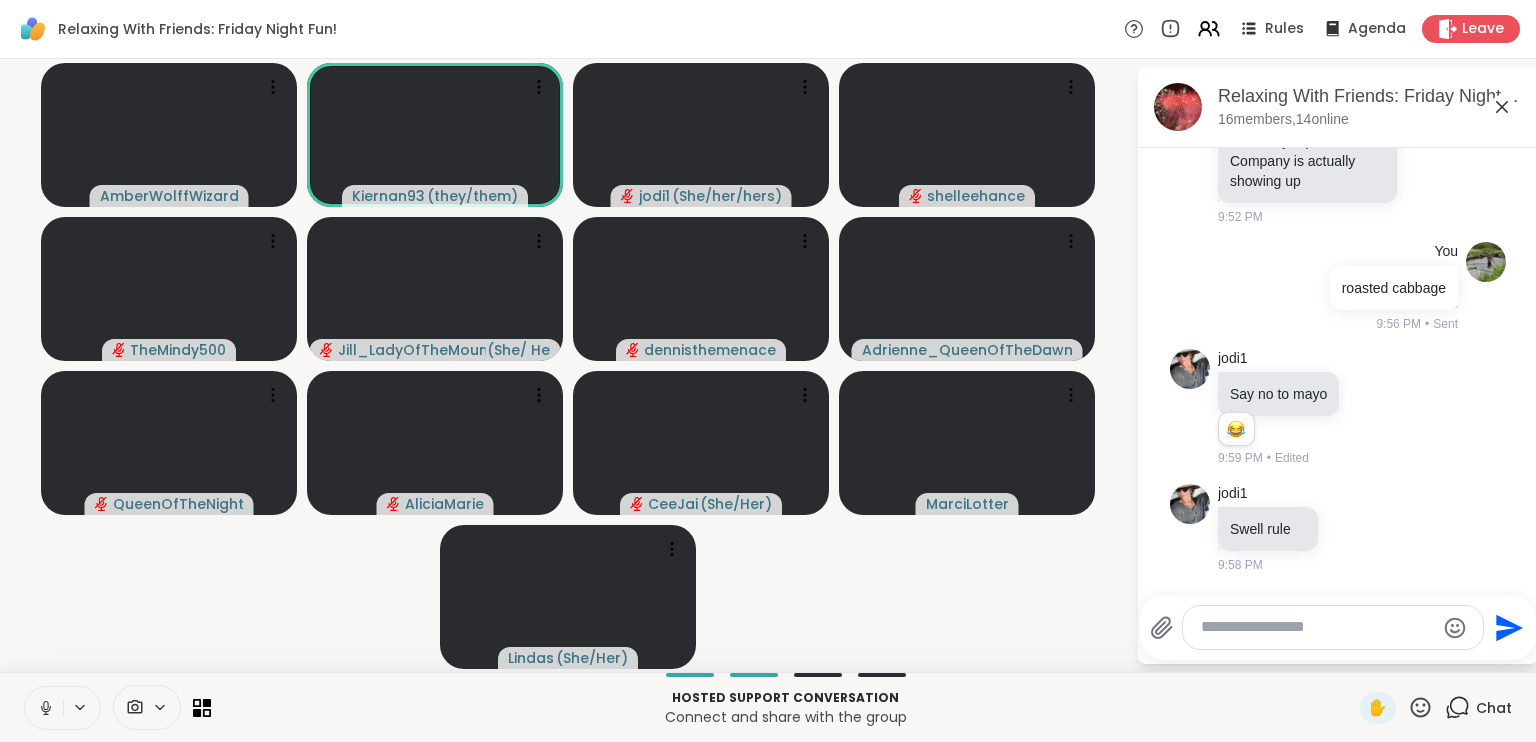 click 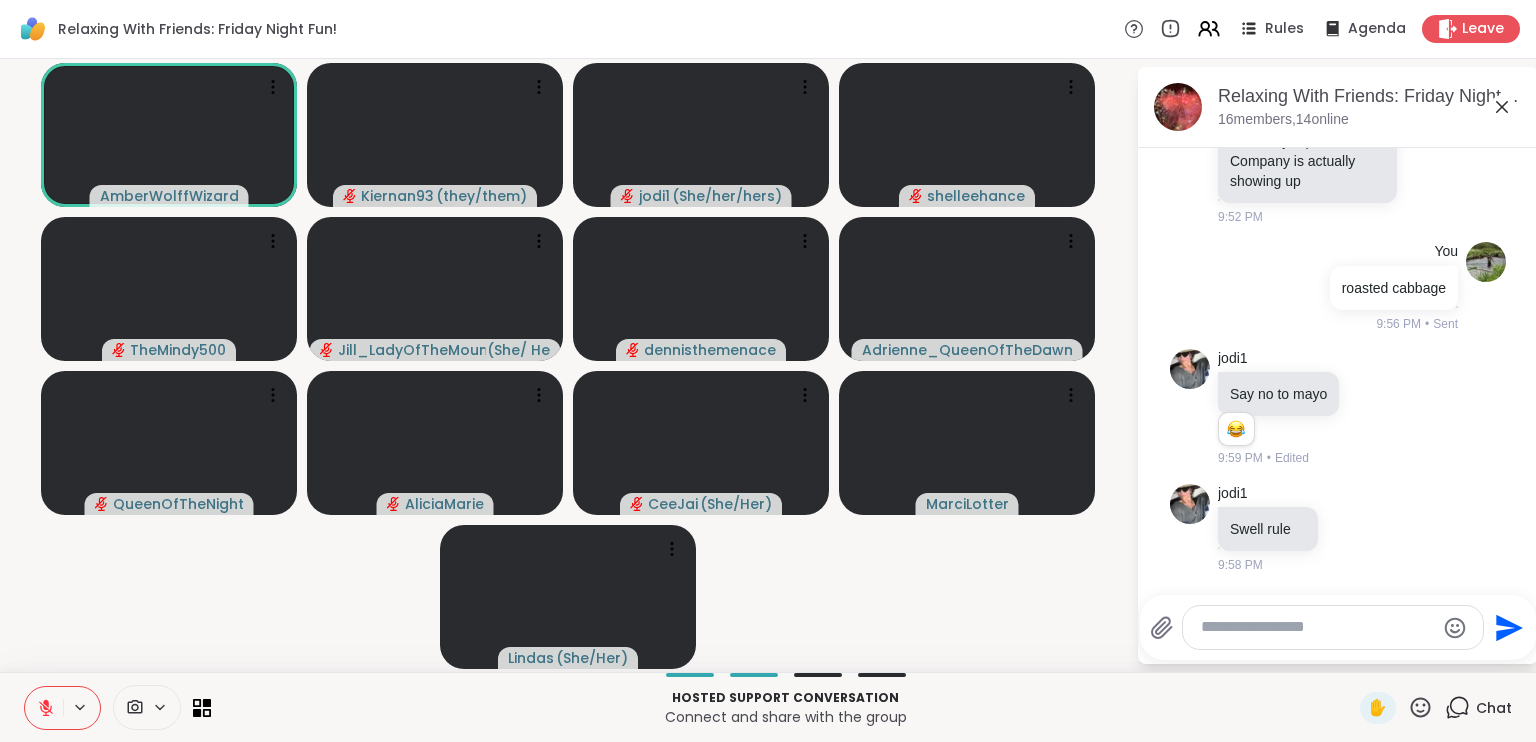 click 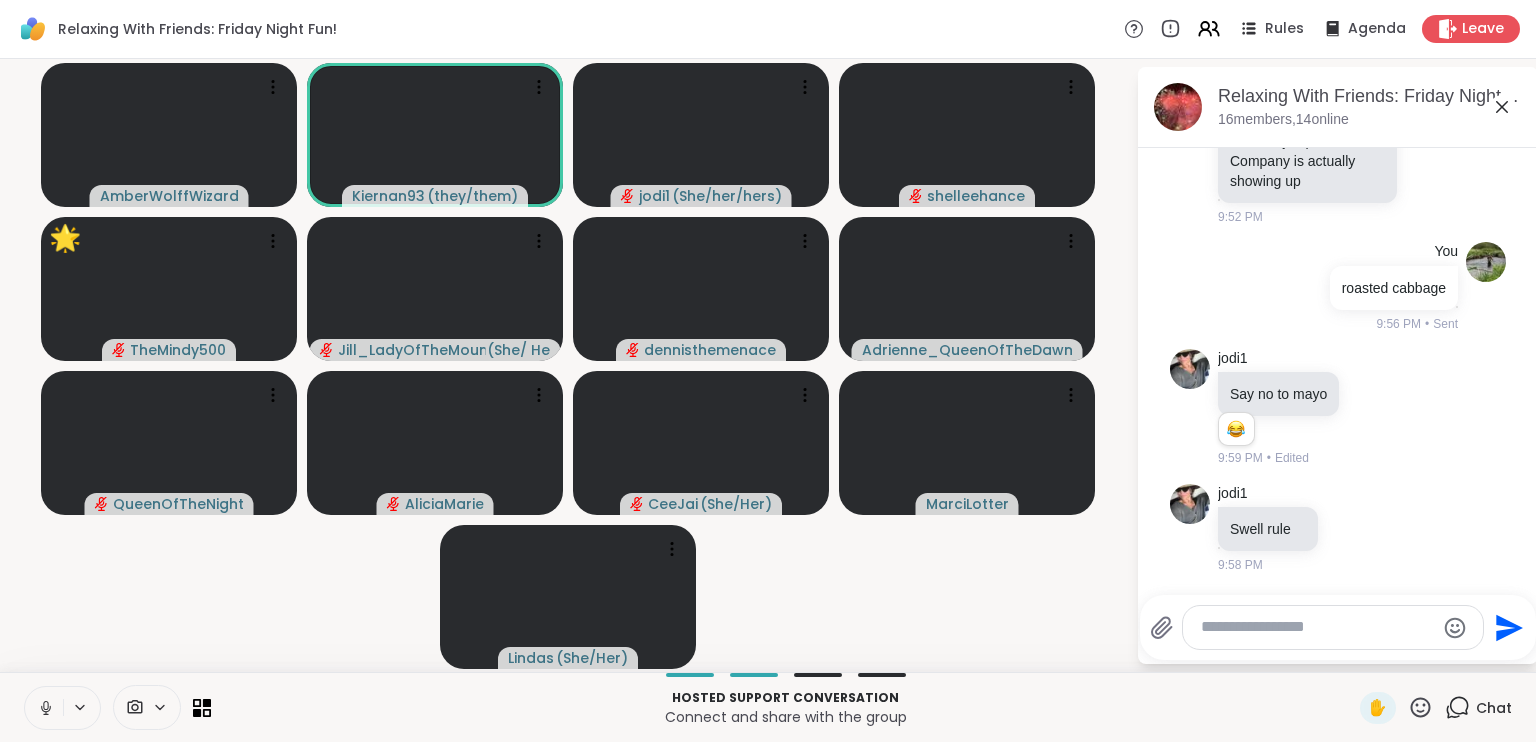 click 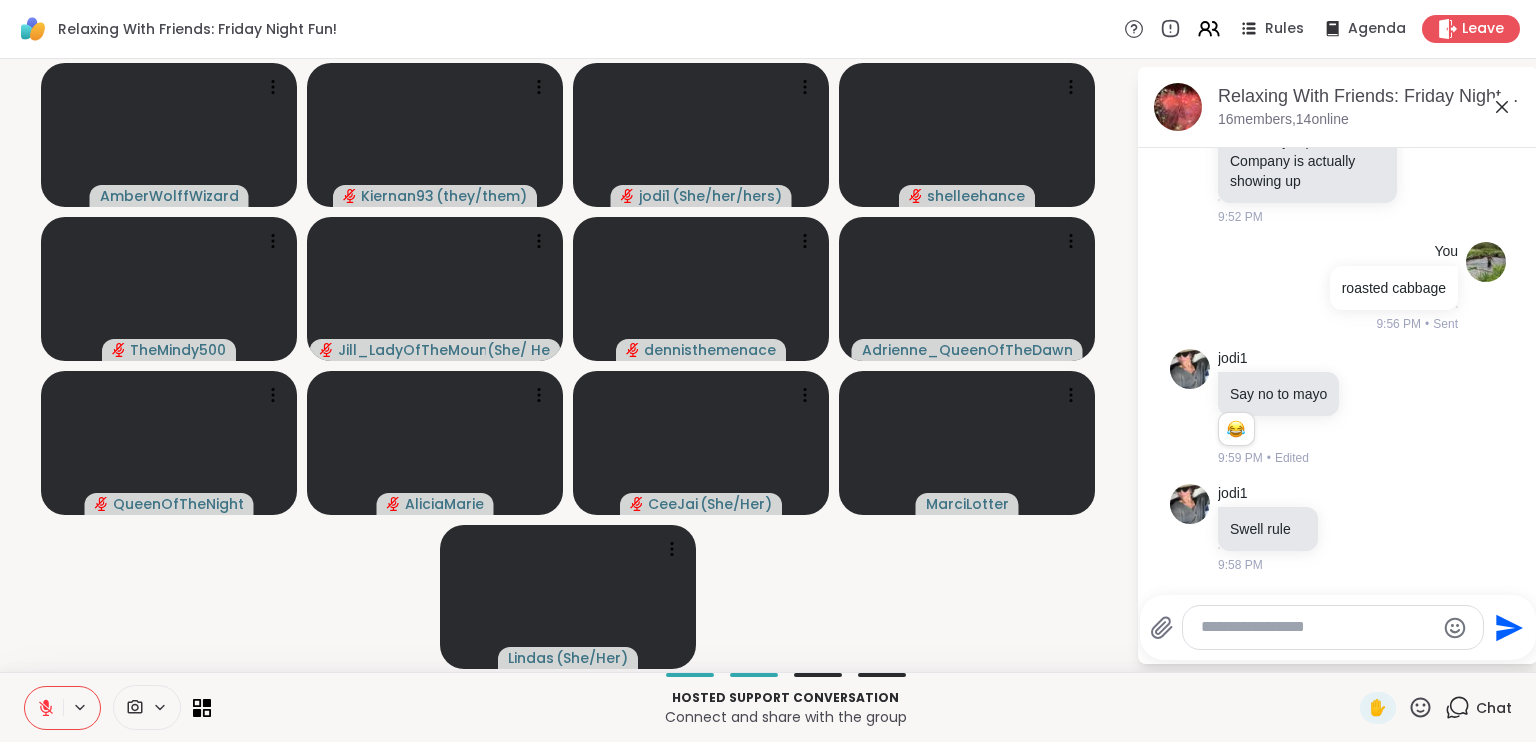 click at bounding box center (1333, 627) 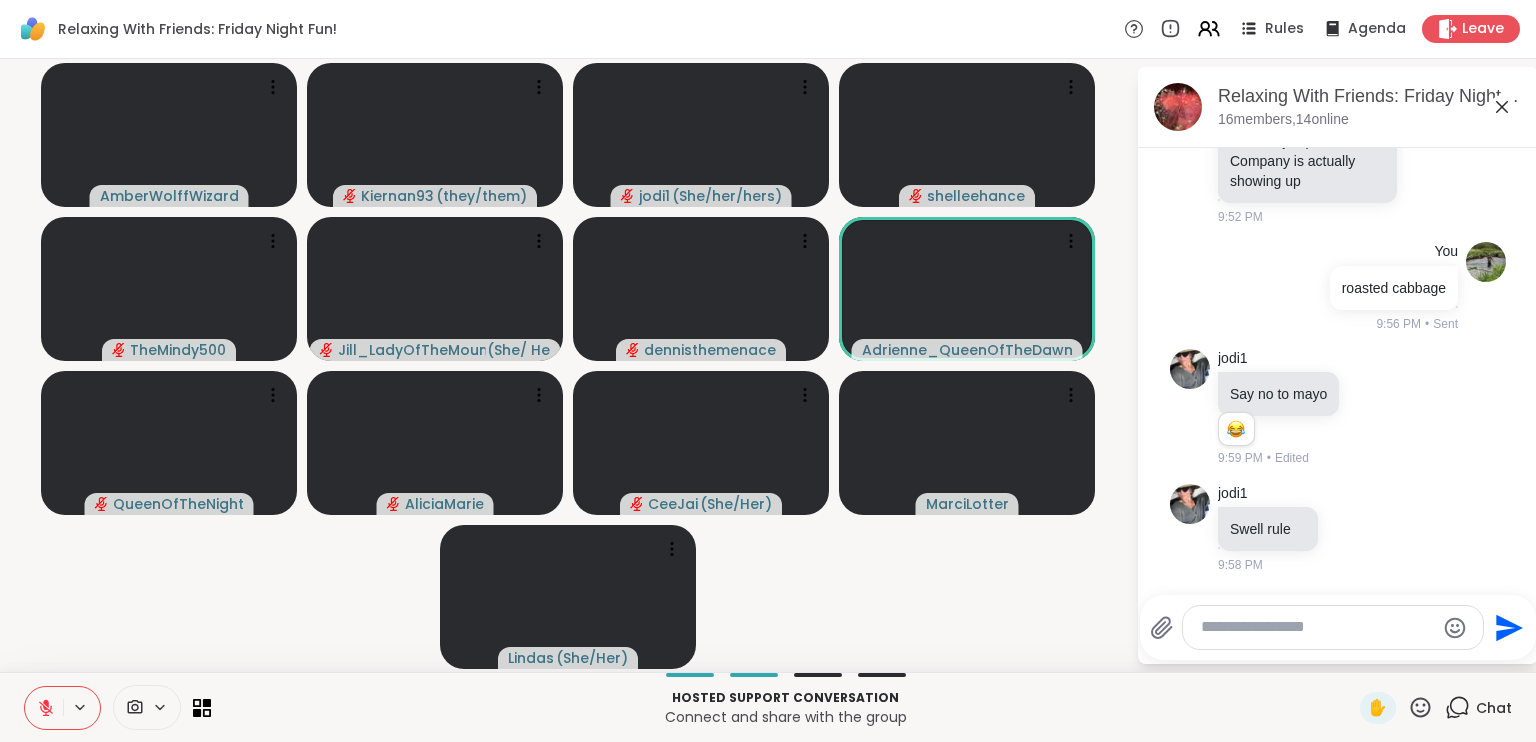 click at bounding box center (1317, 627) 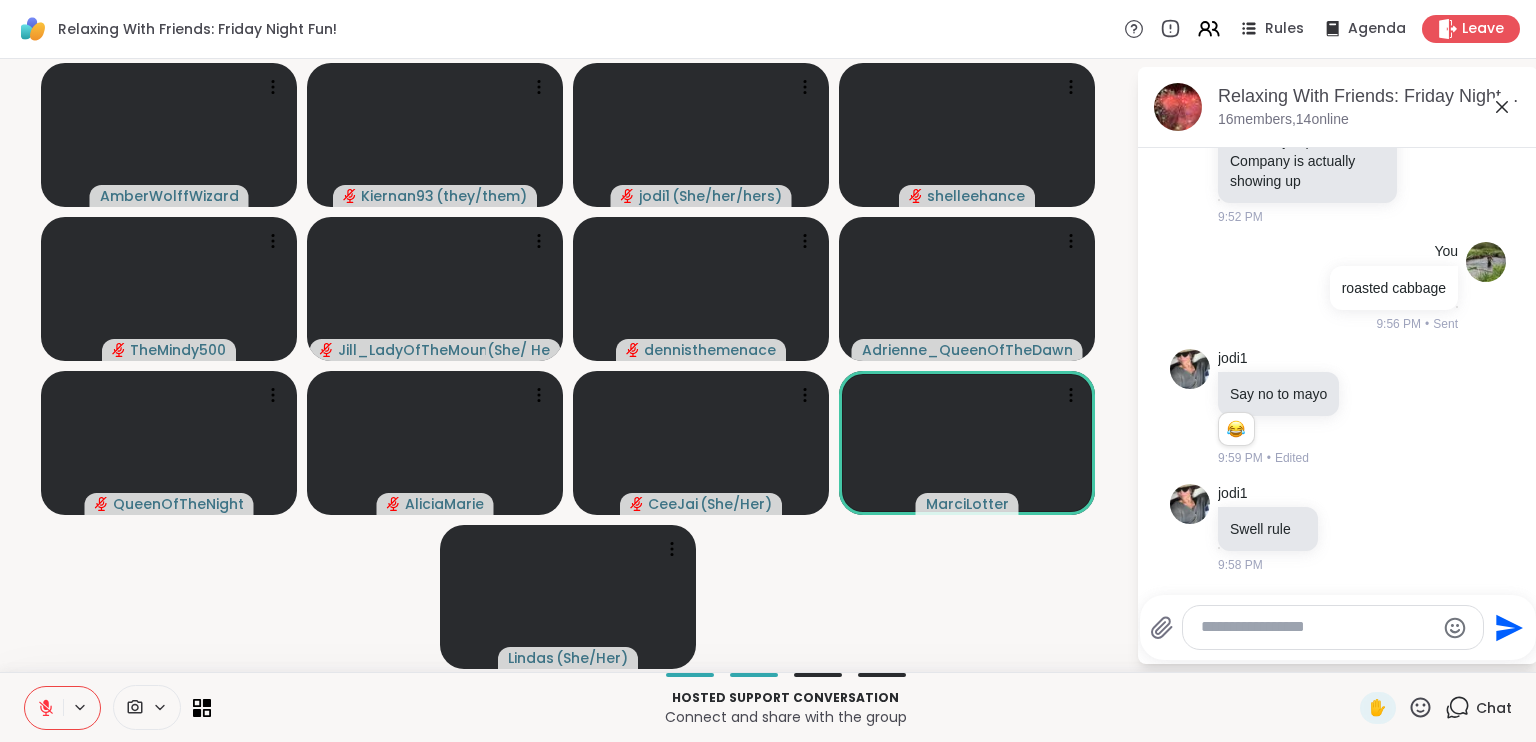 click at bounding box center (1317, 627) 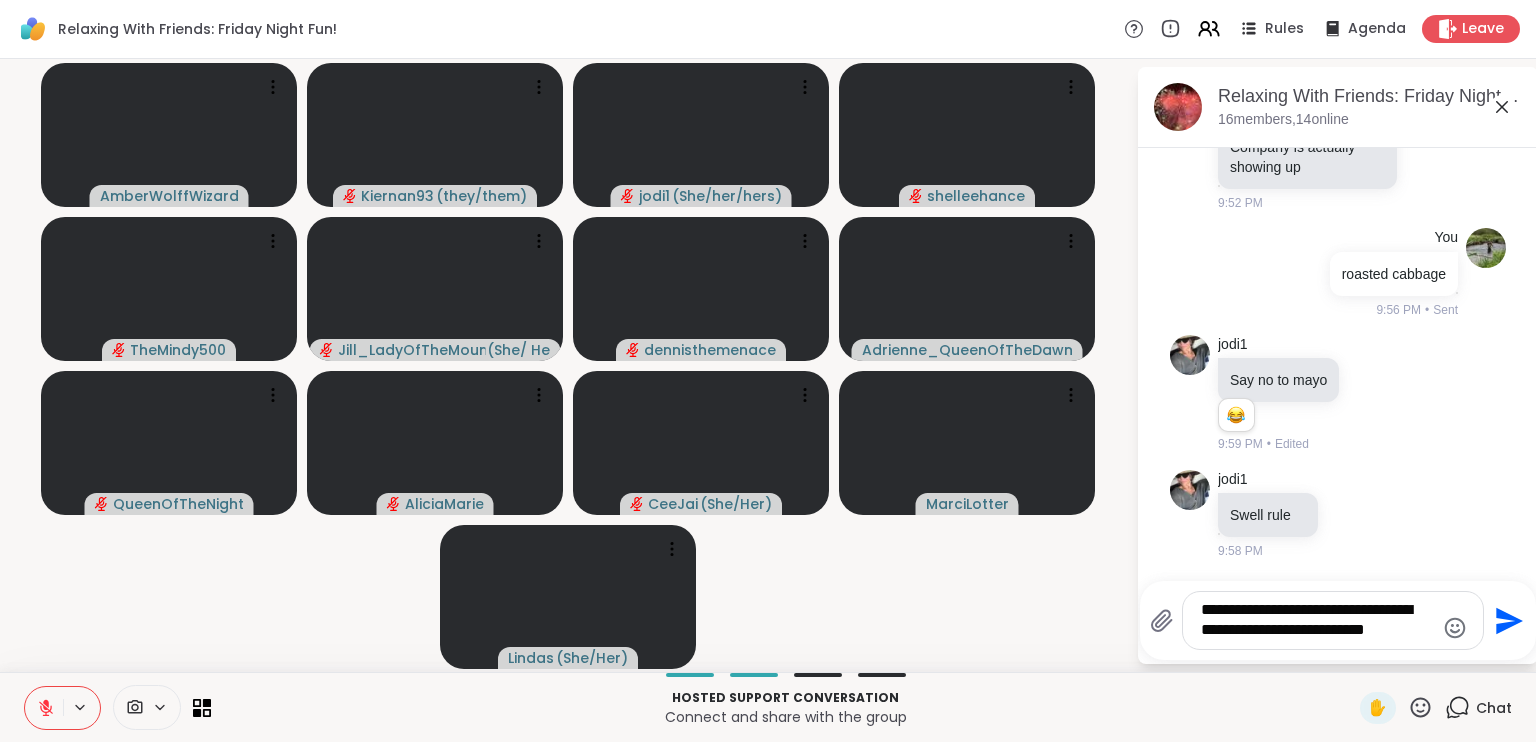 type on "**********" 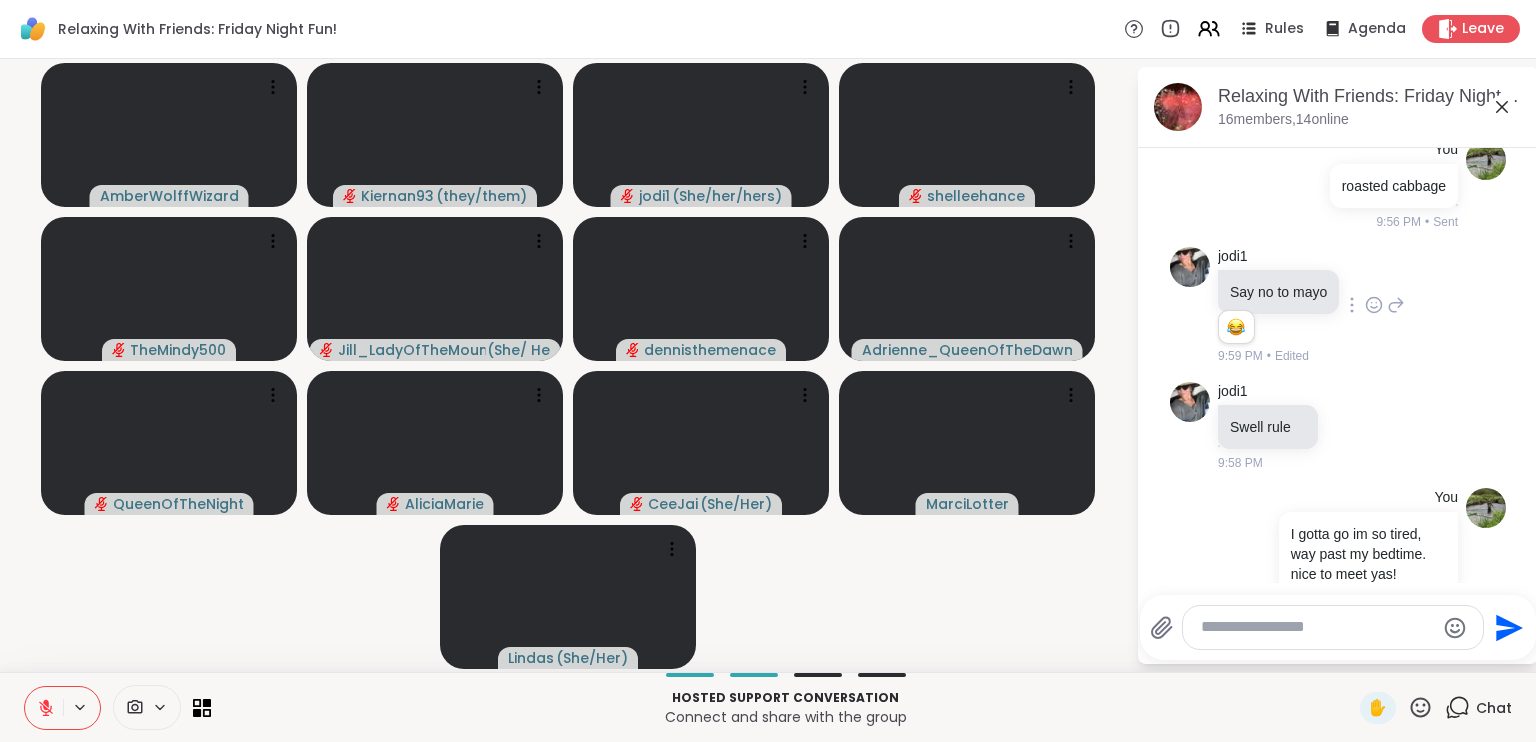 scroll, scrollTop: 12963, scrollLeft: 0, axis: vertical 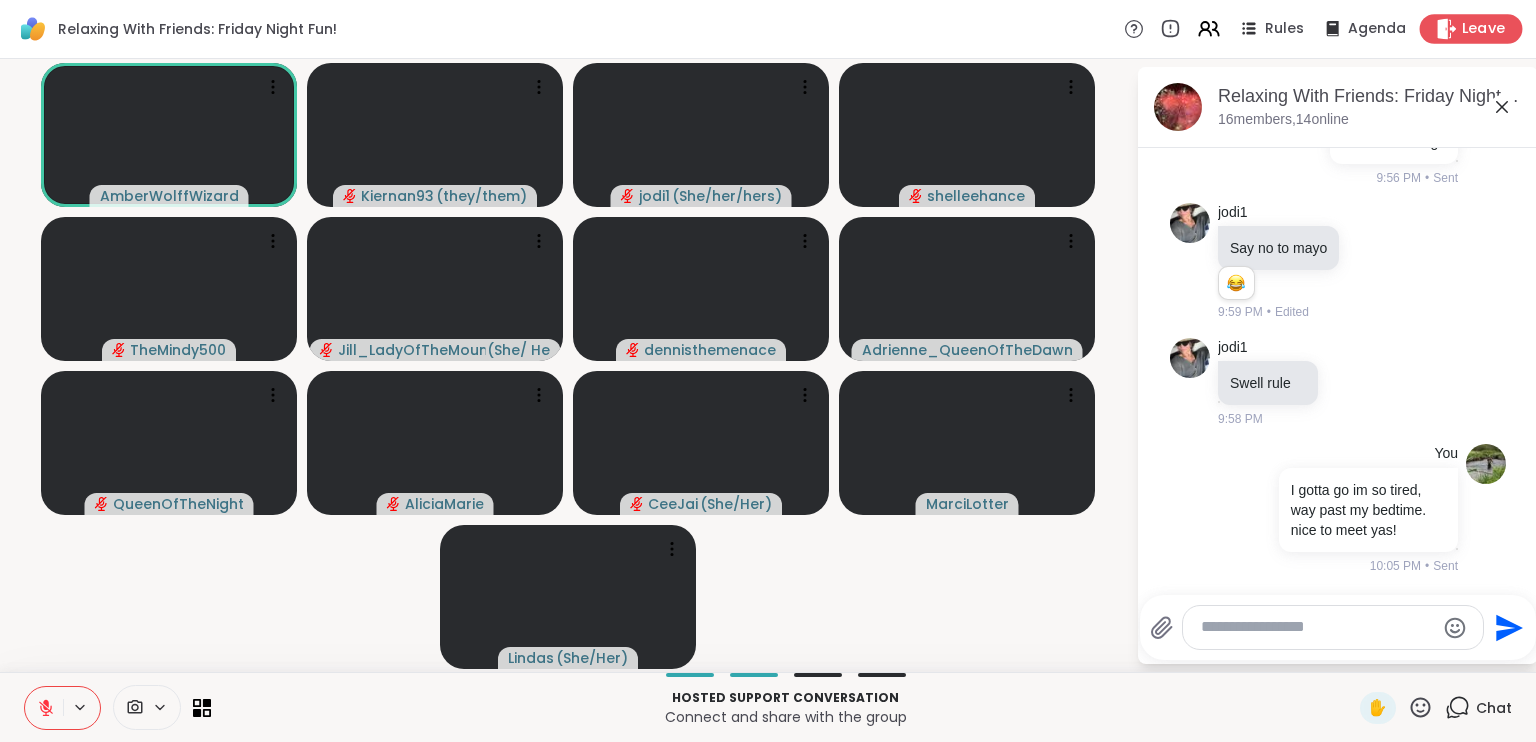 click on "Leave" at bounding box center (1484, 29) 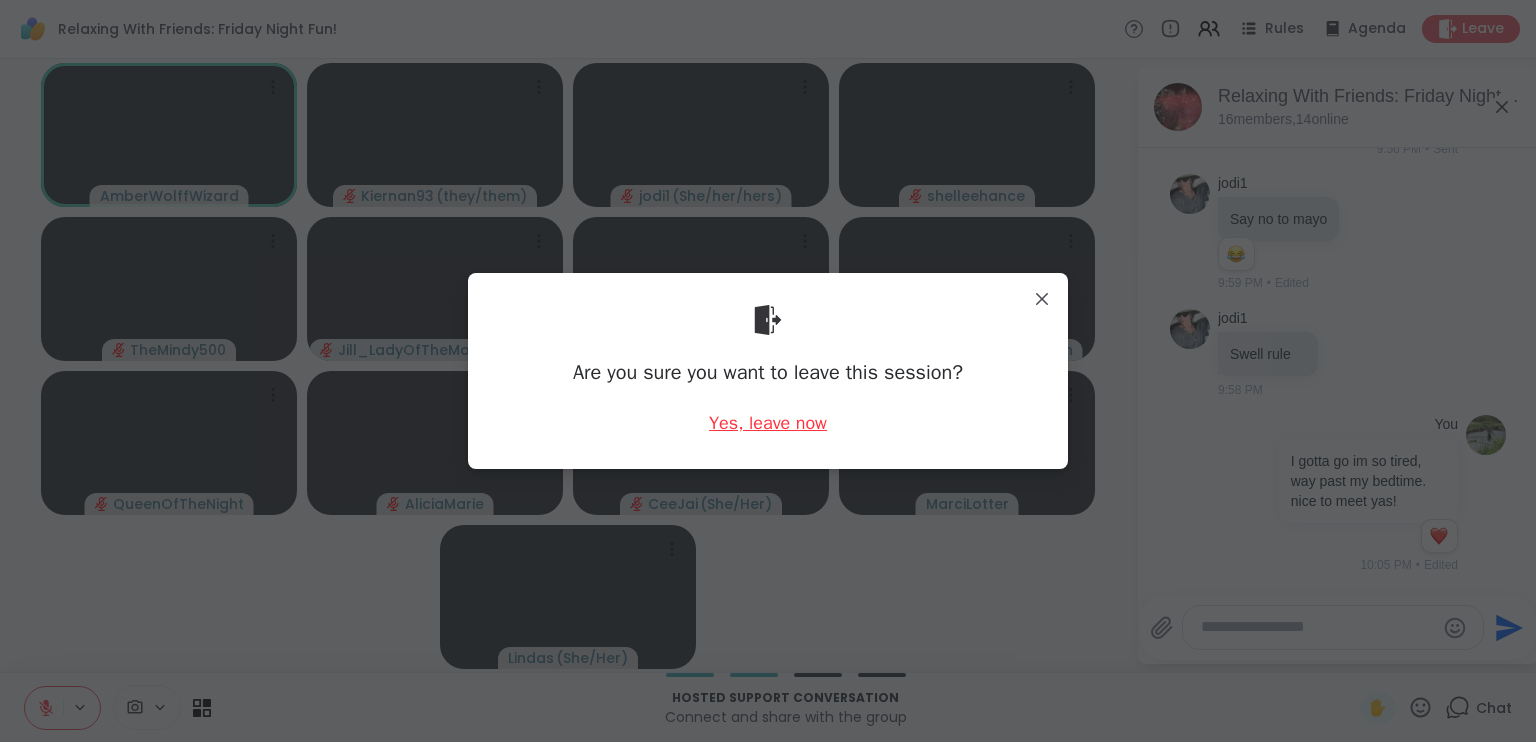 scroll, scrollTop: 12992, scrollLeft: 0, axis: vertical 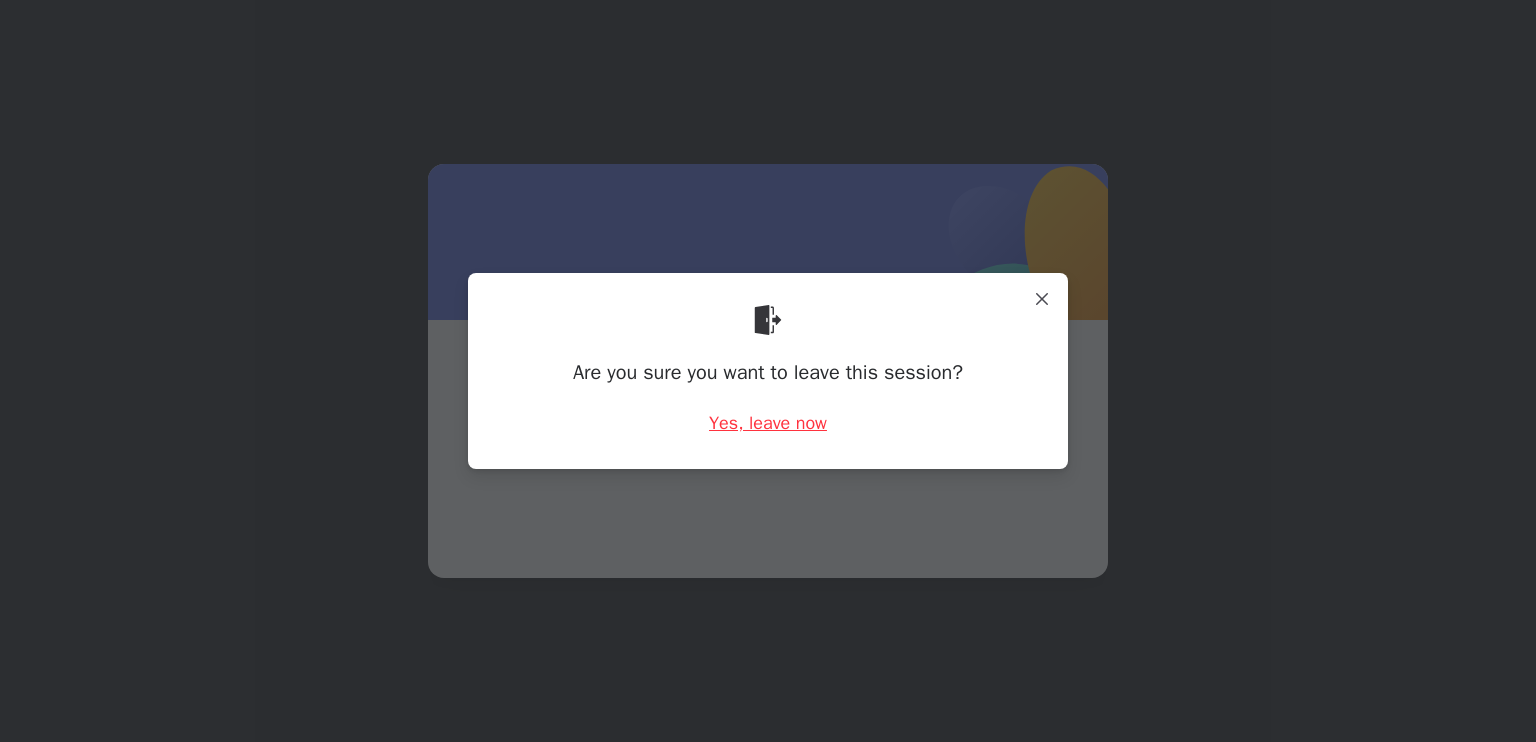 click at bounding box center (768, 422) 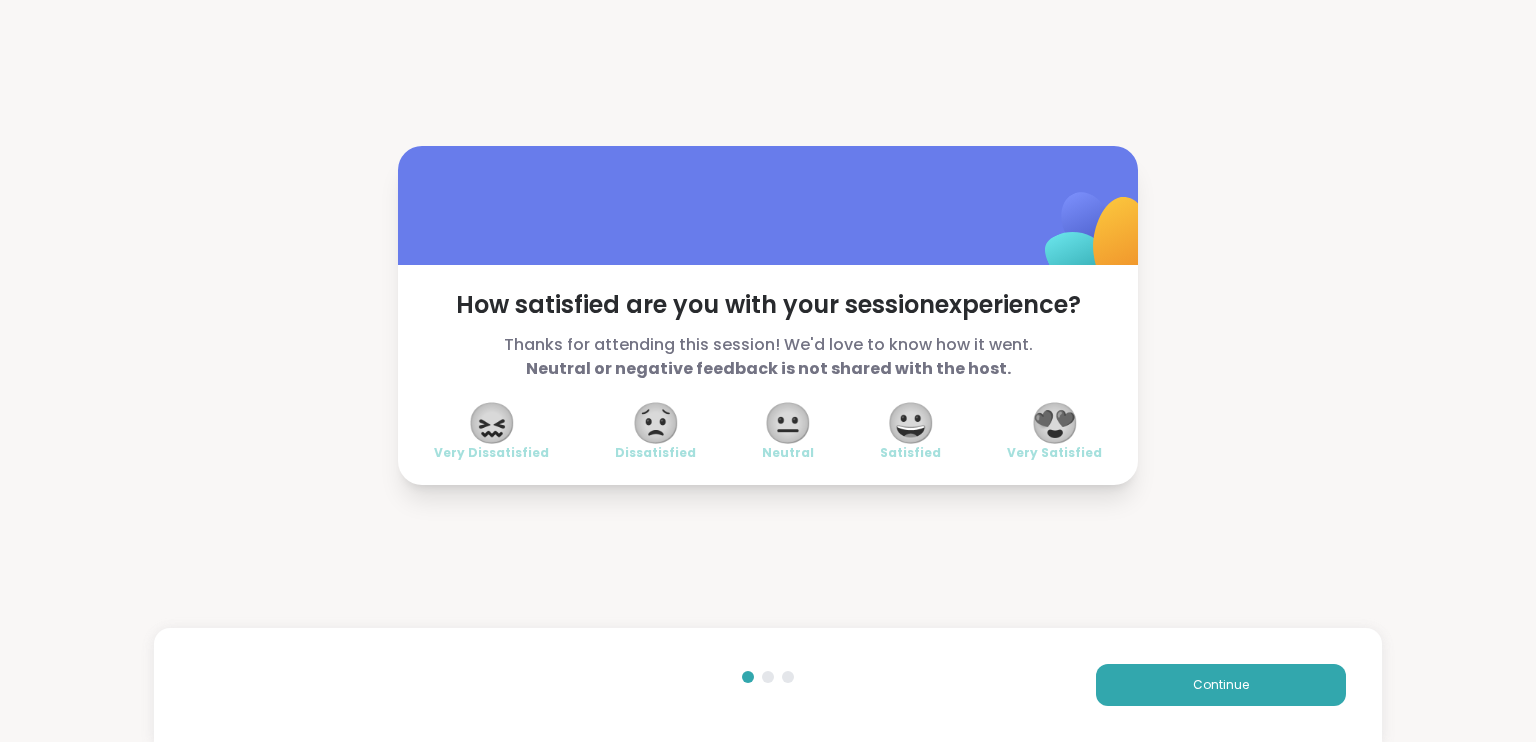 click on "😀" at bounding box center (911, 423) 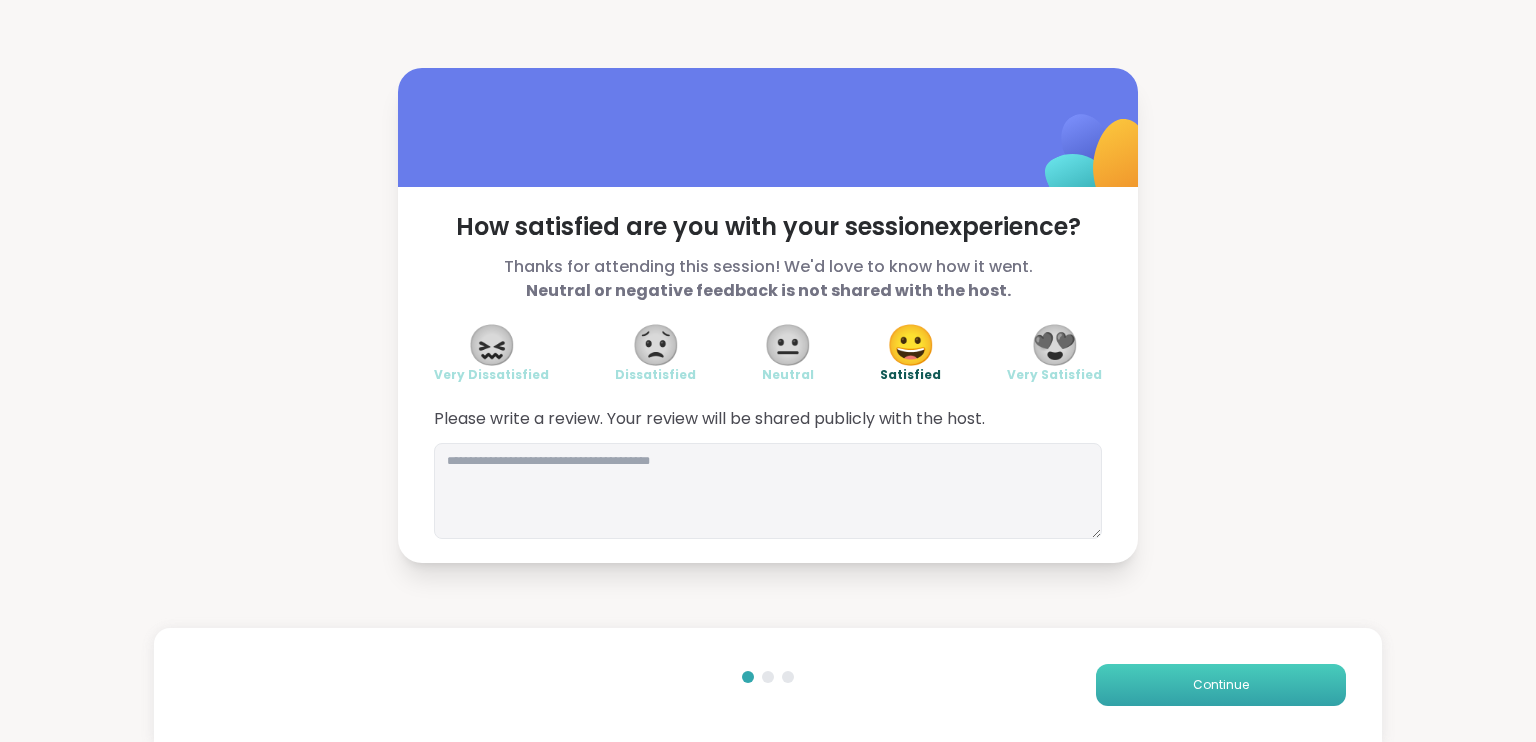 click on "Continue" at bounding box center (1221, 685) 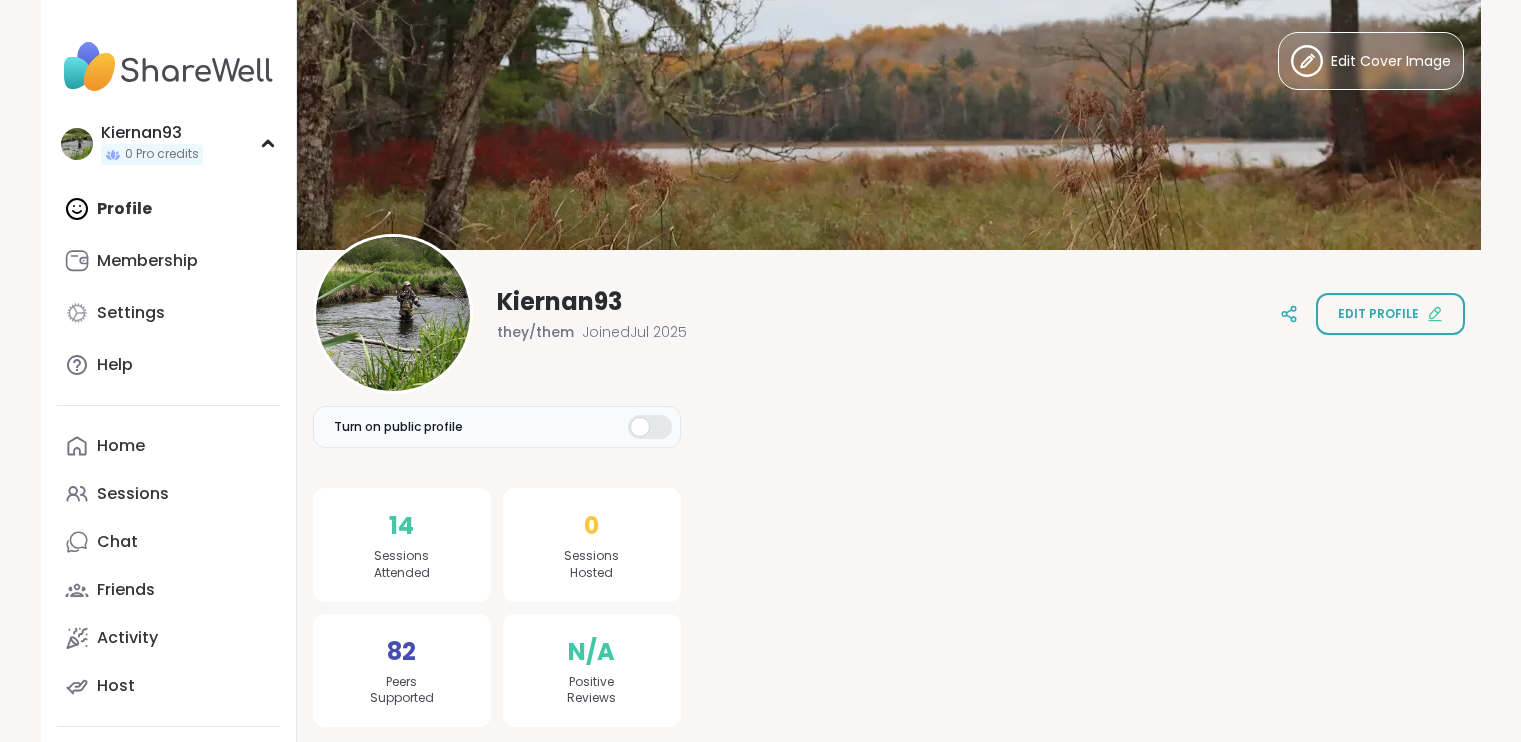 scroll, scrollTop: 0, scrollLeft: 0, axis: both 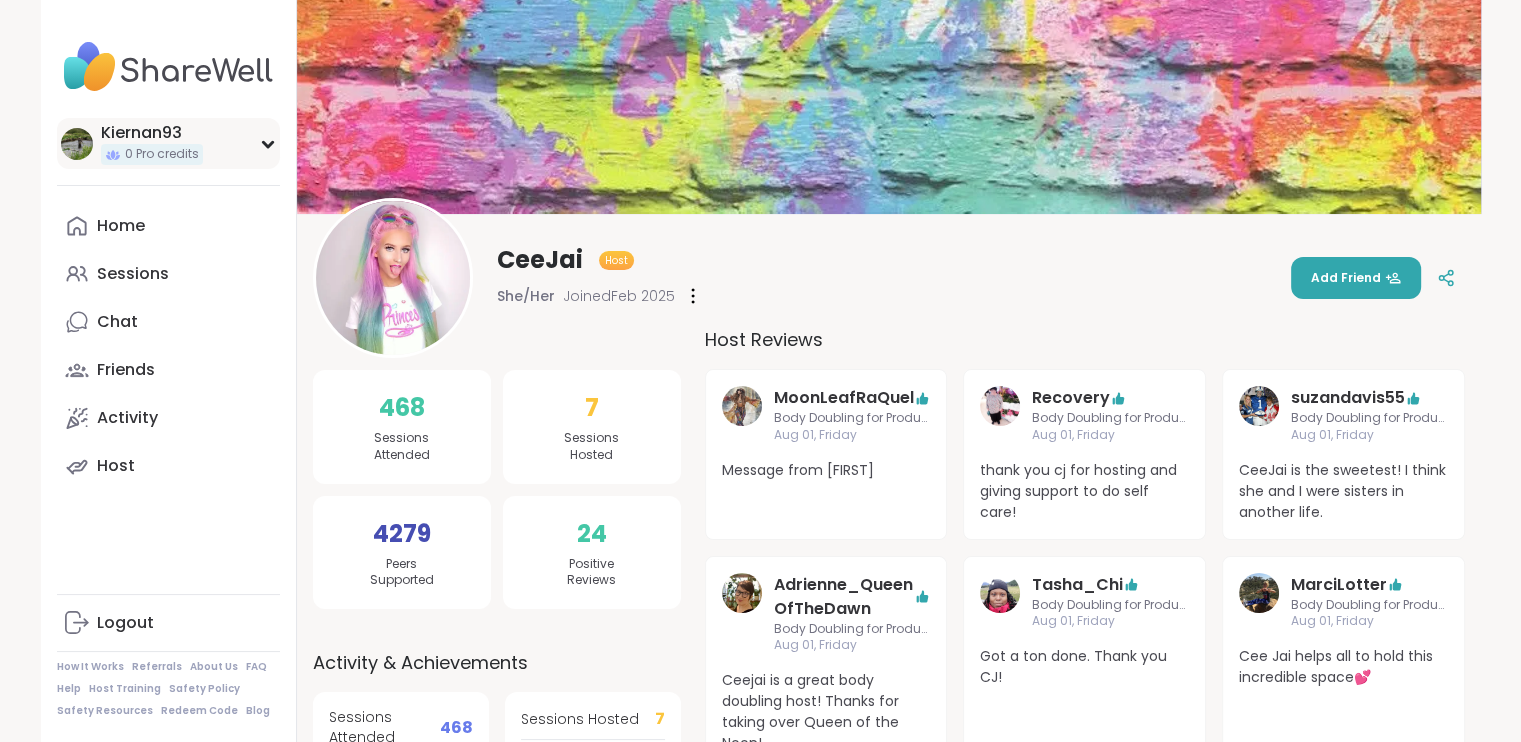 click on "Kiernan93" at bounding box center [152, 133] 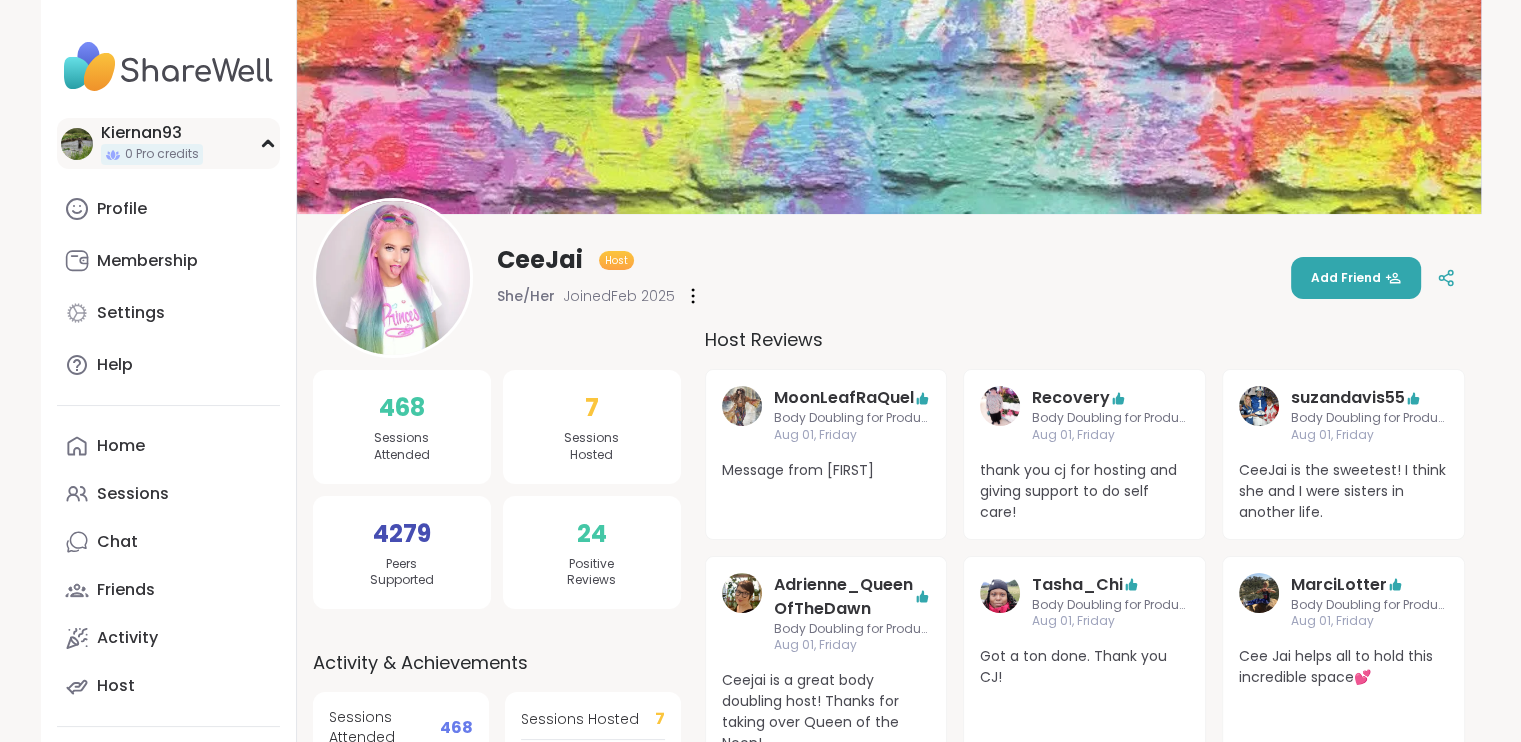 click on "Kiernan93" at bounding box center [152, 133] 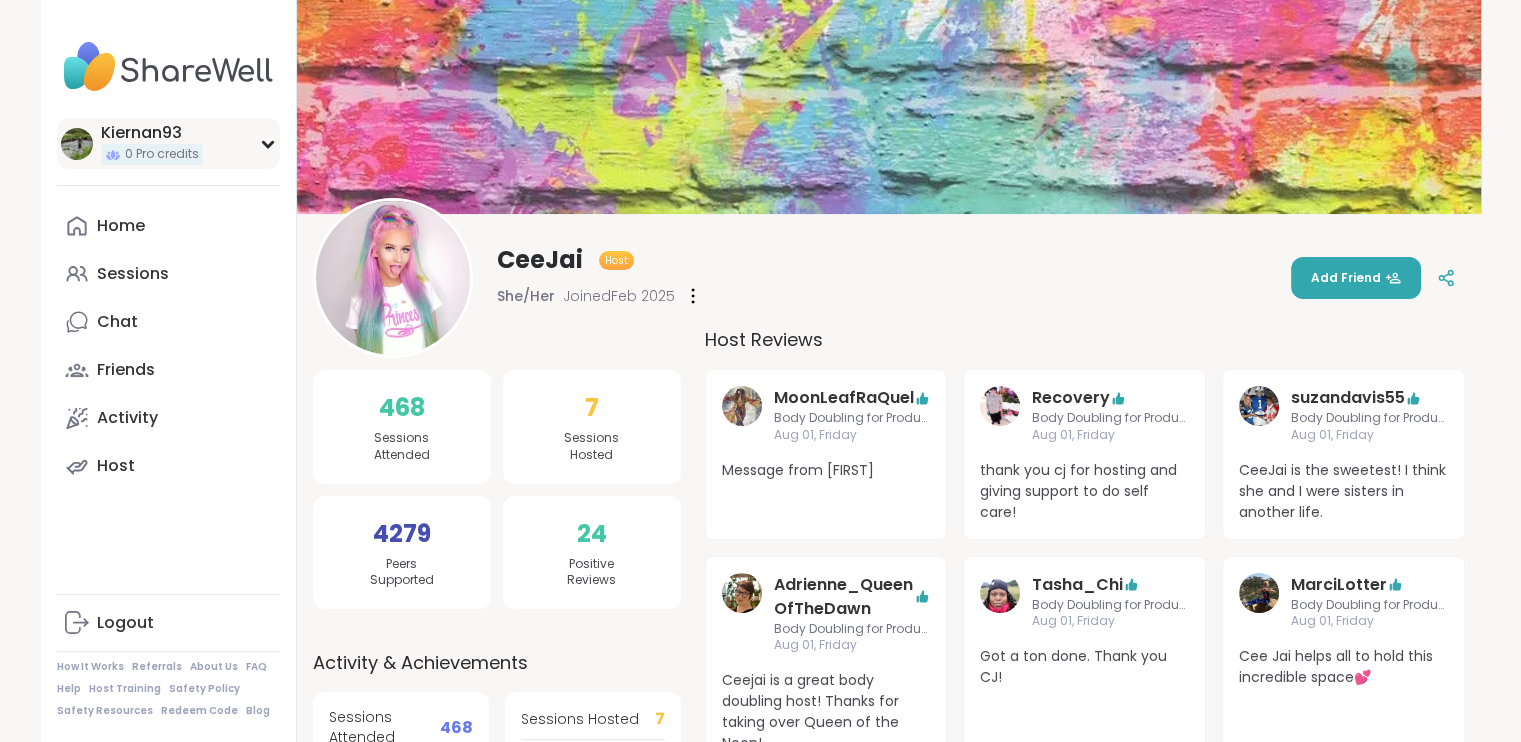 click on "Kiernan93" at bounding box center [152, 133] 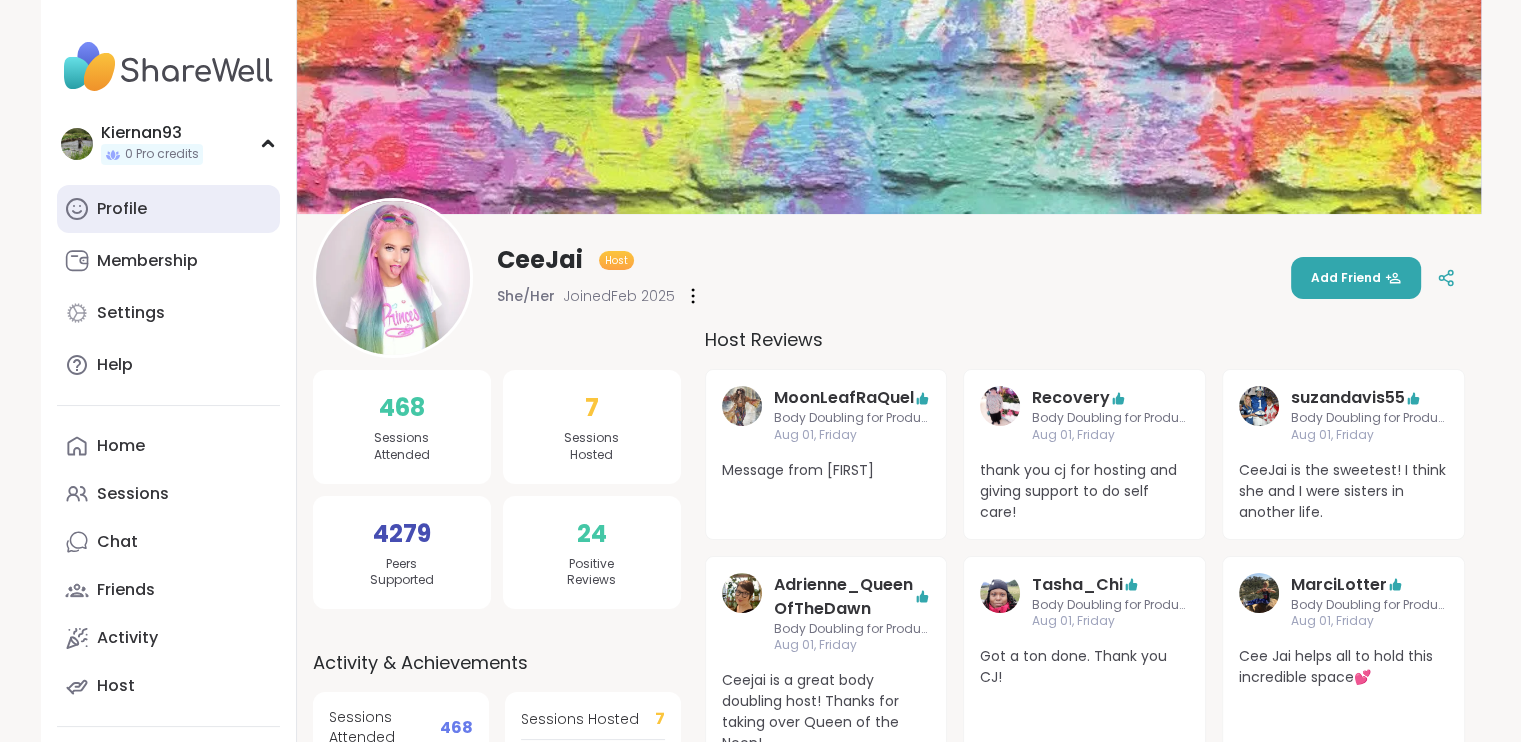 click on "Profile" at bounding box center [168, 209] 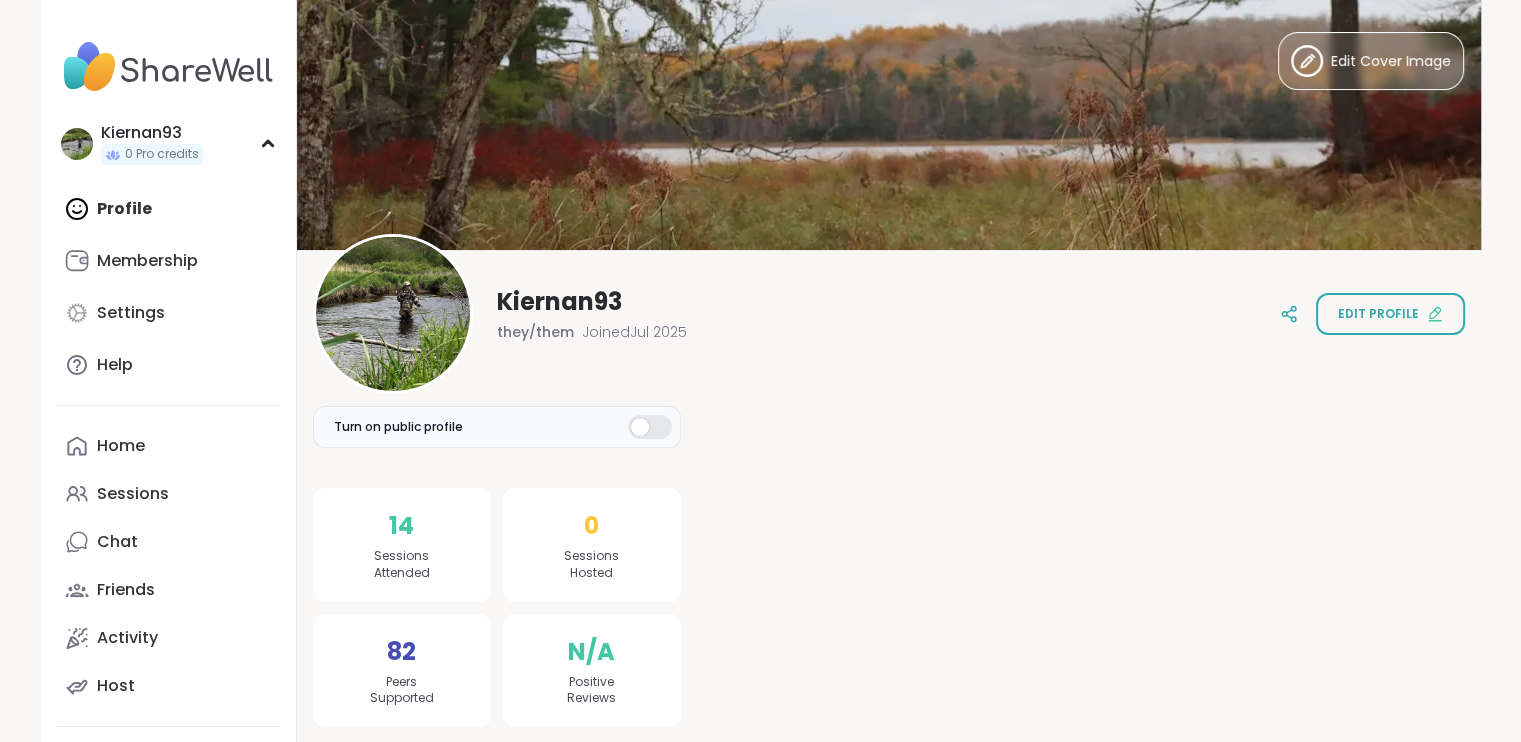 scroll, scrollTop: 0, scrollLeft: 0, axis: both 